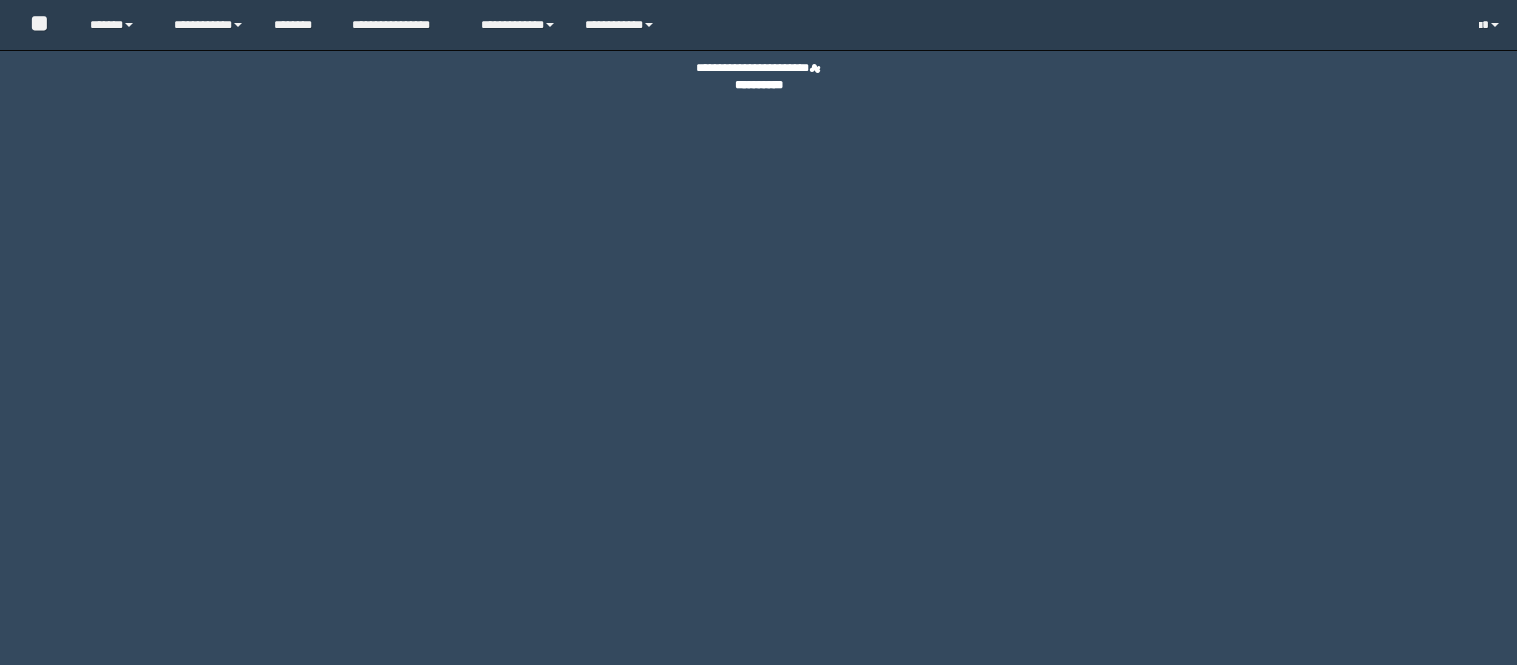 scroll, scrollTop: 0, scrollLeft: 0, axis: both 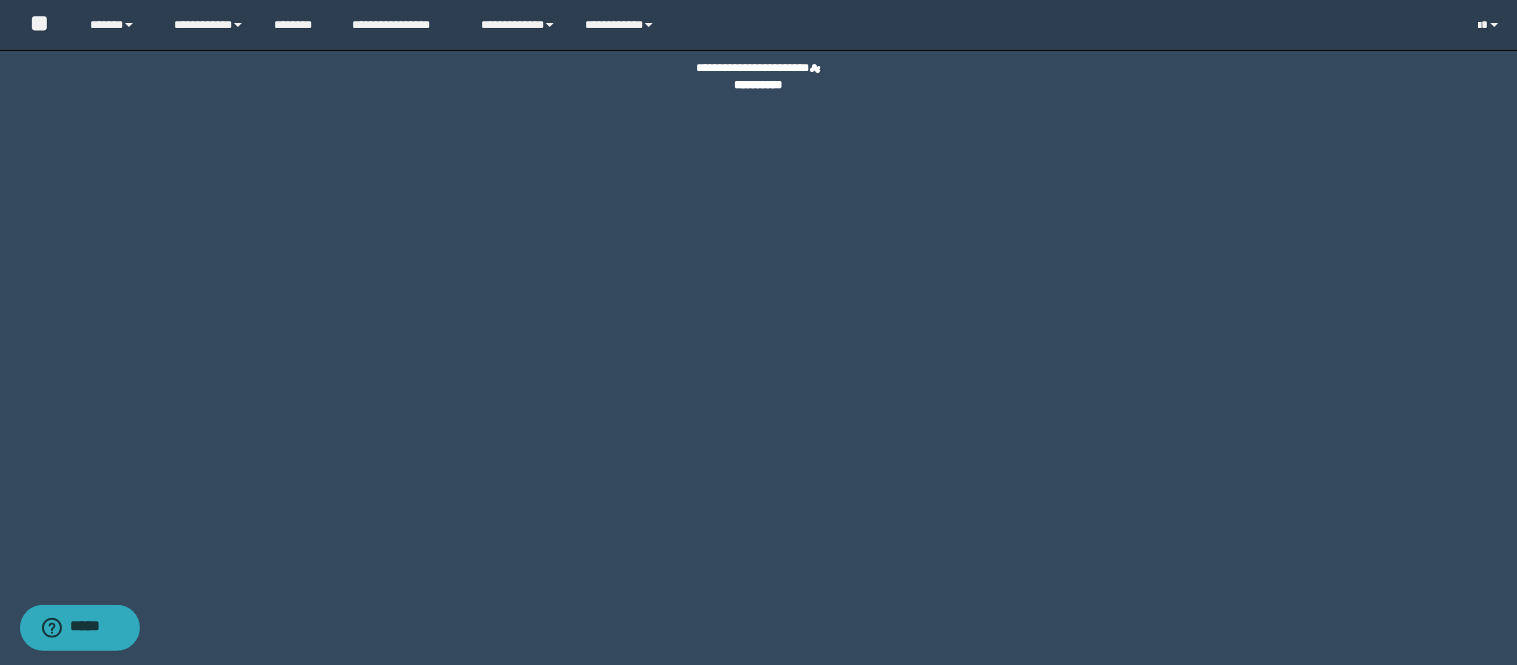 click on "**********" at bounding box center (759, 333) 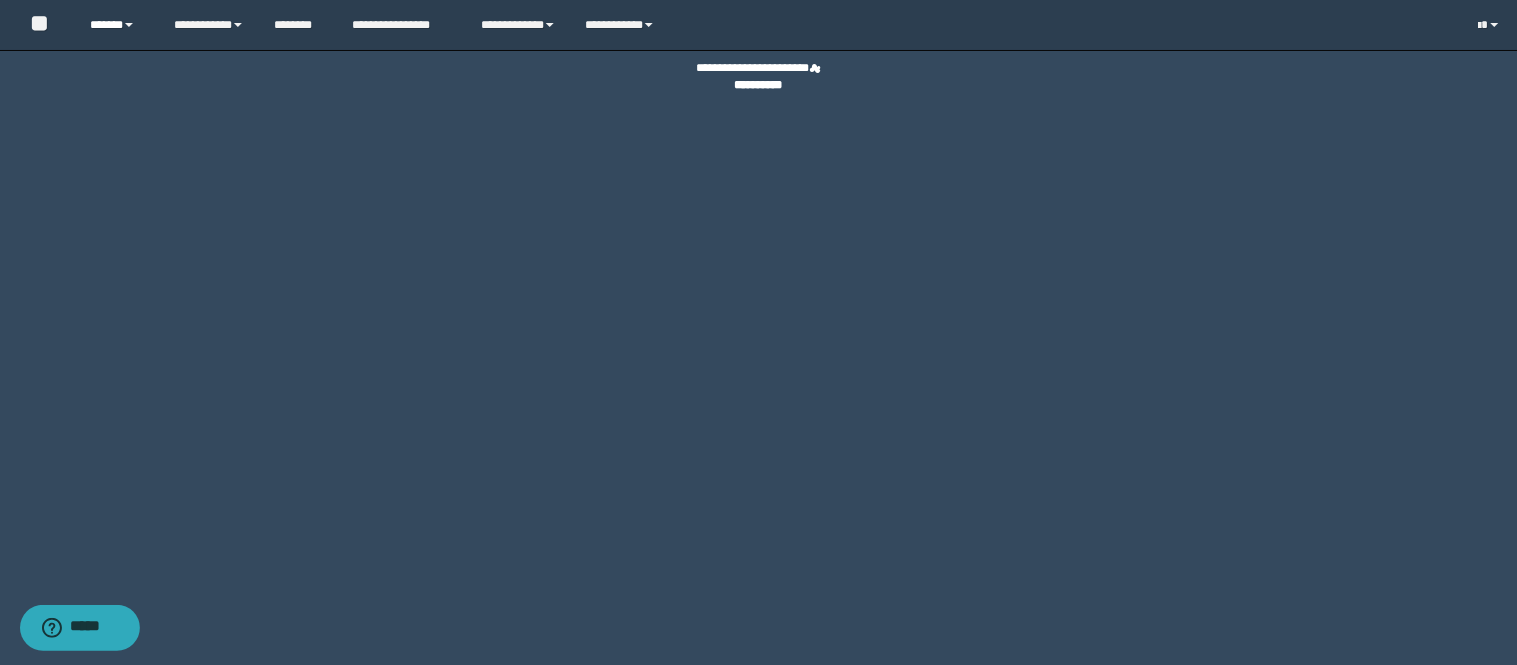 click on "******" at bounding box center [116, 25] 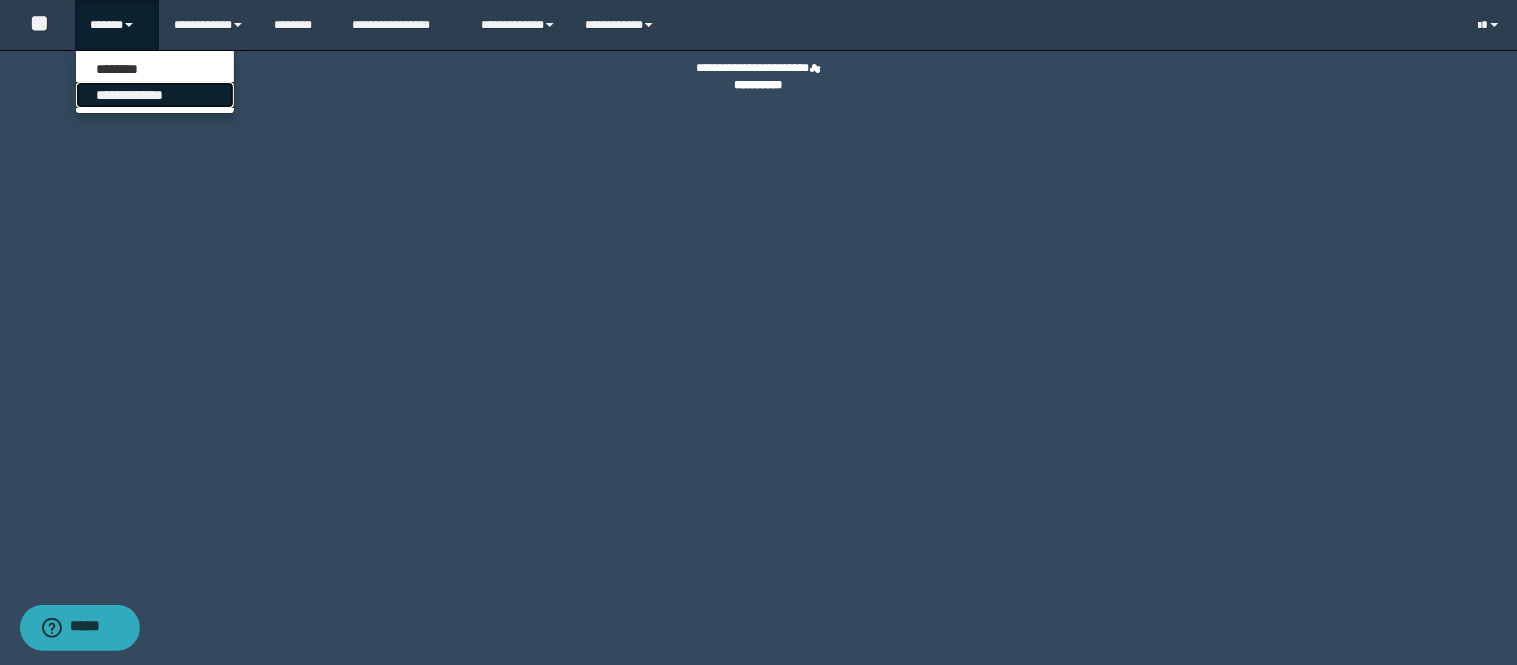 click on "**********" at bounding box center (155, 95) 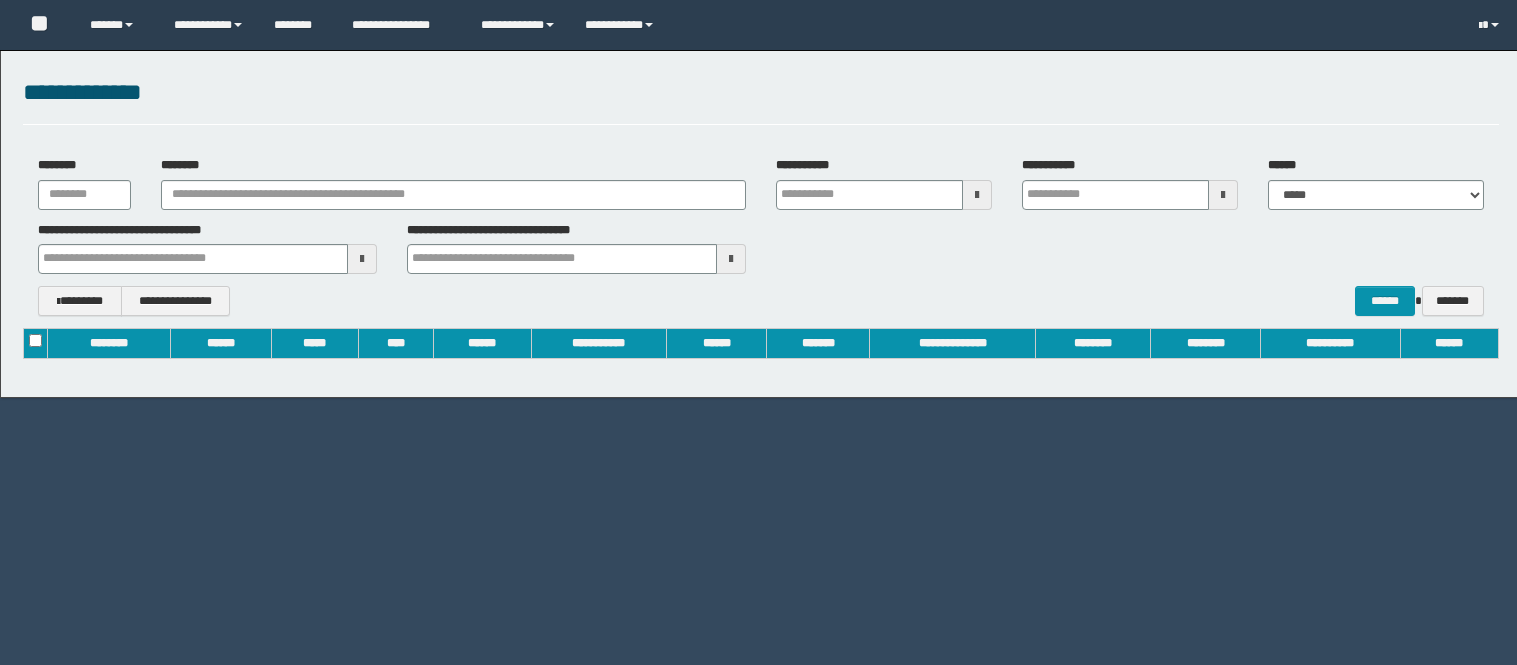scroll, scrollTop: 0, scrollLeft: 0, axis: both 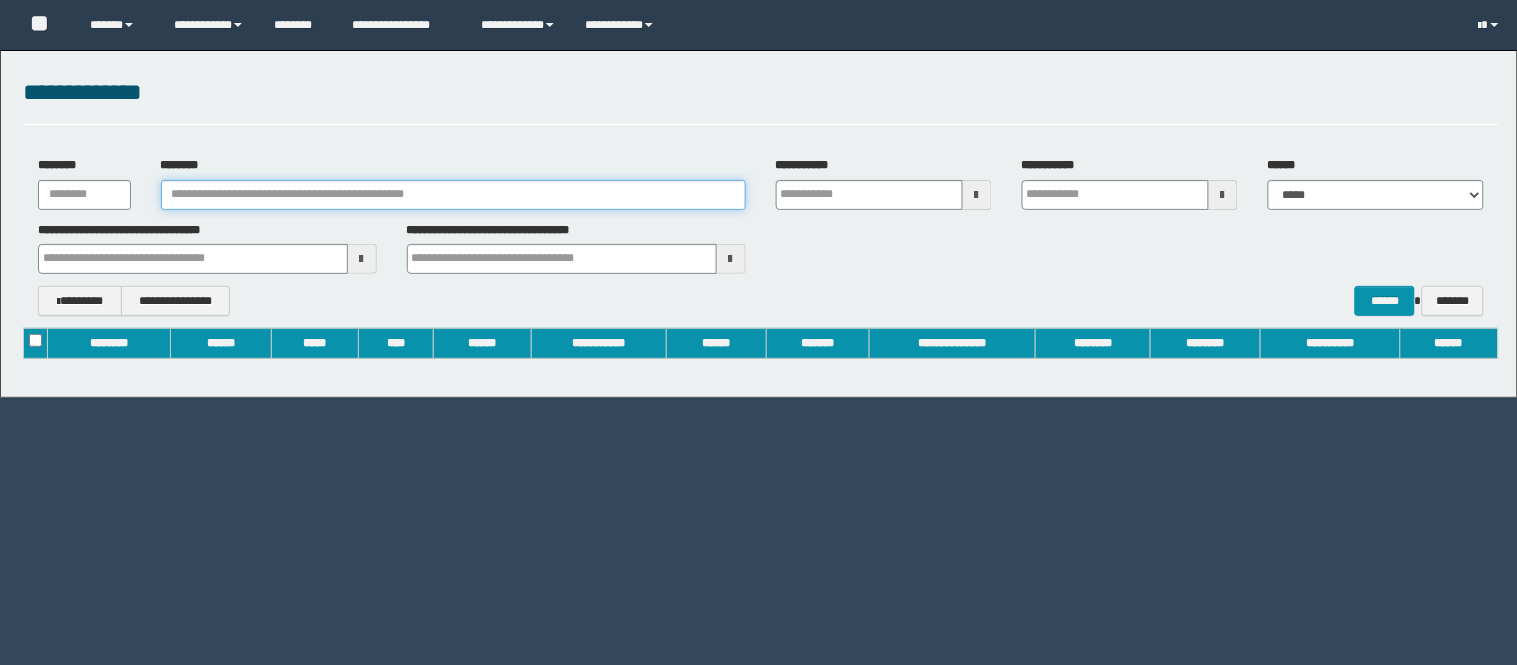 click on "********" at bounding box center (453, 195) 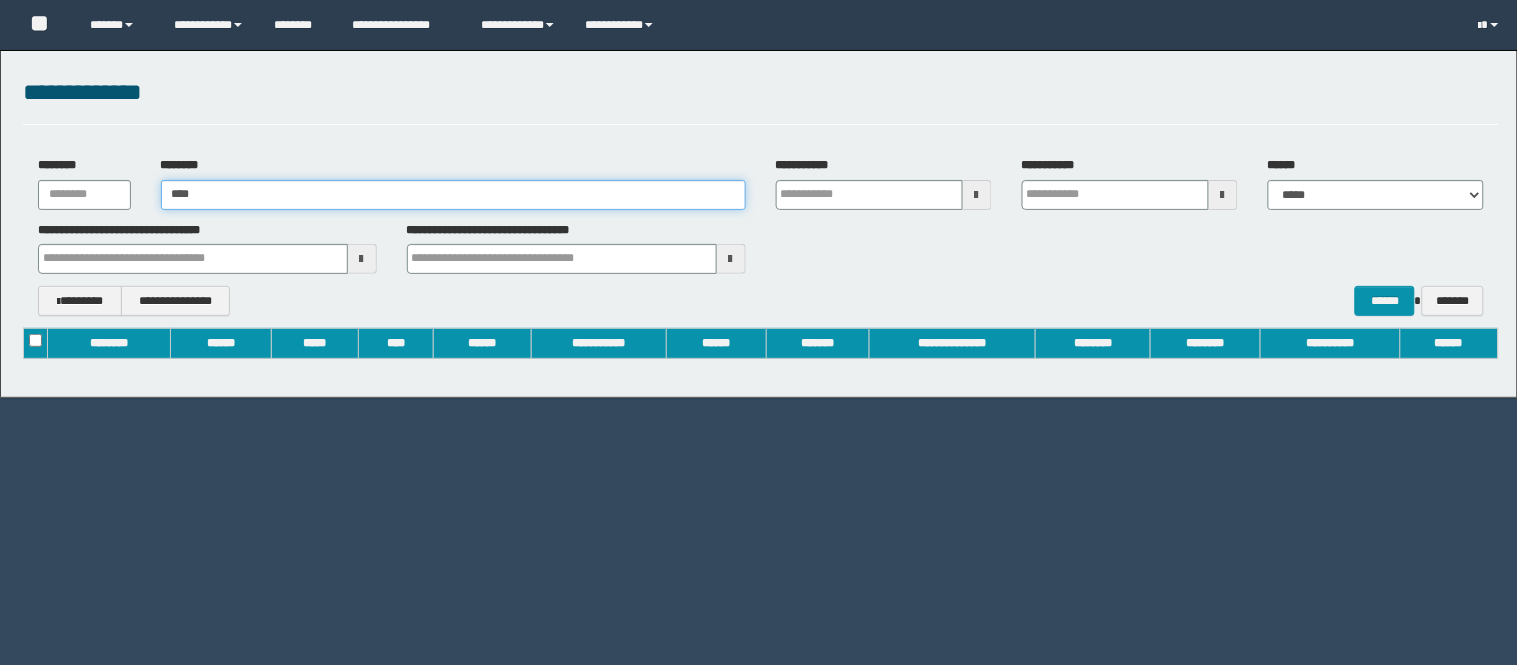 type on "*****" 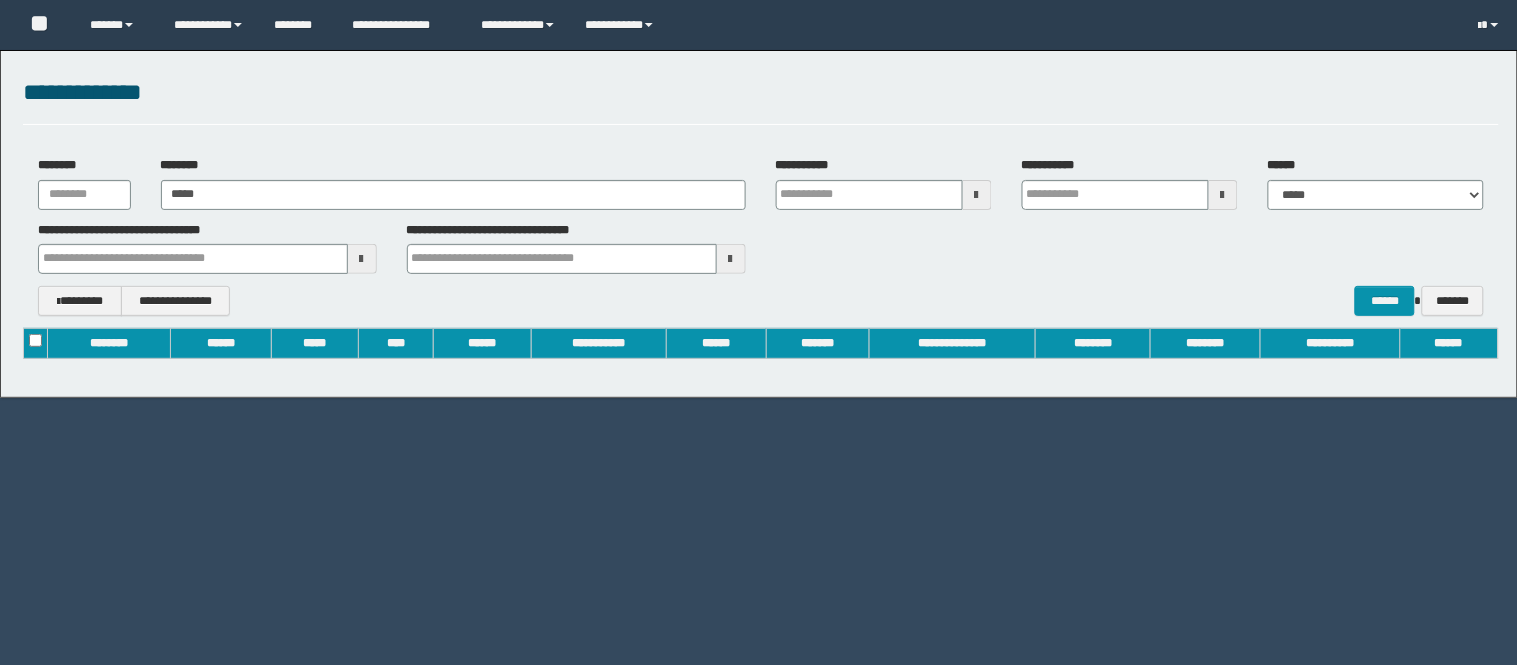 type on "**********" 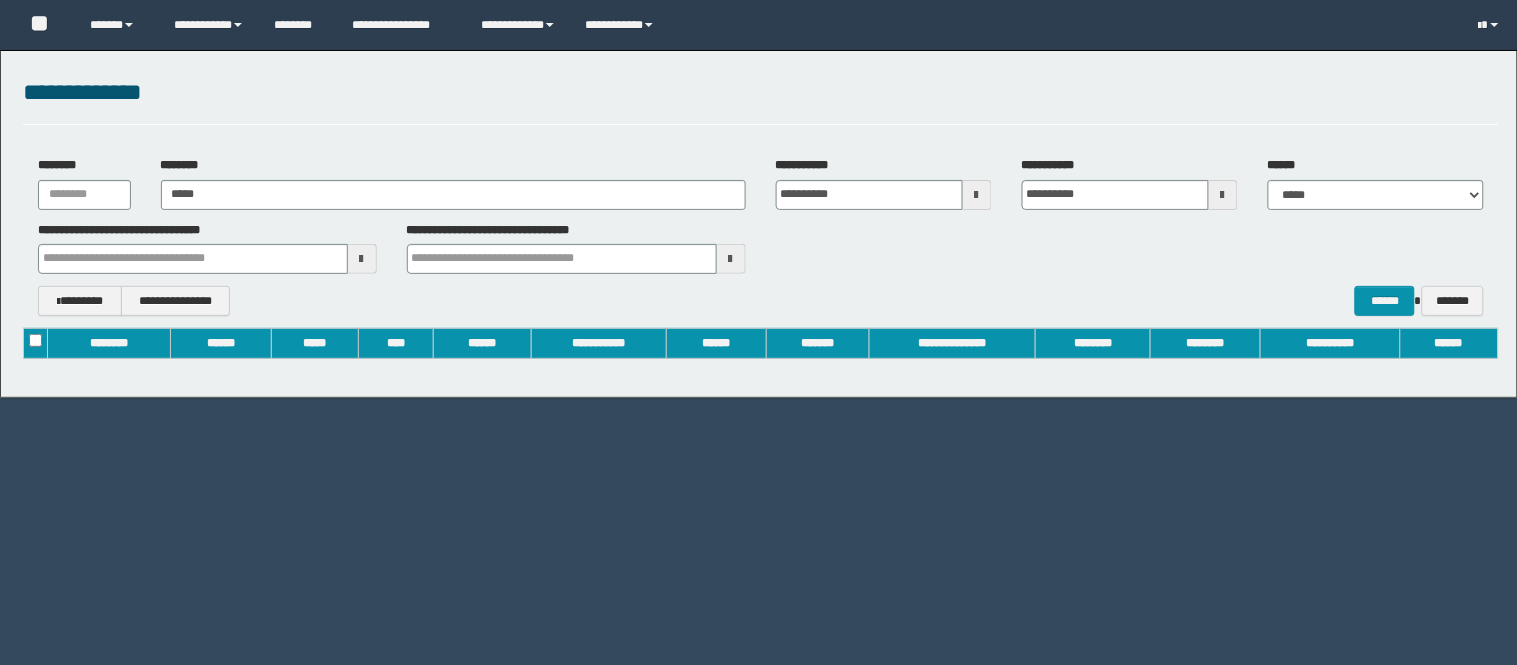 type 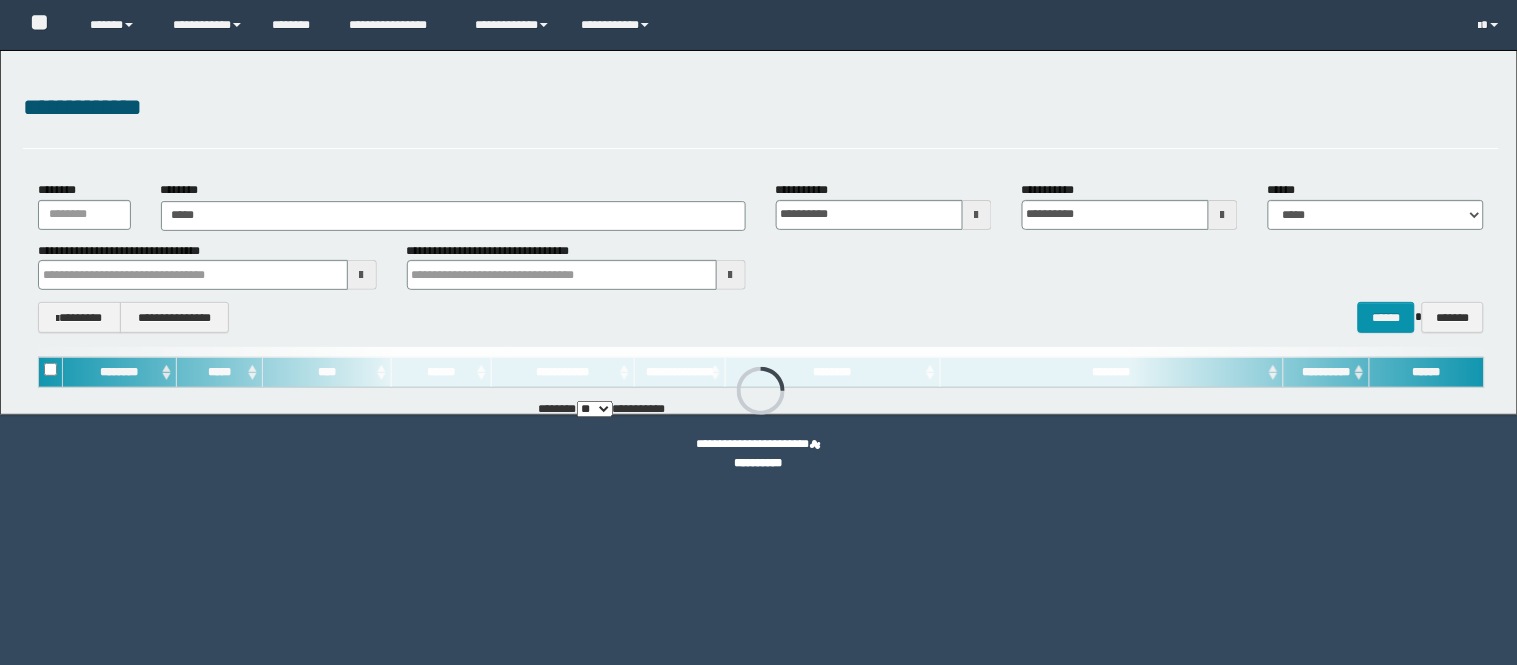 scroll, scrollTop: 0, scrollLeft: 0, axis: both 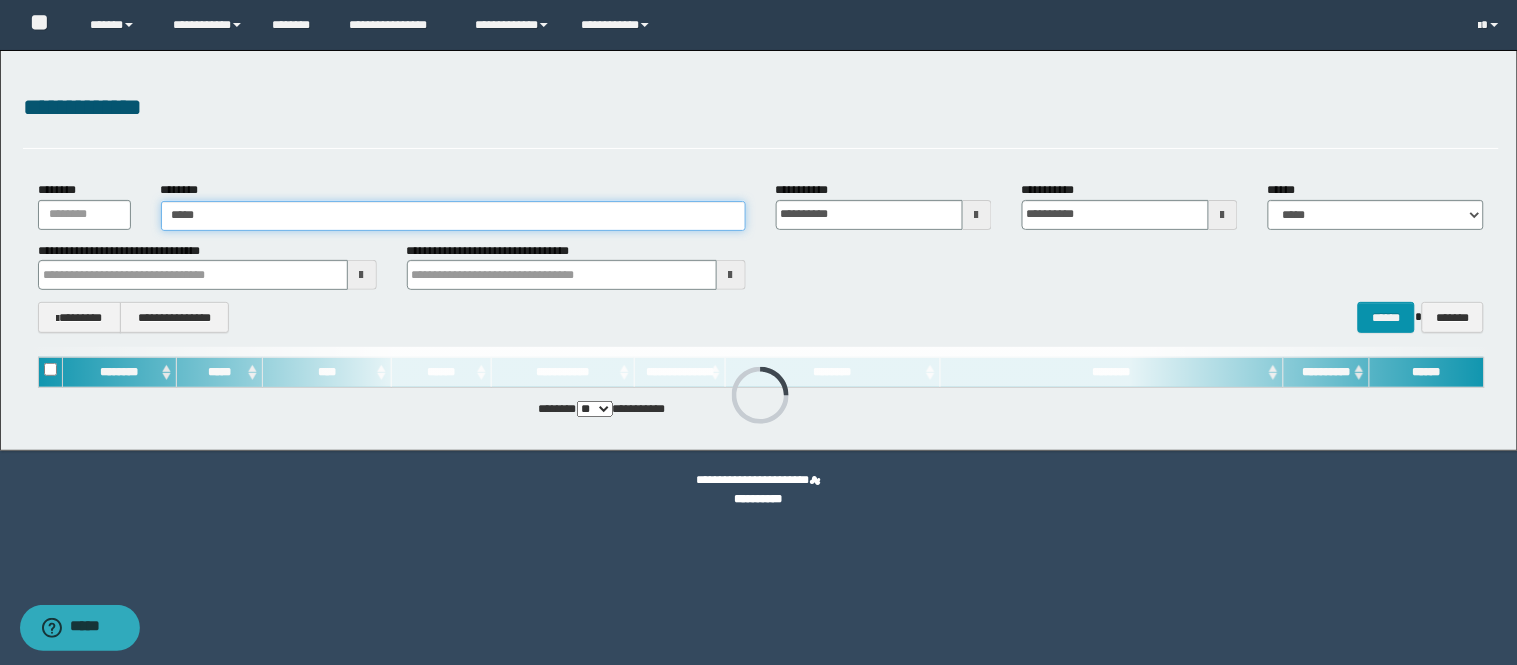 click on "*****" at bounding box center [453, 216] 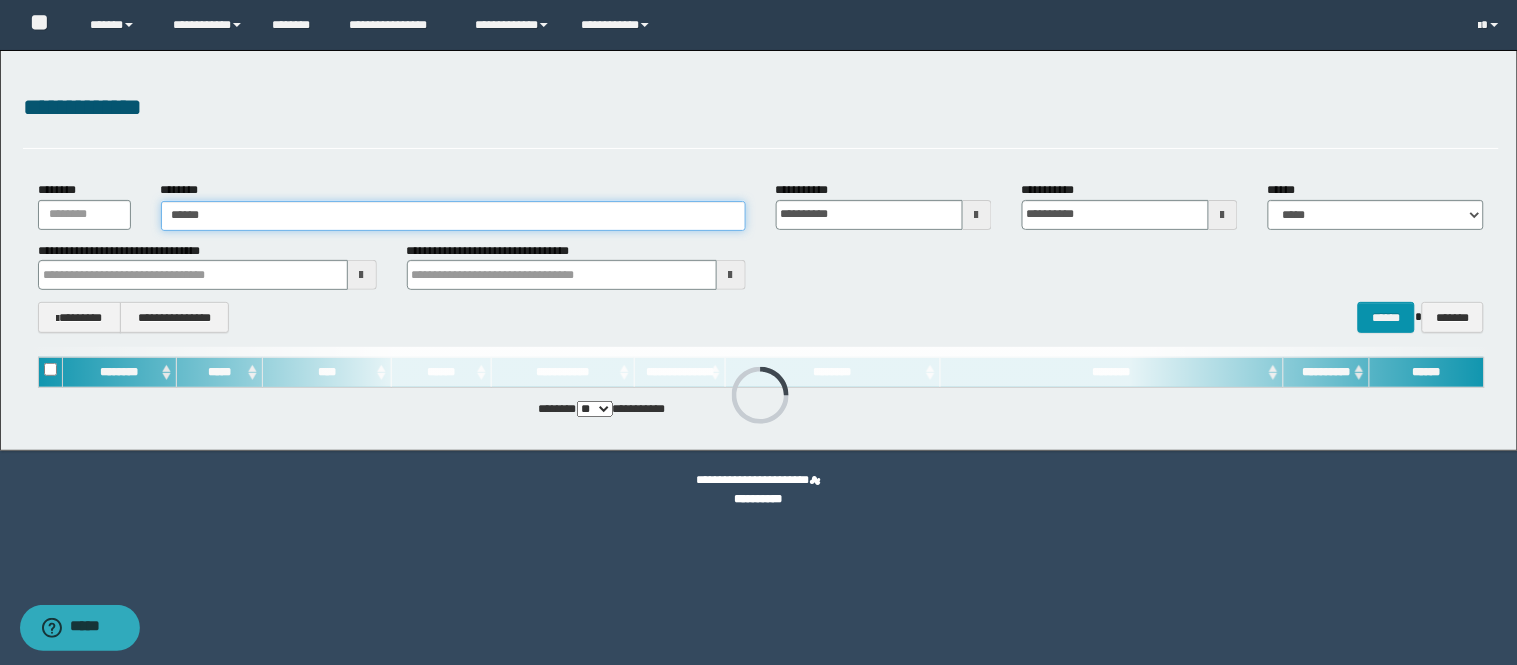 type on "*******" 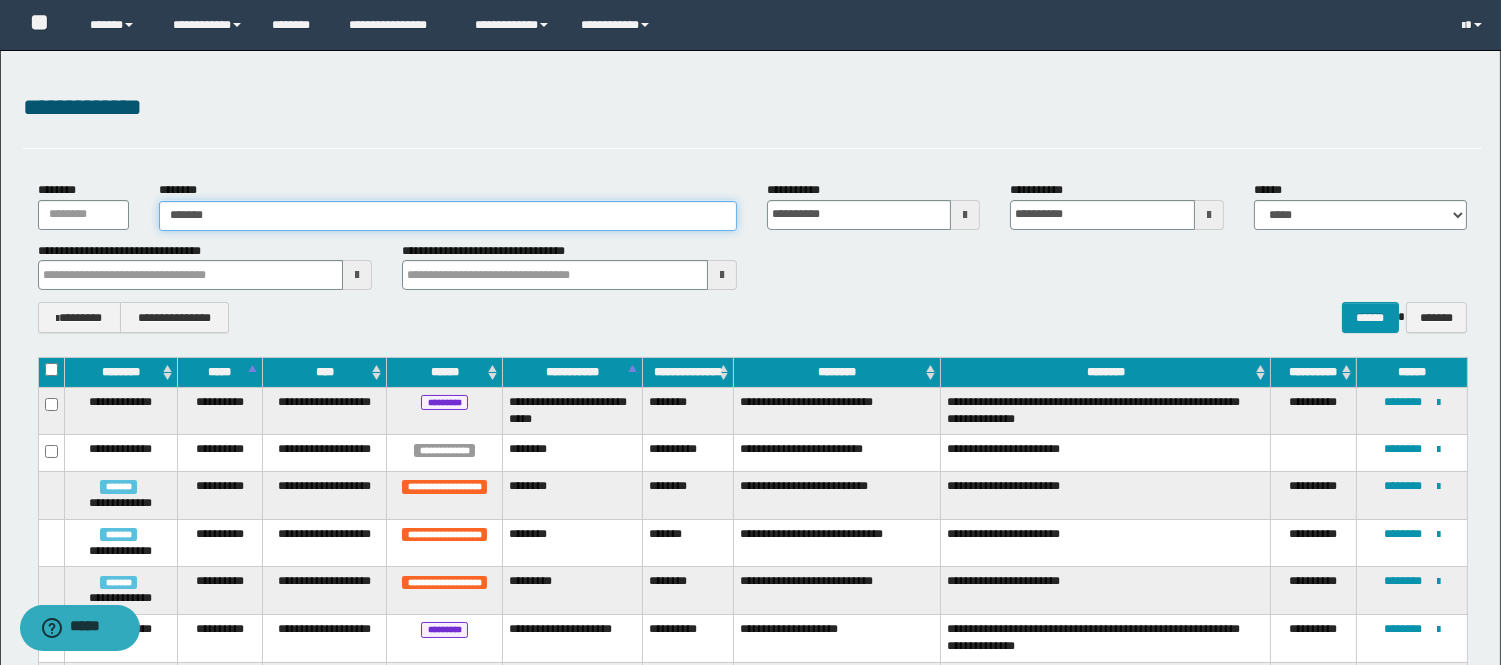 type 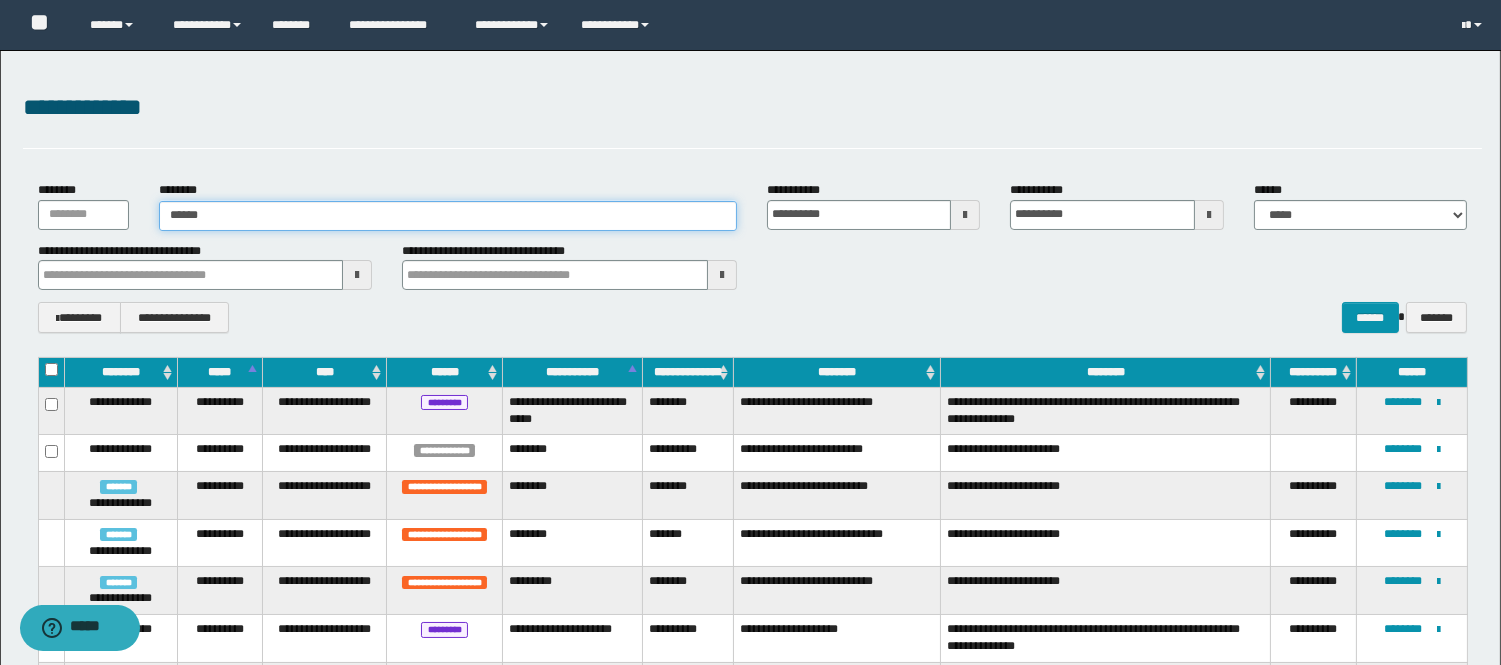 type on "*******" 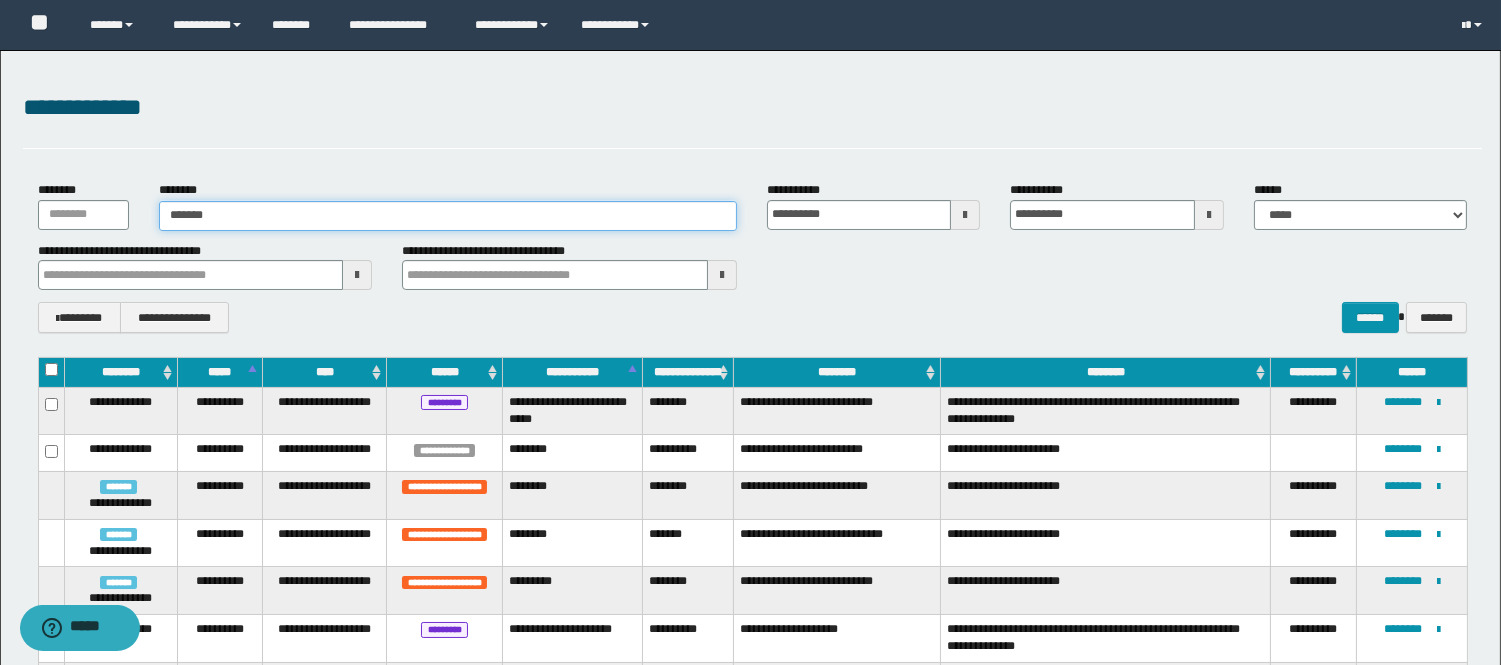 type on "*******" 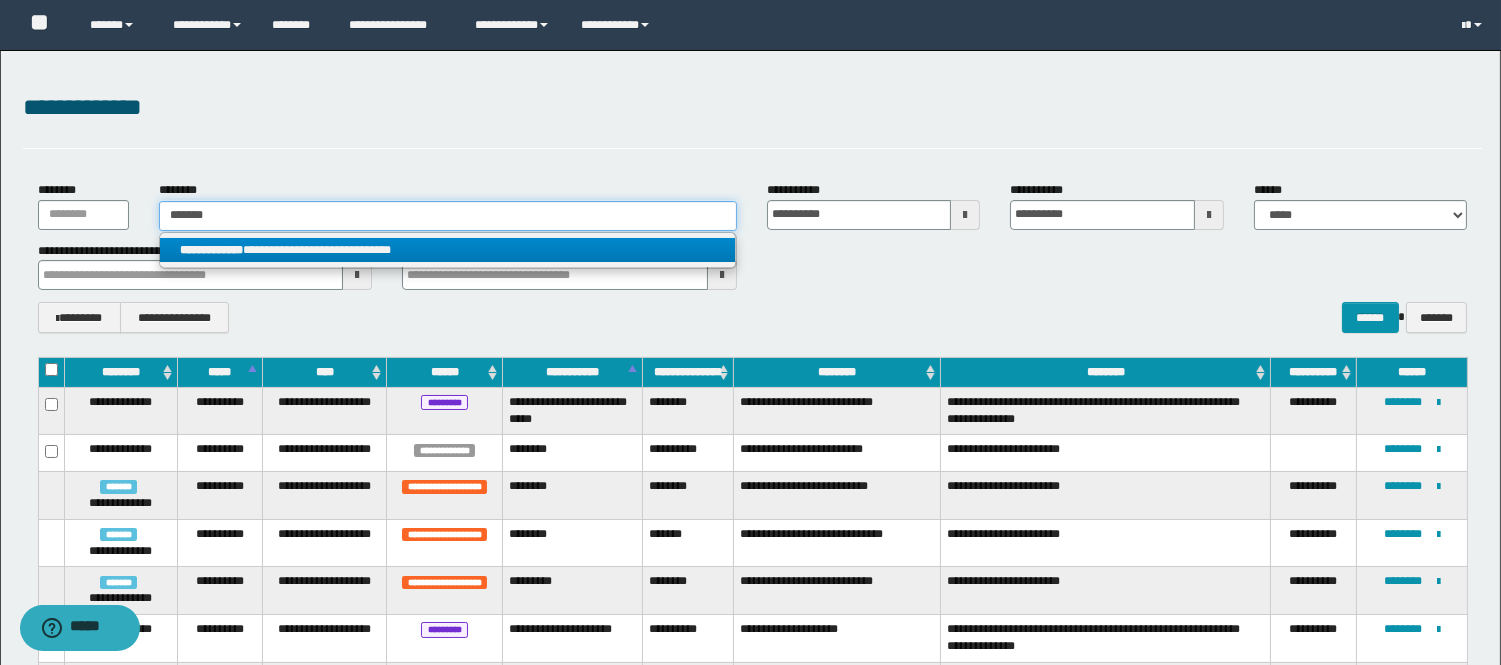 type on "*******" 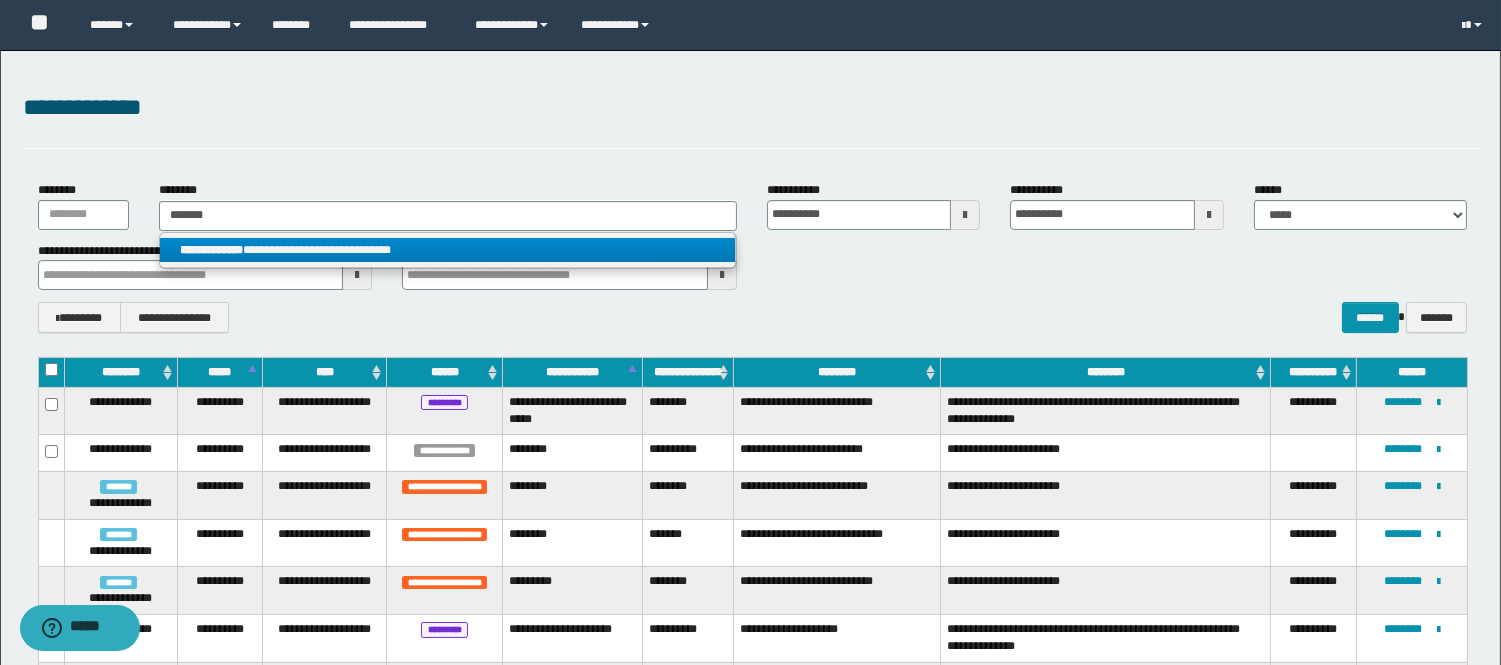 click on "**********" at bounding box center [448, 250] 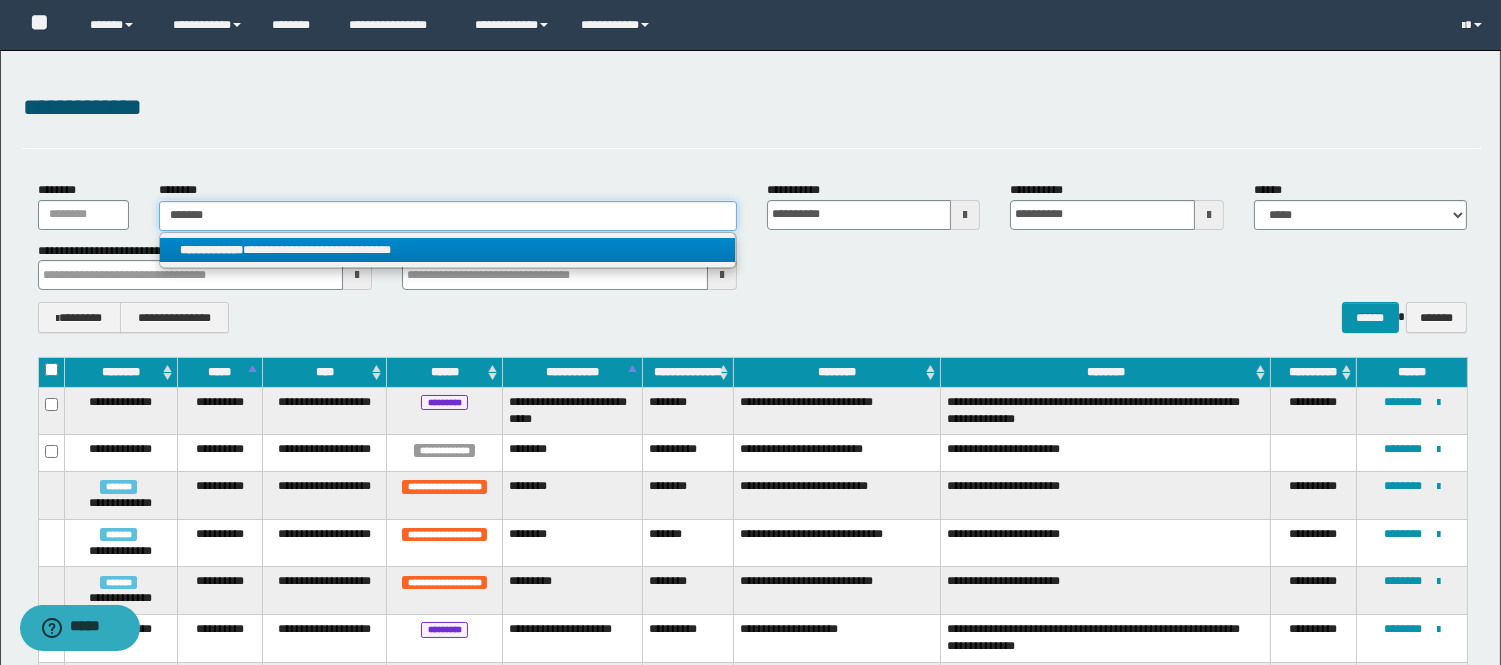 type 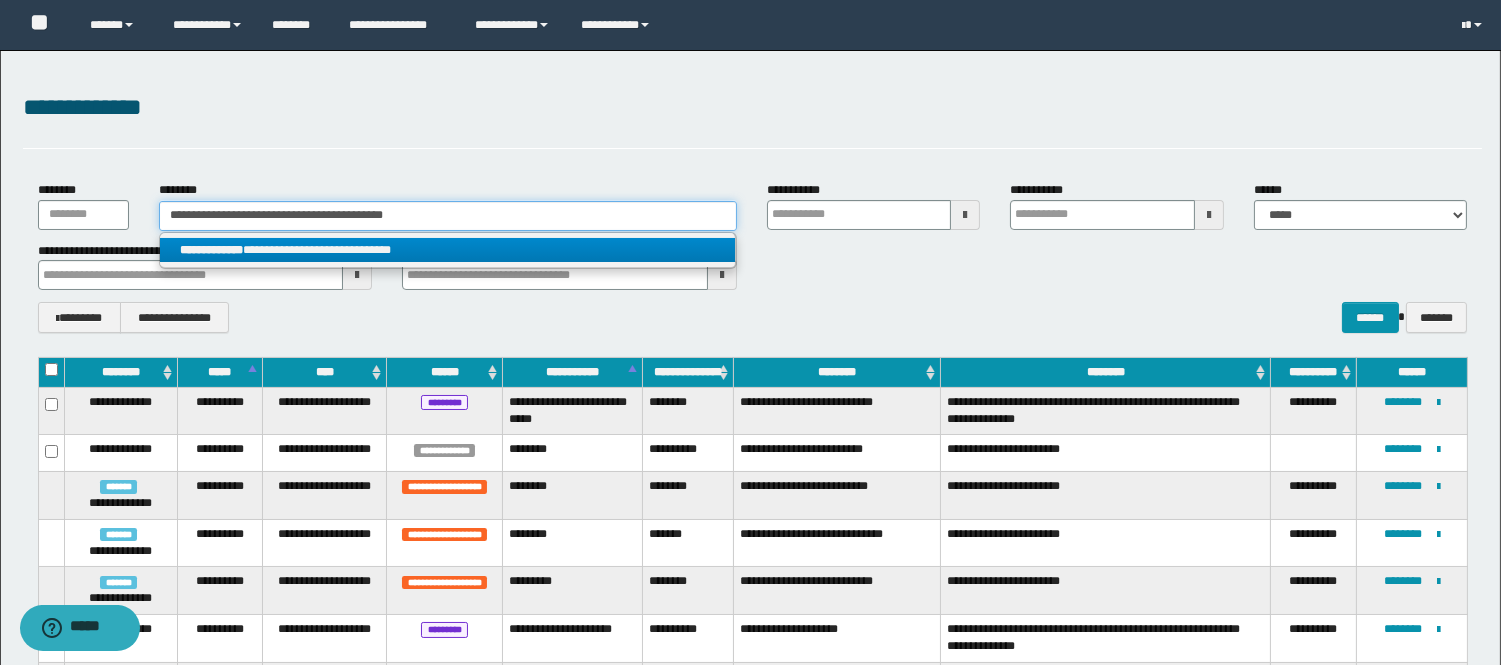 type 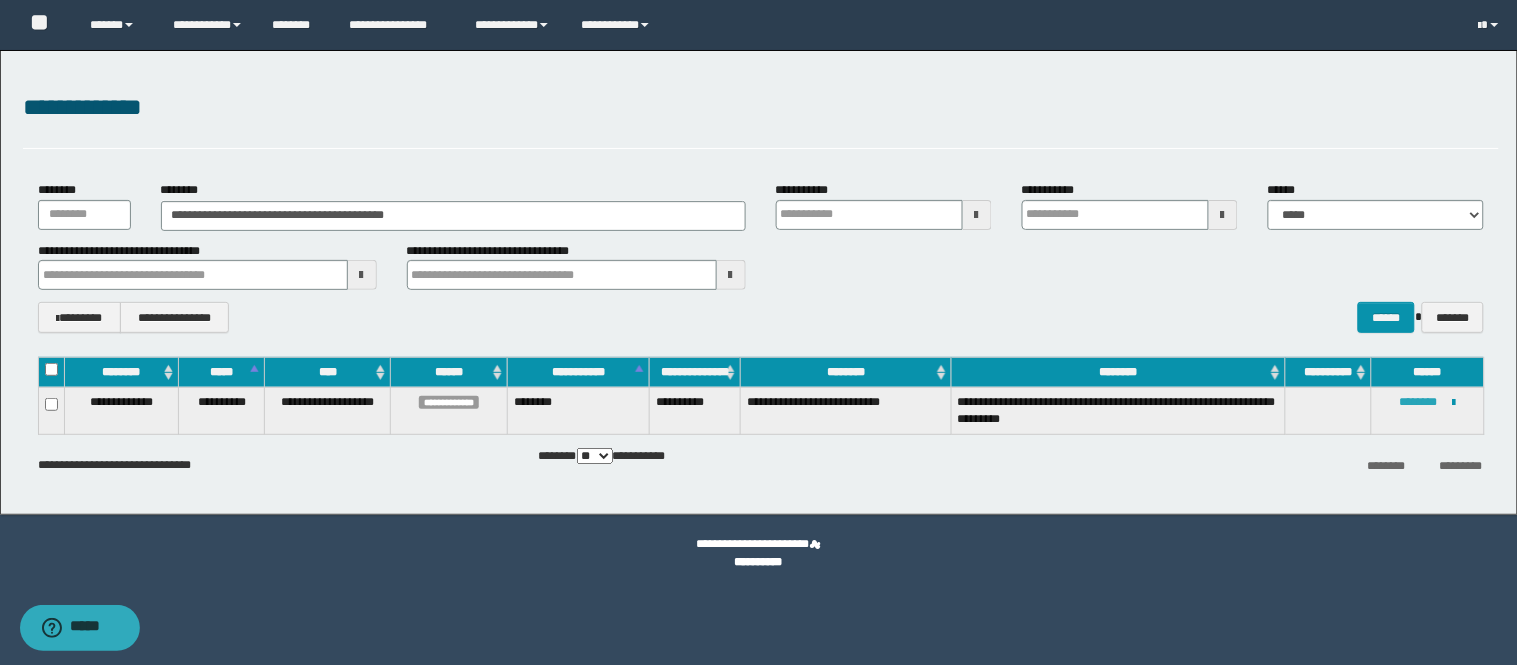 click on "********" at bounding box center [1419, 402] 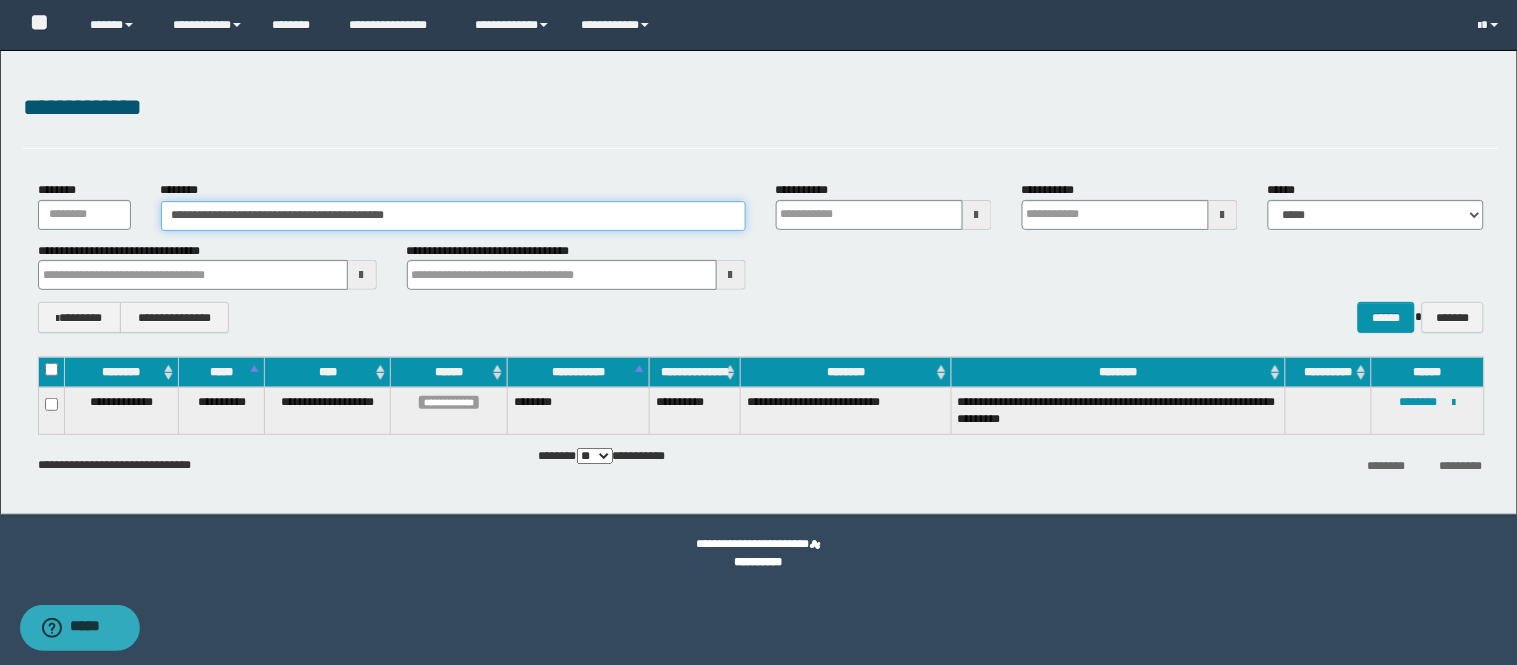drag, startPoint x: 438, startPoint y: 212, endPoint x: 17, endPoint y: 175, distance: 422.62277 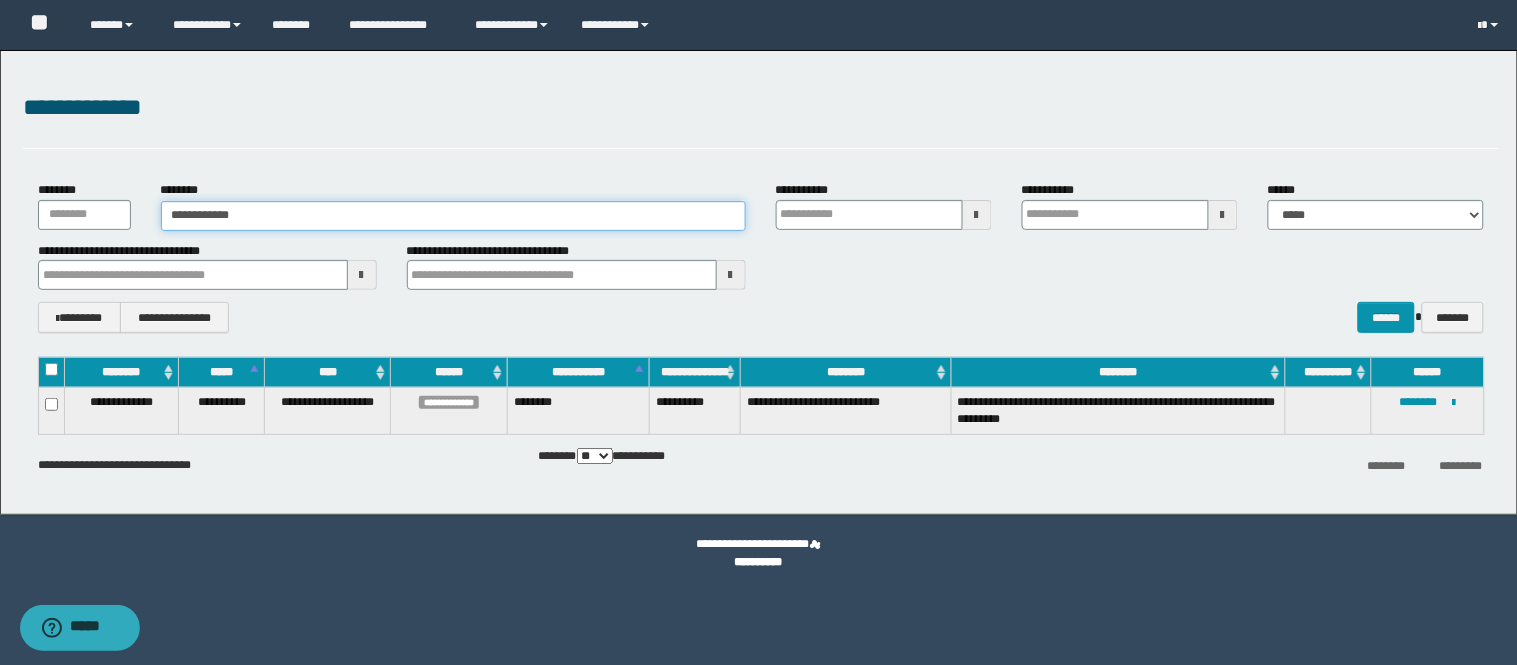 type on "**********" 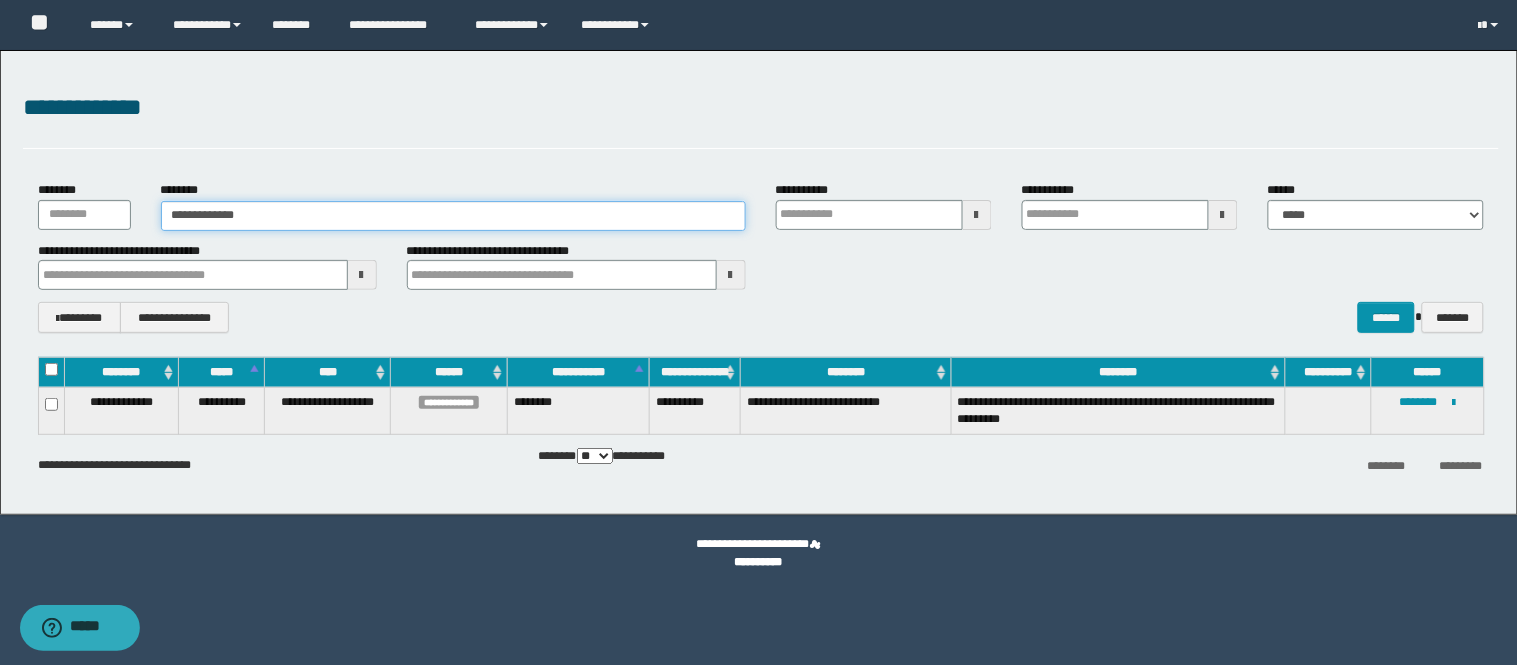 type on "**********" 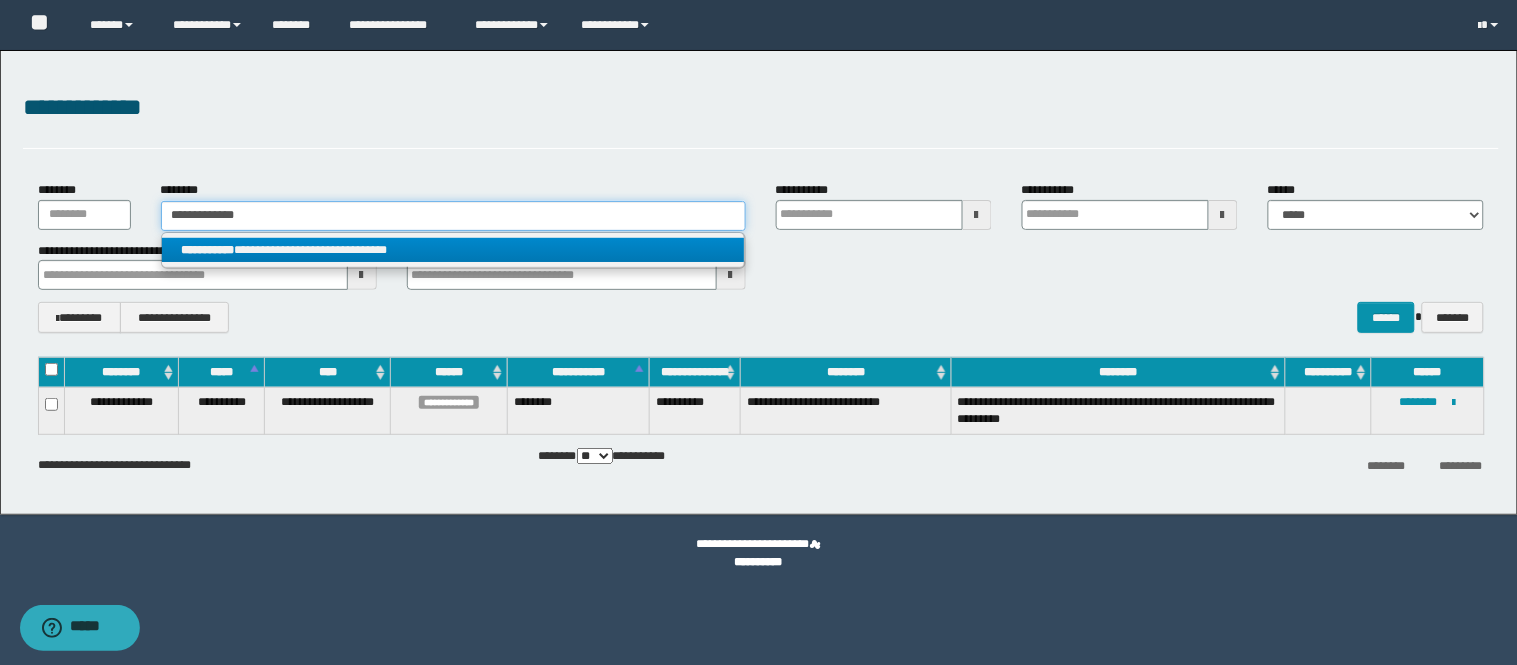 type 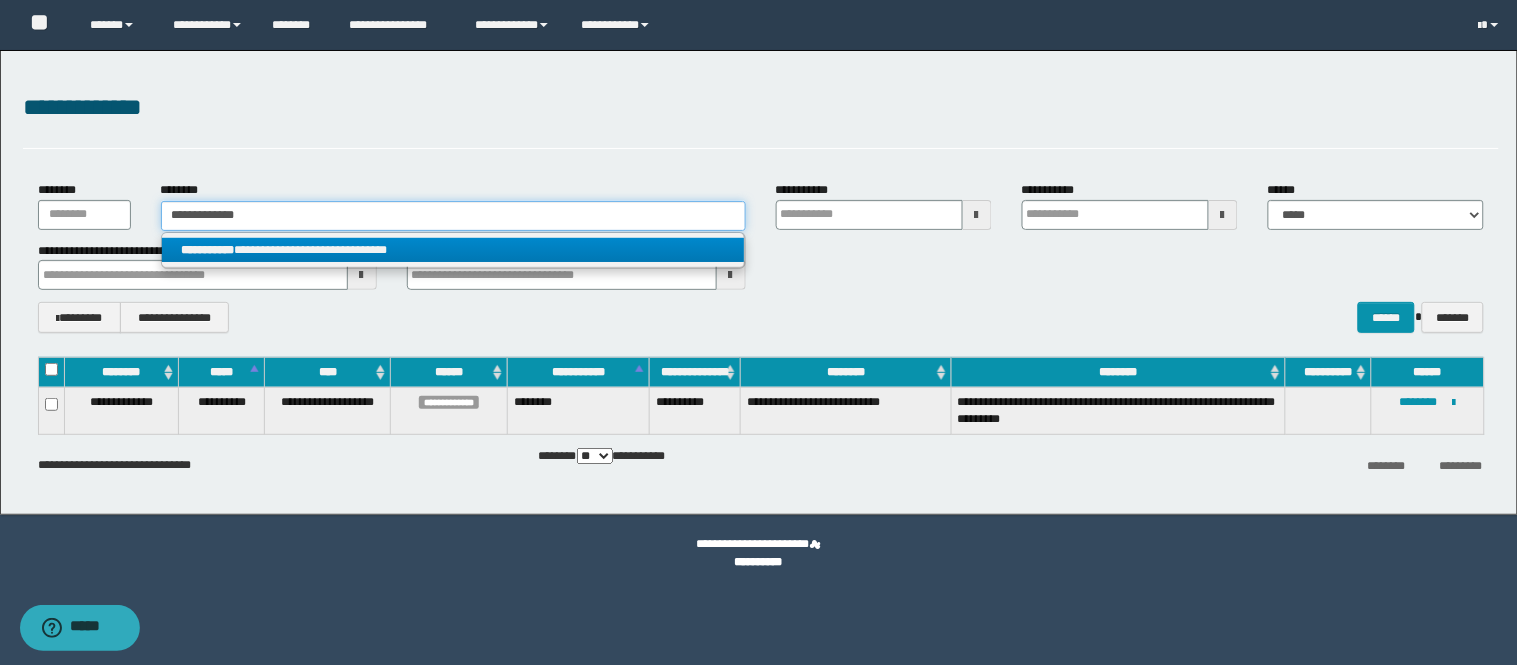 type on "**********" 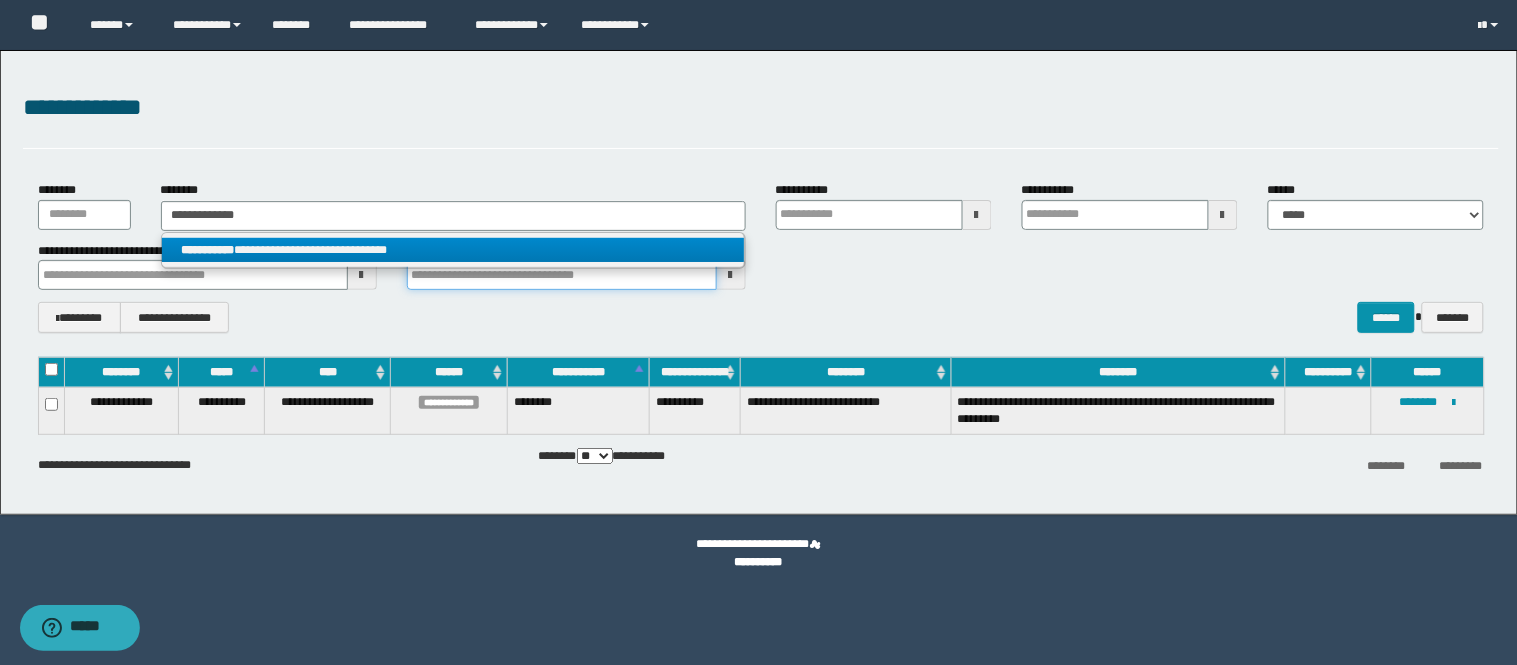 type 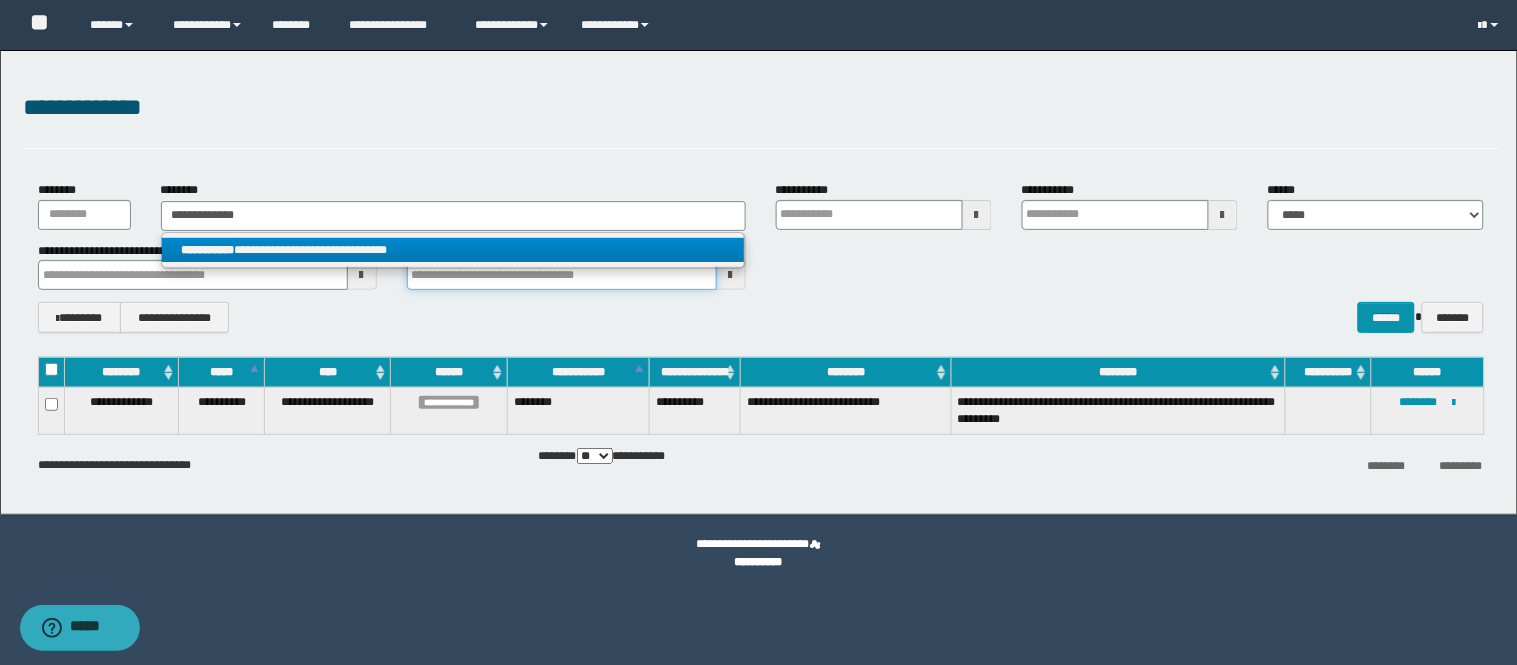click at bounding box center (562, 275) 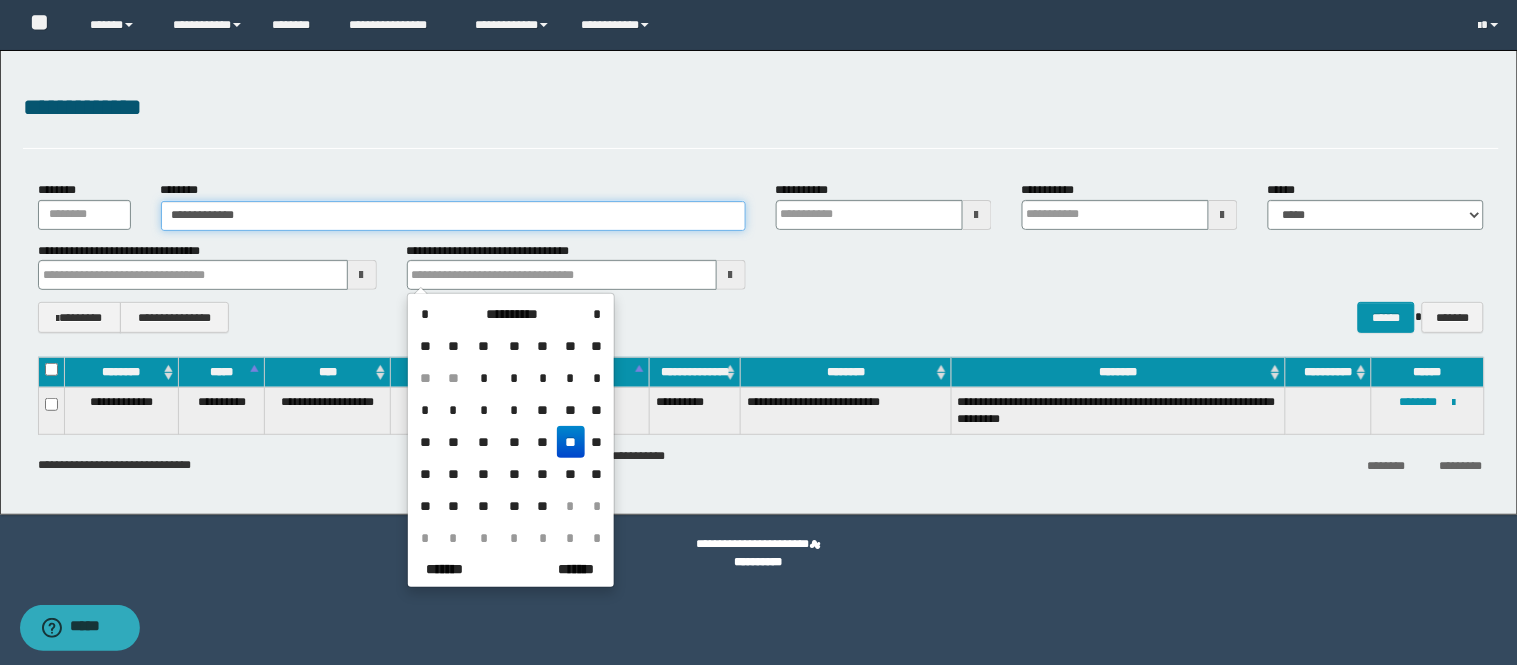 type 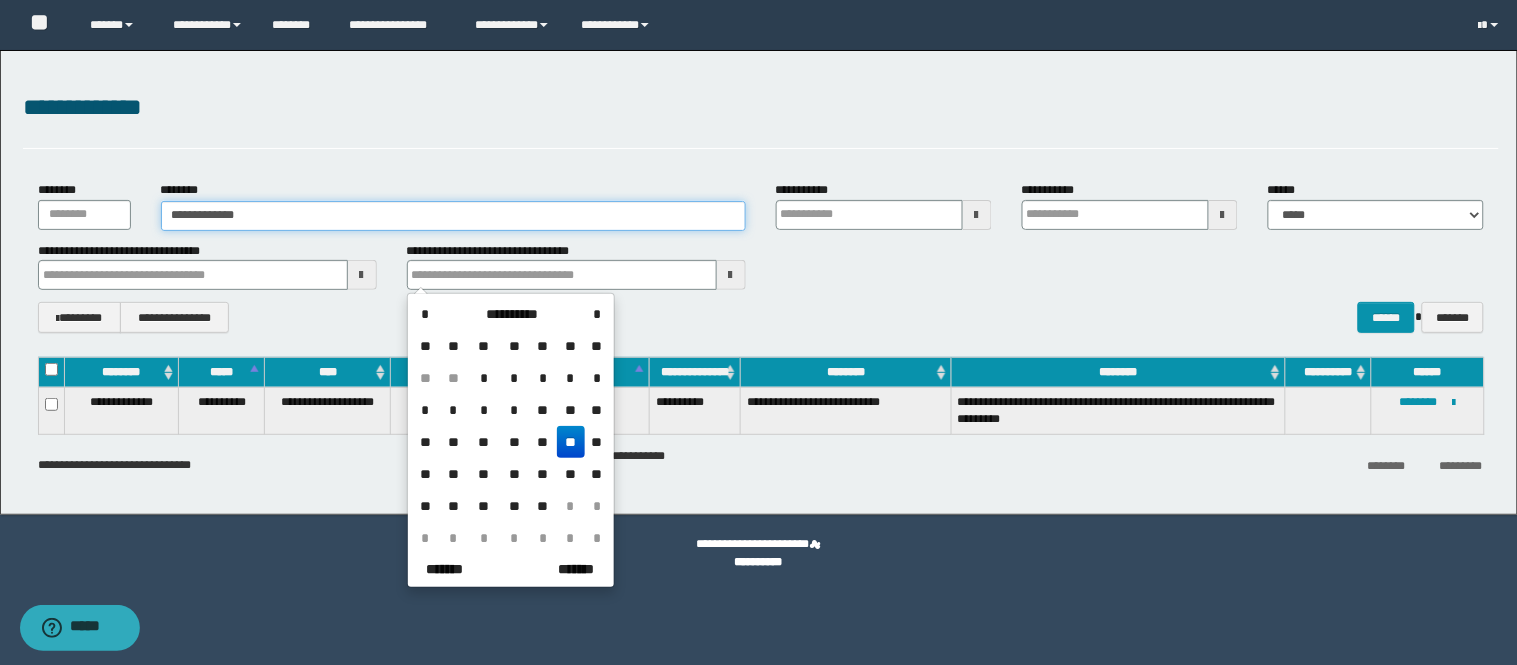 drag, startPoint x: 285, startPoint y: 223, endPoint x: 286, endPoint y: 252, distance: 29.017237 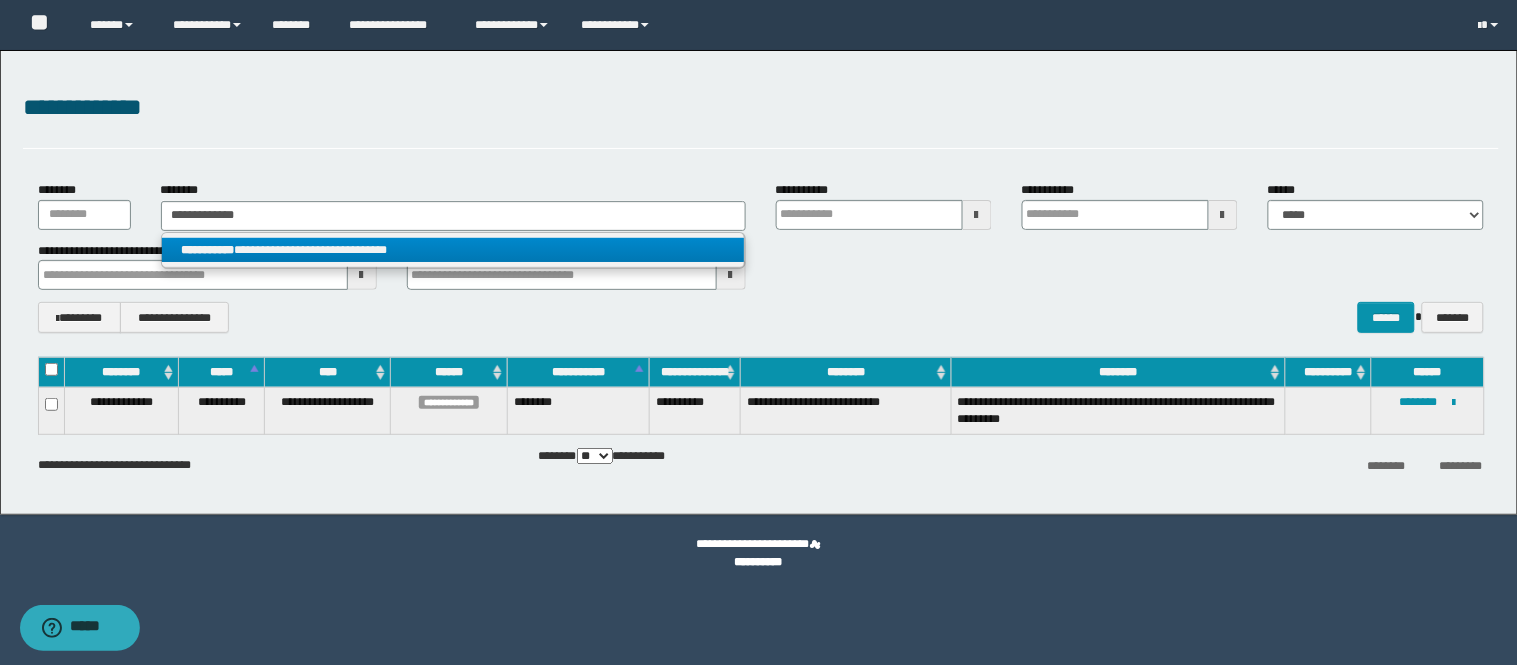 click on "**********" at bounding box center [453, 250] 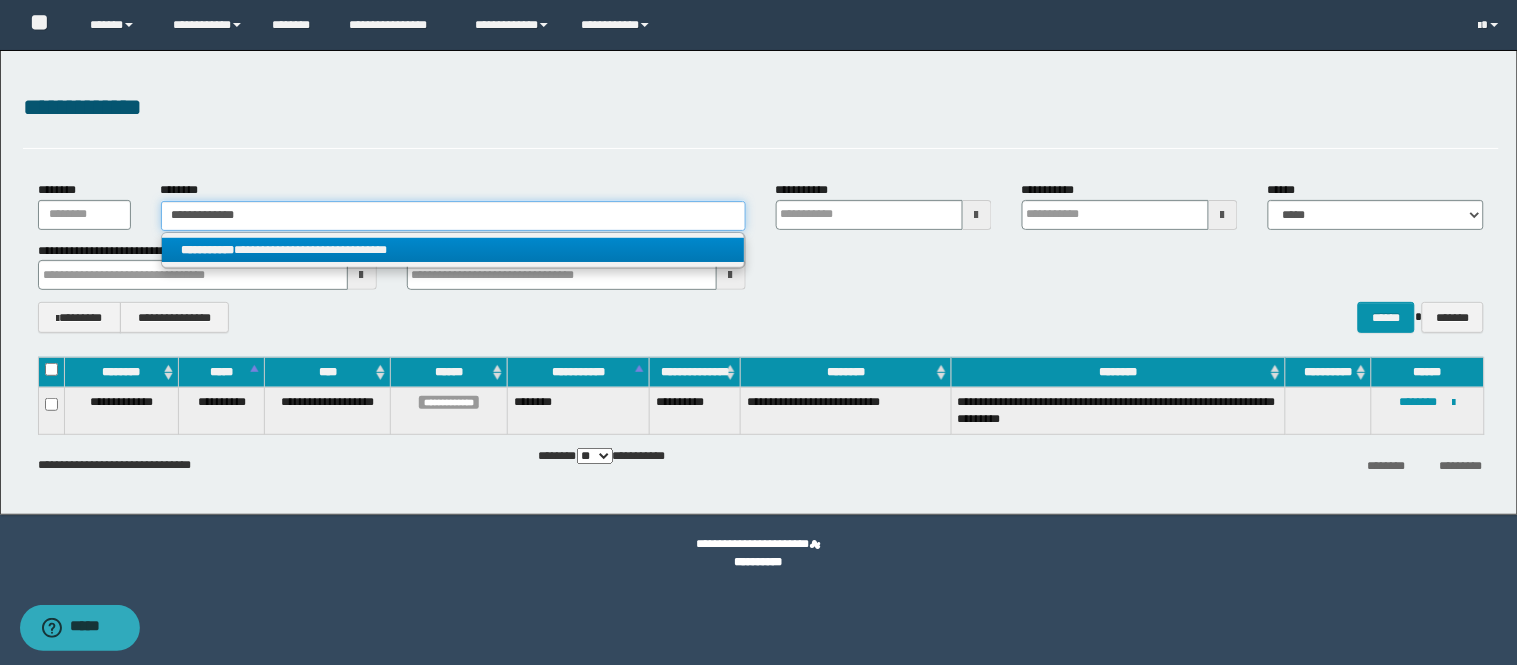 type 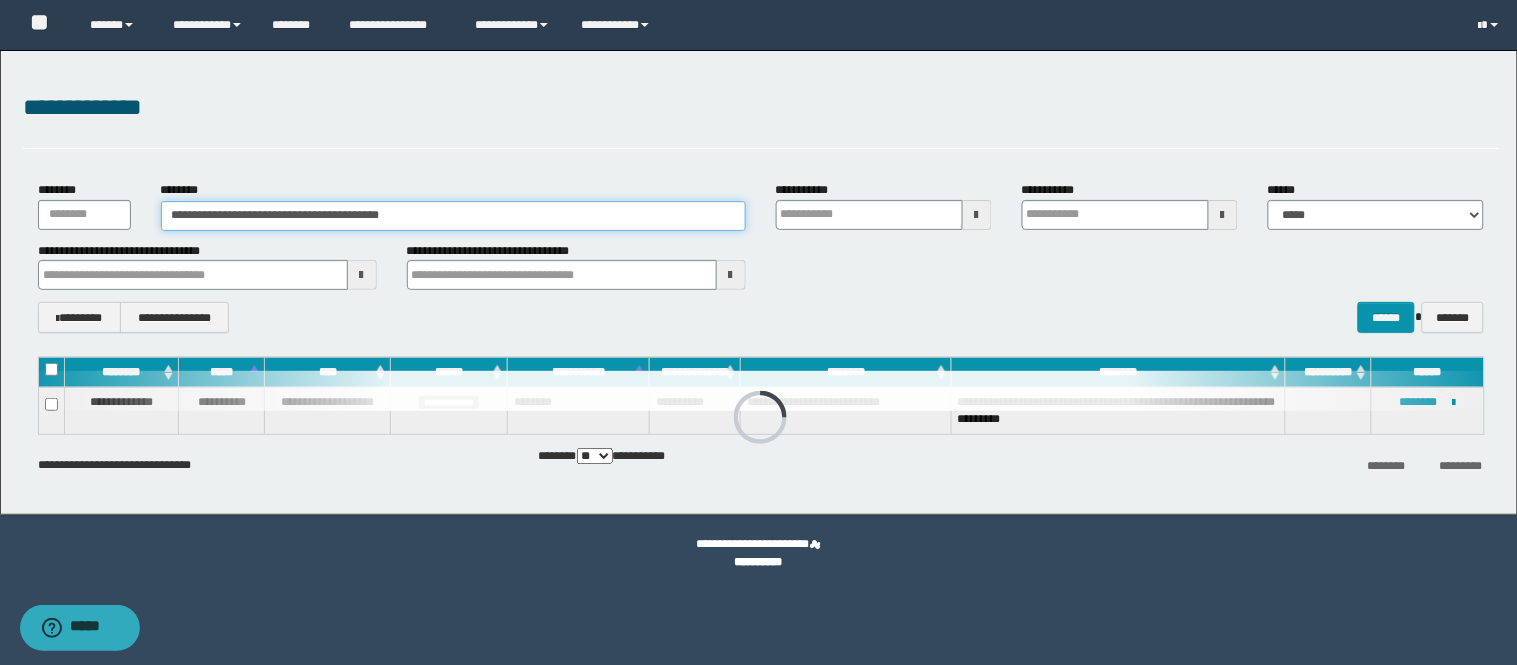 type 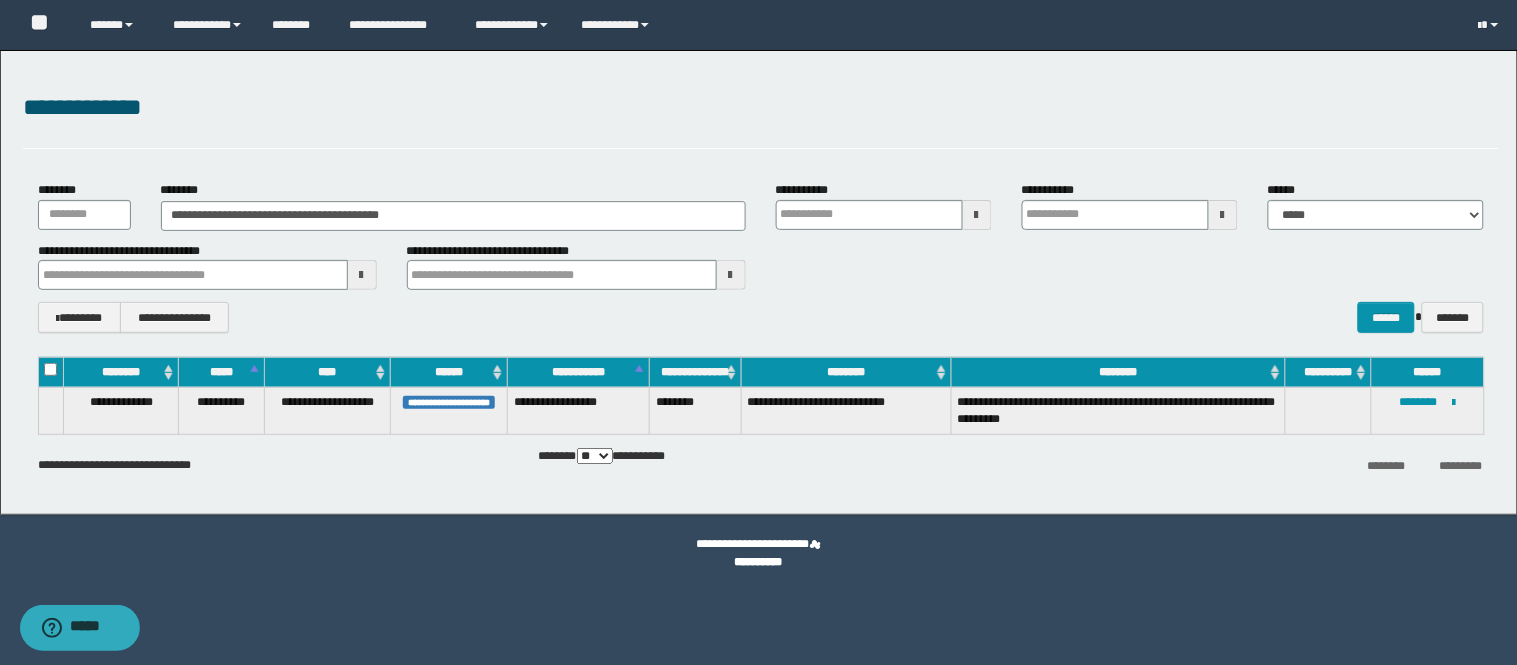 click on "**********" at bounding box center [1427, 411] 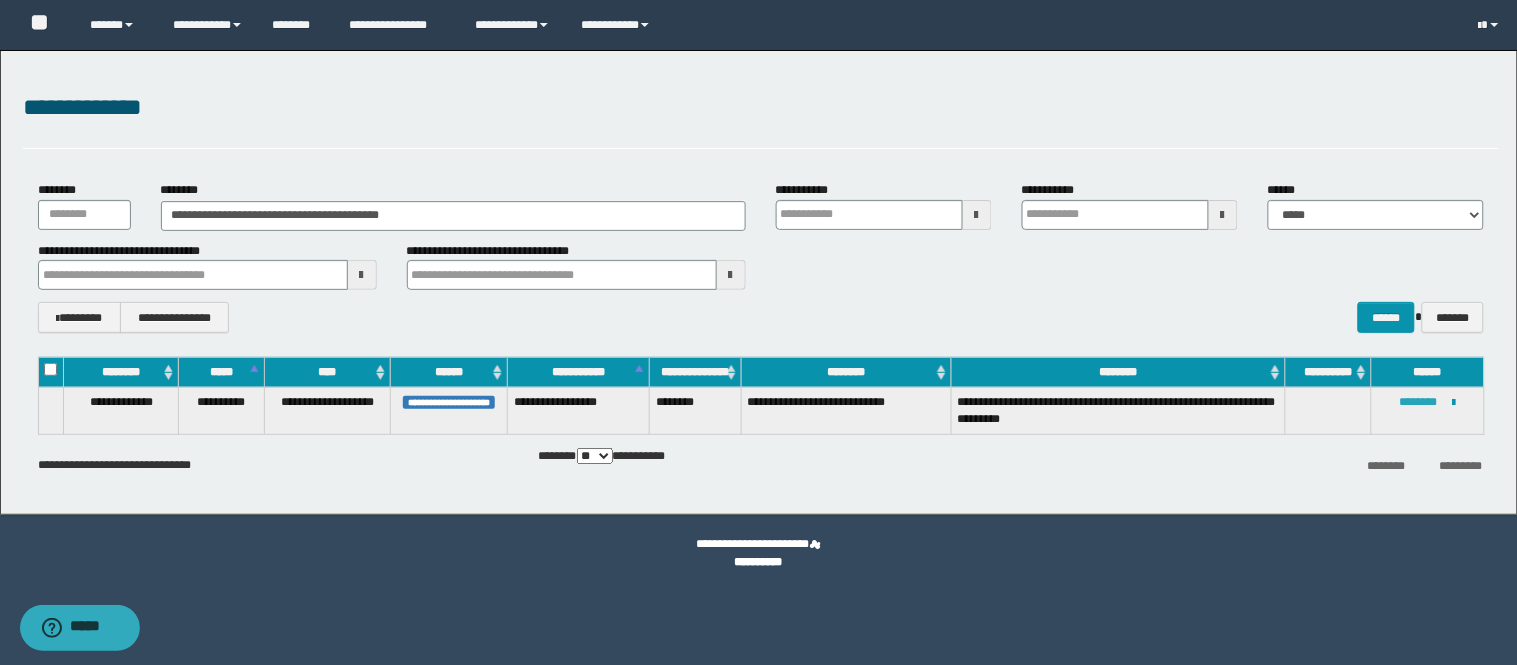 click on "********" at bounding box center [1419, 402] 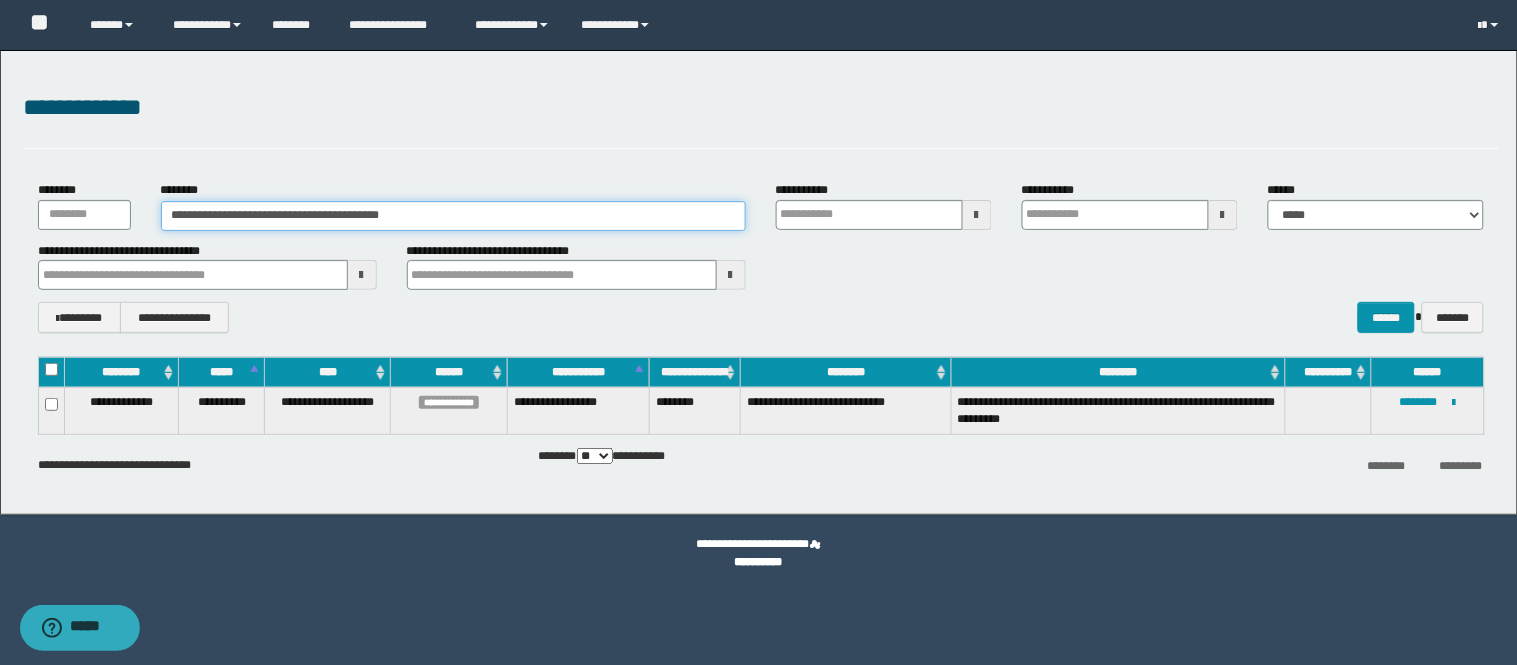 drag, startPoint x: 442, startPoint y: 214, endPoint x: 0, endPoint y: 217, distance: 442.0102 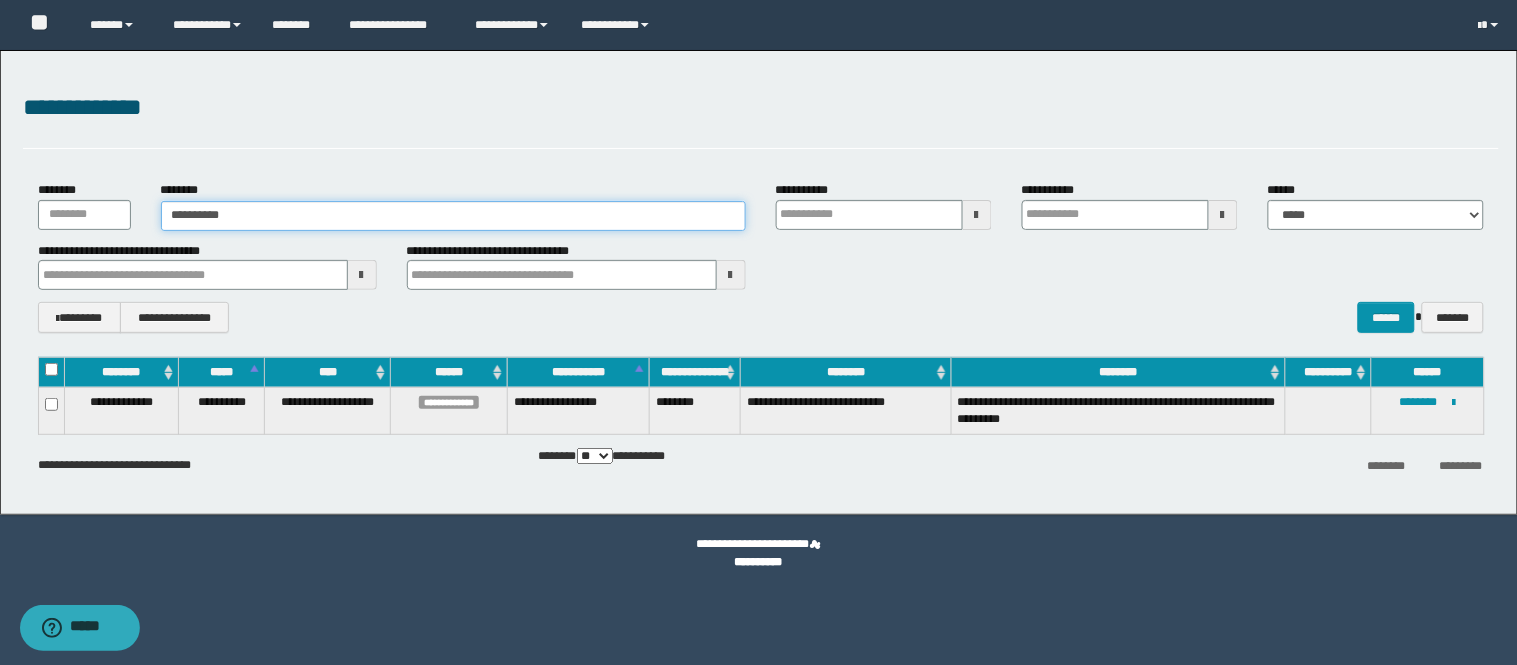 type on "**********" 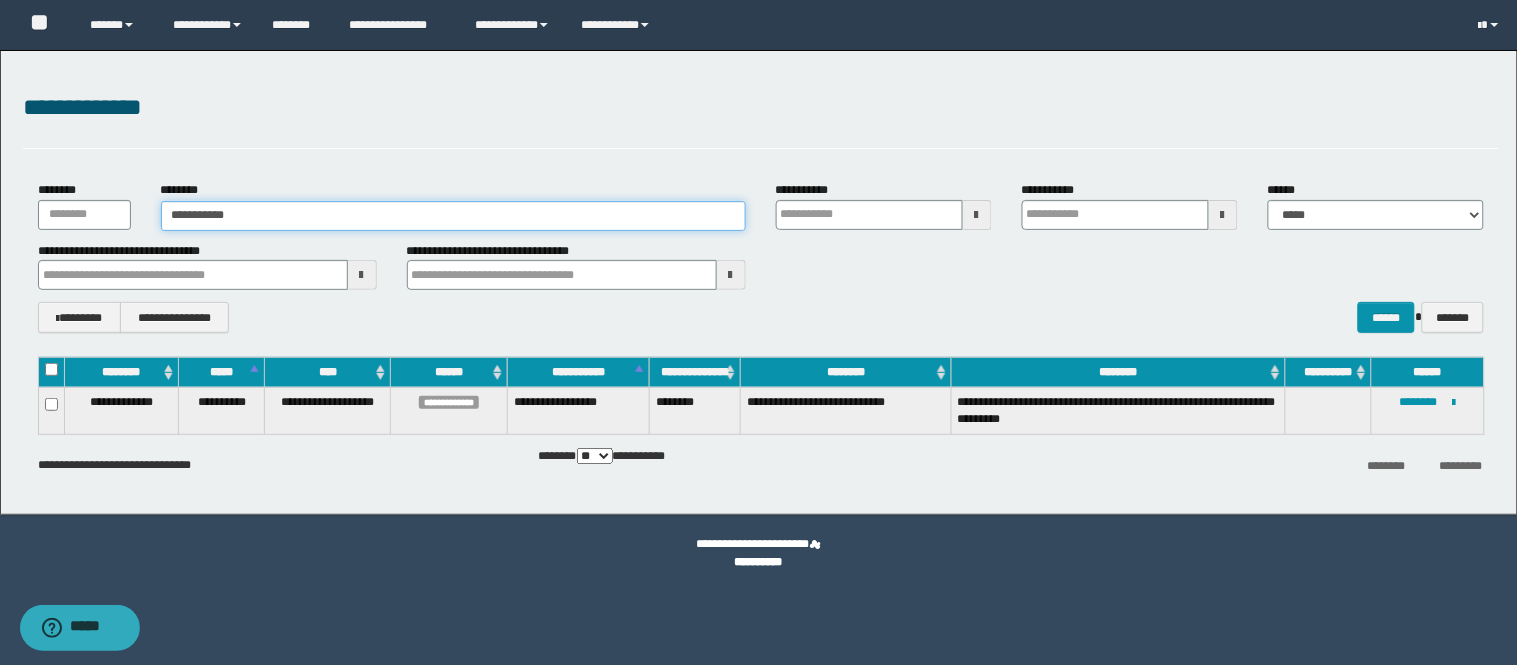 type on "**********" 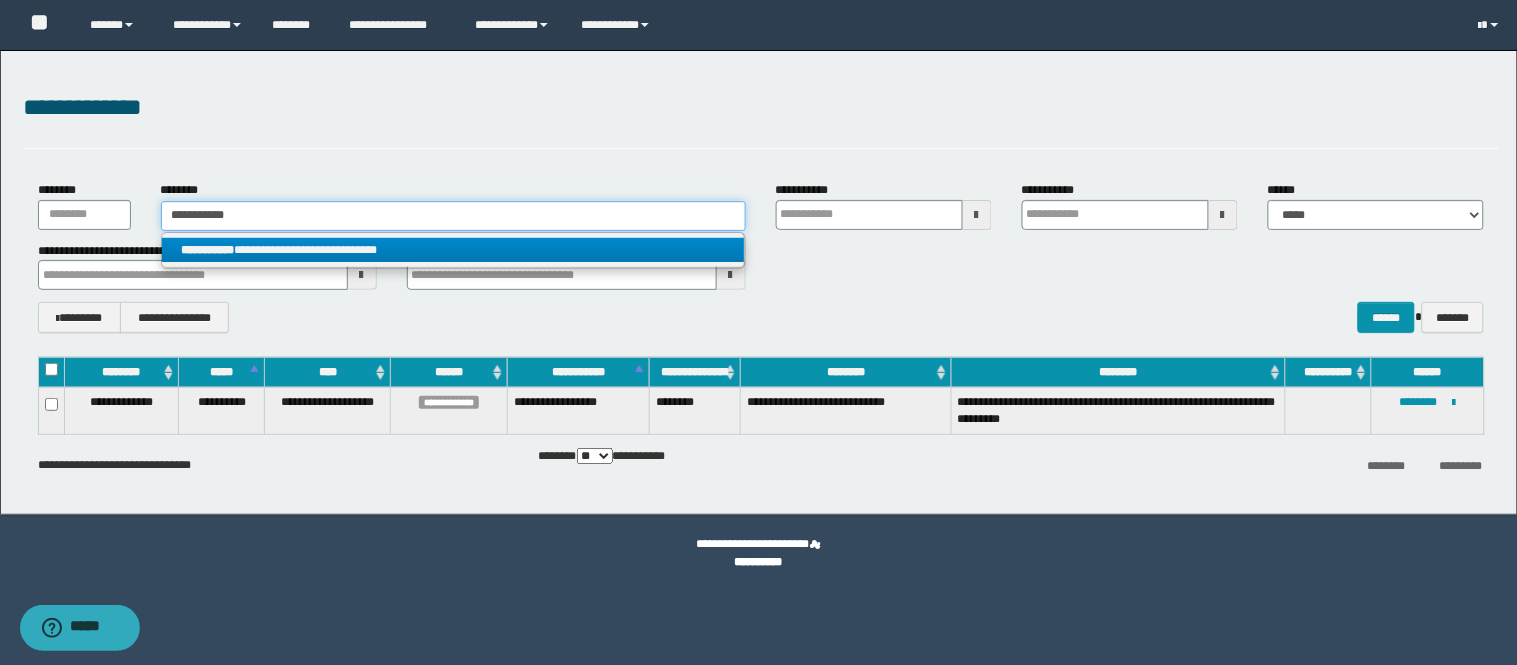 type on "**********" 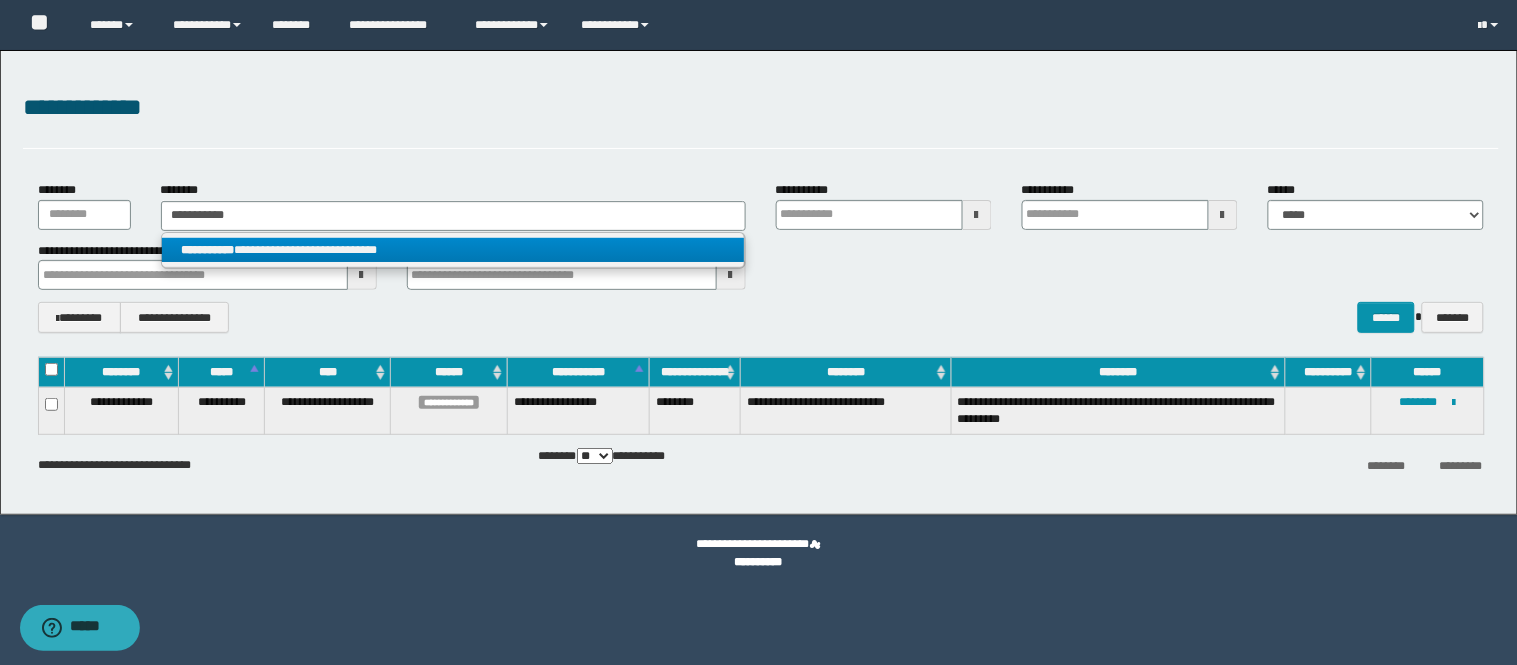 click on "**********" at bounding box center (453, 250) 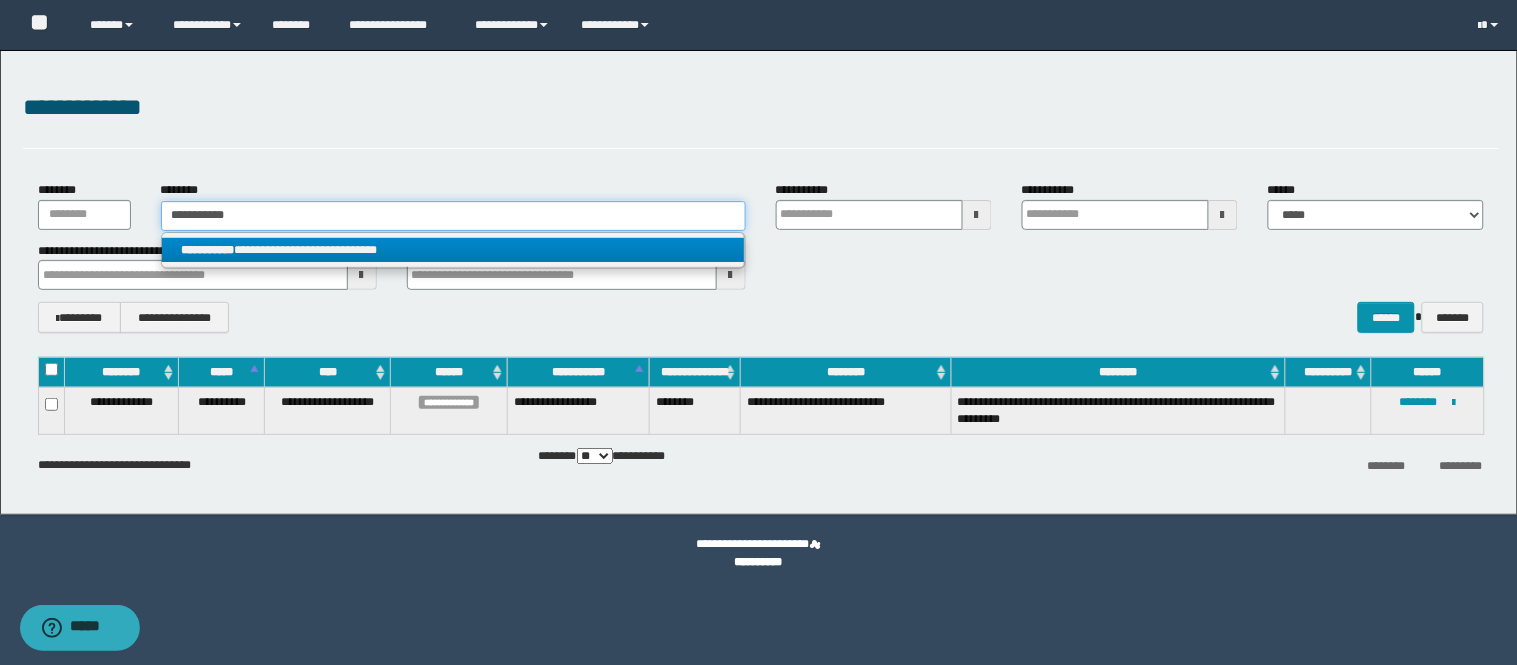 type 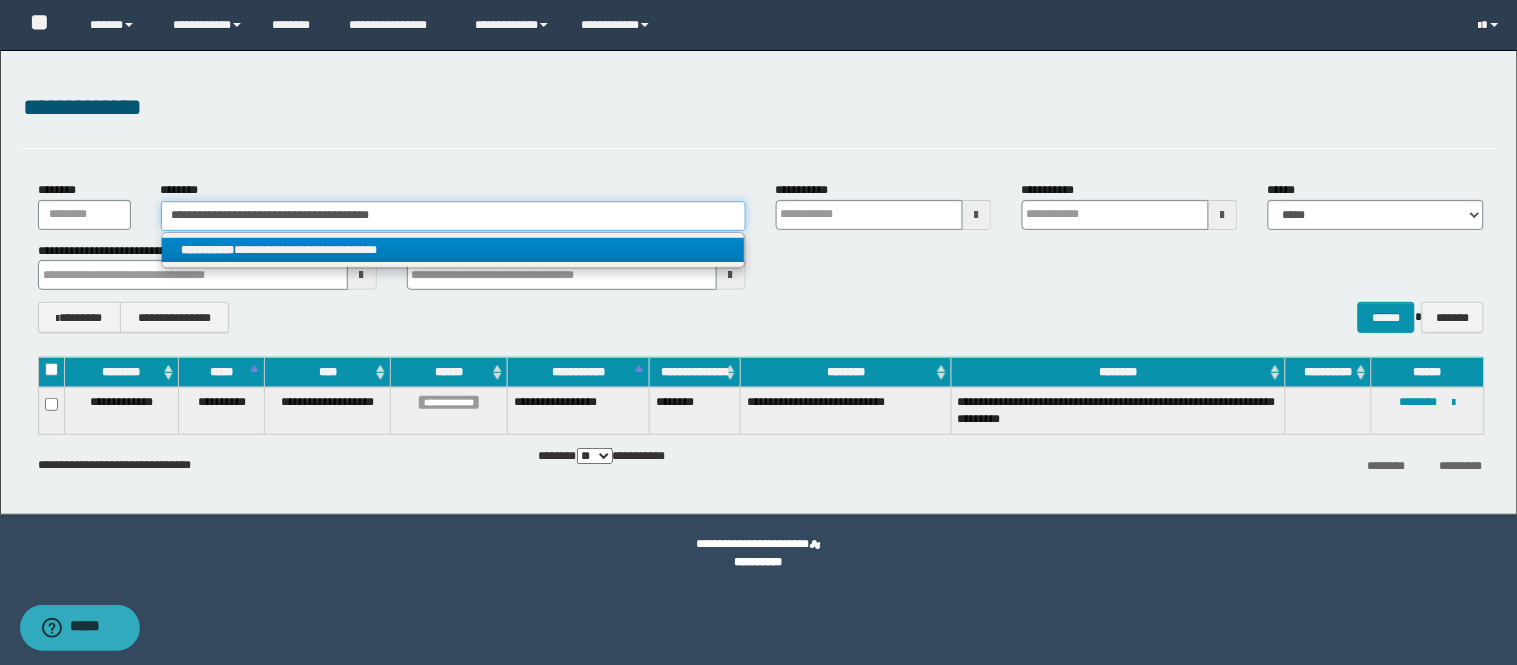 type 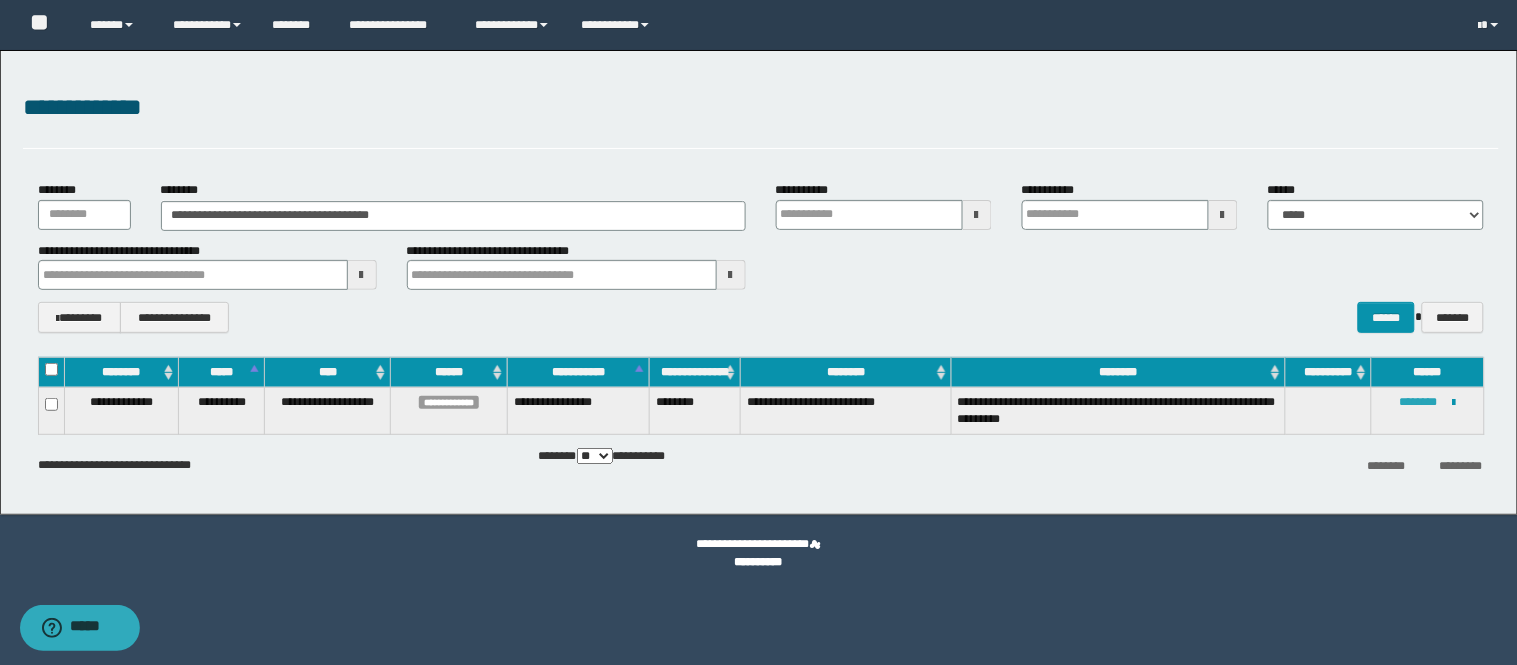 click on "********" at bounding box center (1419, 402) 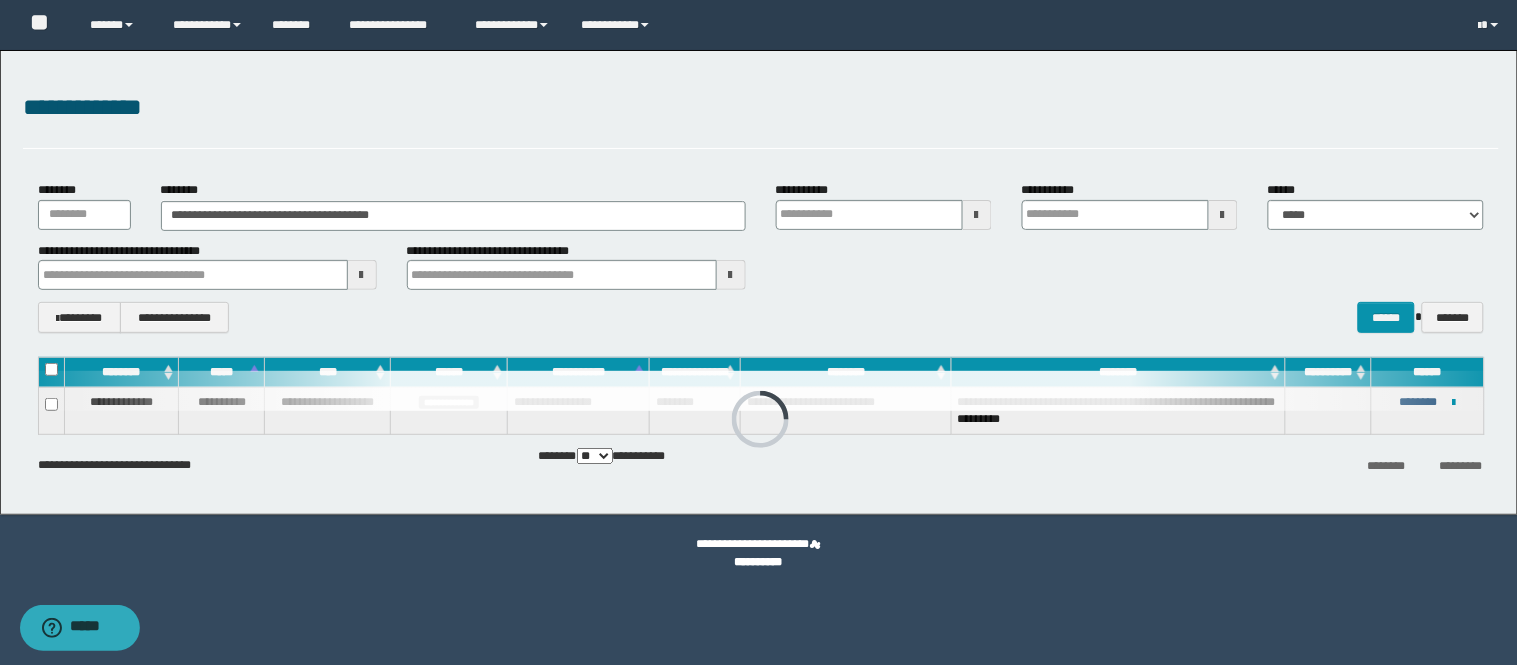 type 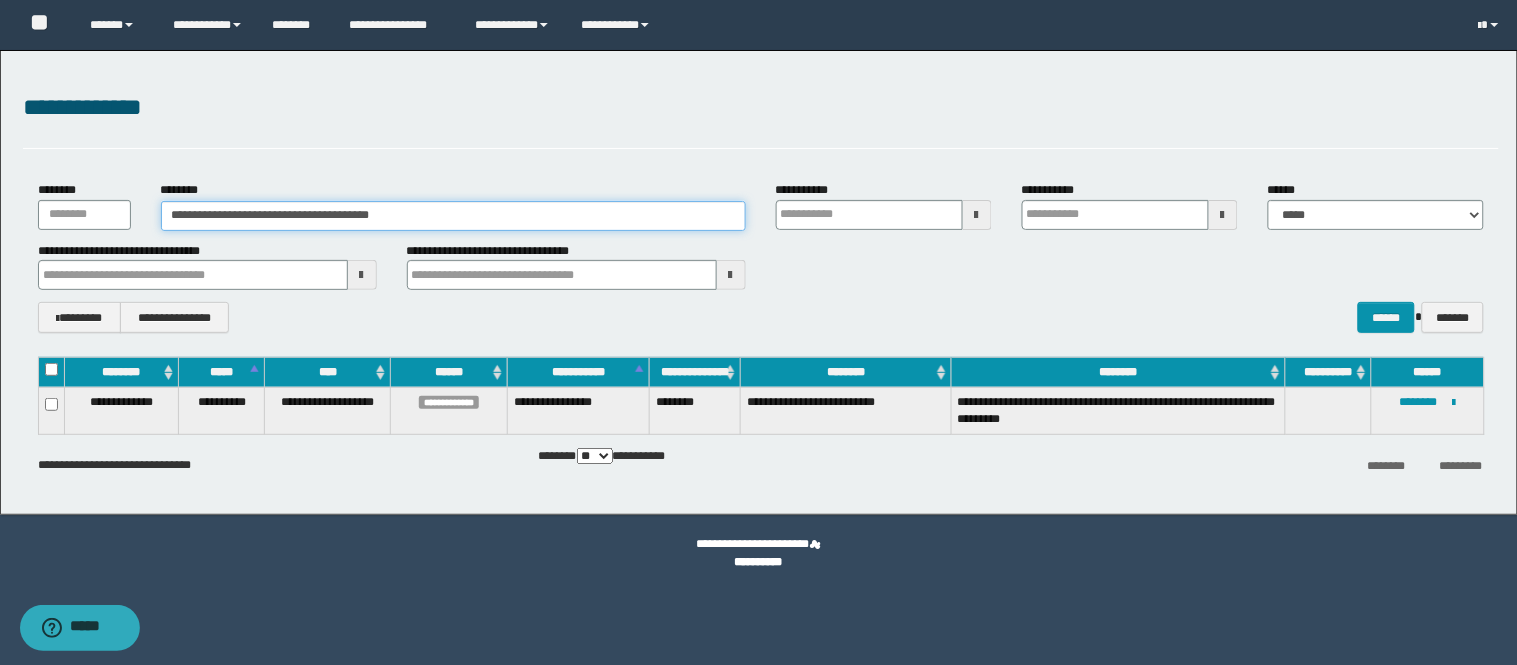 drag, startPoint x: 447, startPoint y: 212, endPoint x: 0, endPoint y: 194, distance: 447.36227 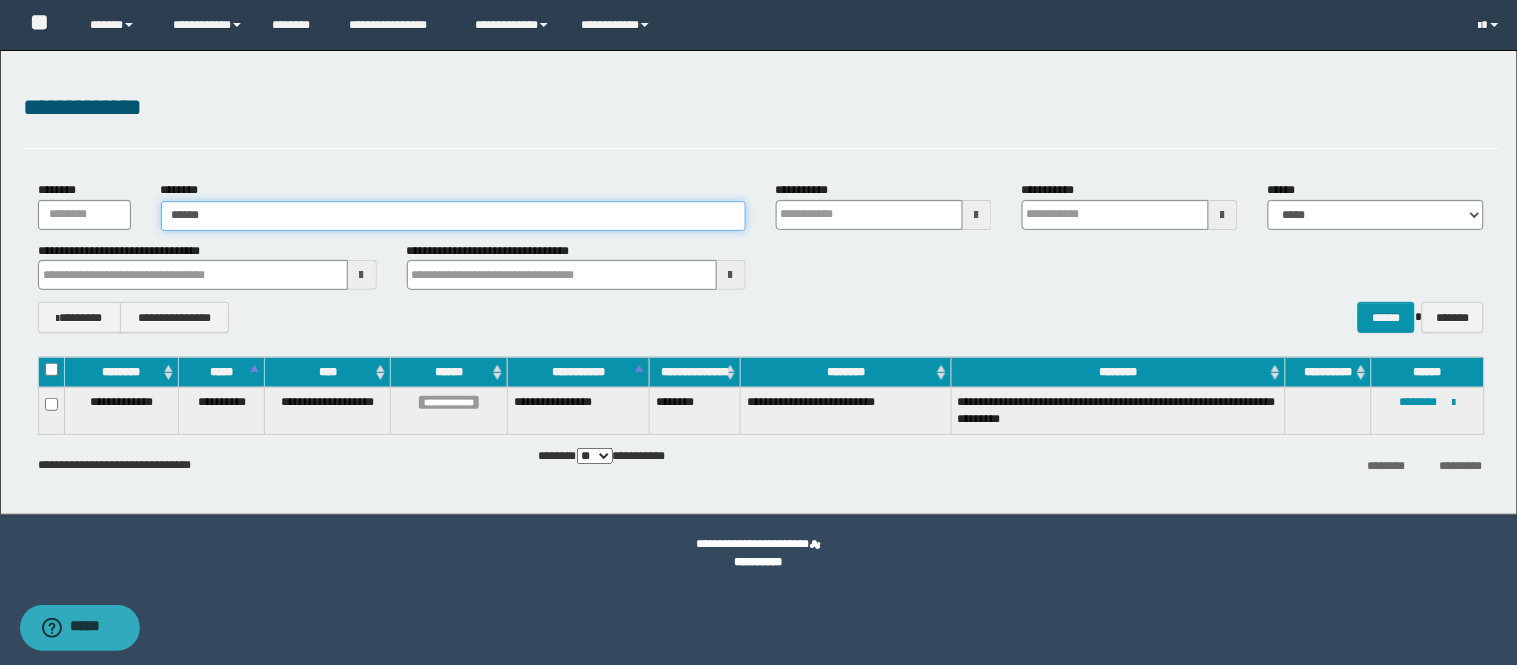 type on "******" 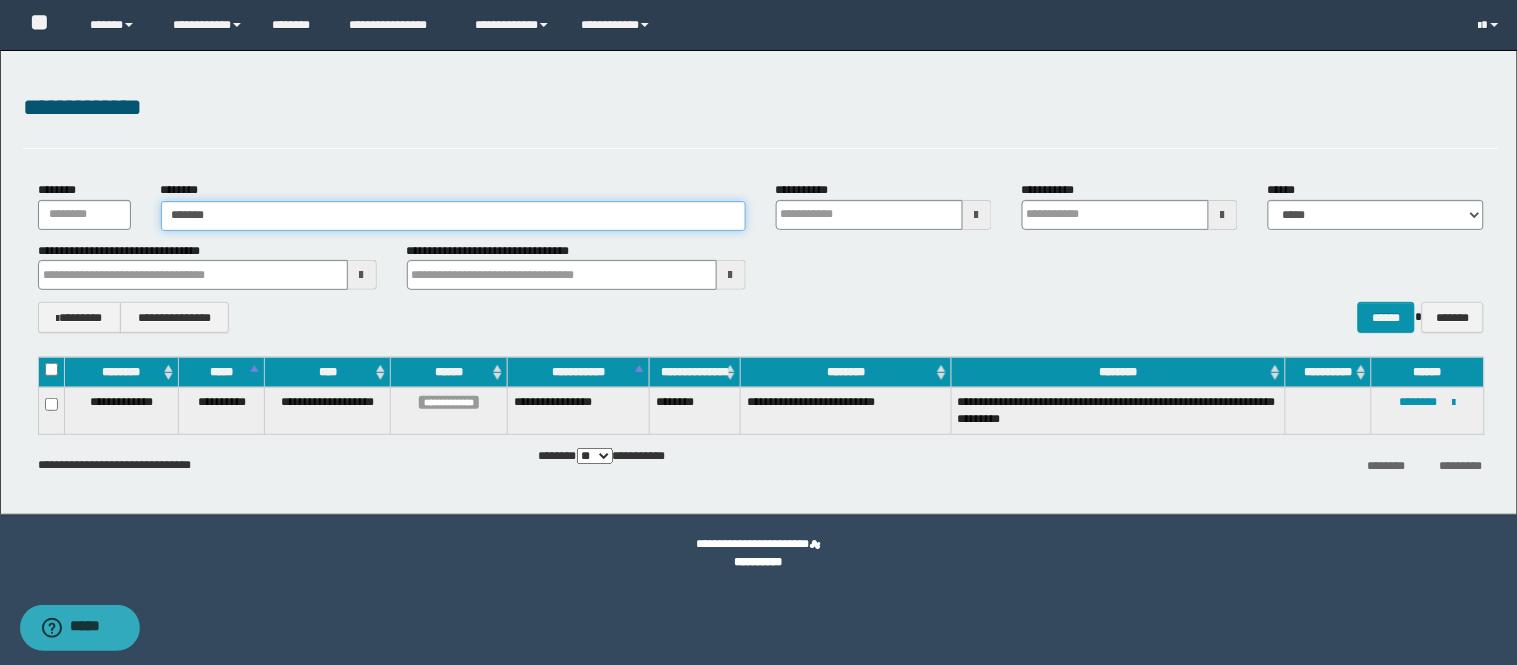 type on "******" 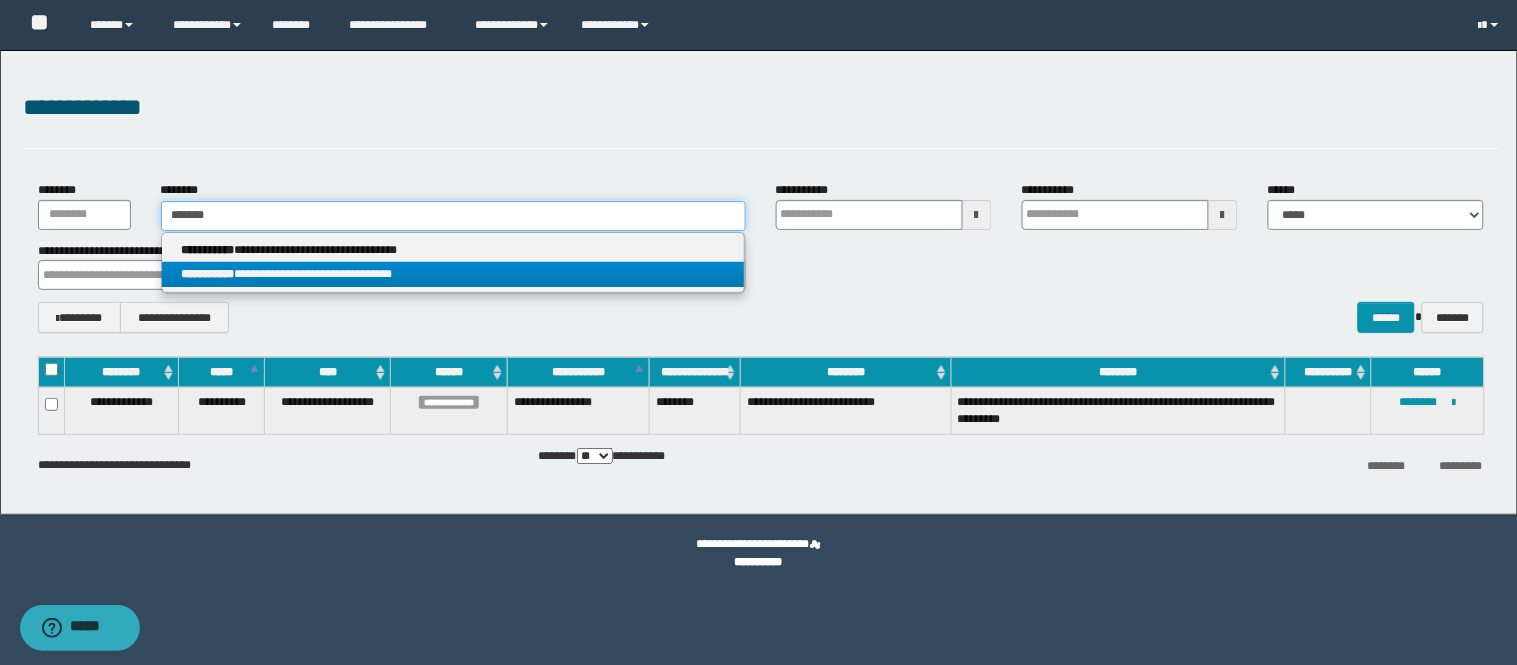 type on "******" 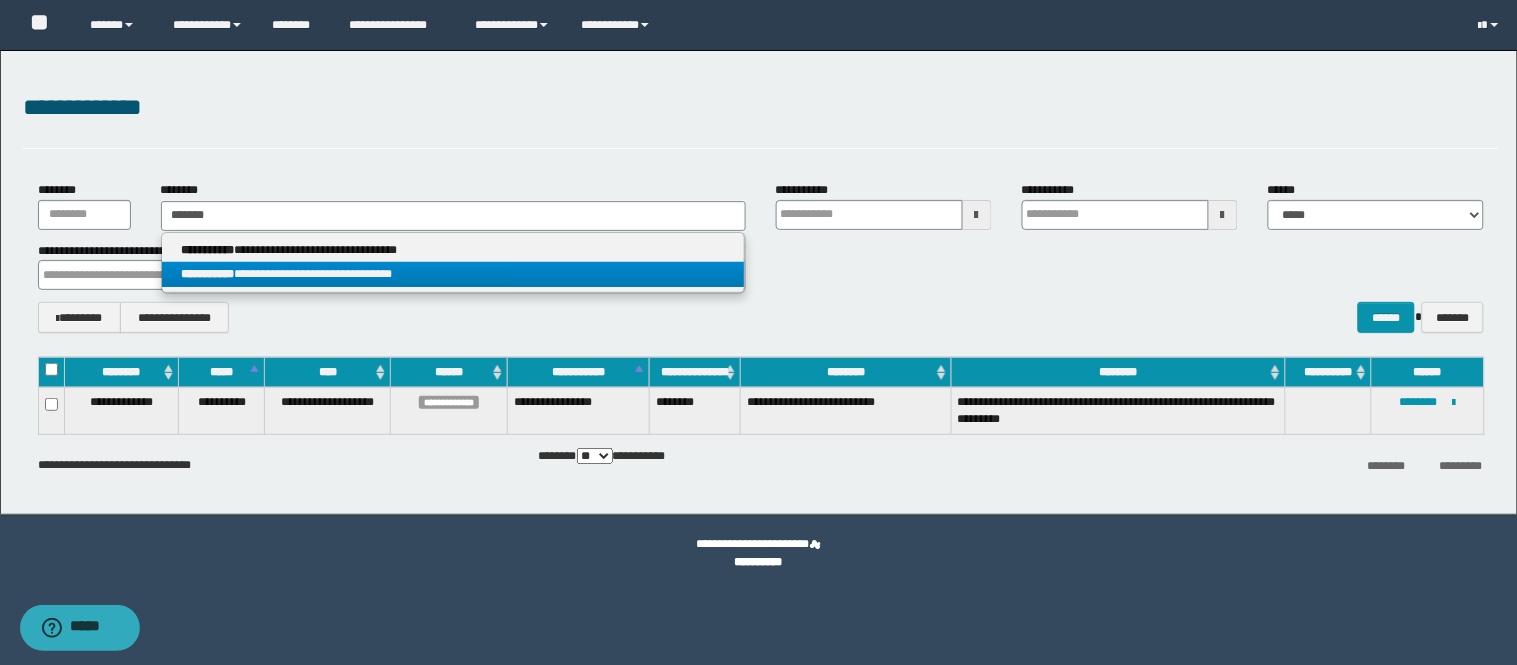 click on "**********" at bounding box center [453, 274] 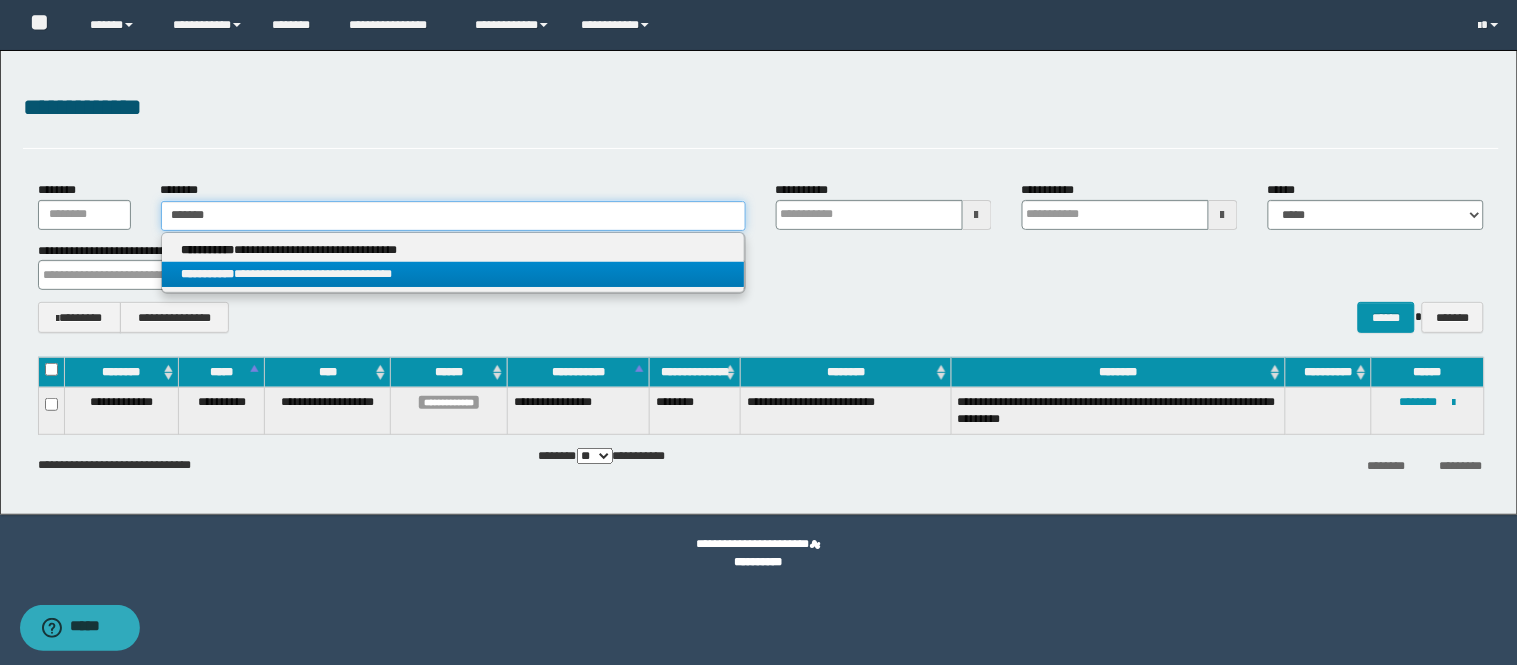 type 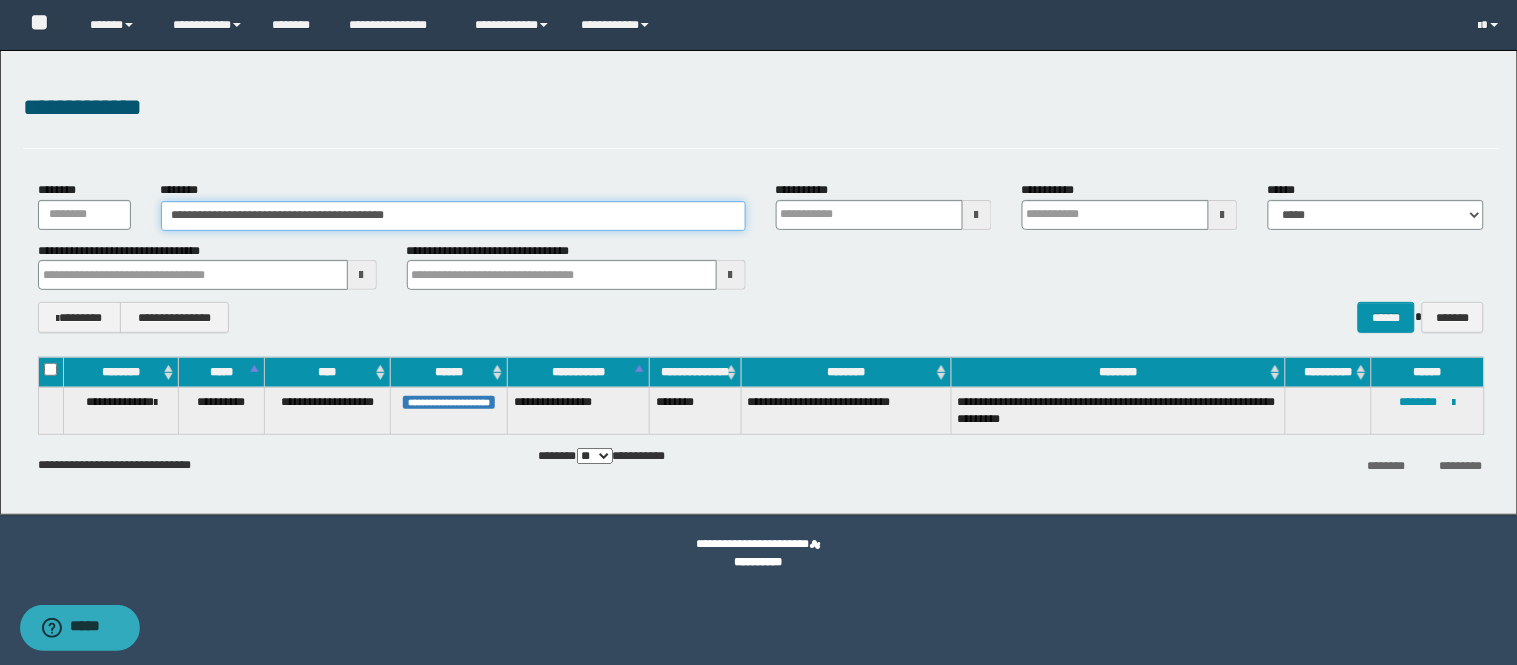 type 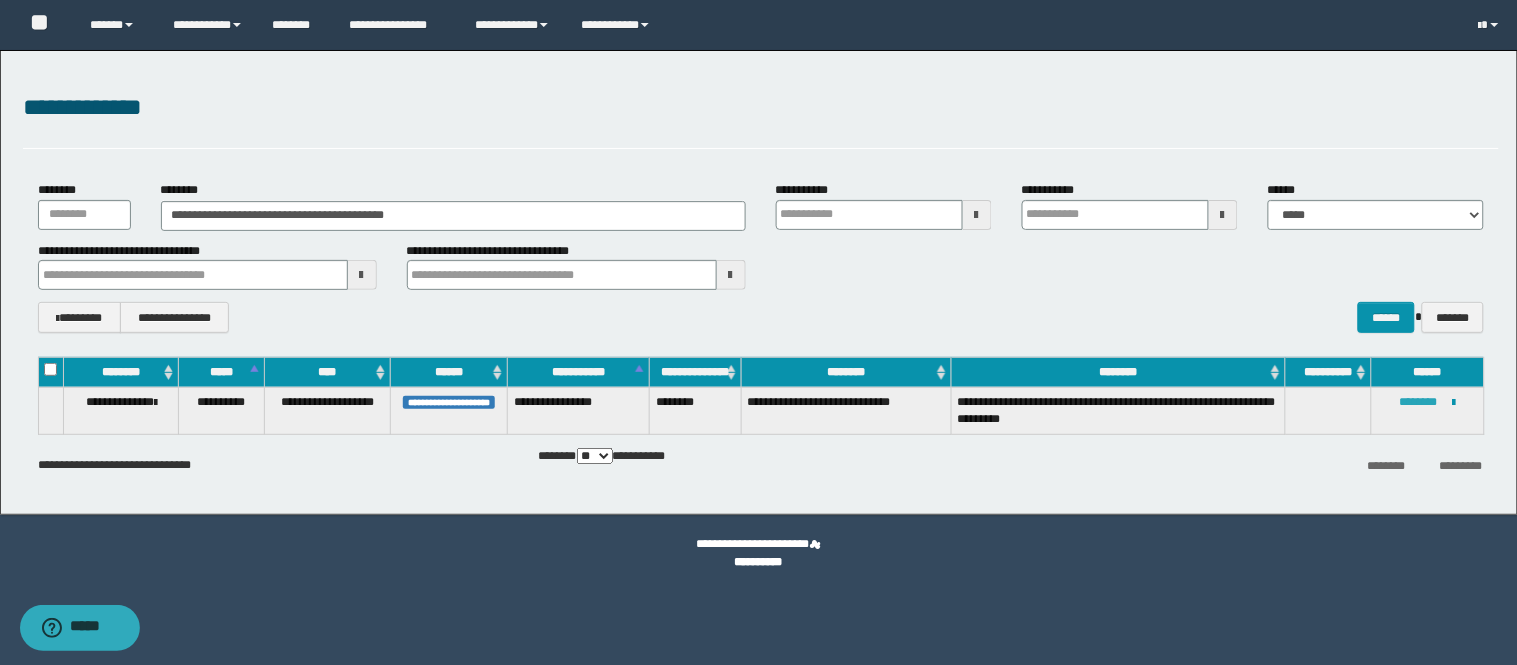 click on "********" at bounding box center (1419, 402) 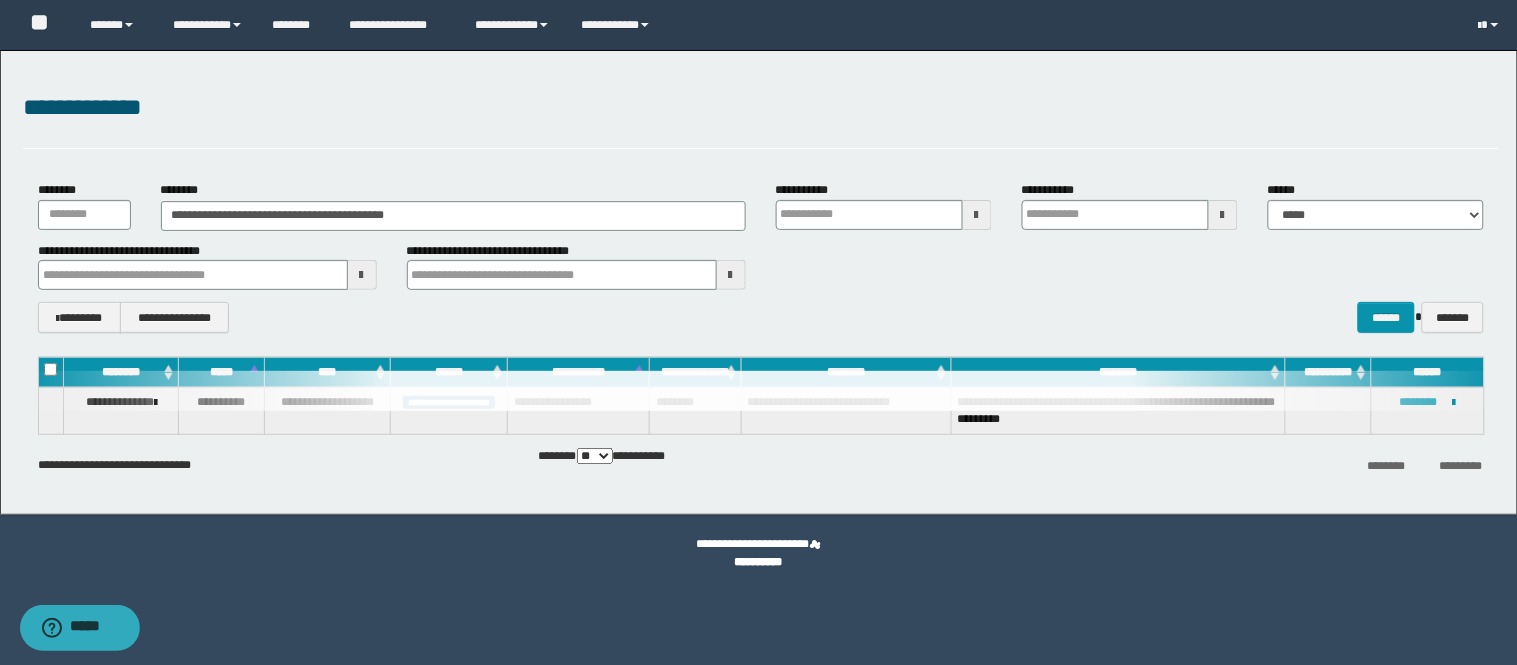 type 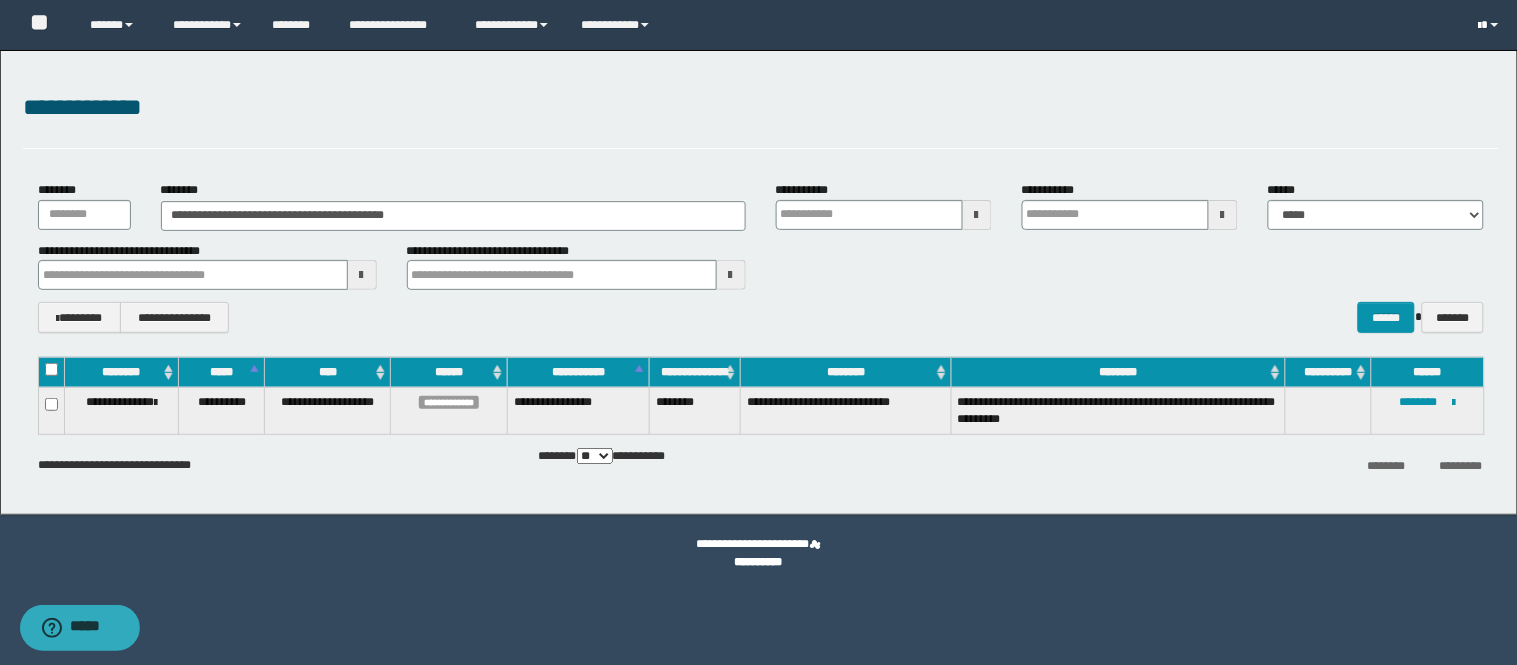 click at bounding box center (1480, 26) 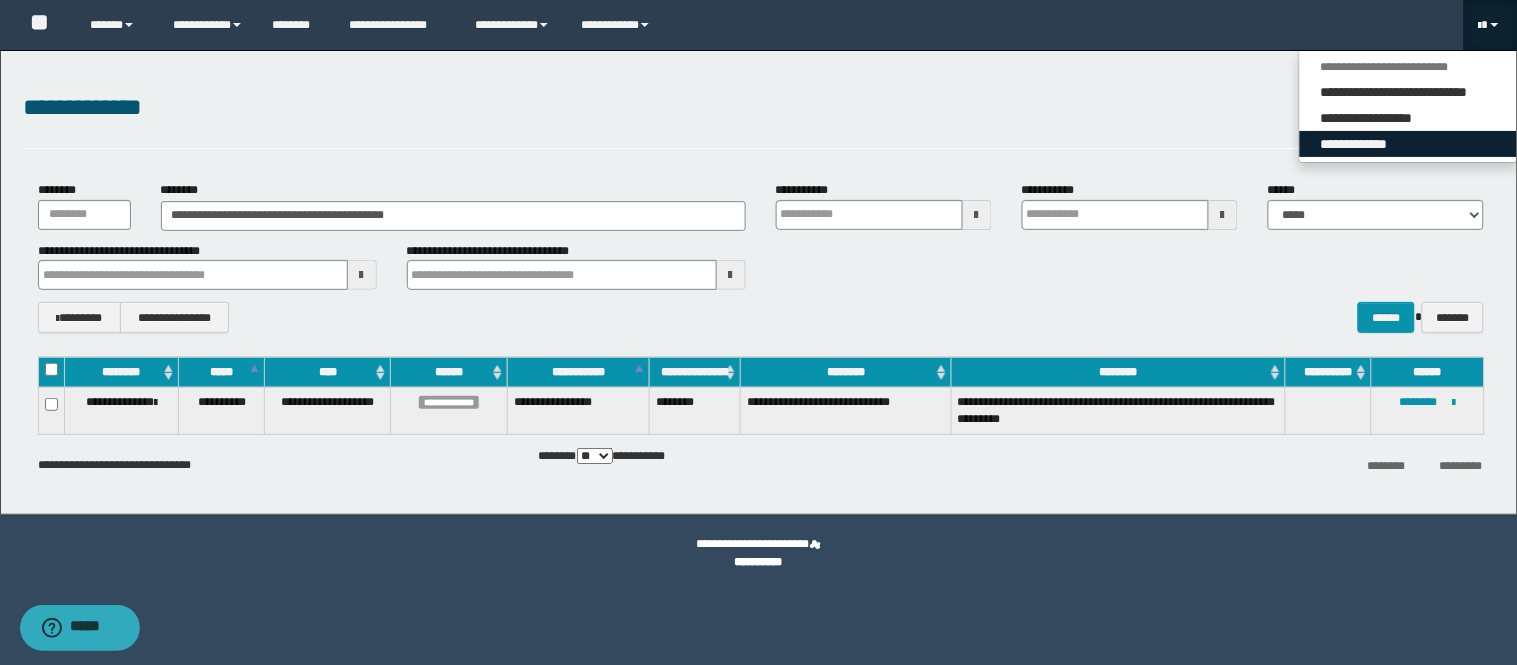 click on "**********" at bounding box center (1408, 144) 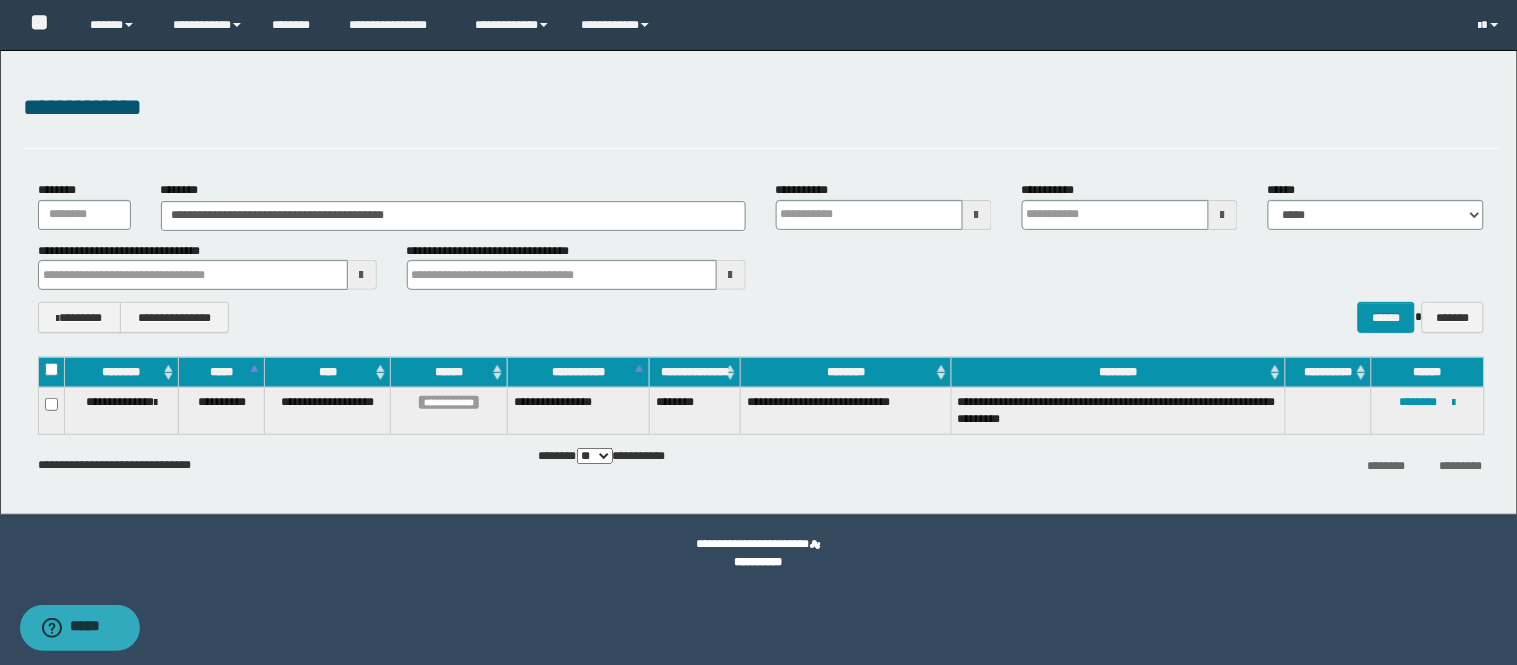 type 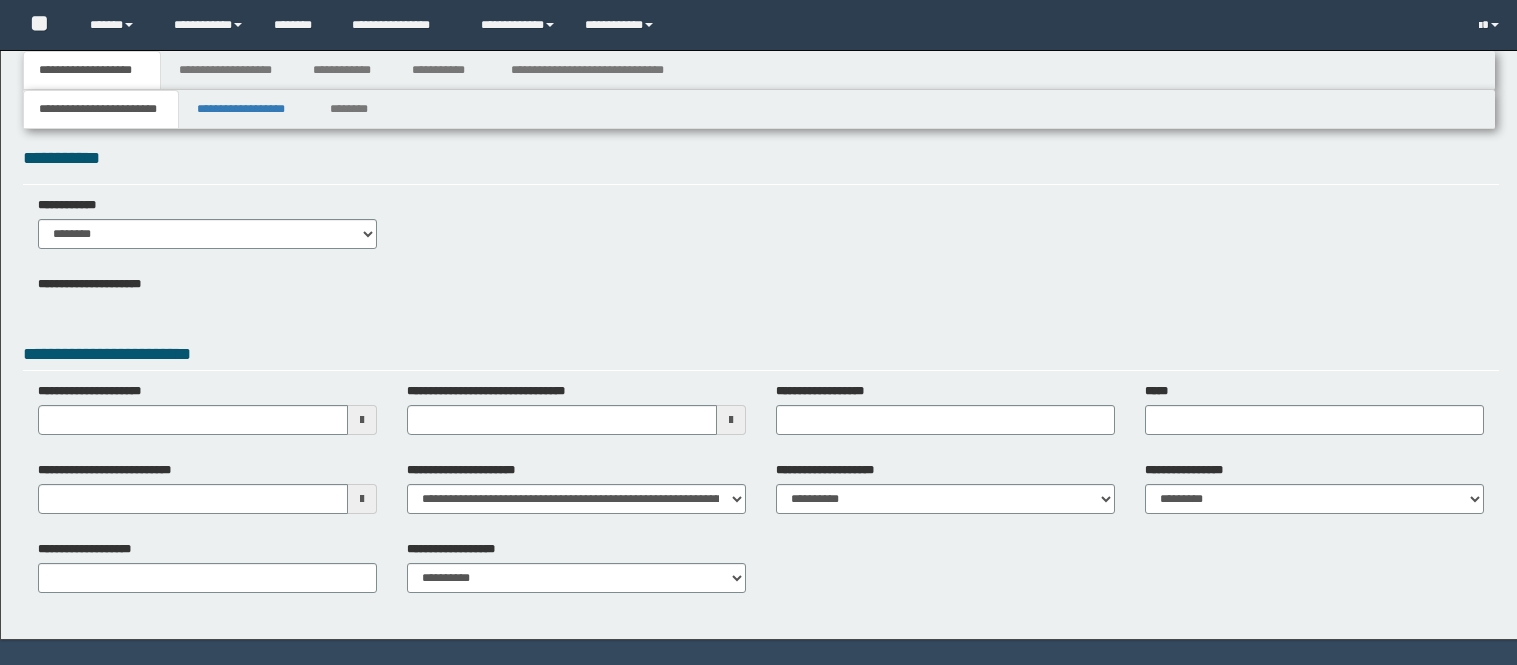 scroll, scrollTop: 0, scrollLeft: 0, axis: both 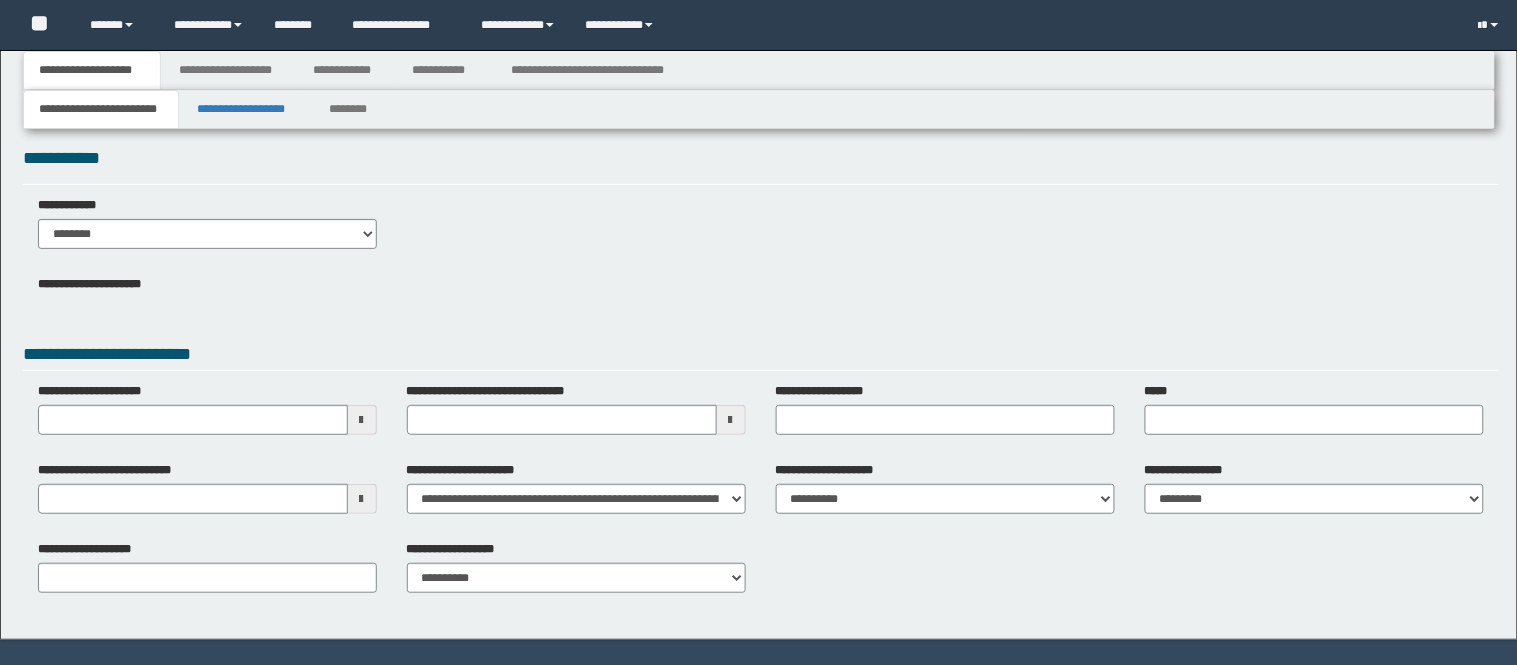 type 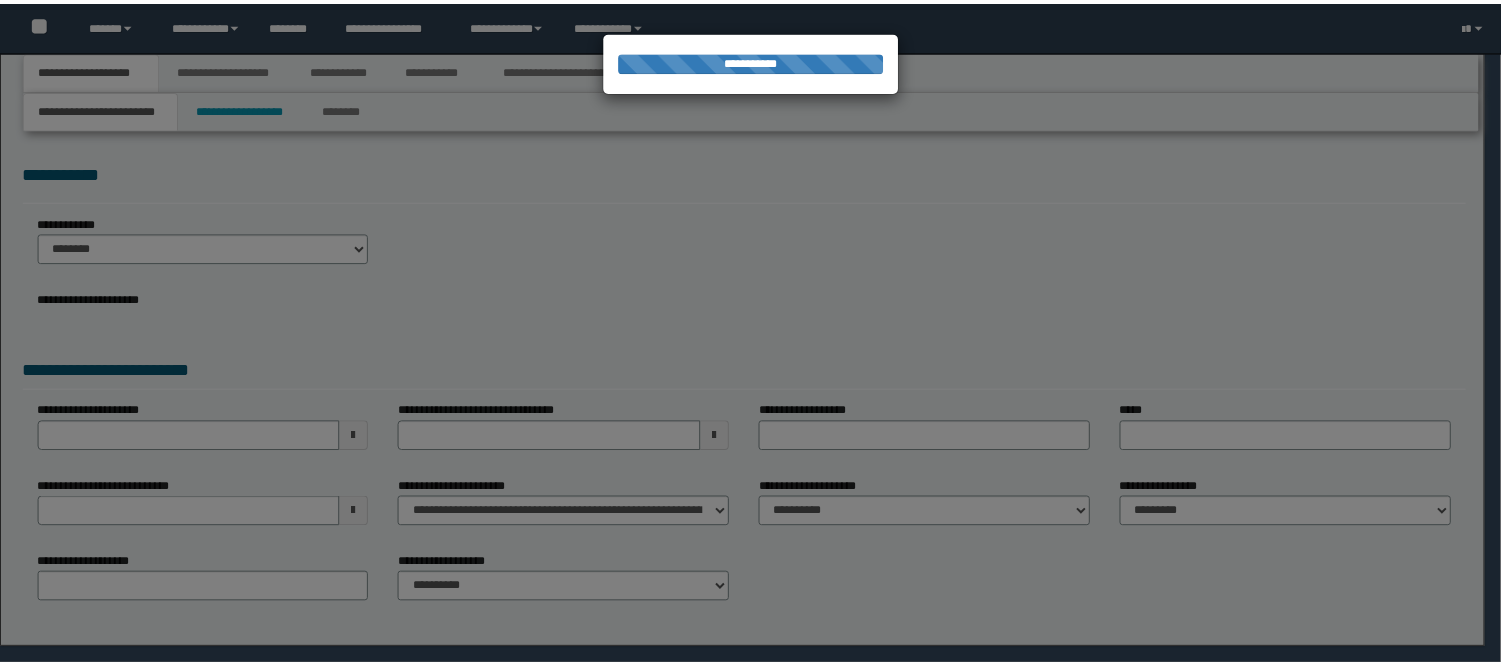 scroll, scrollTop: 0, scrollLeft: 0, axis: both 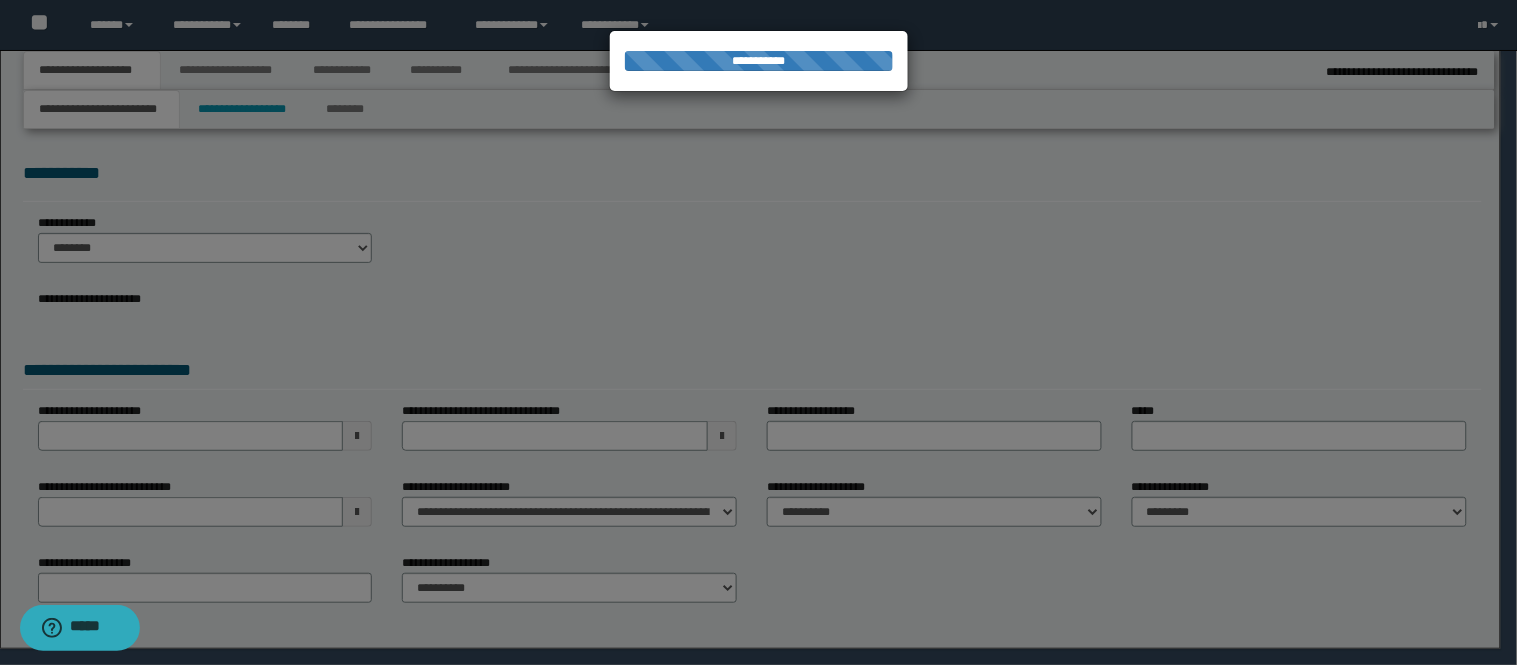 type on "**********" 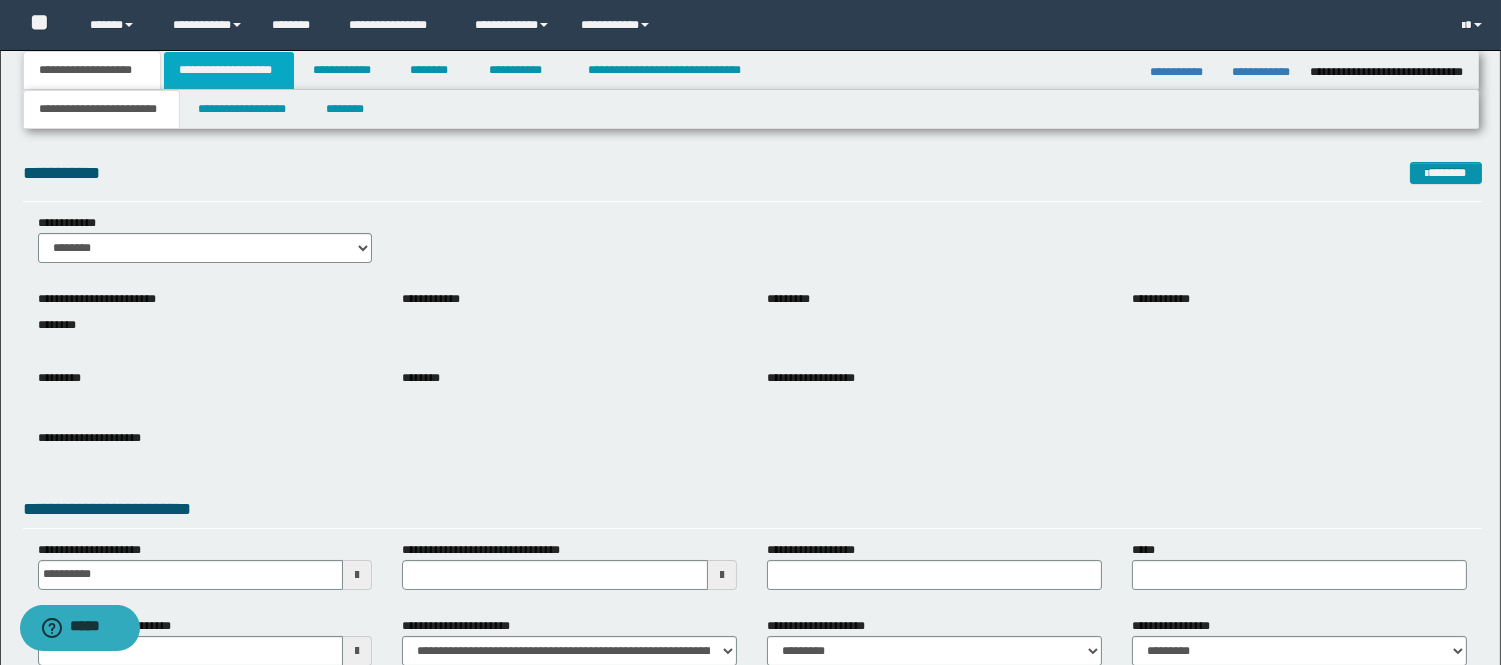 click on "**********" at bounding box center [229, 70] 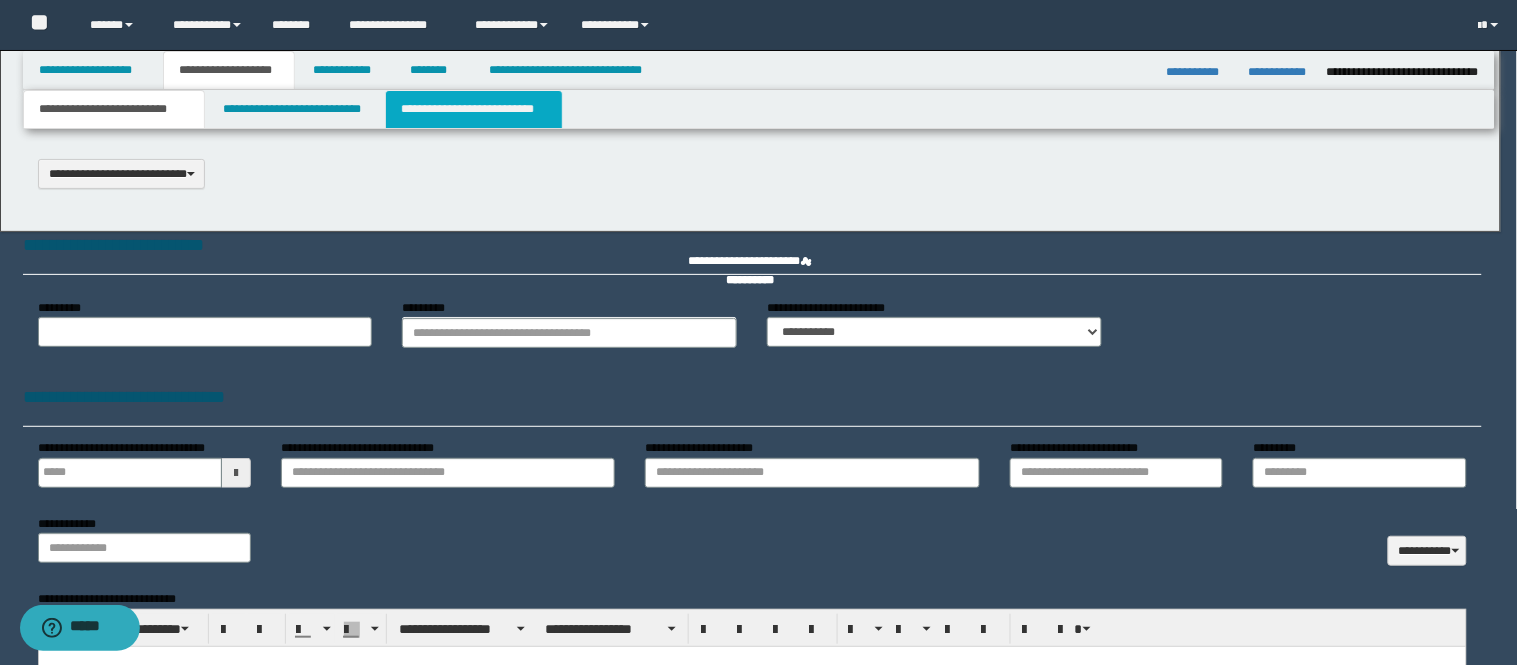select on "*" 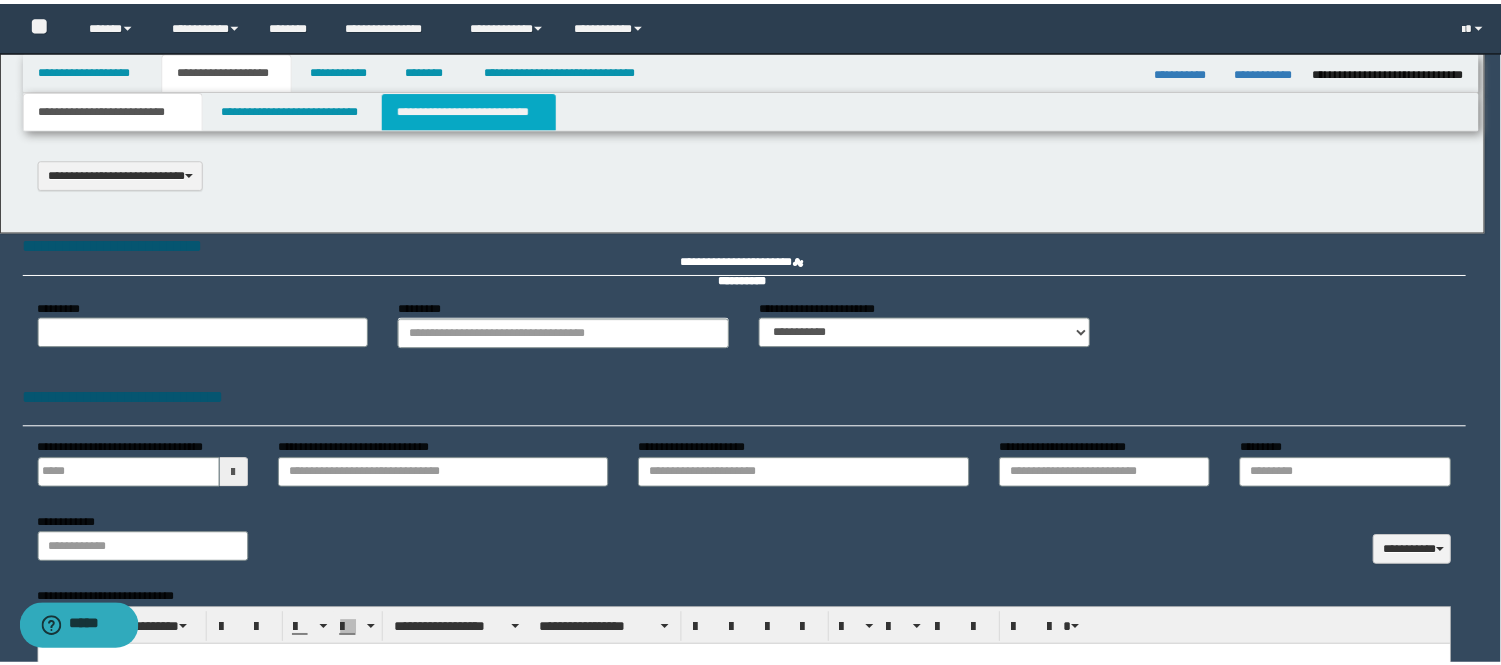 scroll, scrollTop: 0, scrollLeft: 0, axis: both 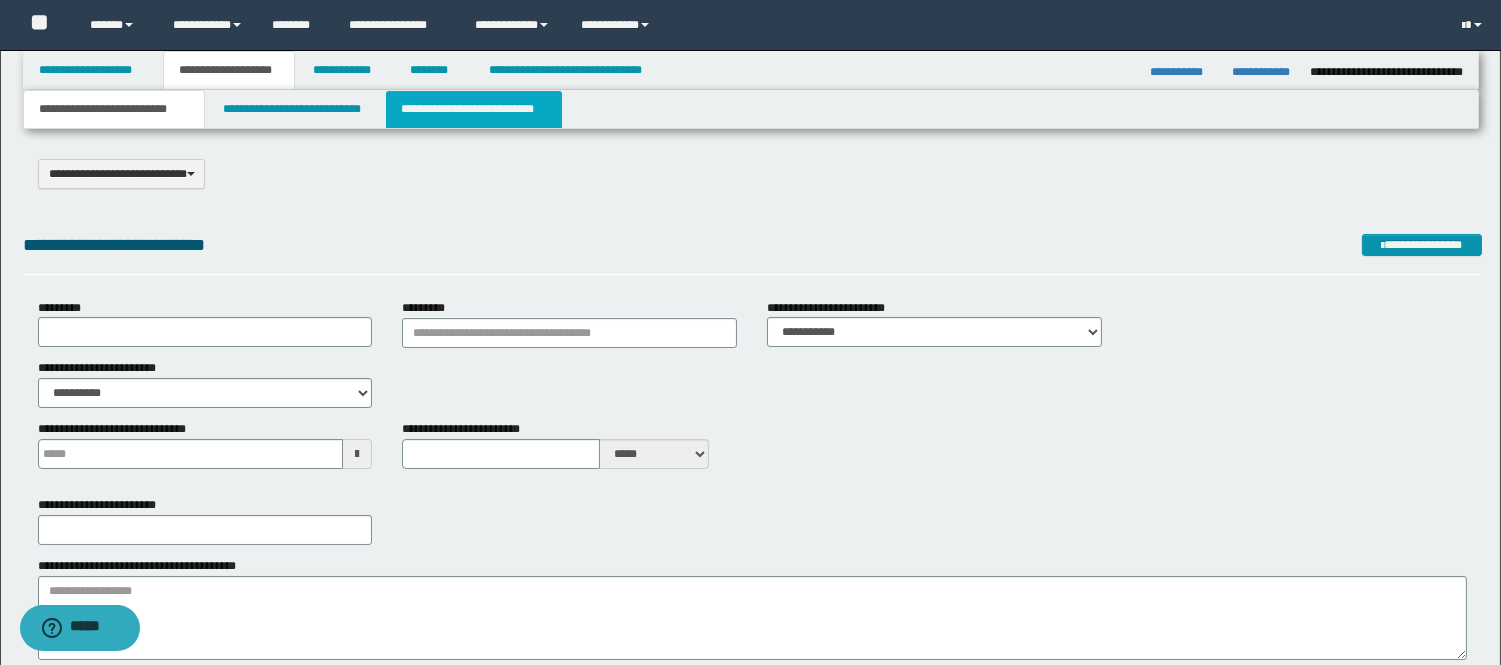 click on "**********" at bounding box center (474, 109) 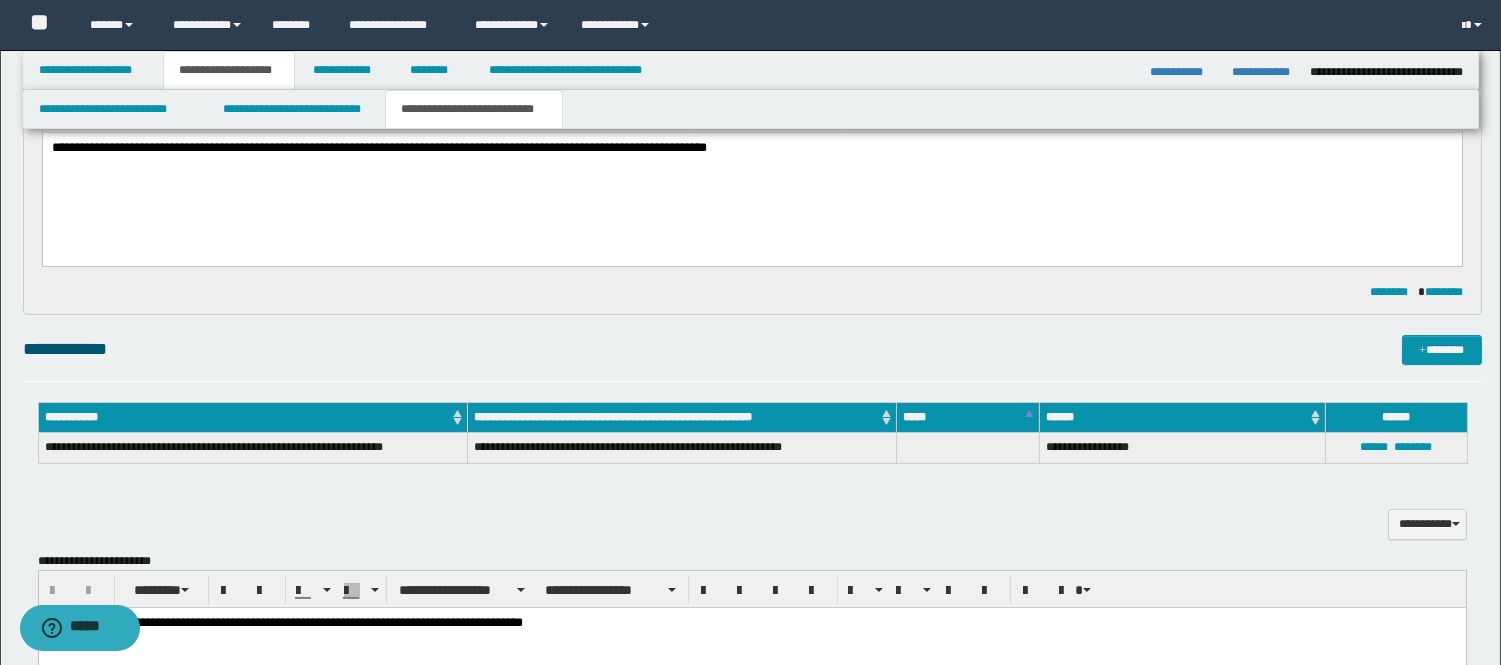 scroll, scrollTop: 111, scrollLeft: 0, axis: vertical 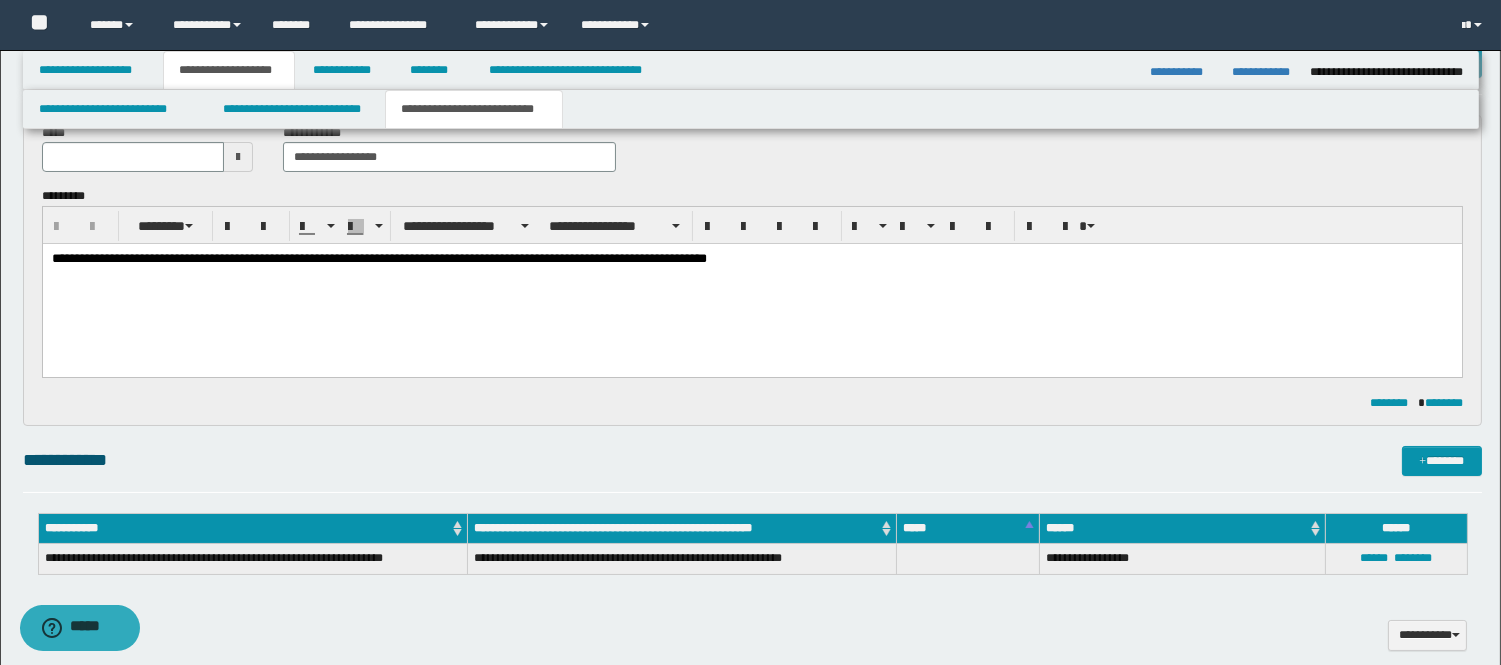 click on "**********" at bounding box center (751, 284) 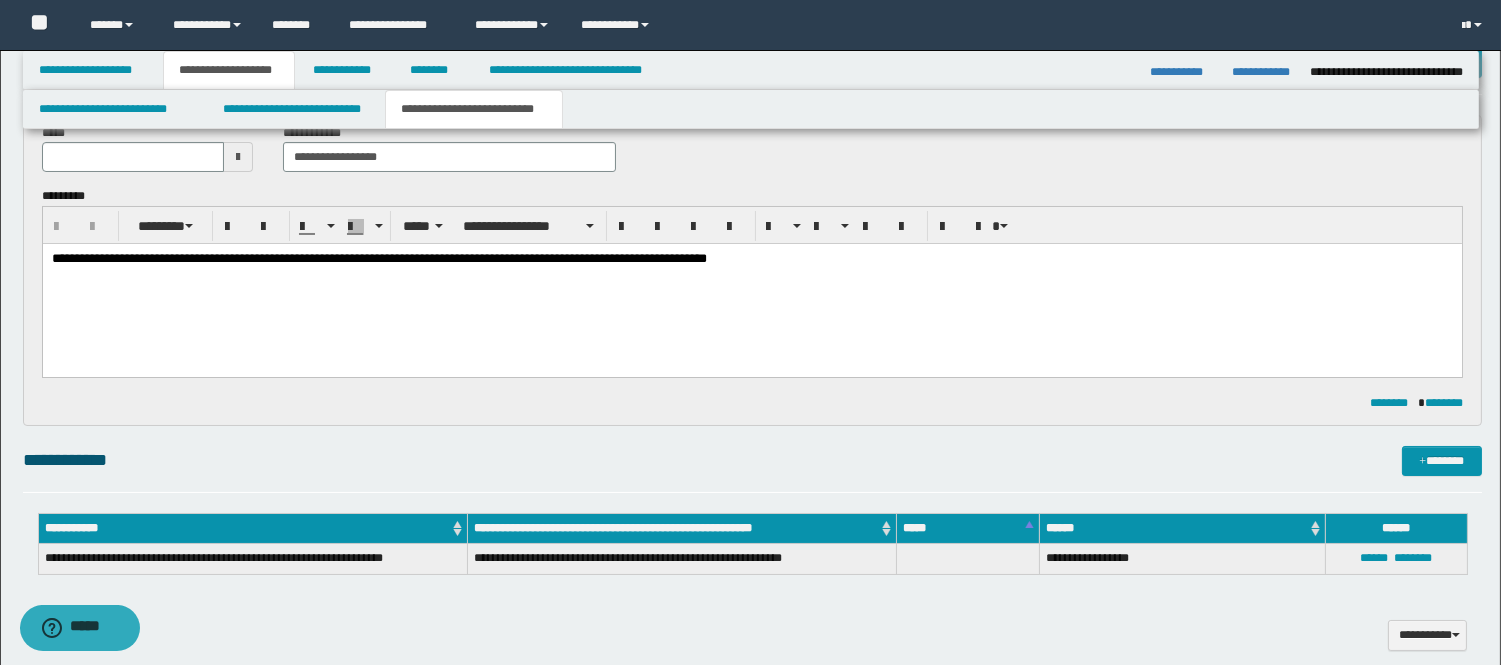 type 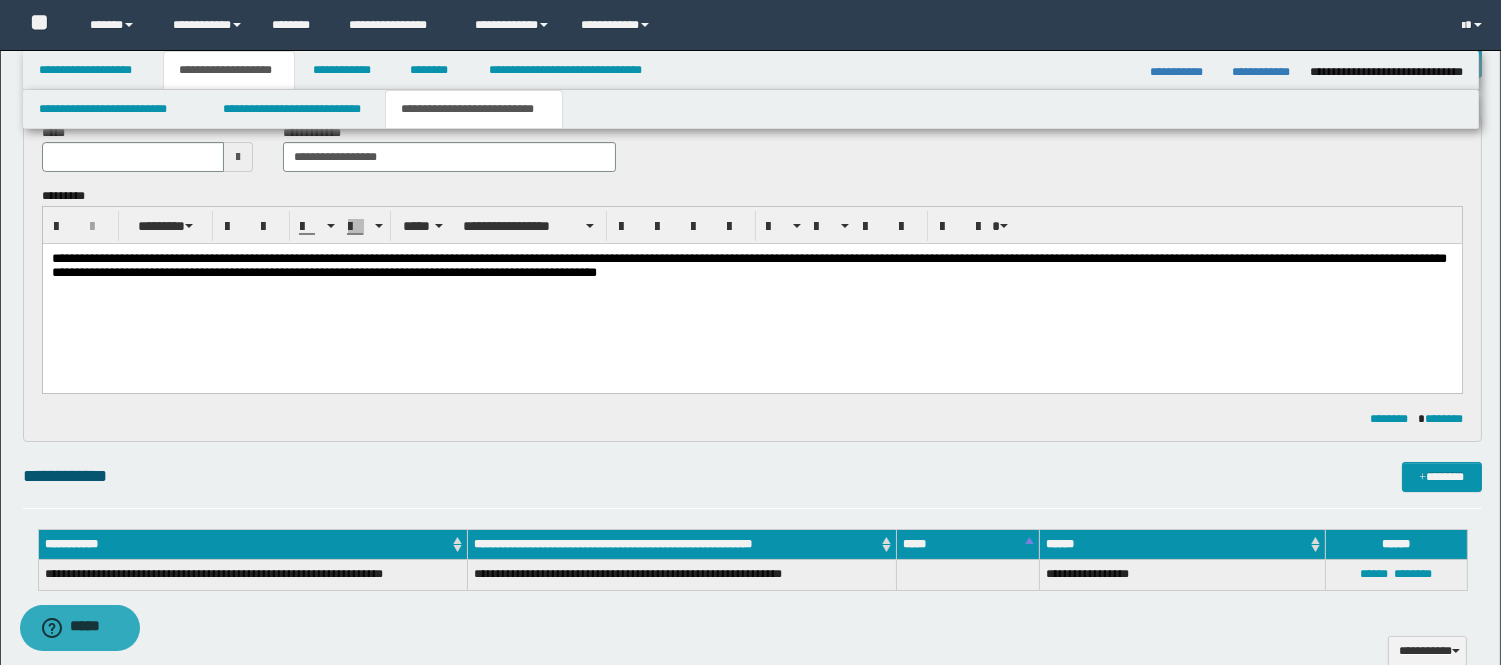 type 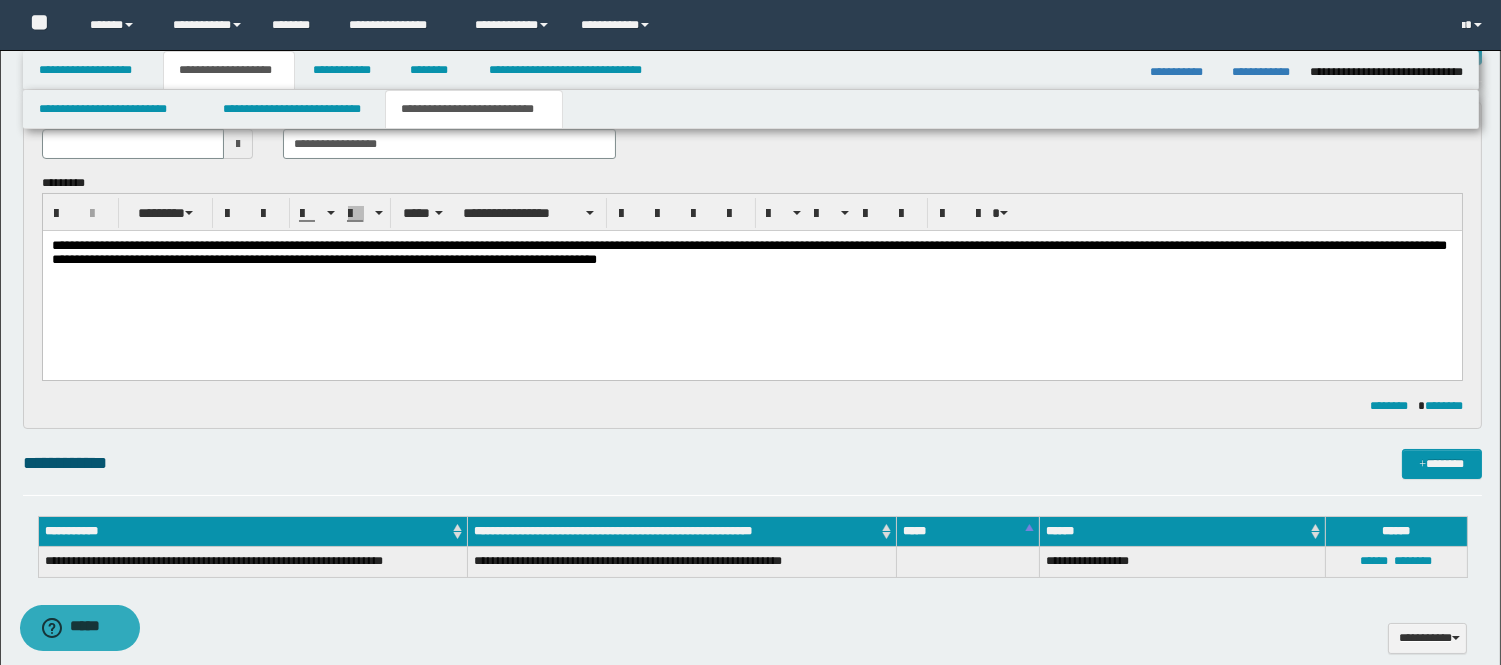 scroll, scrollTop: 0, scrollLeft: 0, axis: both 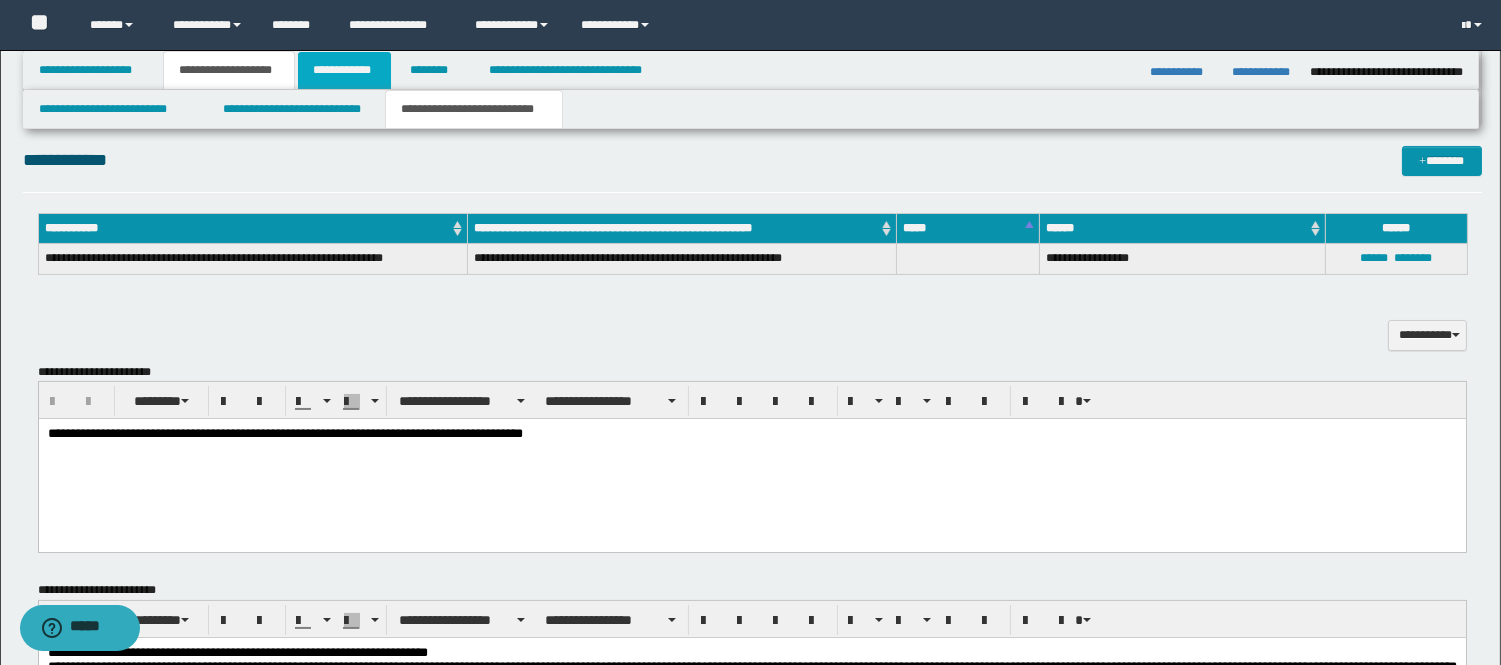 click on "**********" at bounding box center [344, 70] 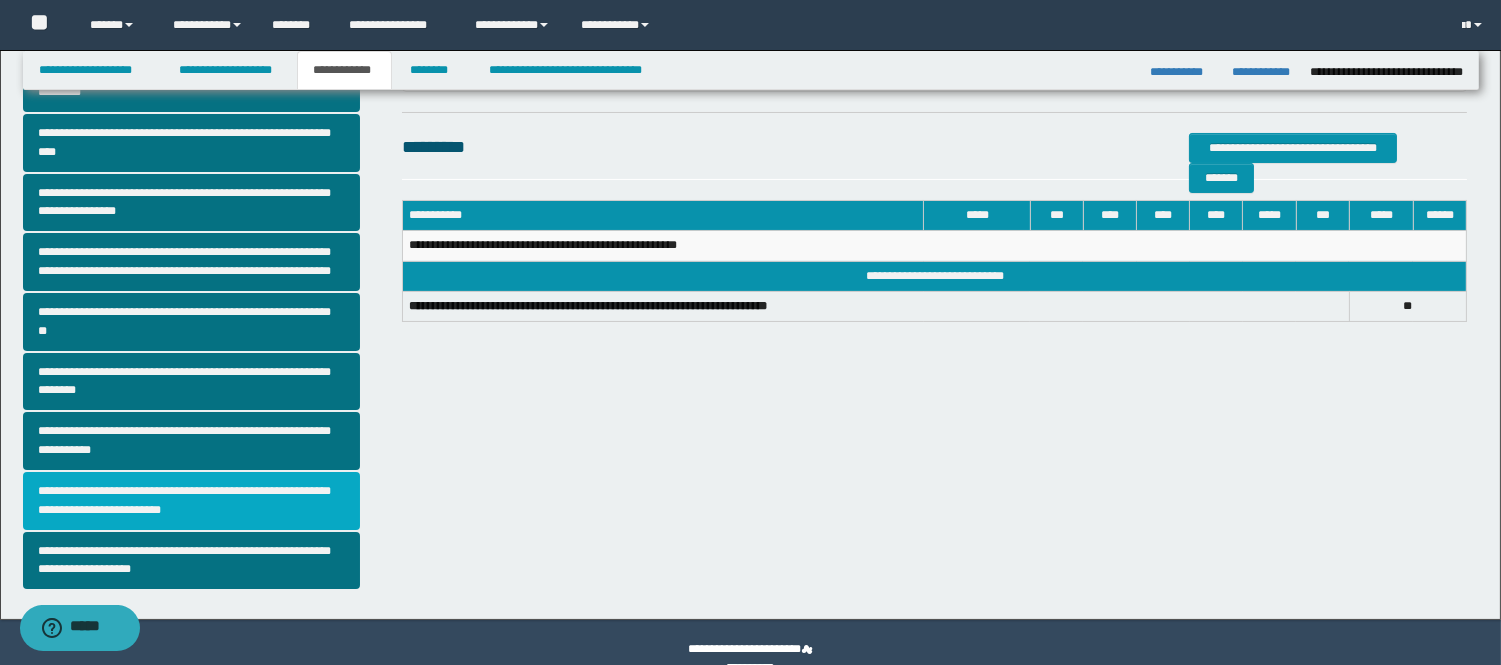 click on "**********" at bounding box center [192, 501] 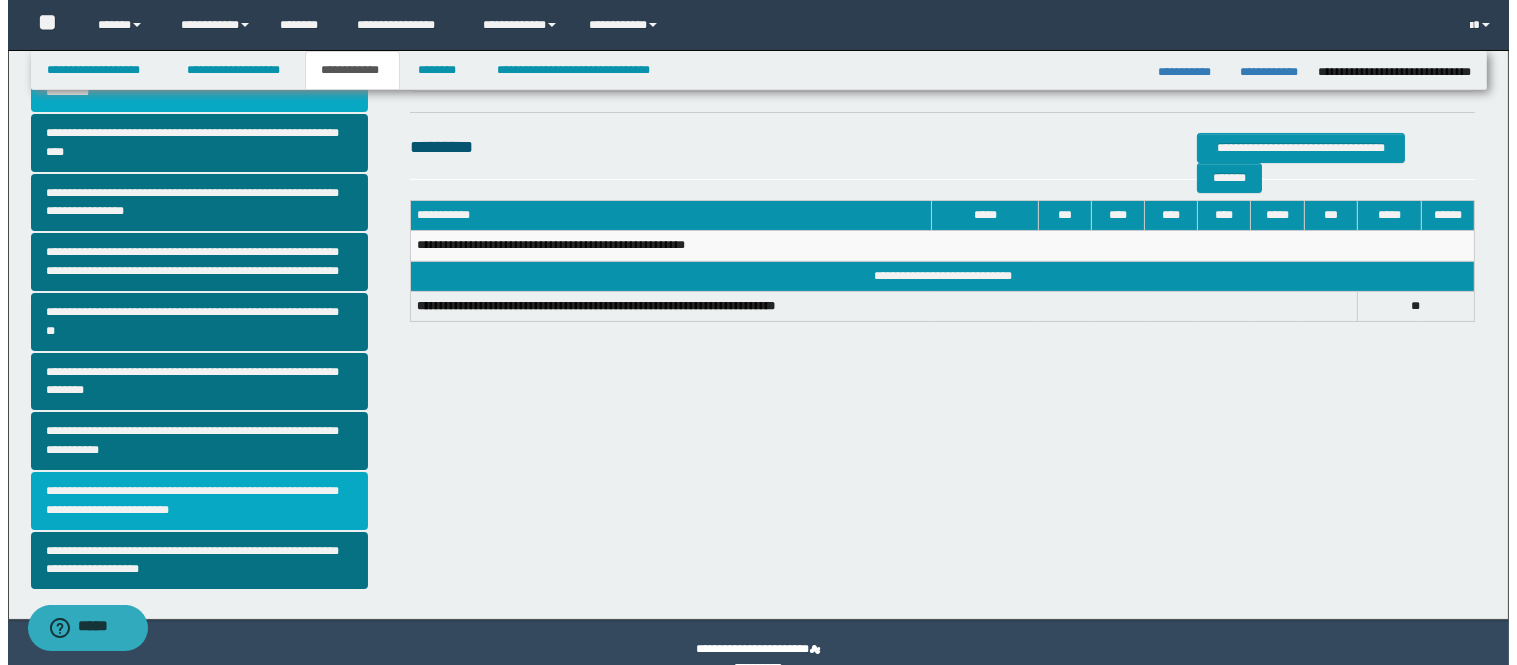 scroll, scrollTop: 0, scrollLeft: 0, axis: both 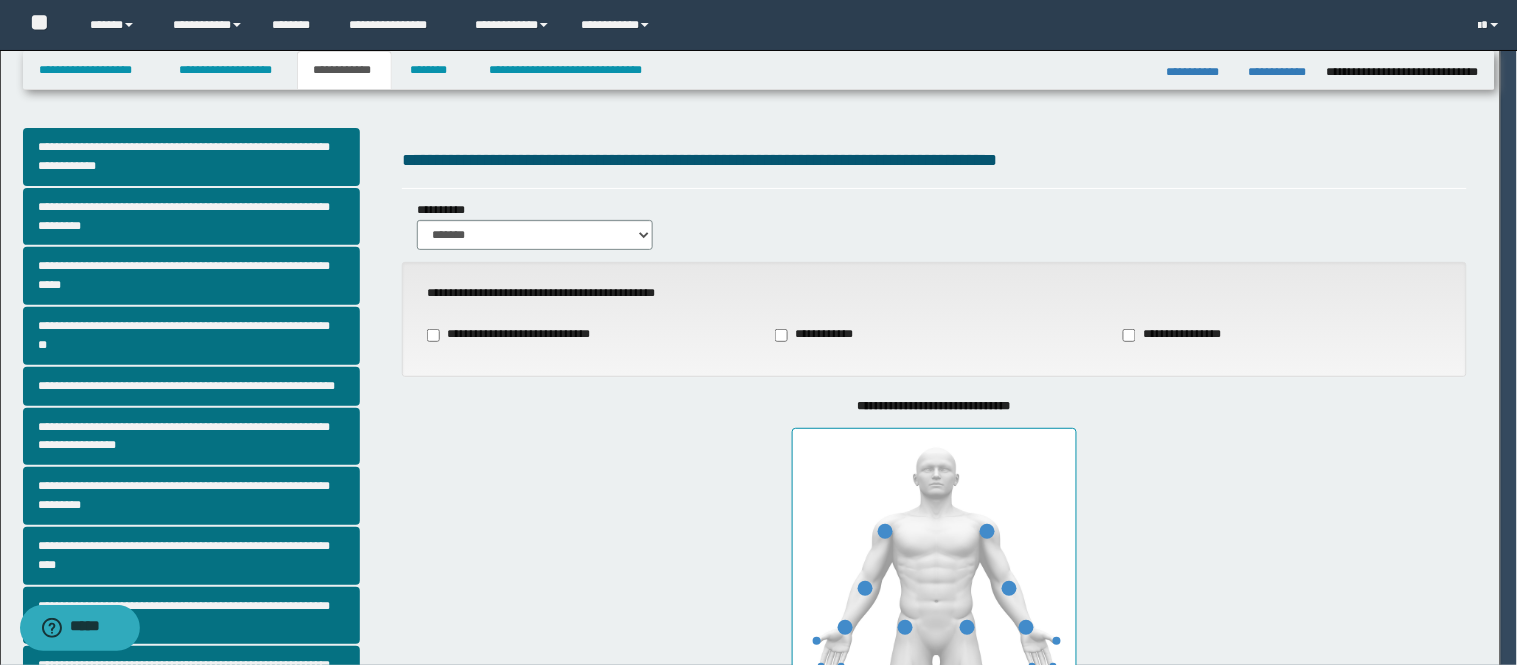 select on "*" 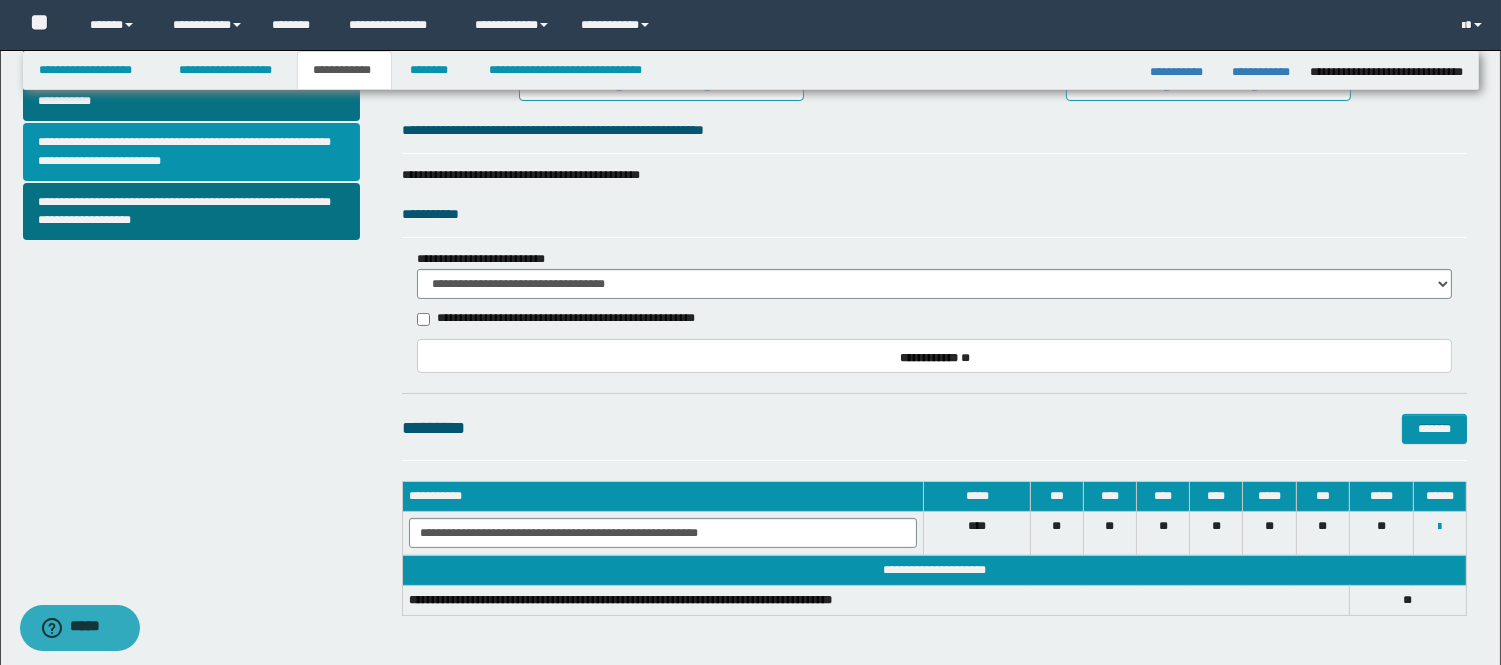 scroll, scrollTop: 841, scrollLeft: 0, axis: vertical 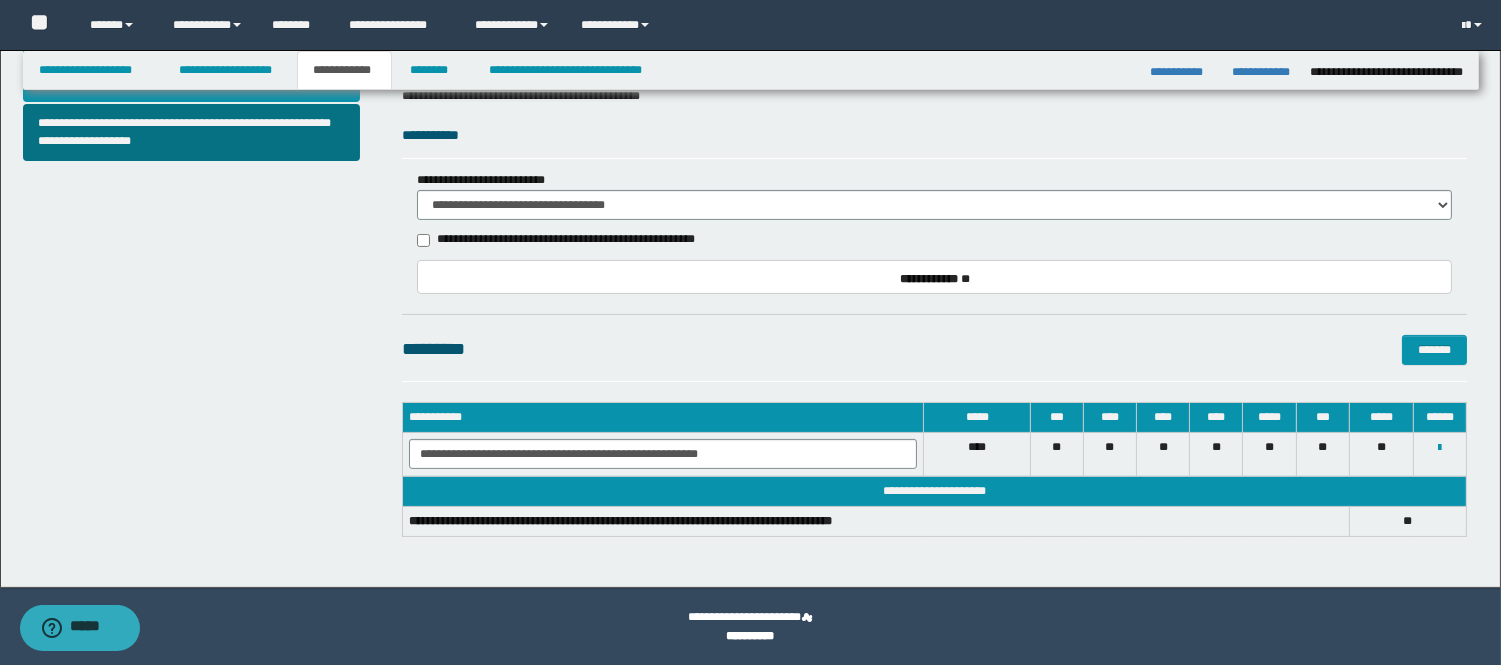 click on "**********" at bounding box center (566, 240) 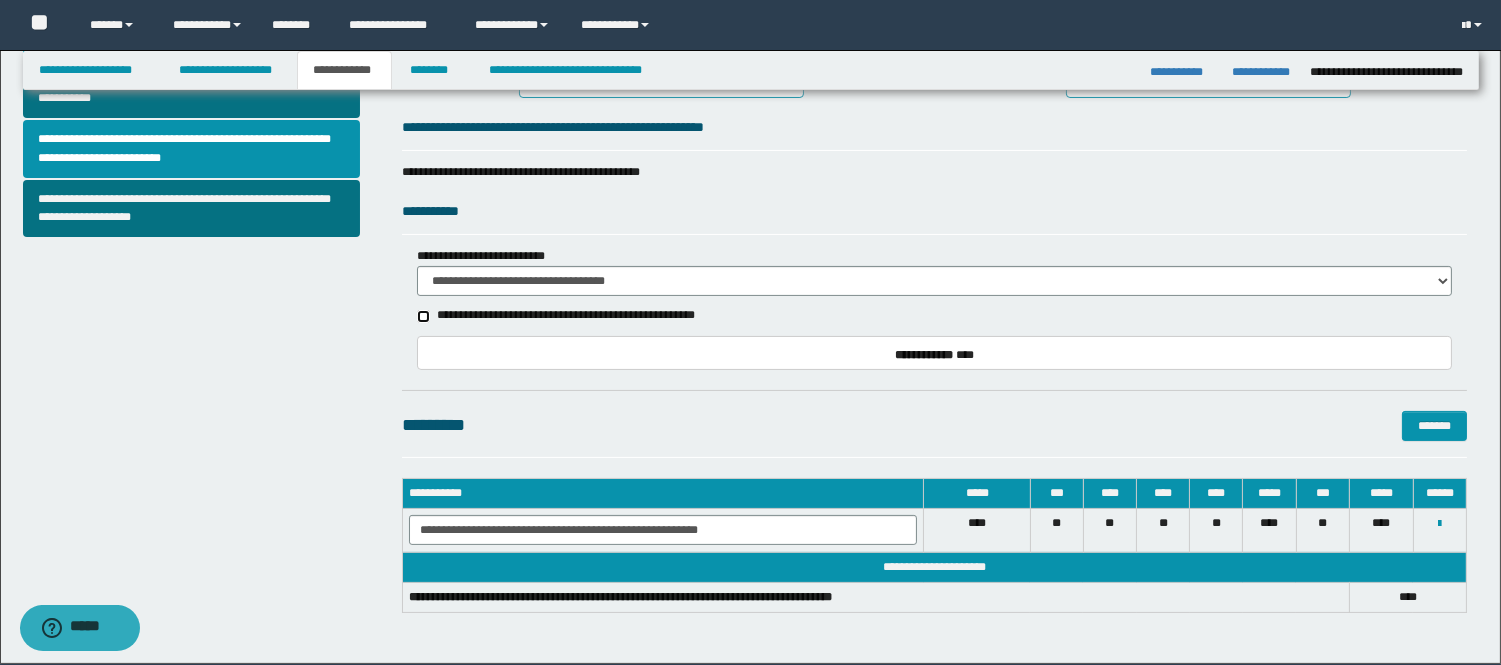 scroll, scrollTop: 618, scrollLeft: 0, axis: vertical 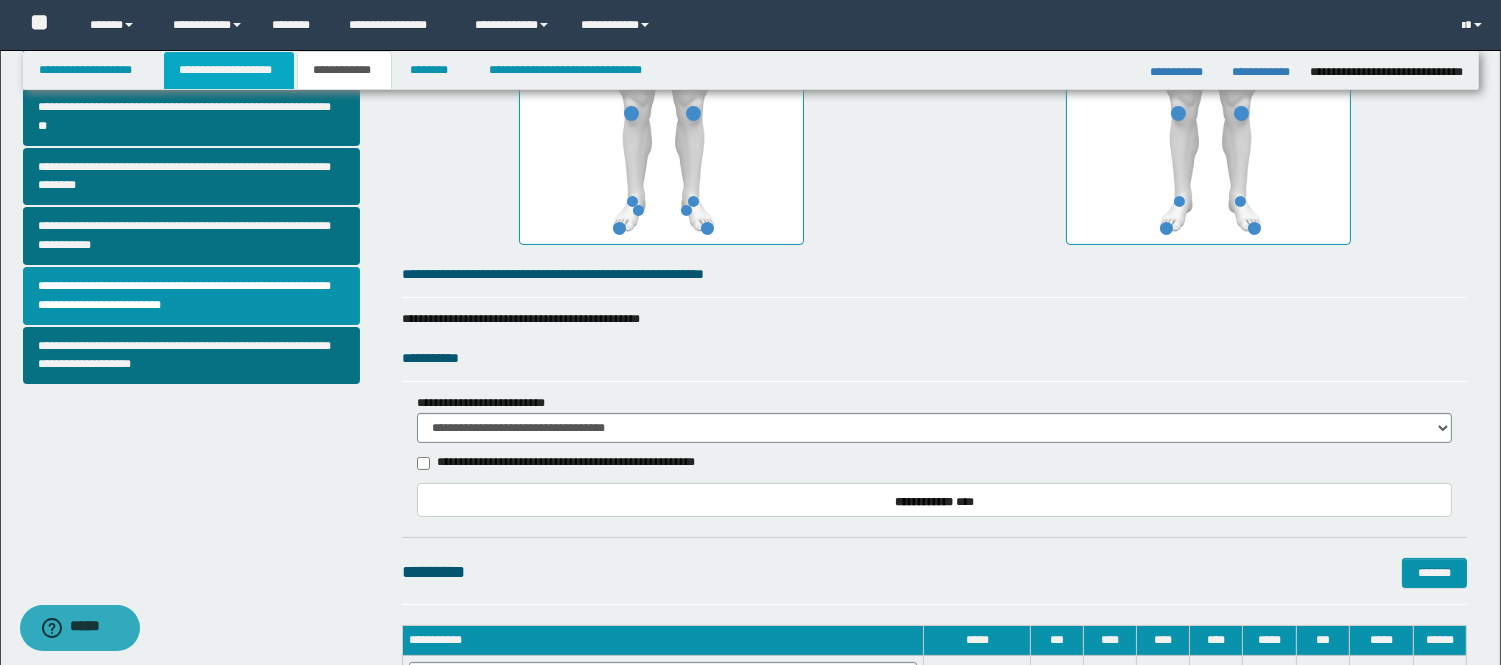 drag, startPoint x: 237, startPoint y: 73, endPoint x: 242, endPoint y: 83, distance: 11.18034 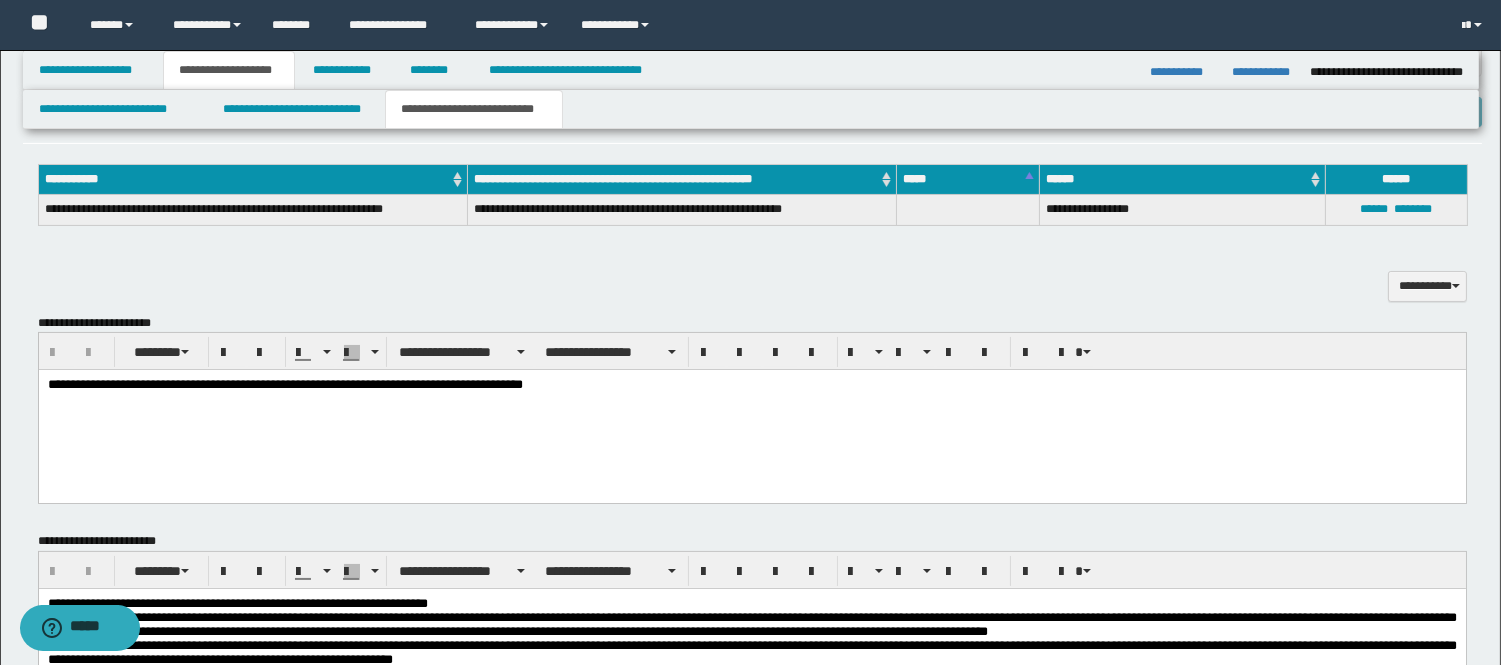 scroll, scrollTop: 94, scrollLeft: 0, axis: vertical 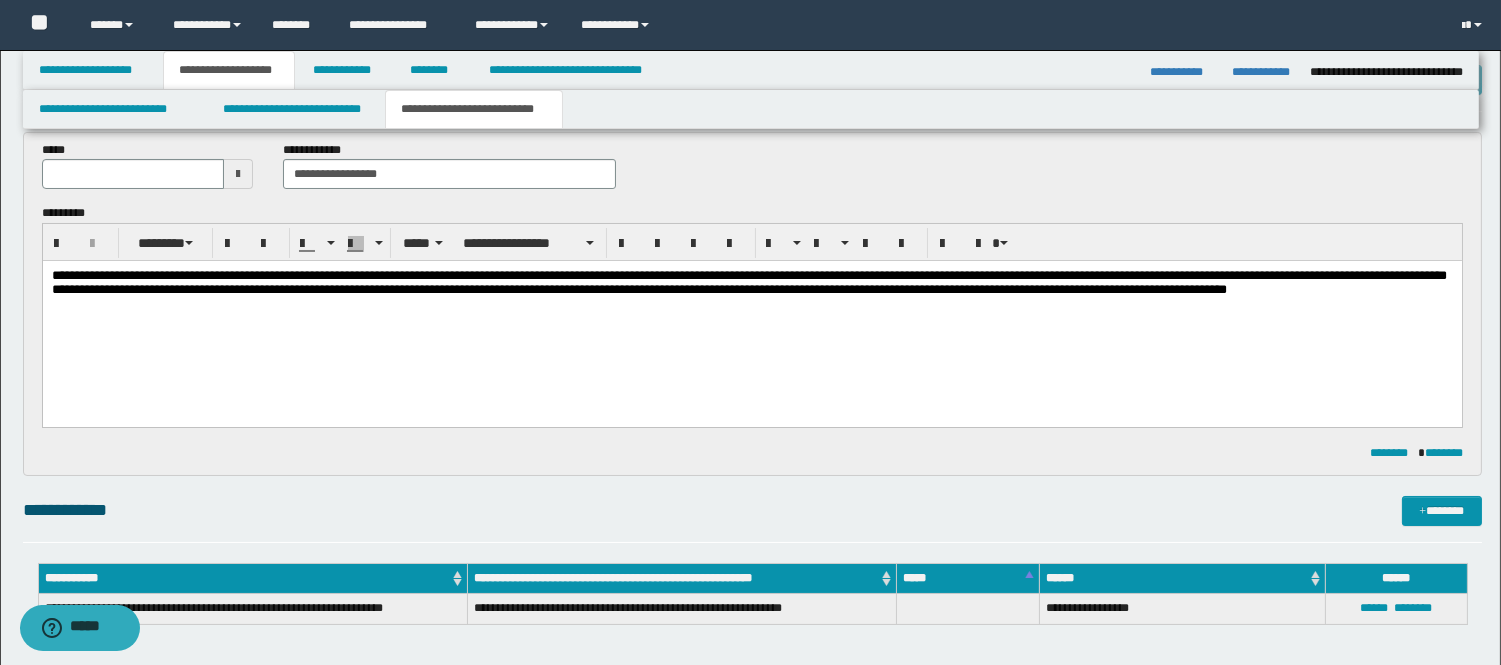 click on "**********" at bounding box center [751, 308] 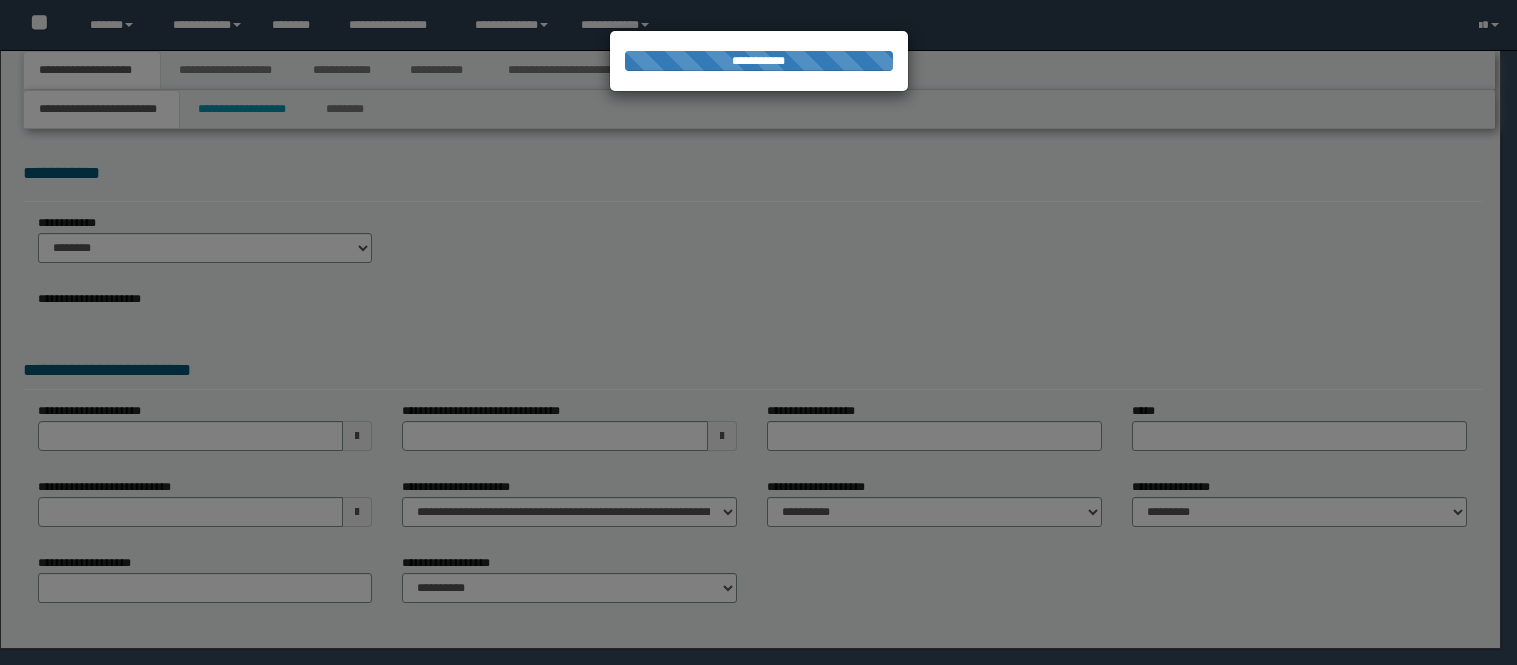 scroll, scrollTop: 0, scrollLeft: 0, axis: both 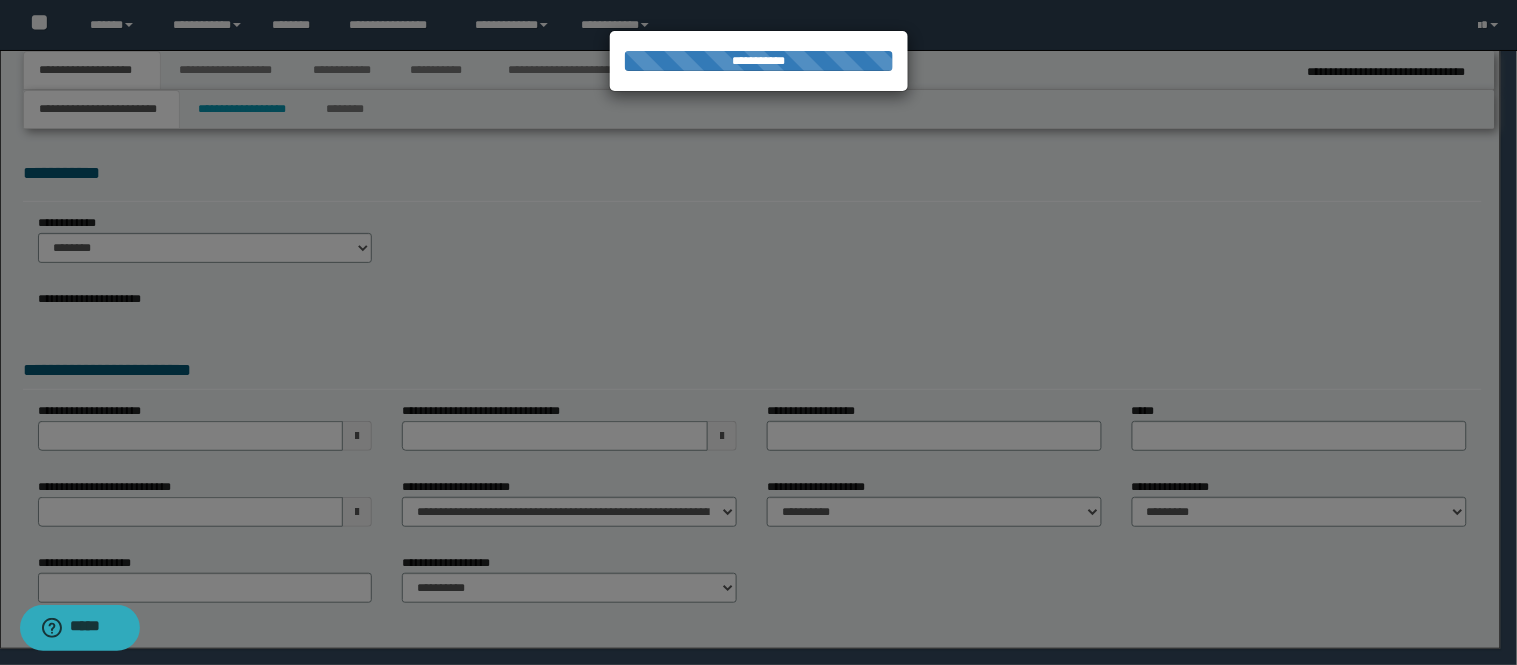 select on "*" 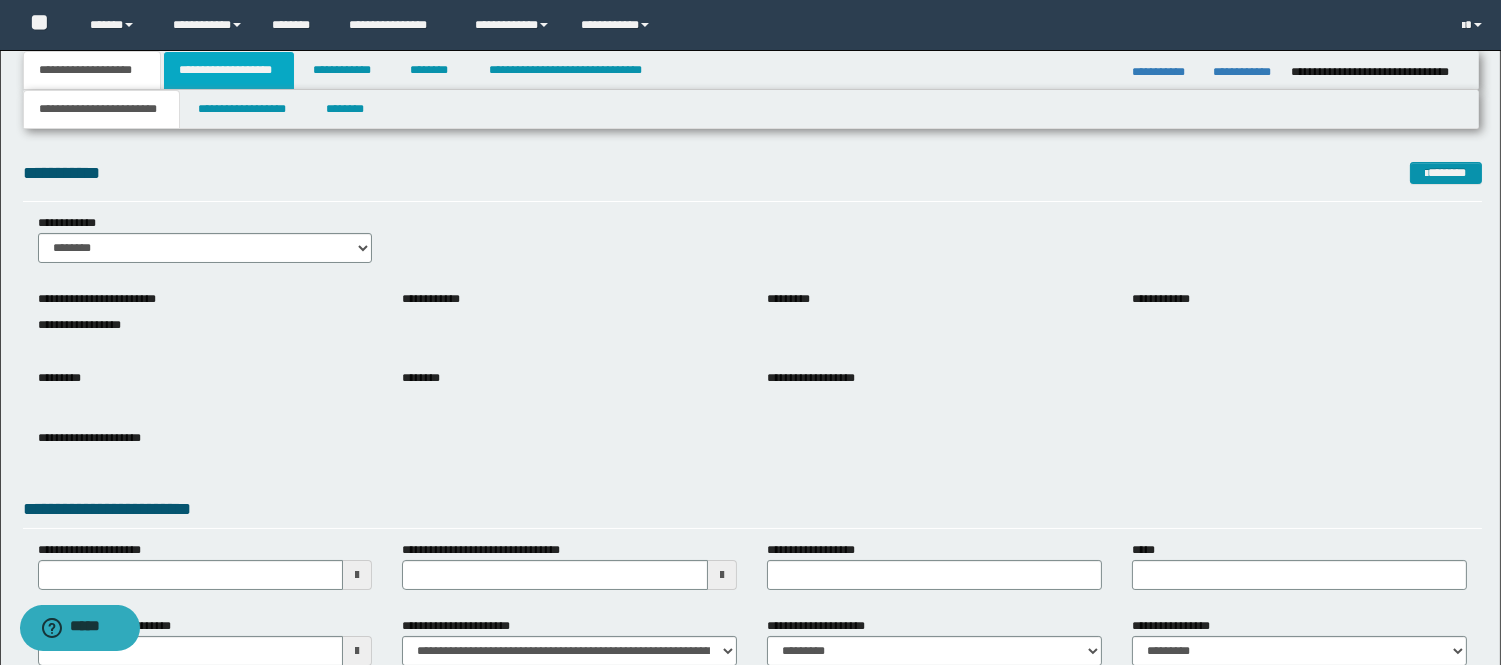 click on "**********" at bounding box center [229, 70] 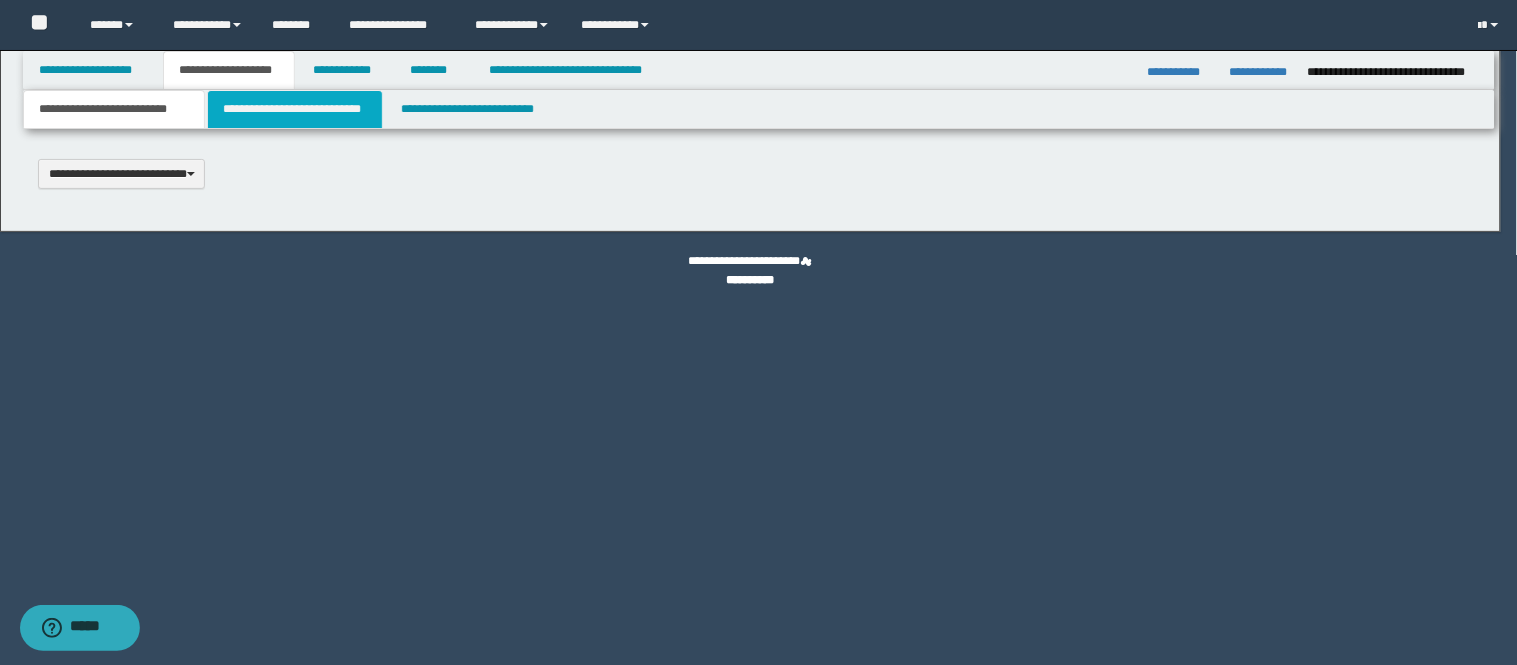 scroll, scrollTop: 0, scrollLeft: 0, axis: both 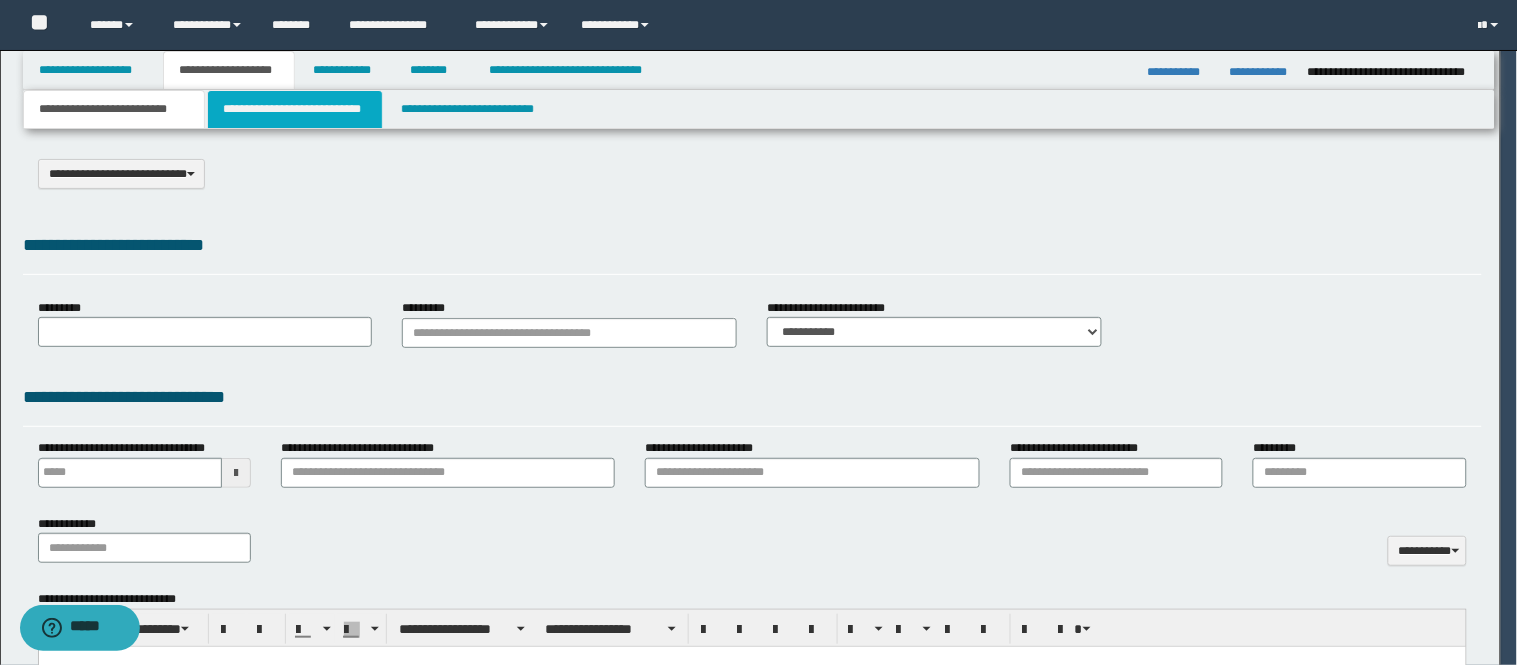 select on "*" 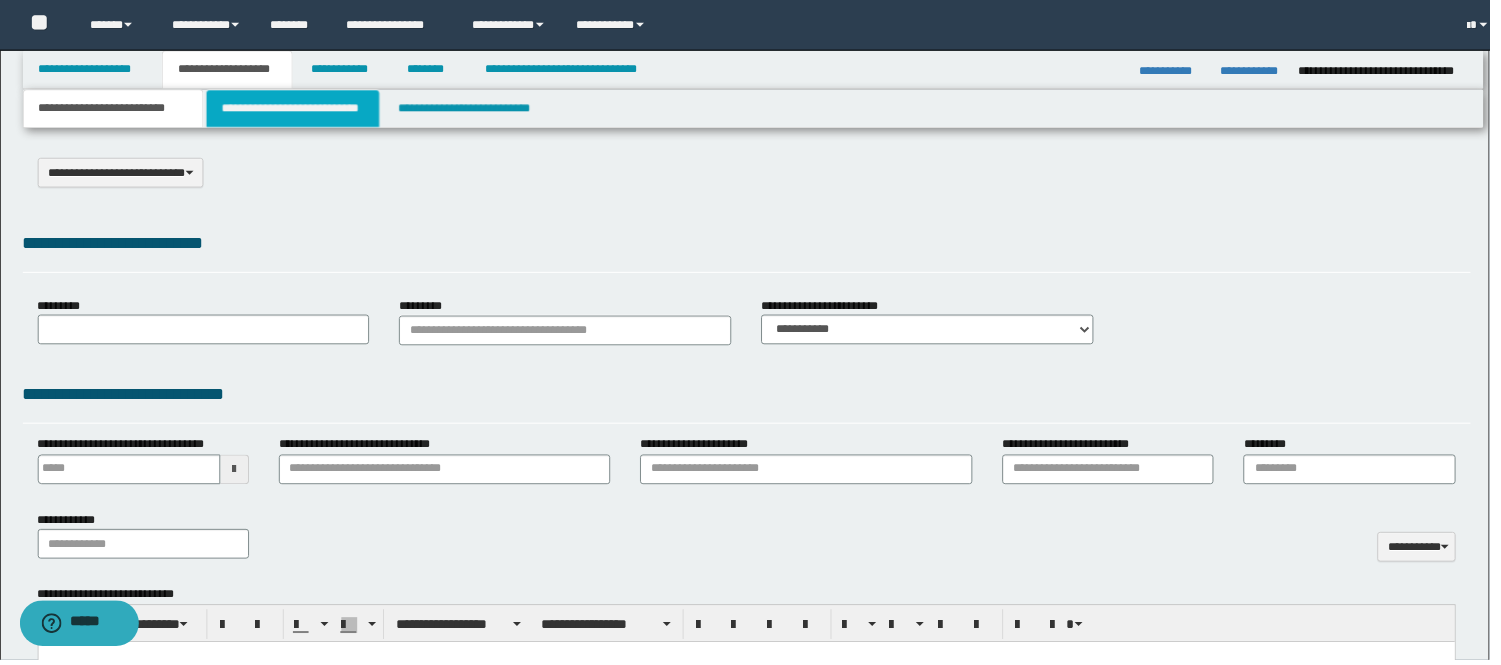 click on "**********" at bounding box center [295, 109] 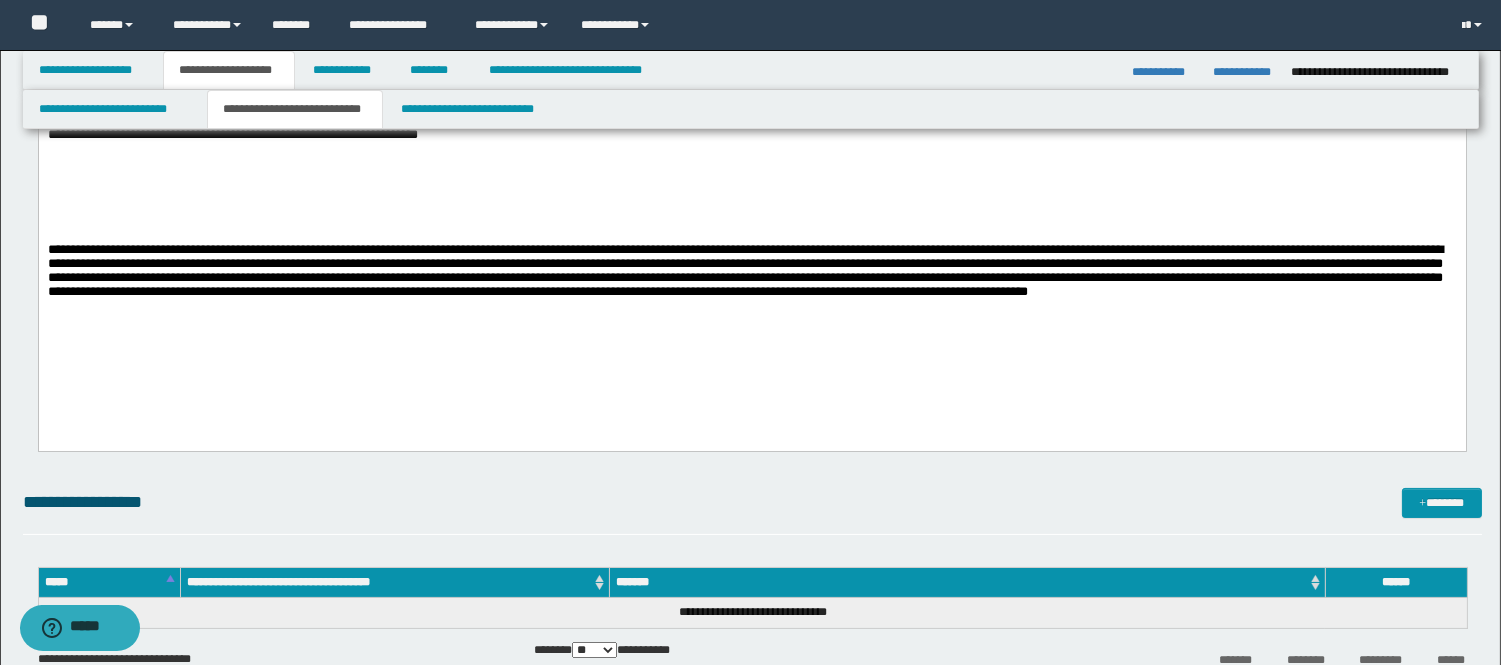 scroll, scrollTop: 444, scrollLeft: 0, axis: vertical 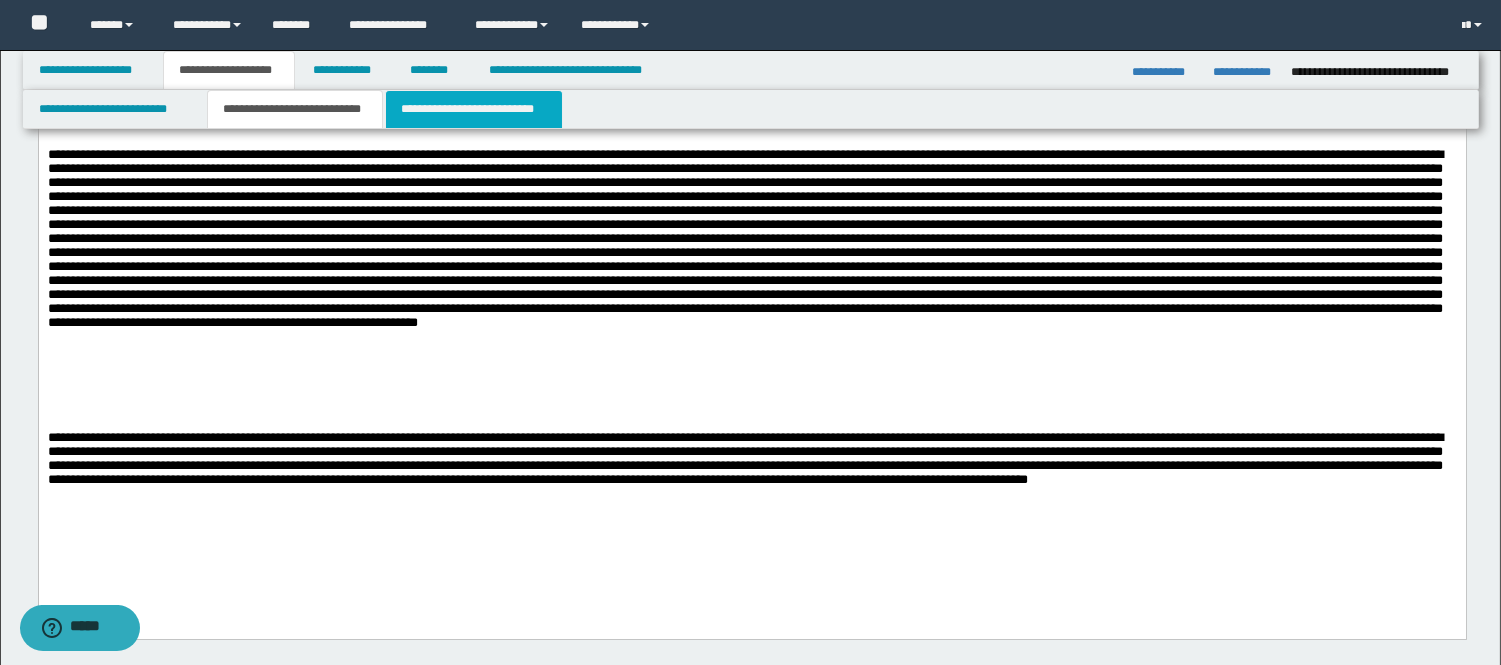 click on "**********" at bounding box center [474, 109] 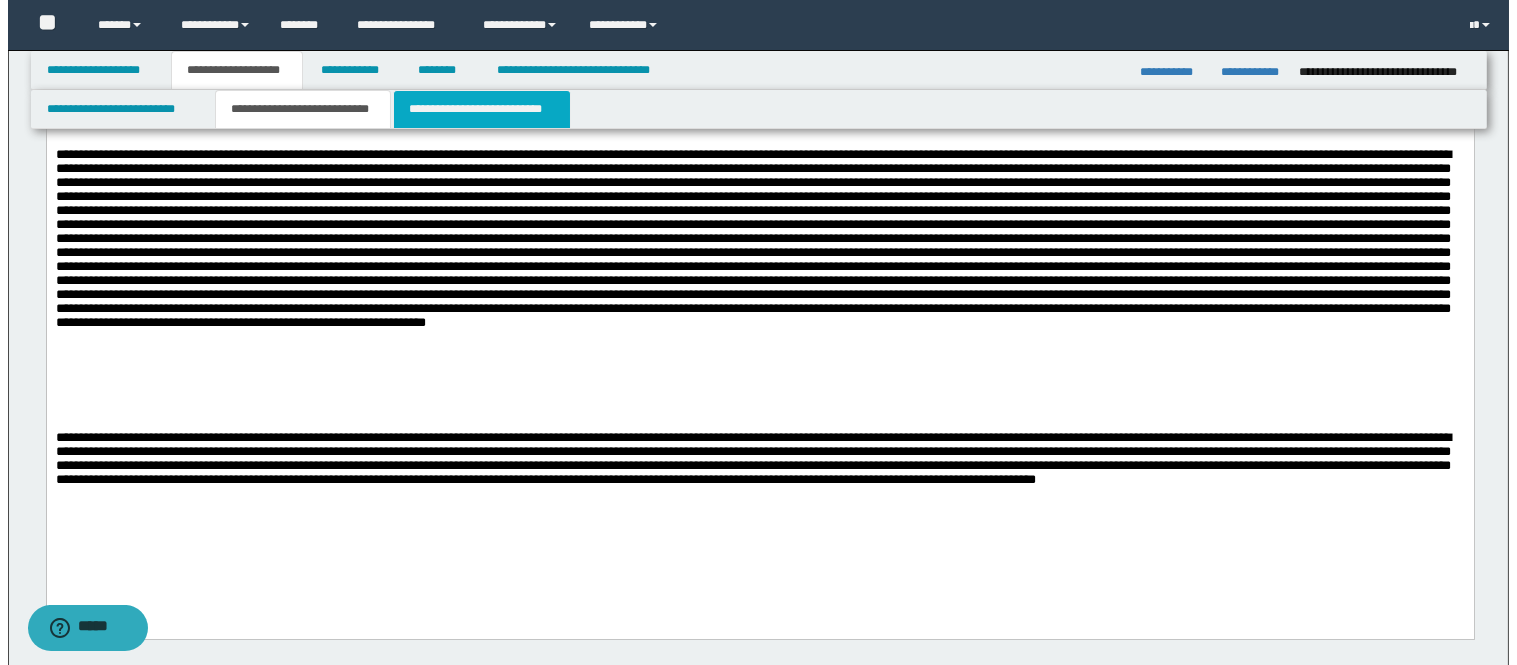 scroll, scrollTop: 0, scrollLeft: 0, axis: both 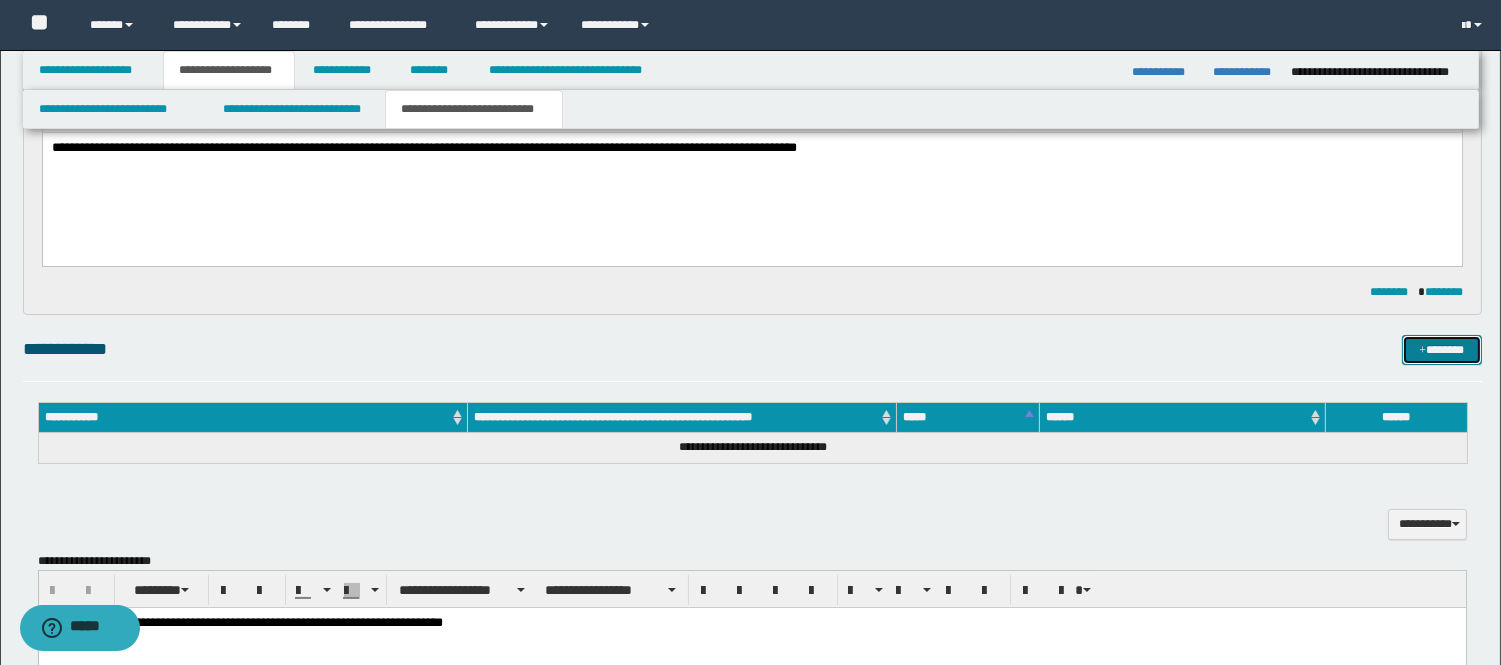 click on "*******" at bounding box center (1442, 350) 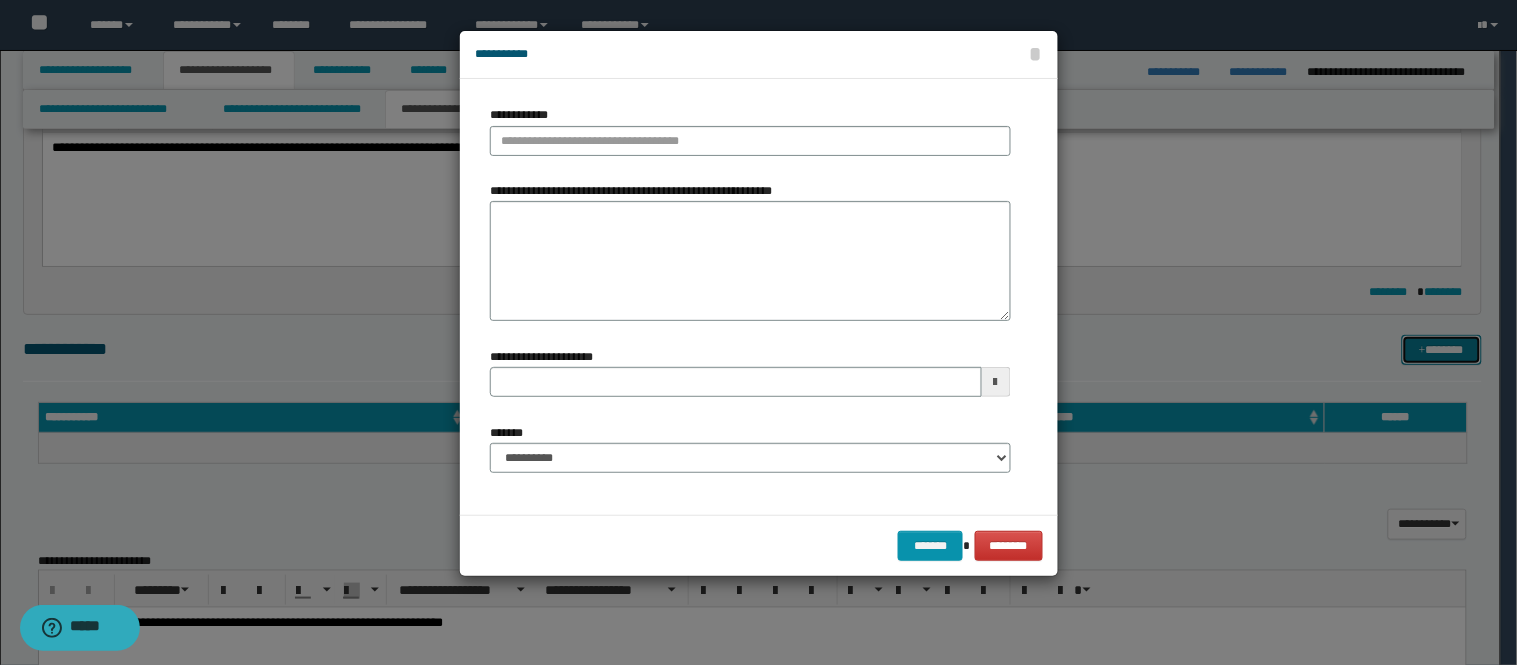 type 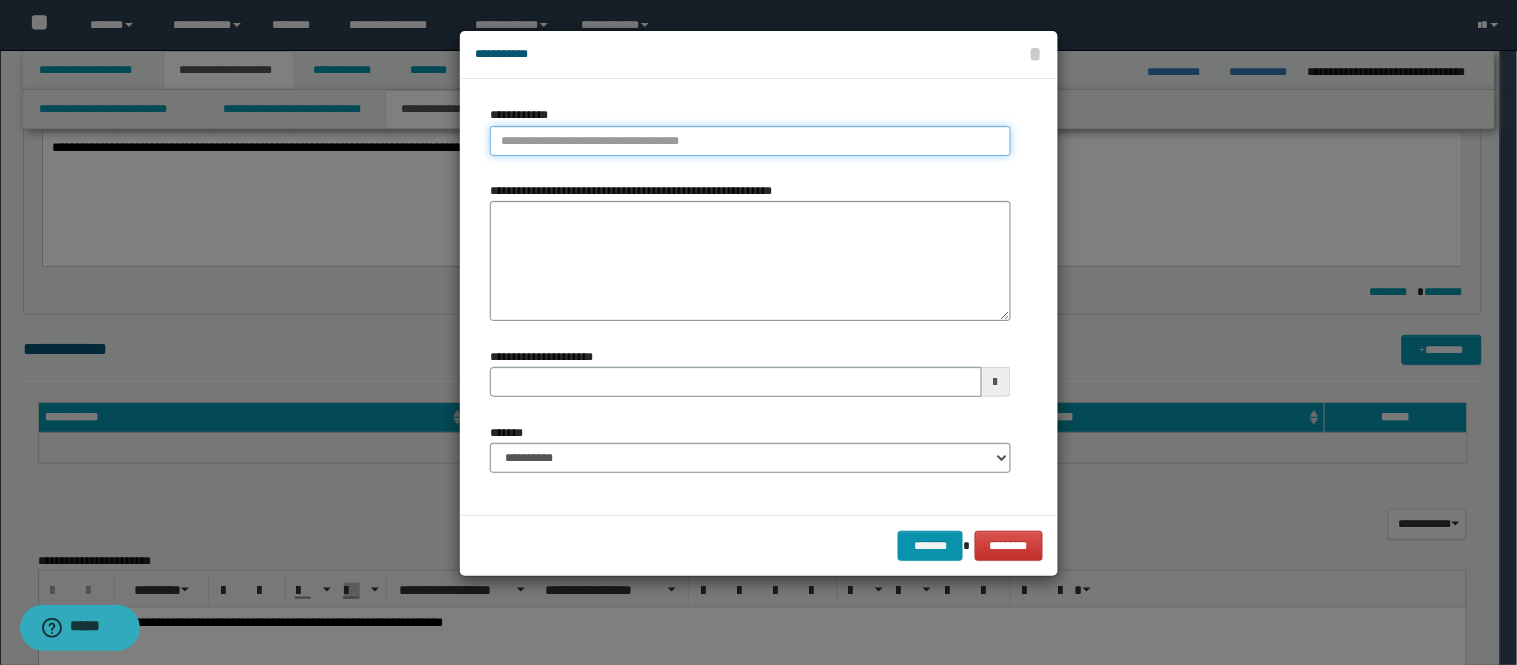 click on "**********" at bounding box center [750, 141] 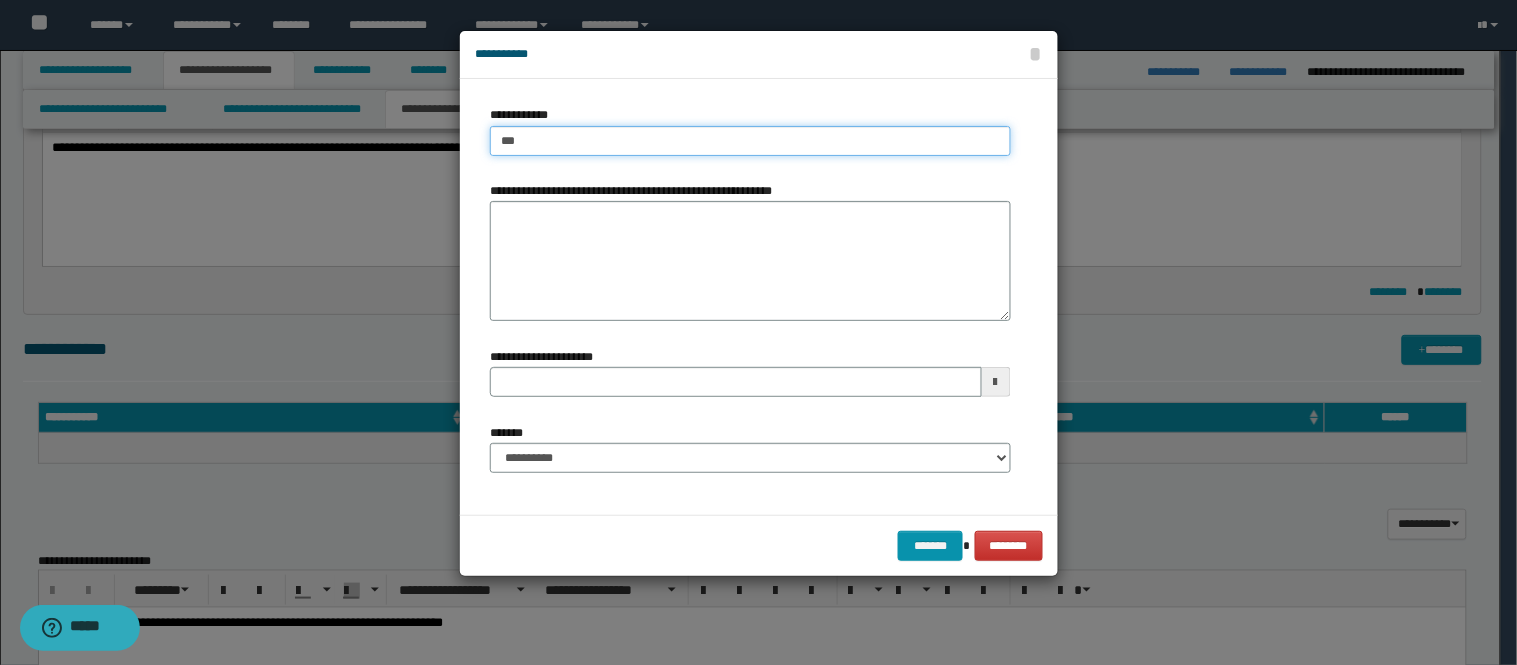 type on "****" 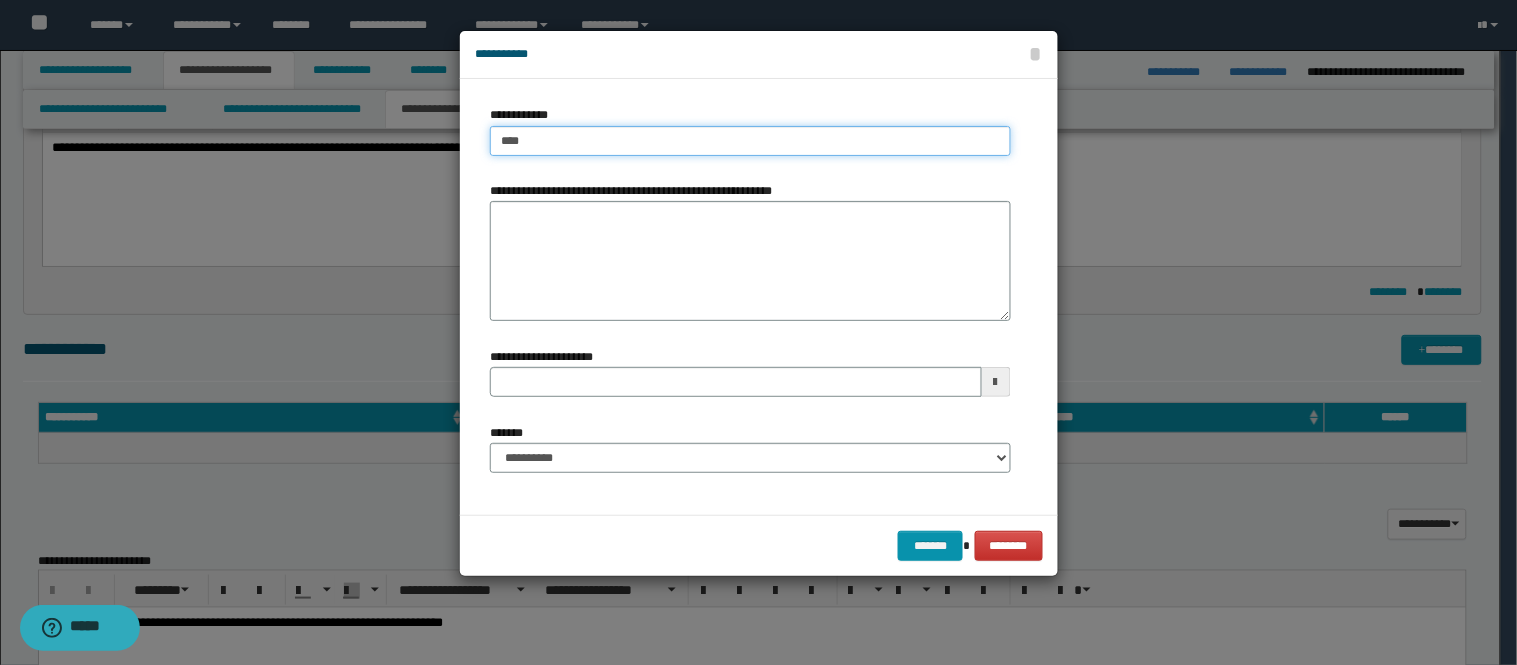 type on "****" 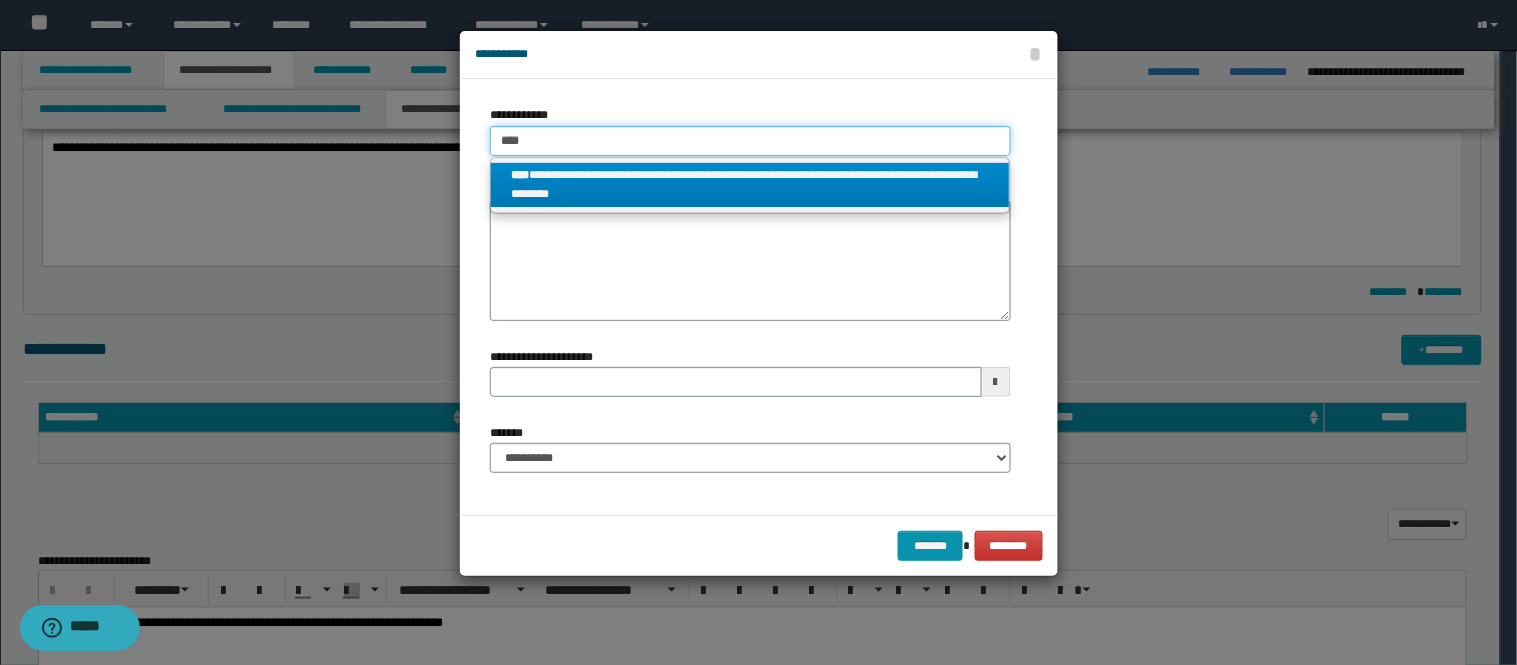 type on "****" 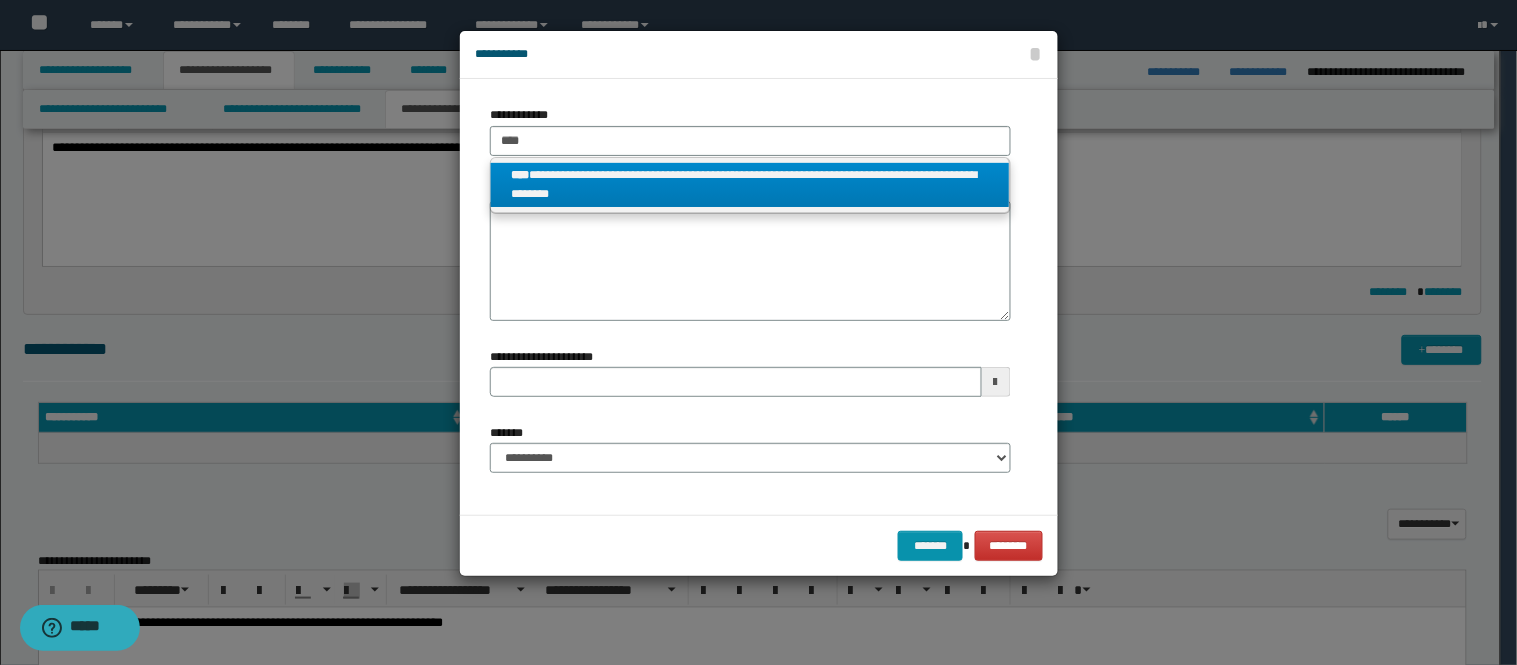 click on "**********" at bounding box center (750, 185) 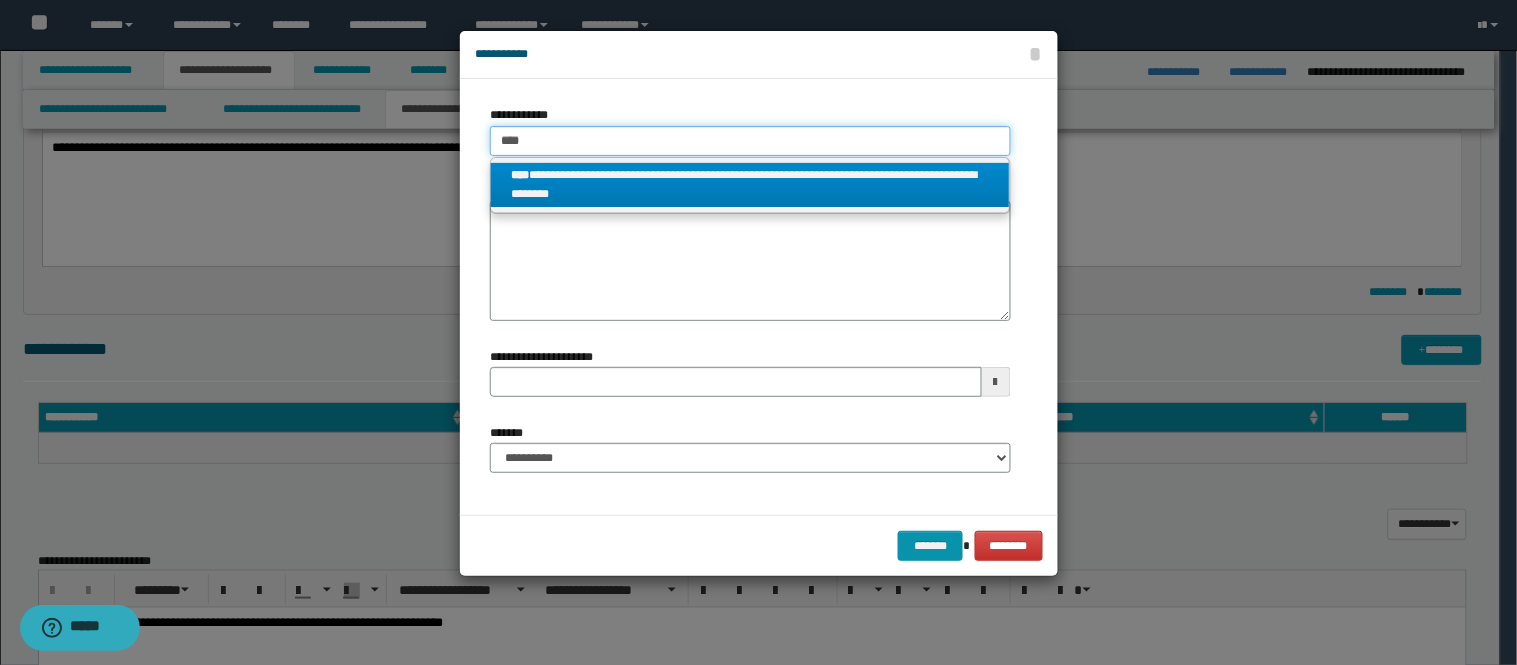 type 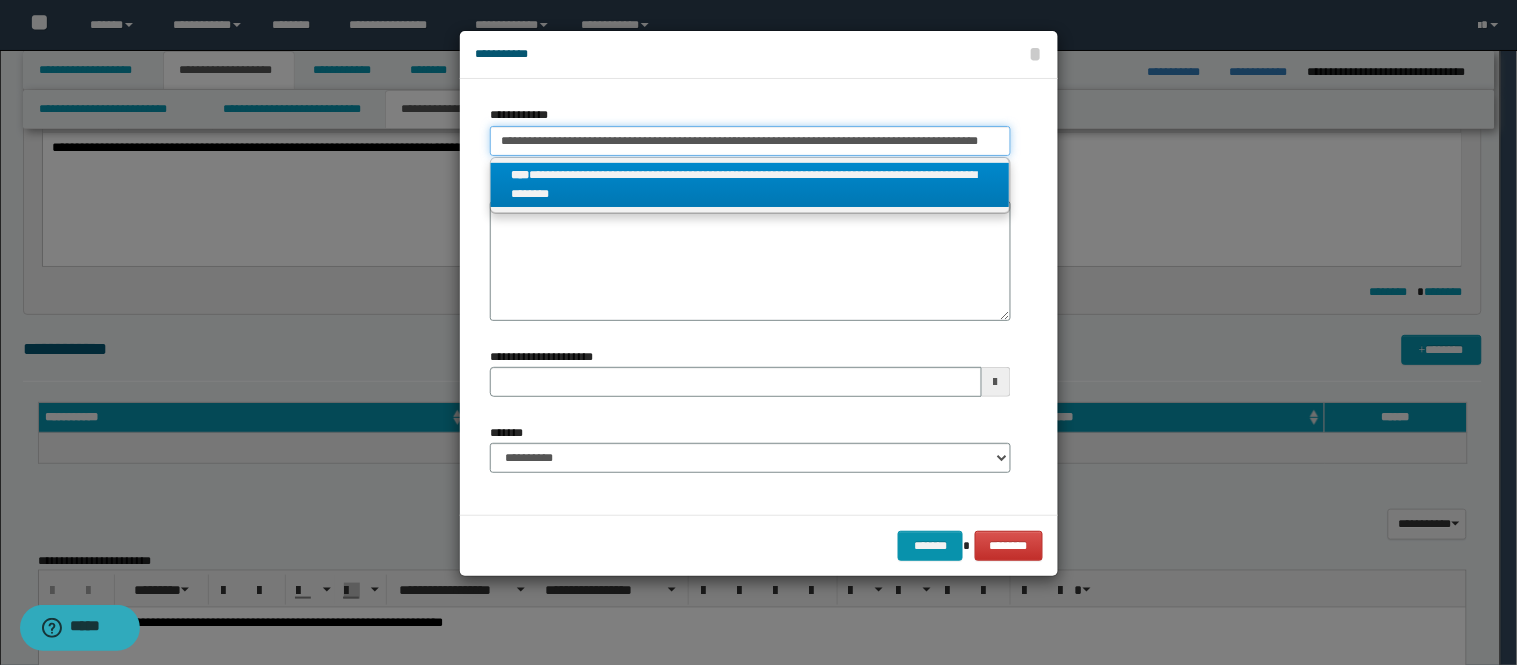 scroll, scrollTop: 0, scrollLeft: 13, axis: horizontal 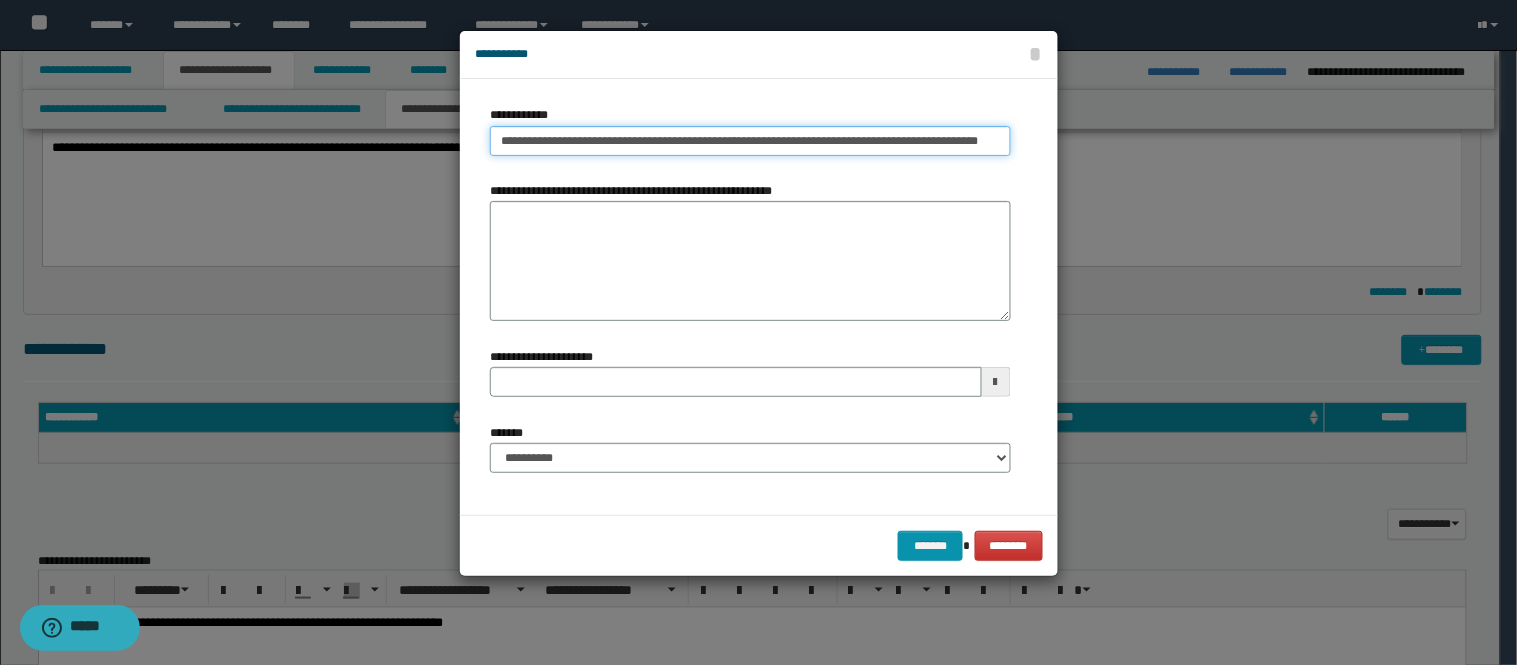 type 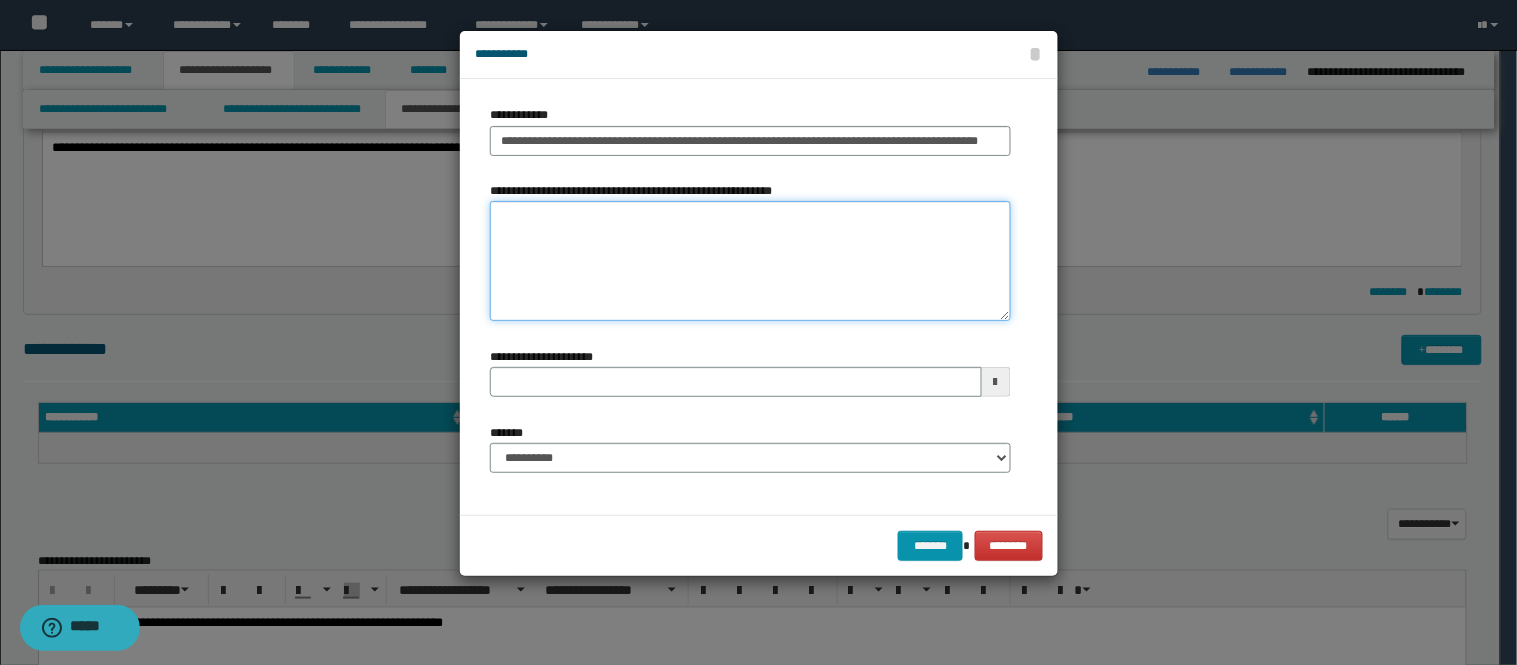 click on "**********" at bounding box center [750, 261] 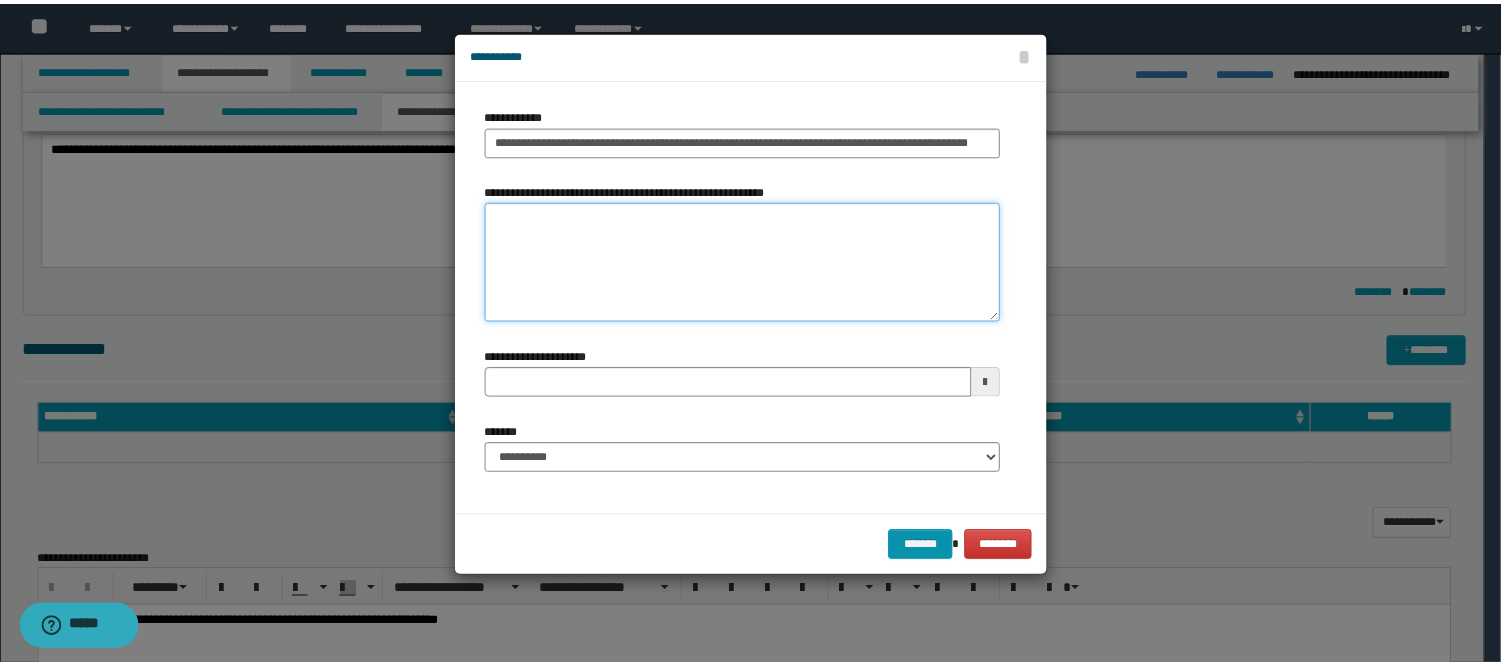 scroll, scrollTop: 0, scrollLeft: 0, axis: both 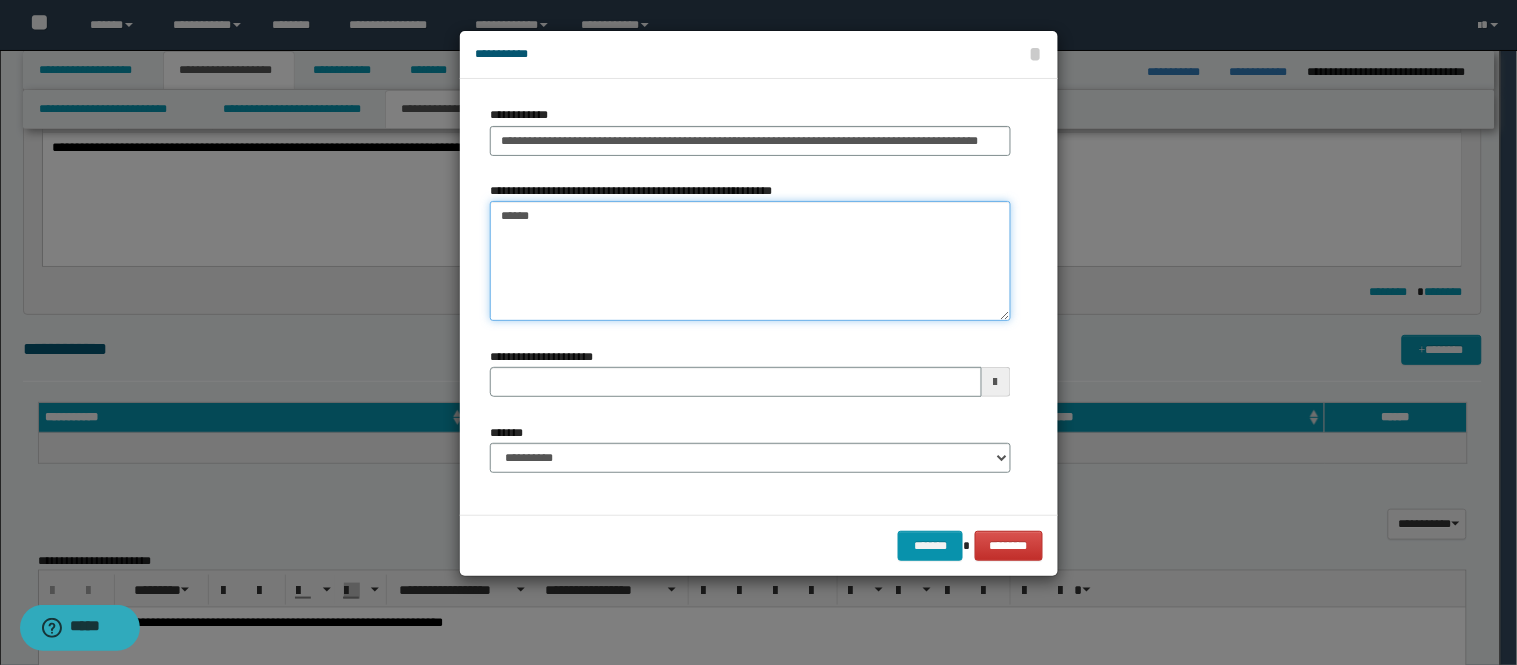 type on "*******" 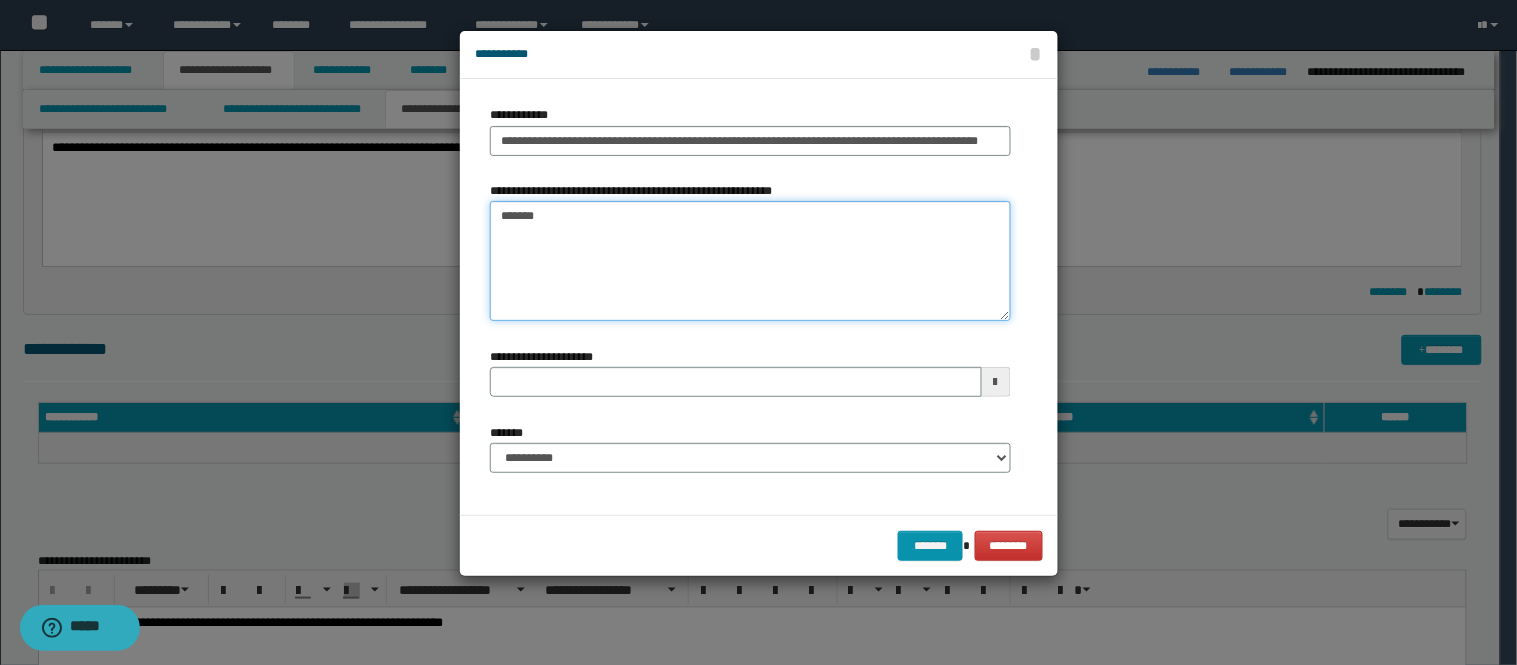 type 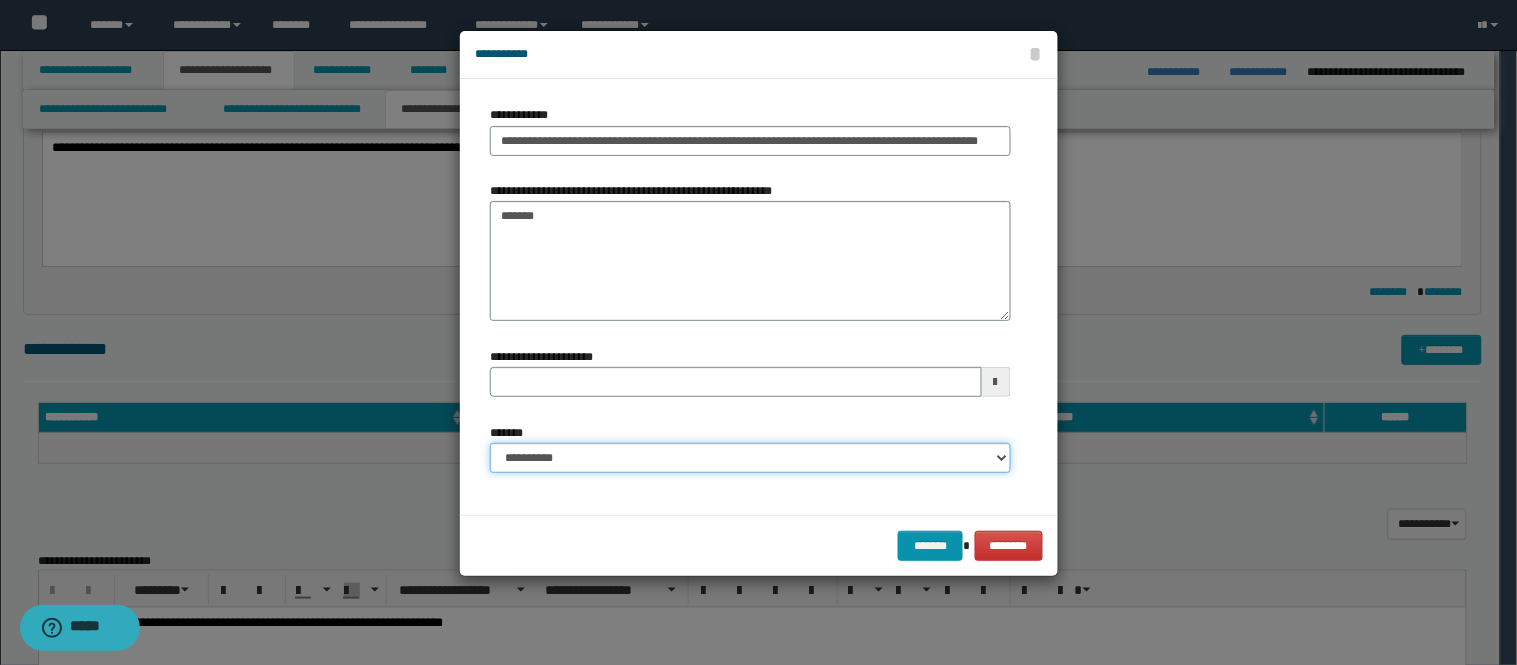 drag, startPoint x: 884, startPoint y: 447, endPoint x: 837, endPoint y: 461, distance: 49.0408 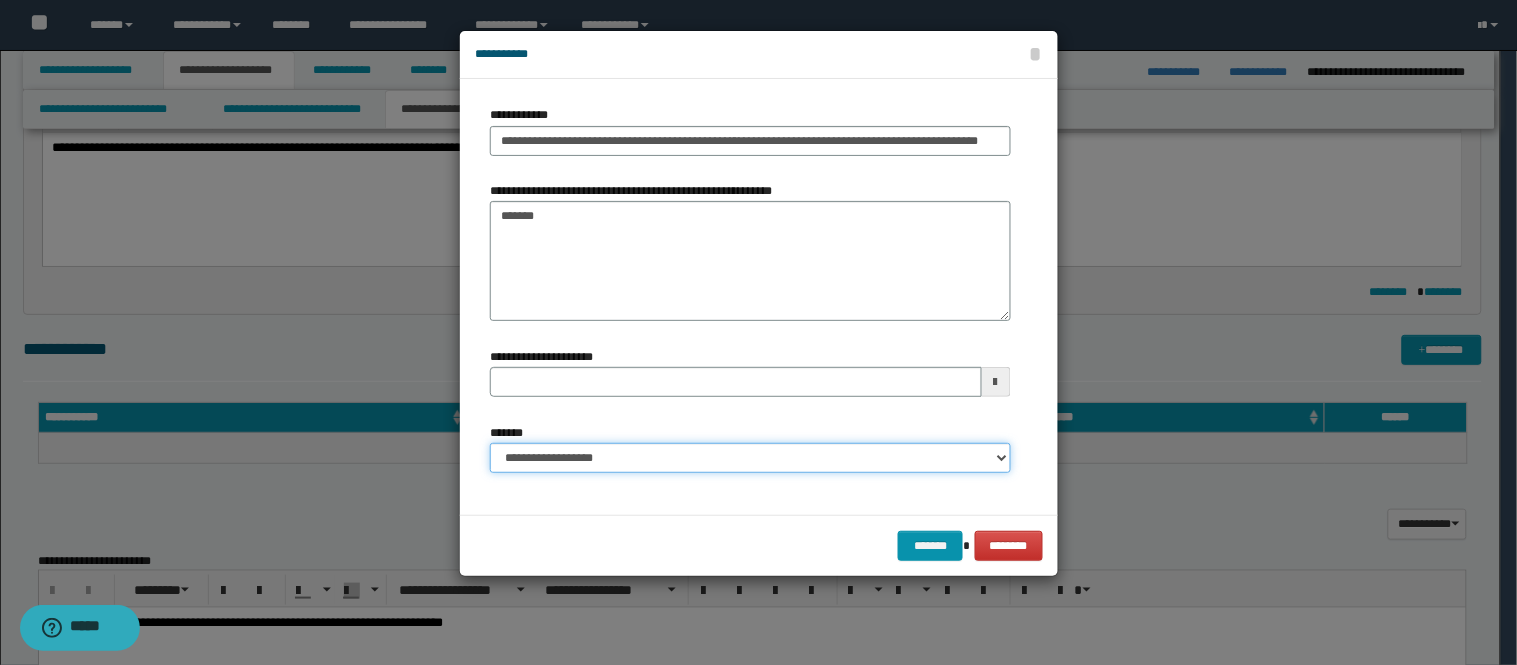 type 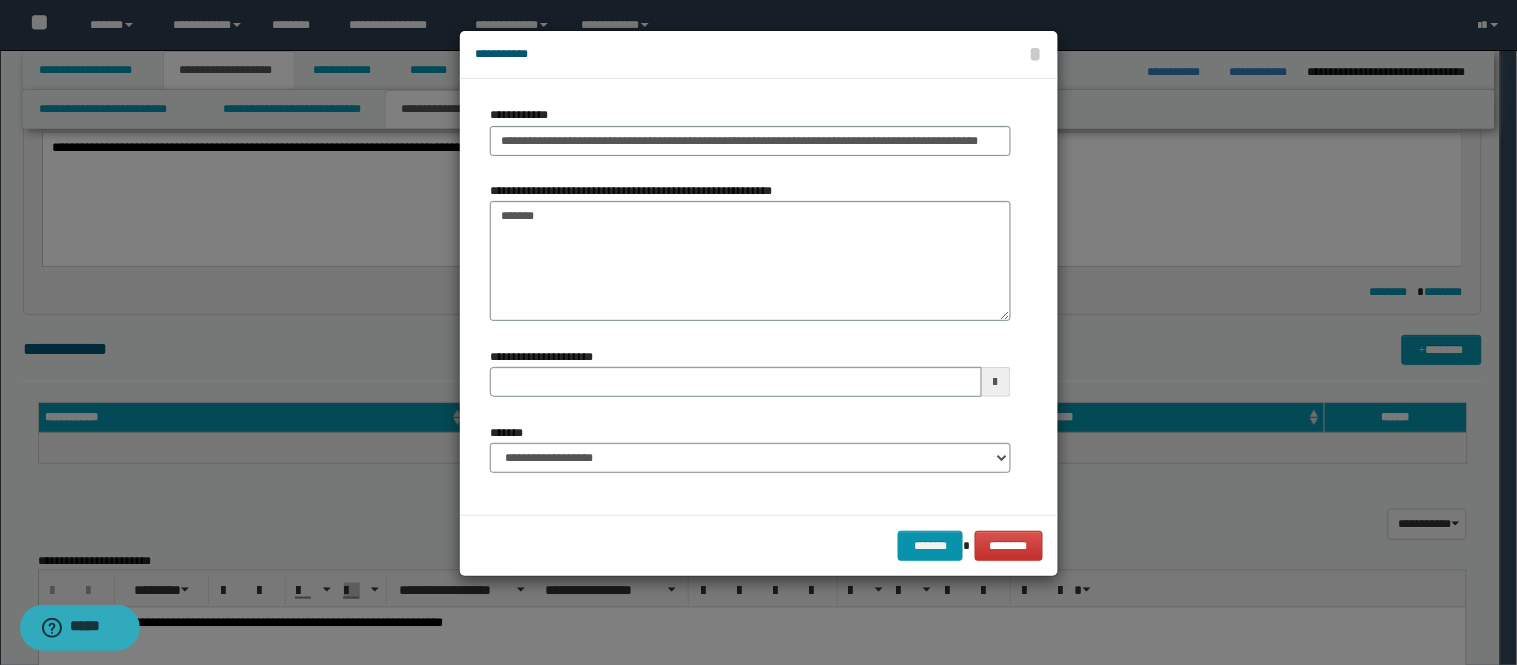 click on "*******
********" at bounding box center [759, 545] 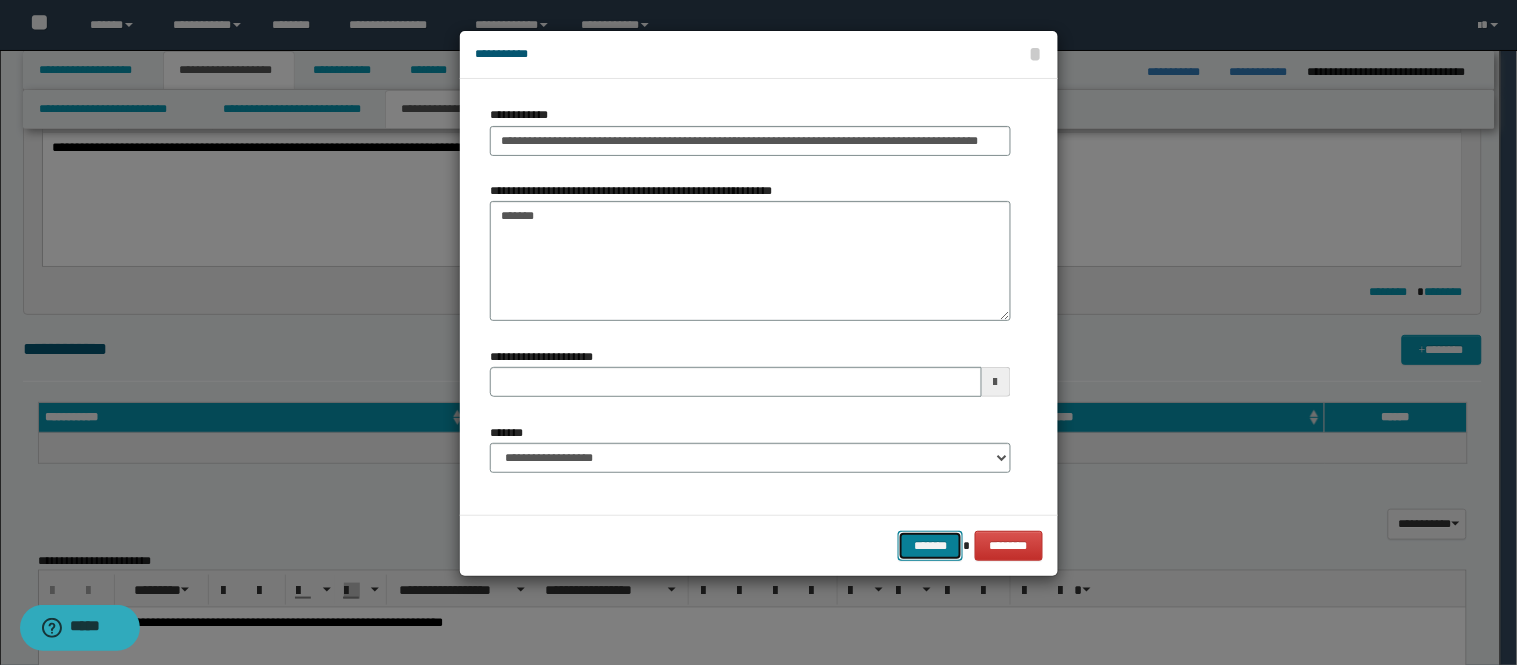 click on "*******" at bounding box center [930, 546] 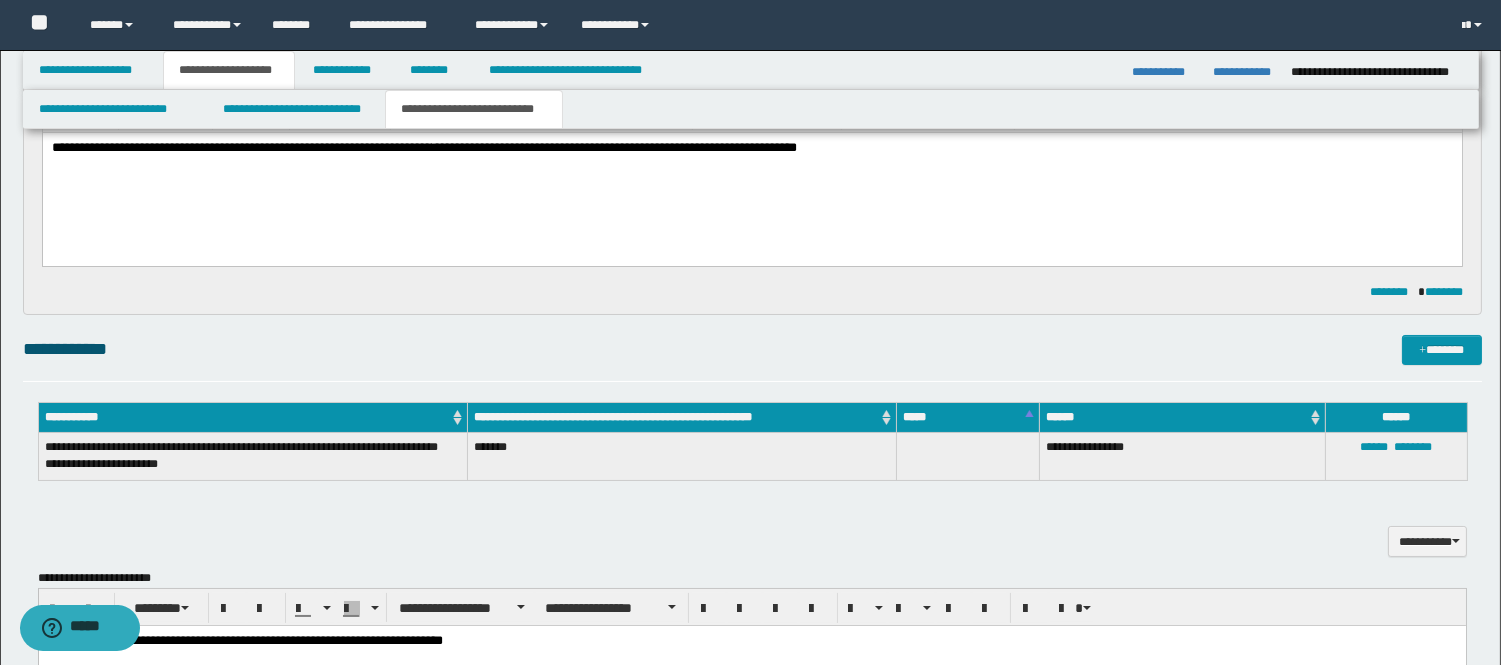 drag, startPoint x: 435, startPoint y: 149, endPoint x: 445, endPoint y: 139, distance: 14.142136 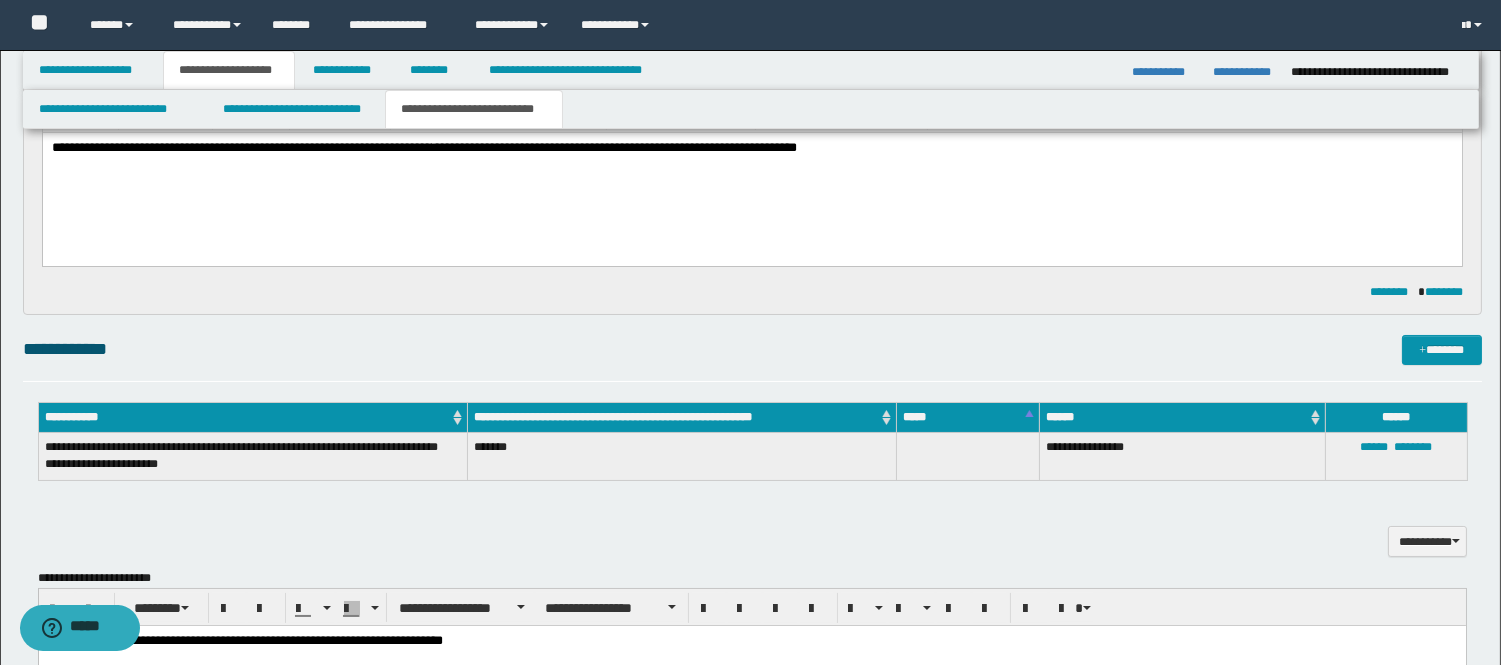 type 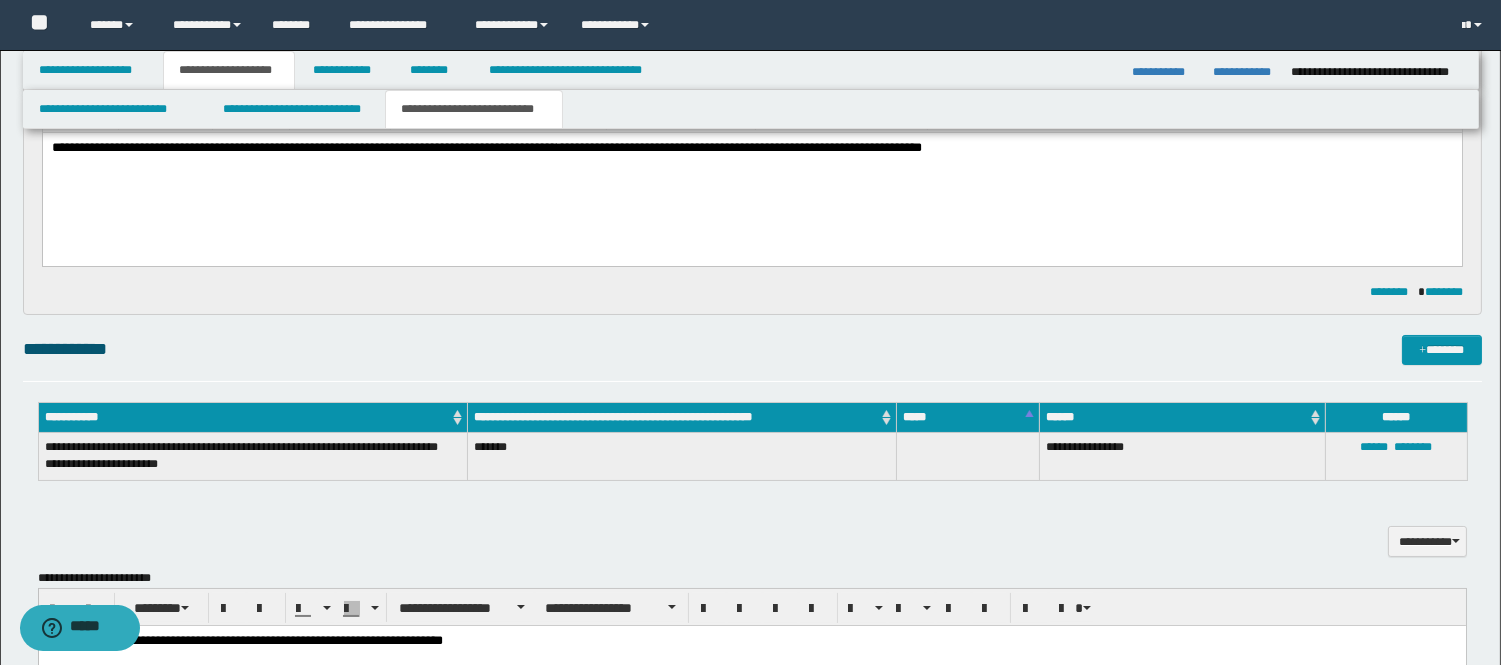 click on "**********" at bounding box center (751, 173) 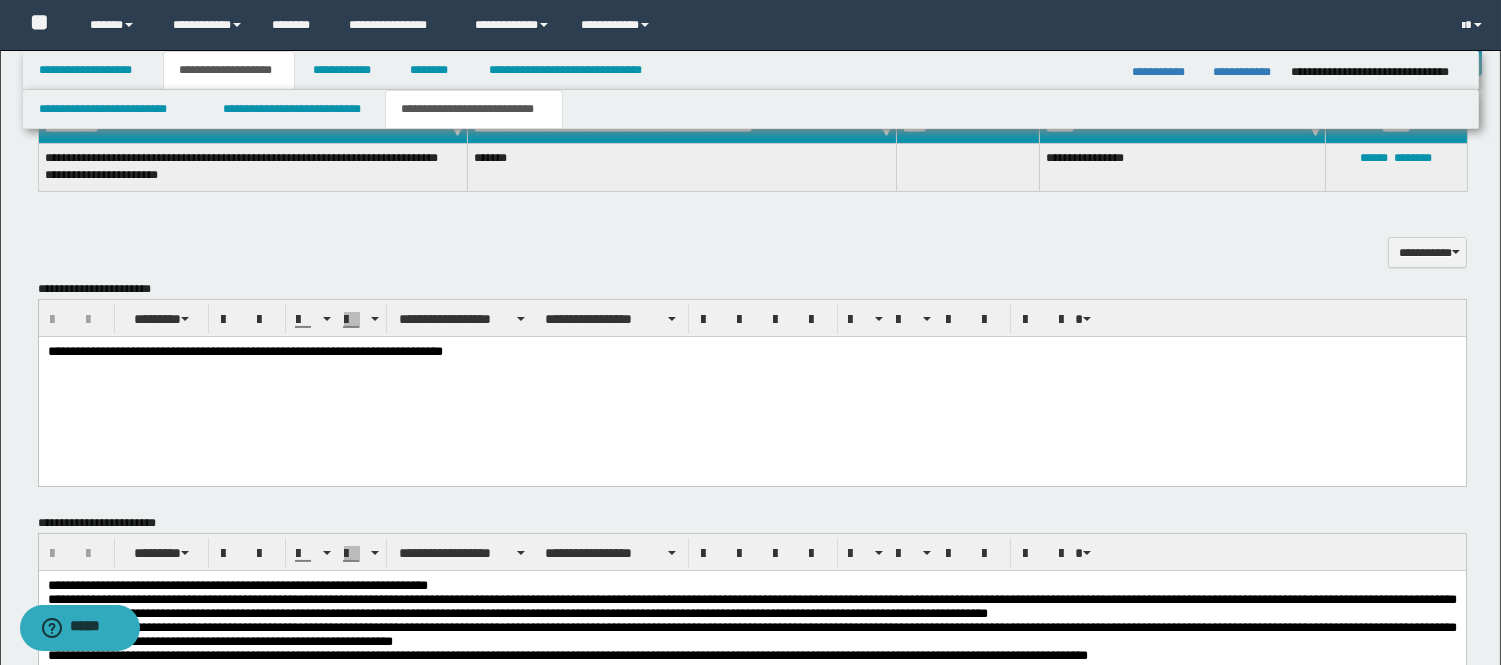 scroll, scrollTop: 555, scrollLeft: 0, axis: vertical 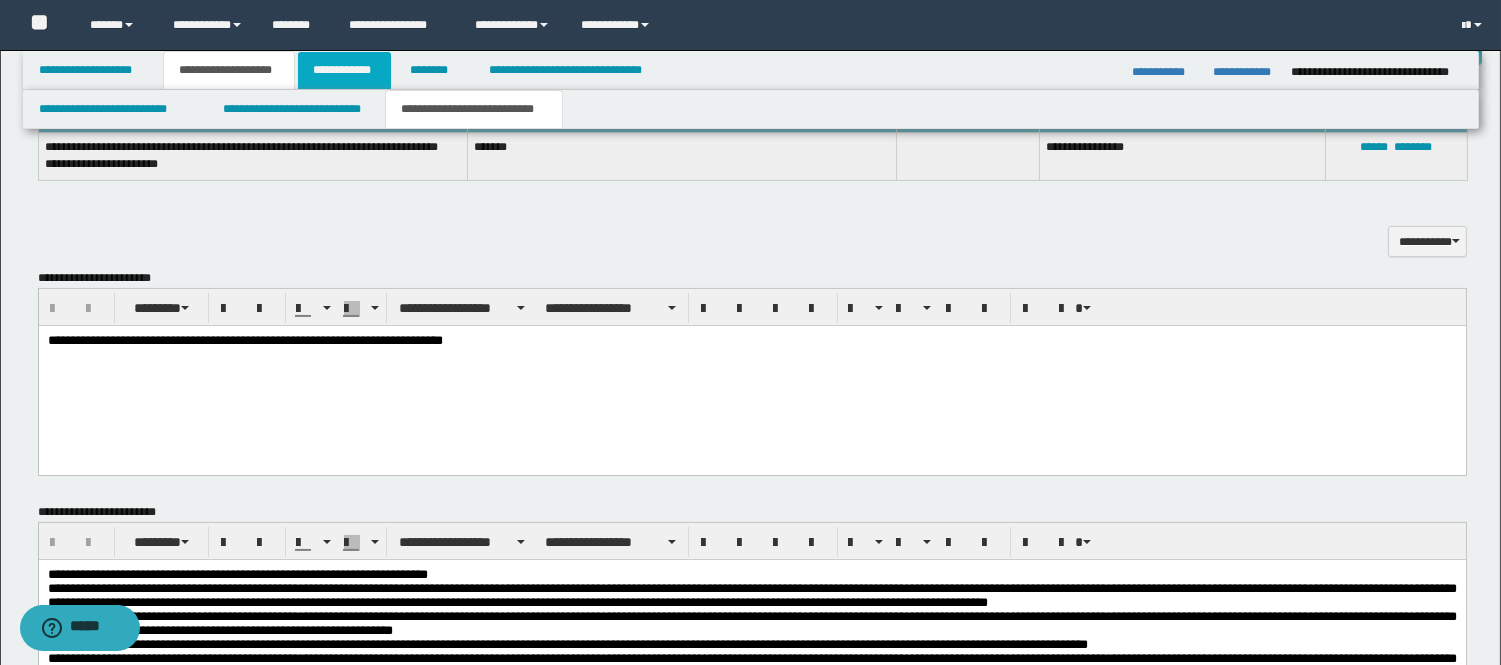 click on "**********" at bounding box center [344, 70] 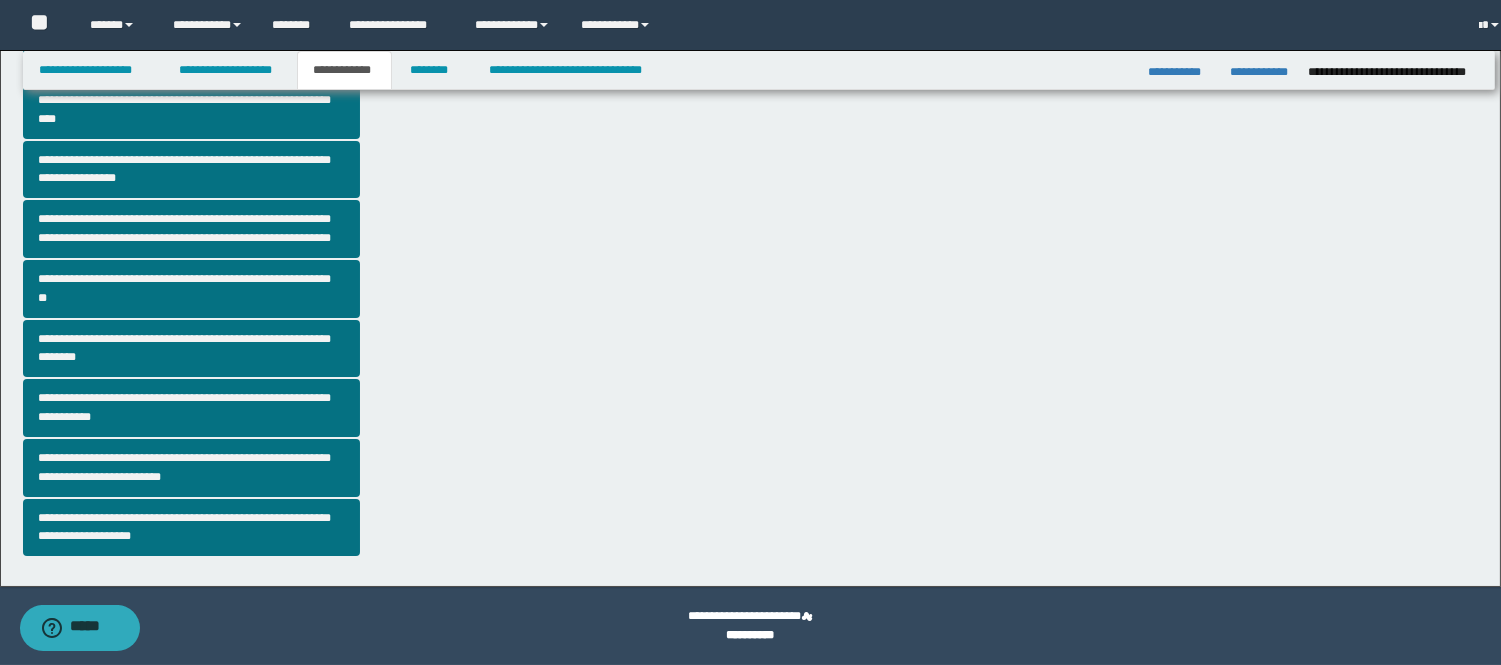scroll, scrollTop: 445, scrollLeft: 0, axis: vertical 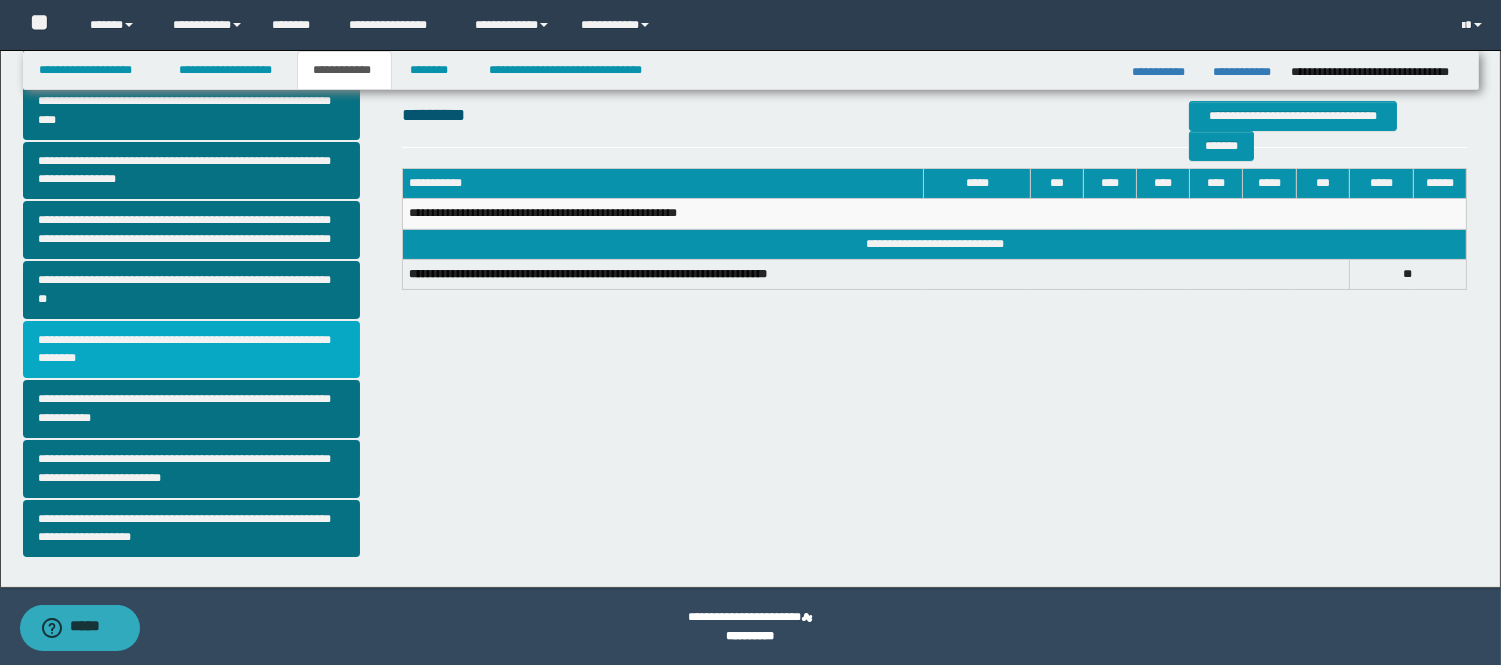 click on "**********" at bounding box center (192, 350) 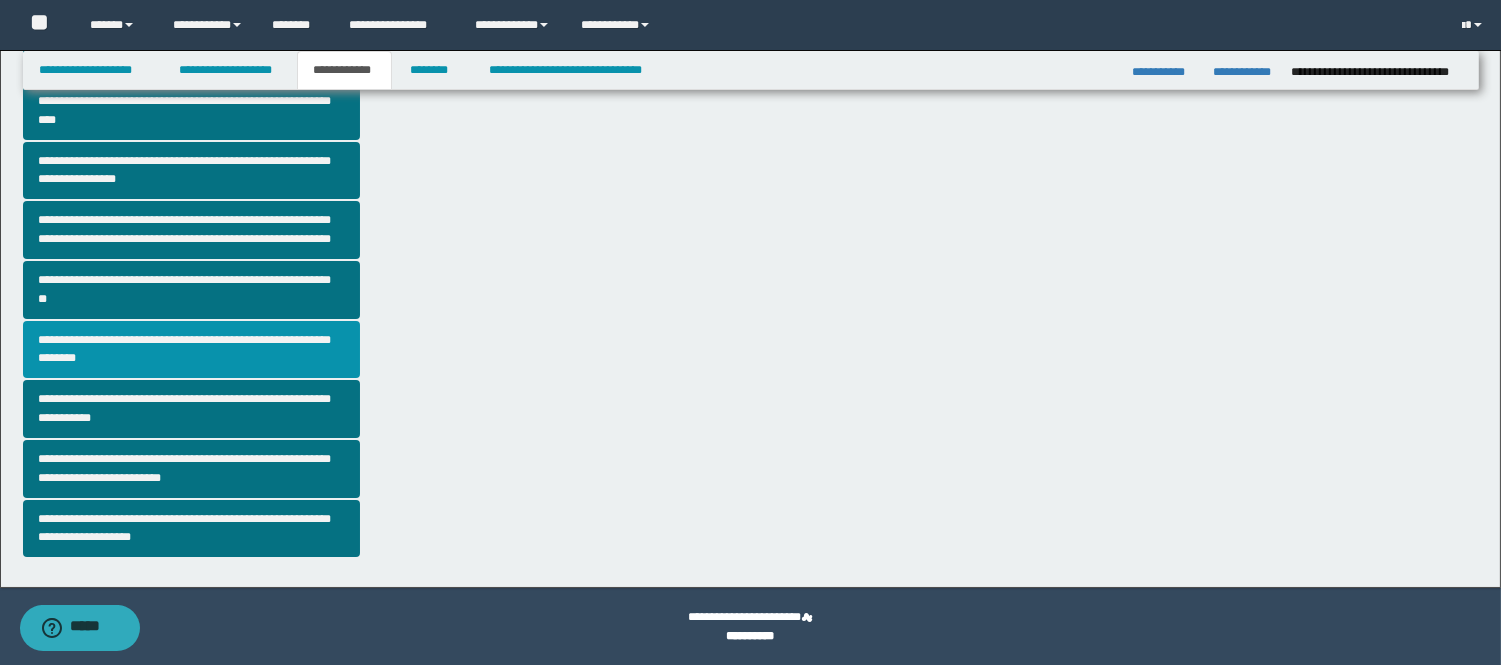 scroll, scrollTop: 0, scrollLeft: 0, axis: both 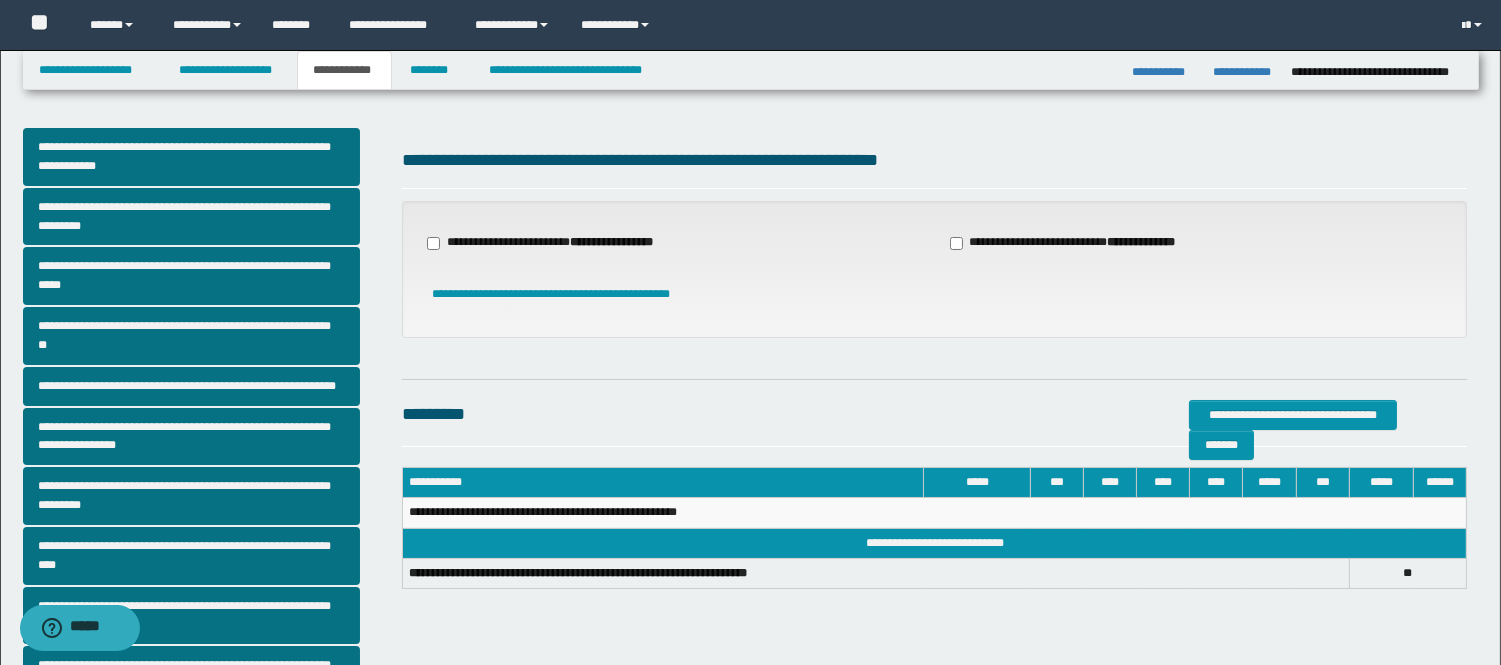 click on "**********" at bounding box center (552, 243) 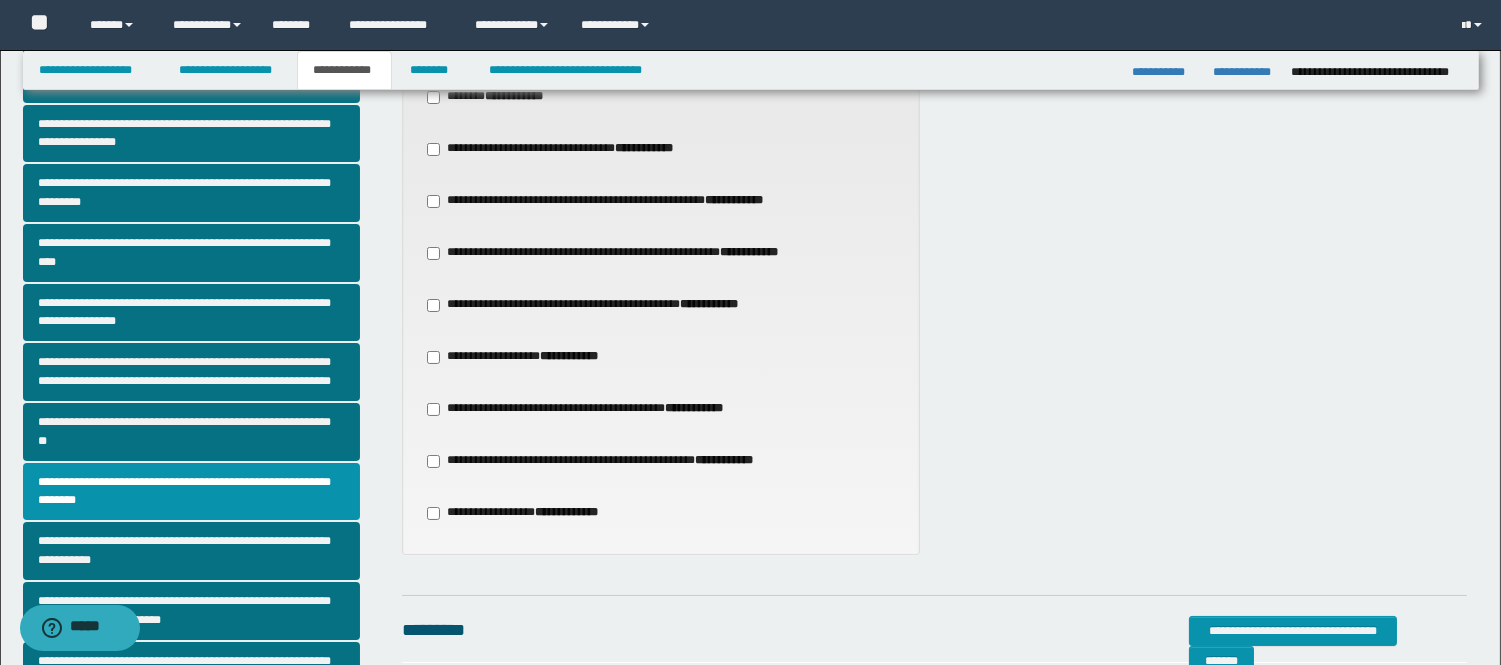 scroll, scrollTop: 333, scrollLeft: 0, axis: vertical 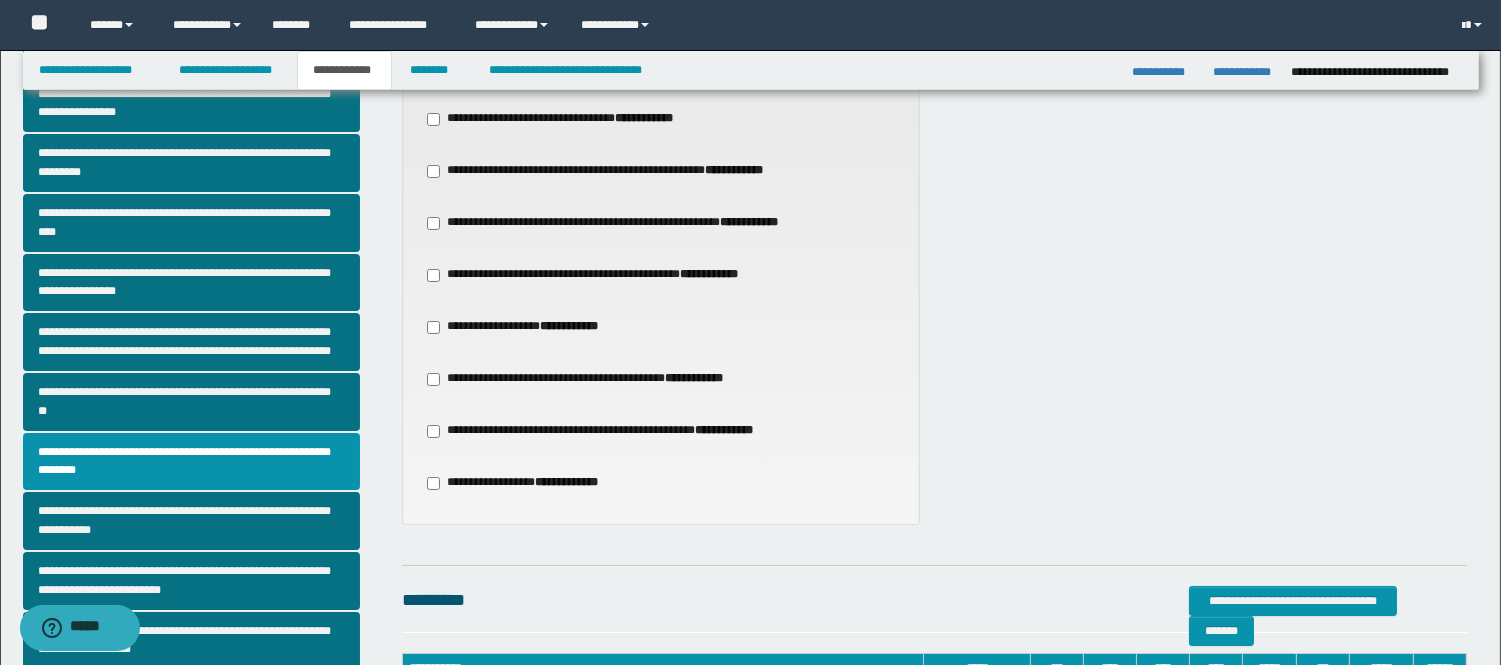 click on "**********" at bounding box center [595, 275] 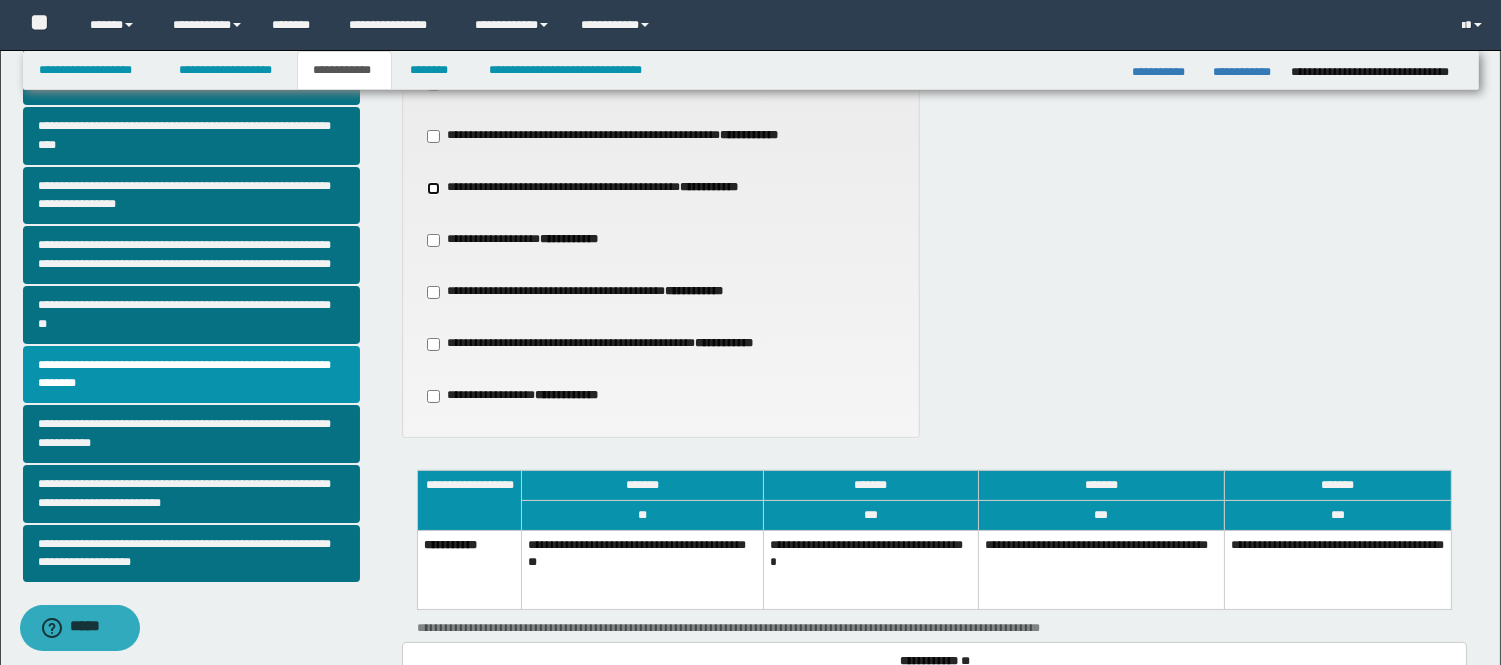scroll, scrollTop: 555, scrollLeft: 0, axis: vertical 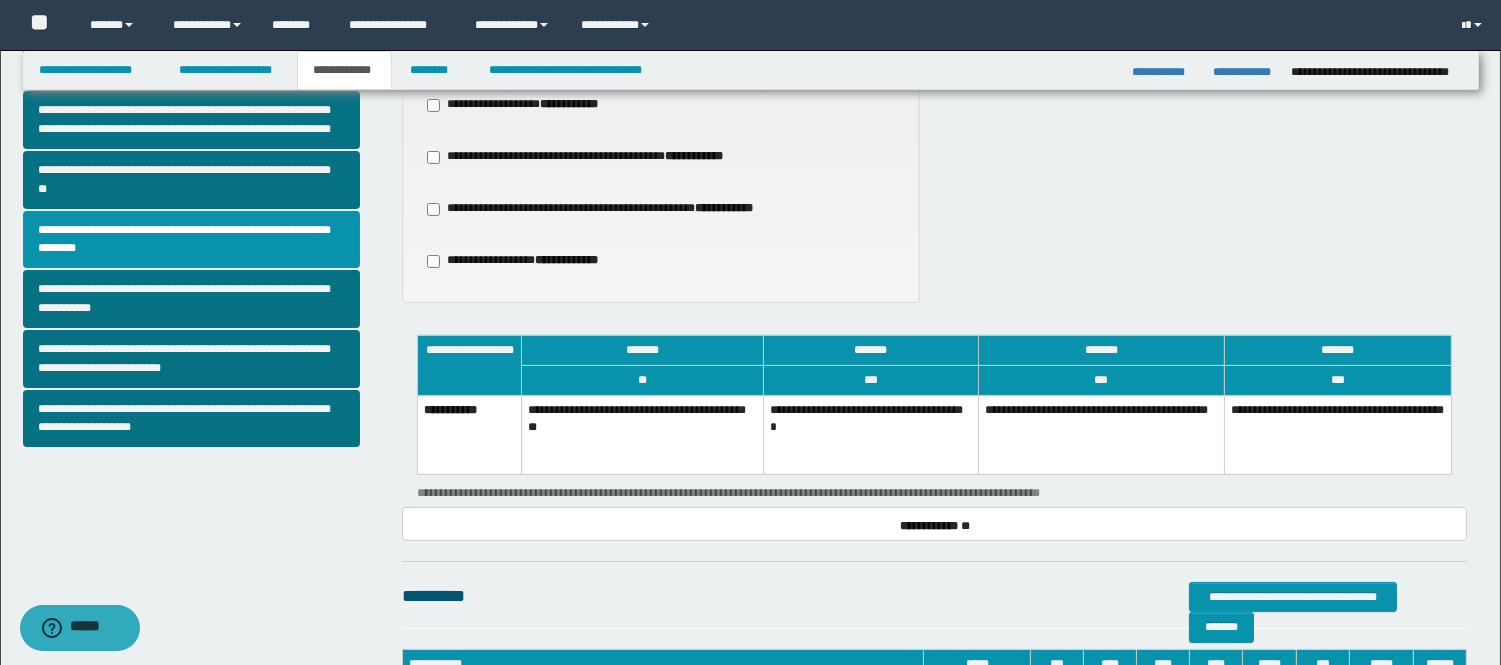 click on "***" at bounding box center [870, 380] 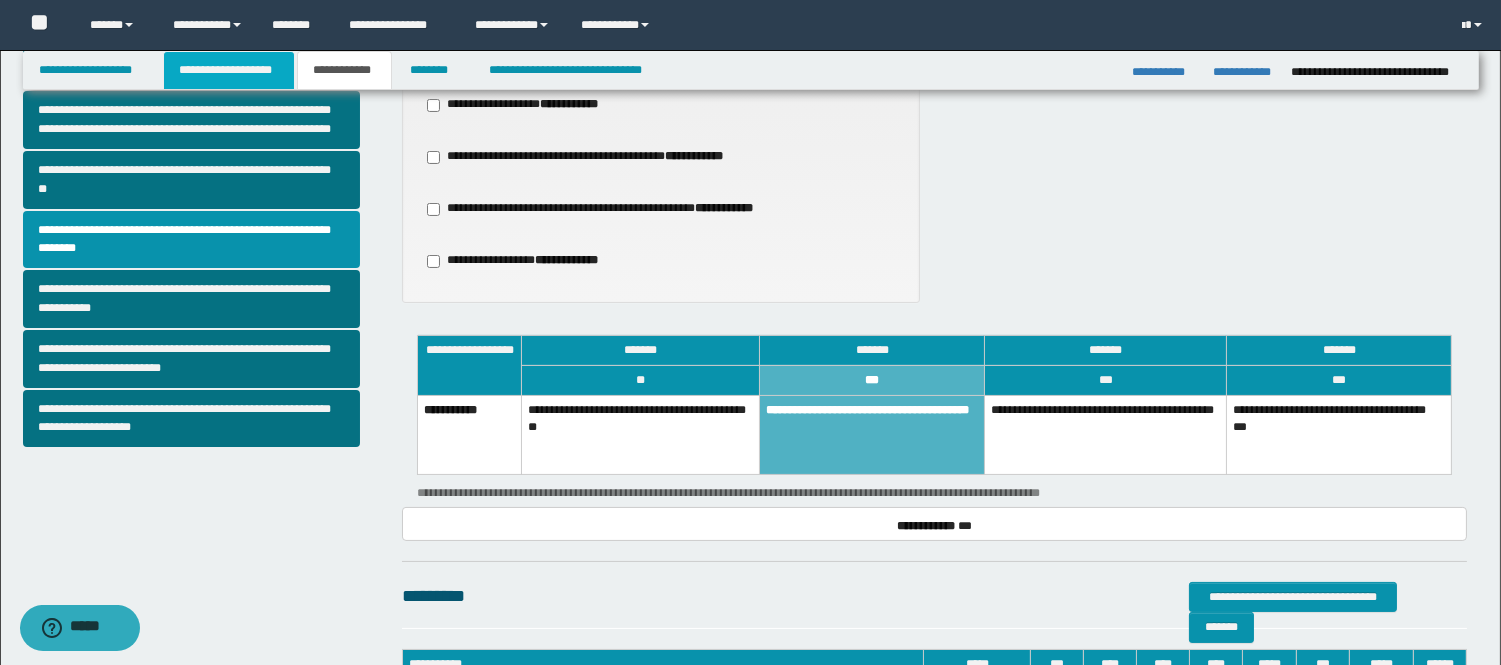 drag, startPoint x: 215, startPoint y: 64, endPoint x: 237, endPoint y: 73, distance: 23.769728 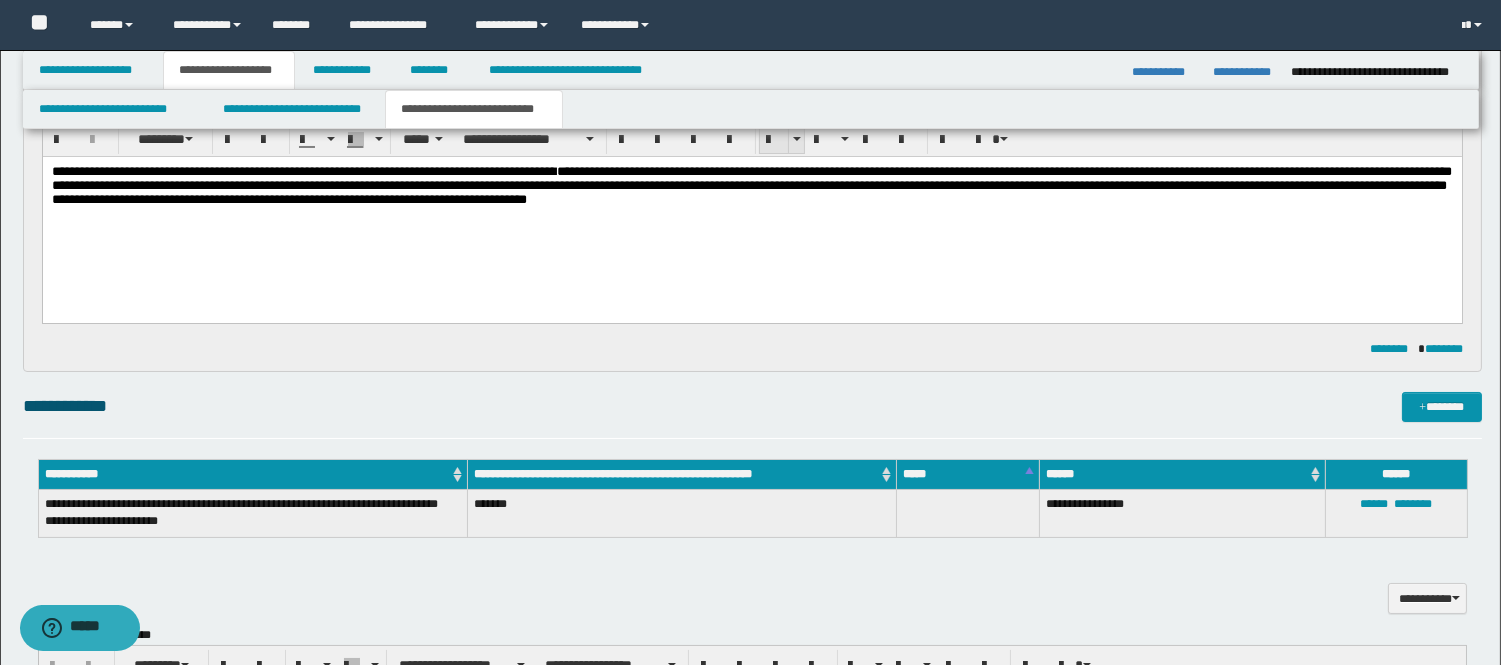 scroll, scrollTop: 31, scrollLeft: 0, axis: vertical 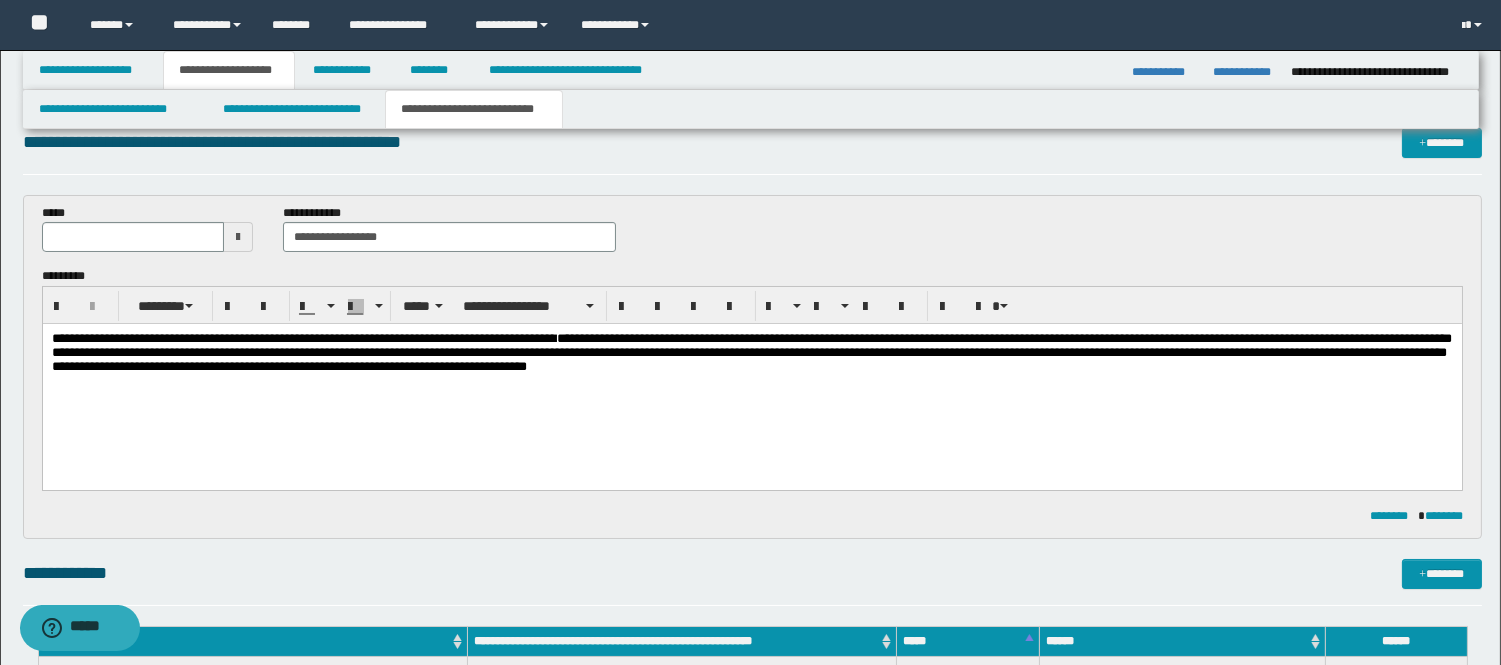 click on "**********" at bounding box center [751, 353] 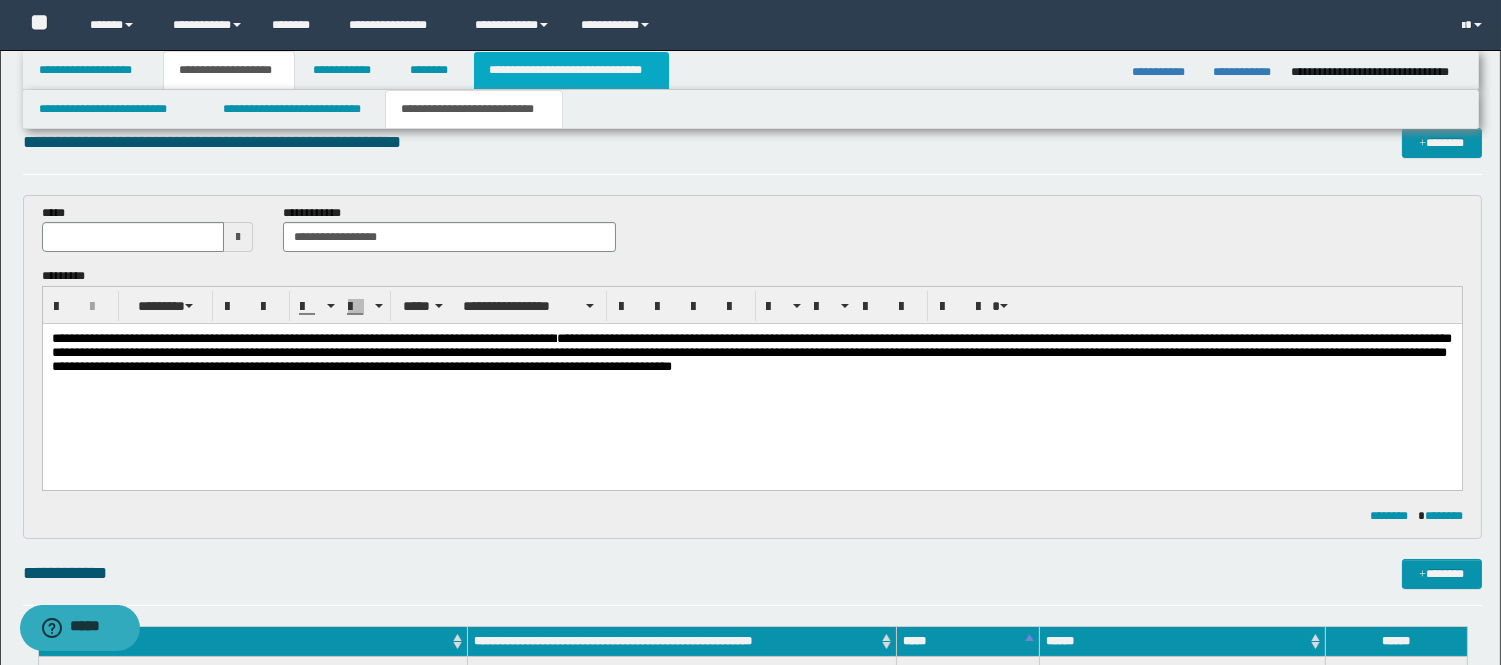 click on "**********" at bounding box center (571, 70) 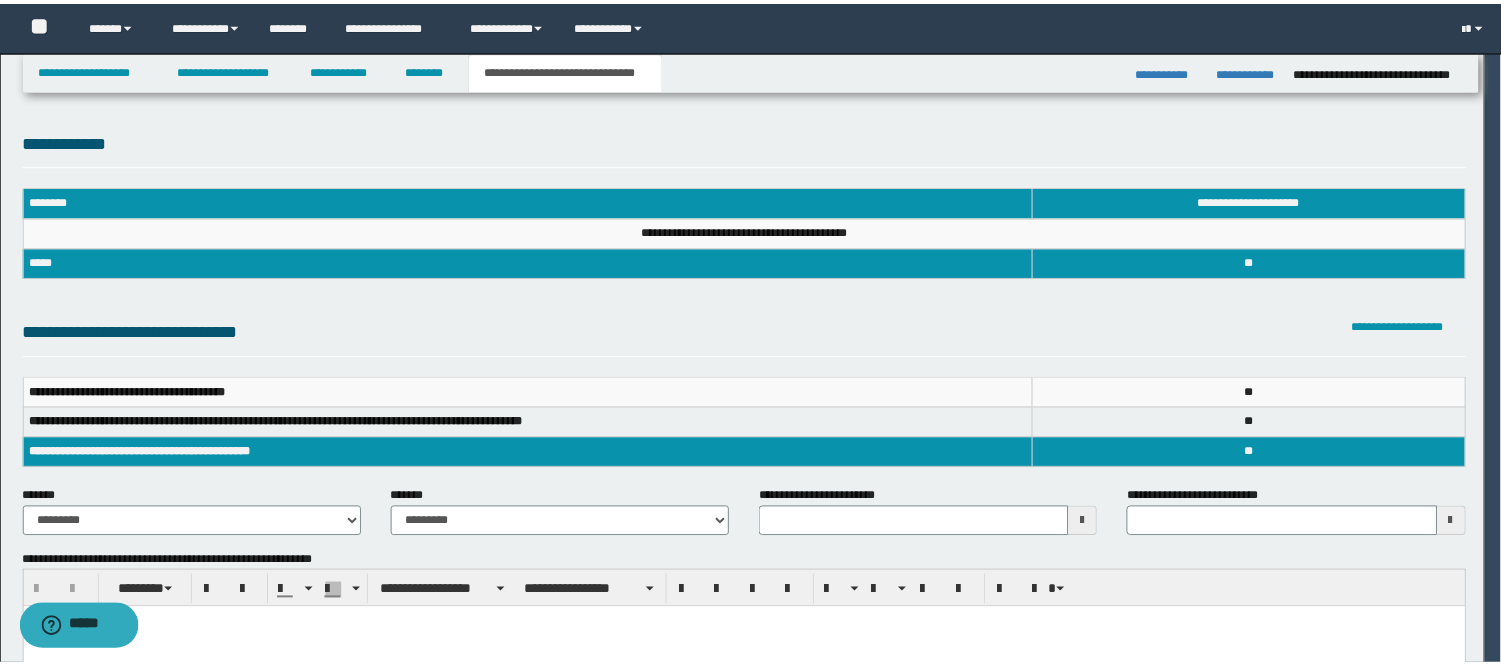 scroll, scrollTop: 0, scrollLeft: 0, axis: both 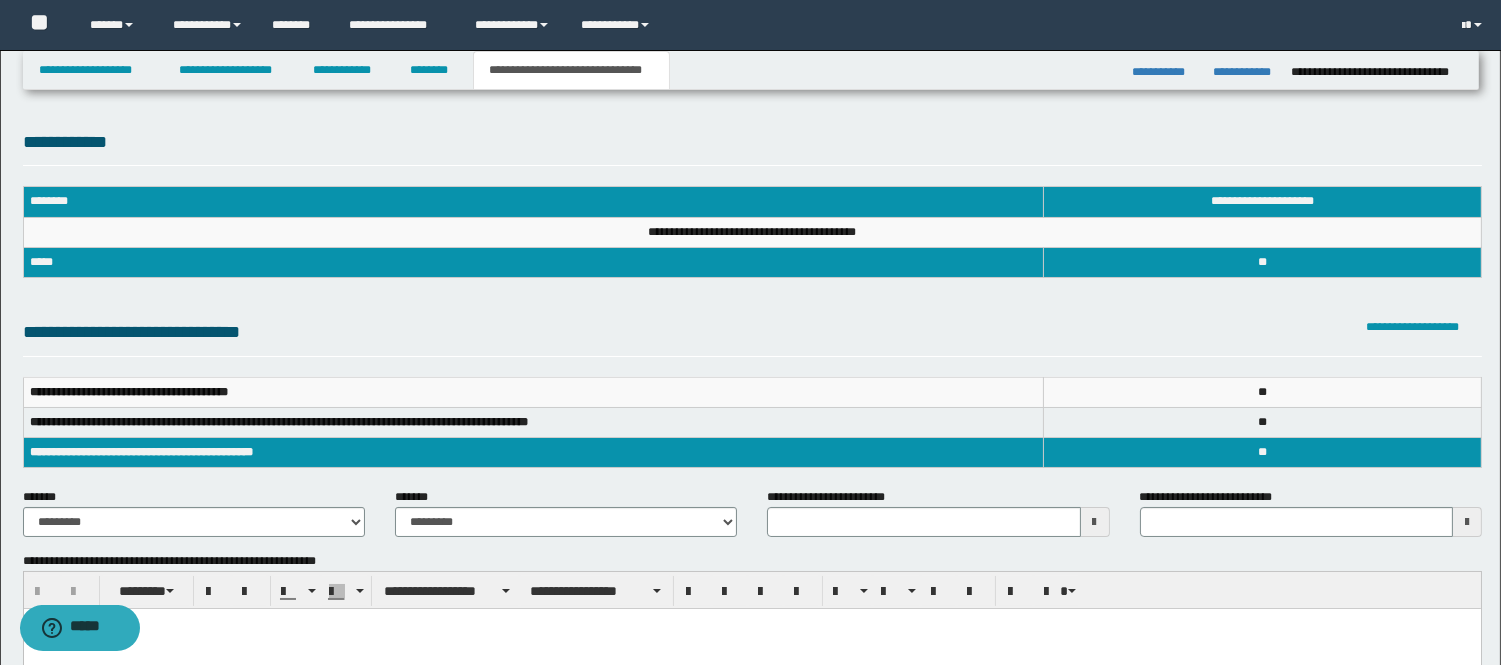 click at bounding box center (1095, 522) 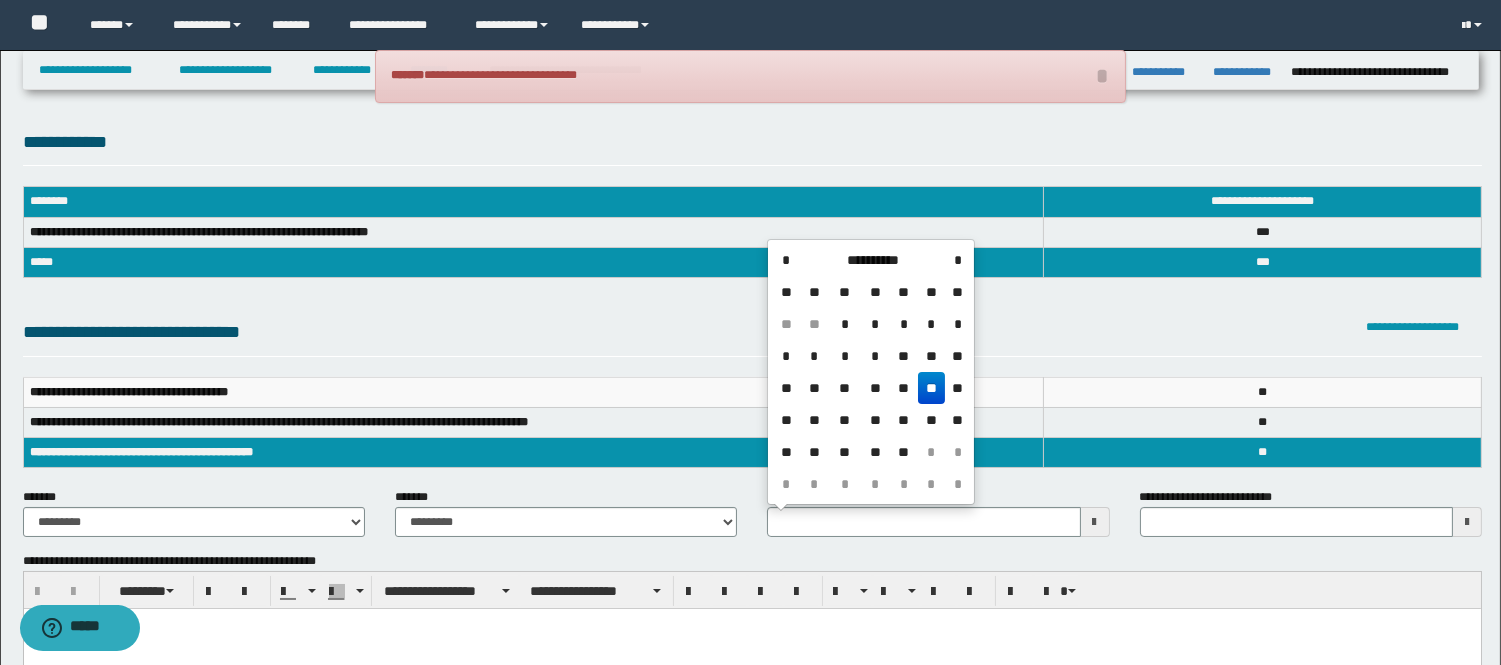 click on "**" at bounding box center [932, 388] 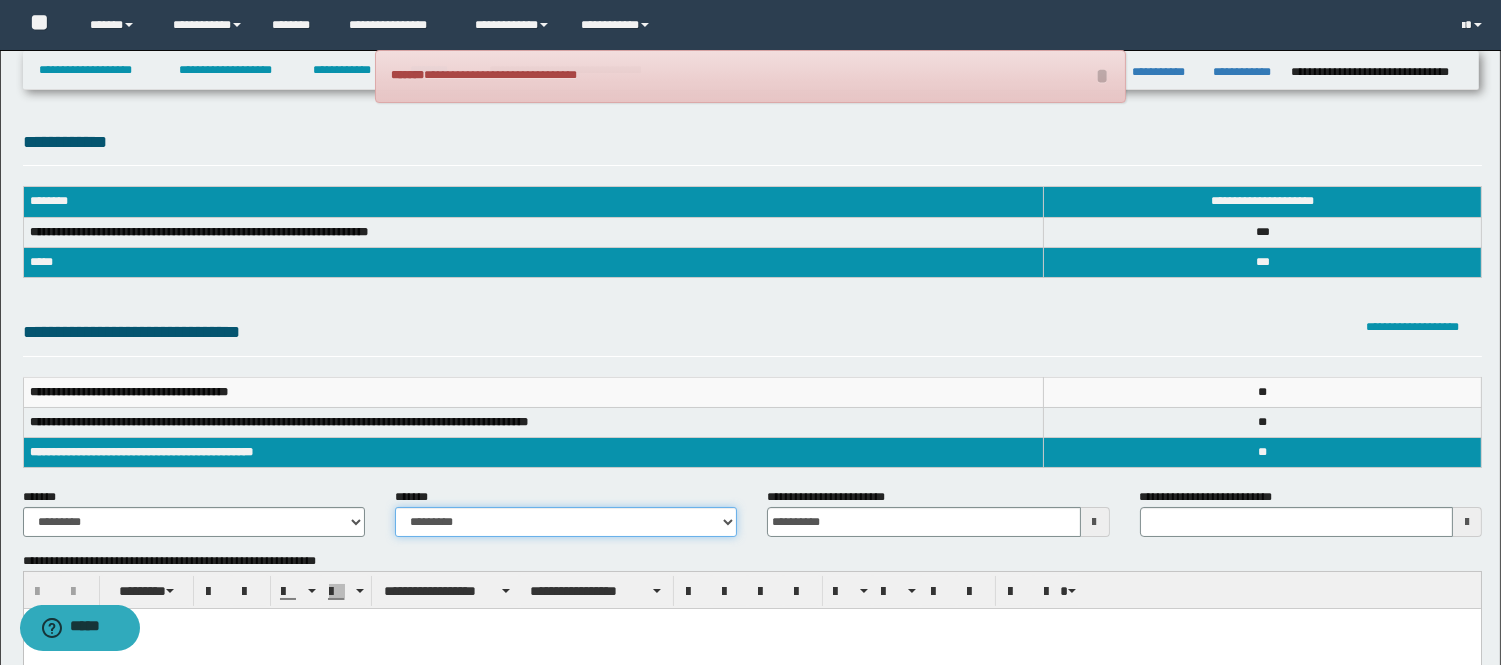 click on "**********" at bounding box center (566, 522) 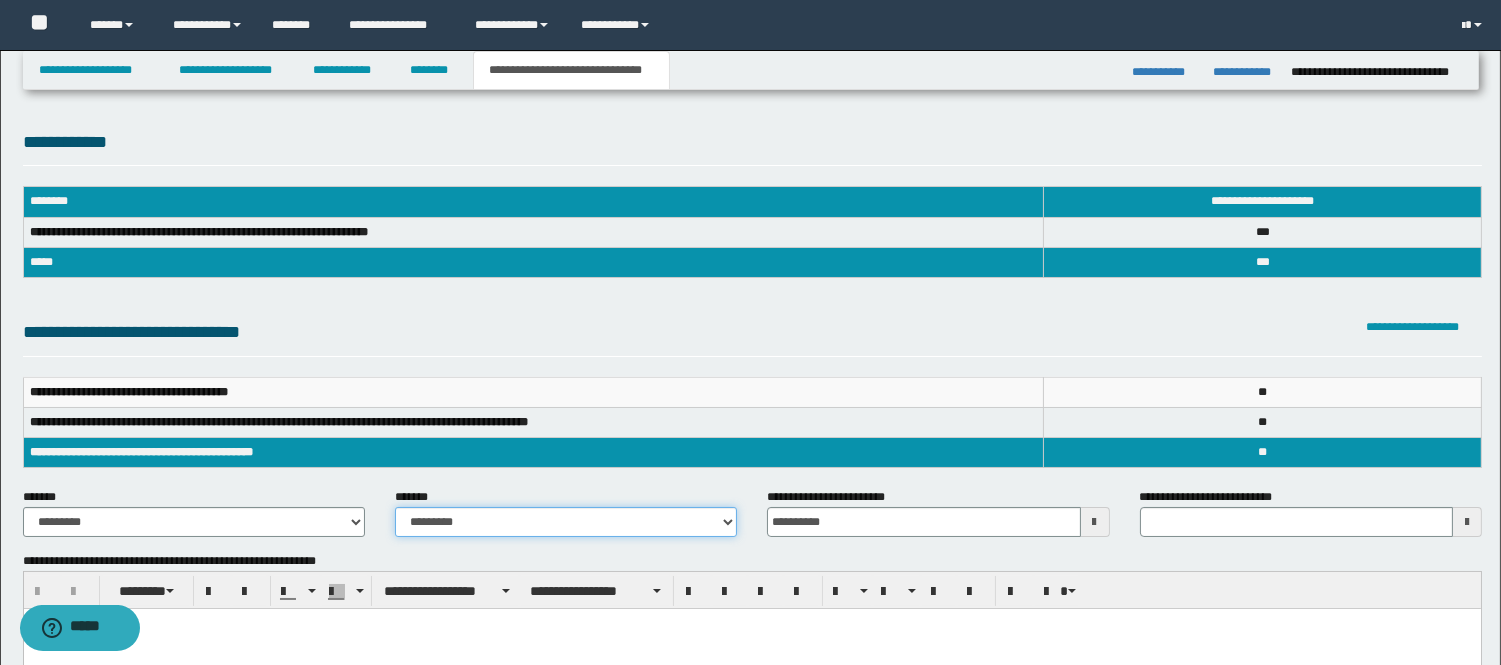 select on "*" 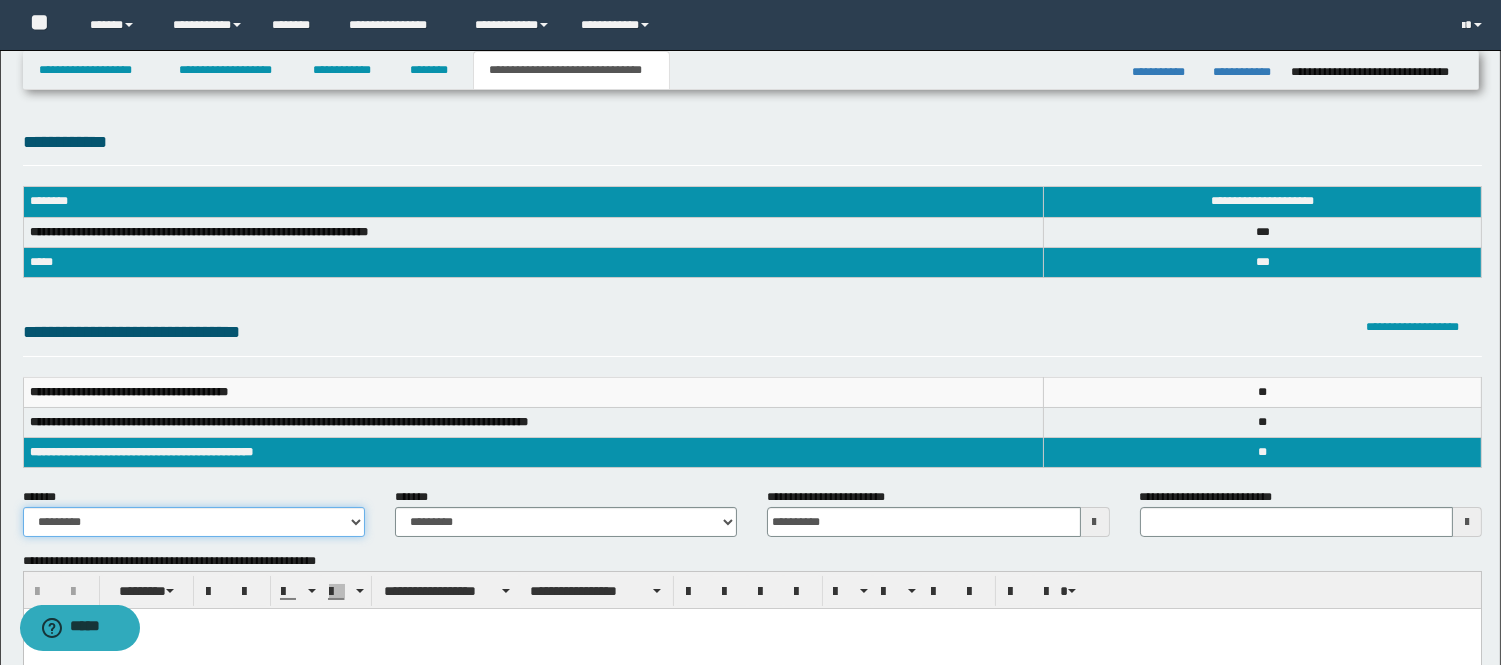 drag, startPoint x: 221, startPoint y: 521, endPoint x: 211, endPoint y: 518, distance: 10.440307 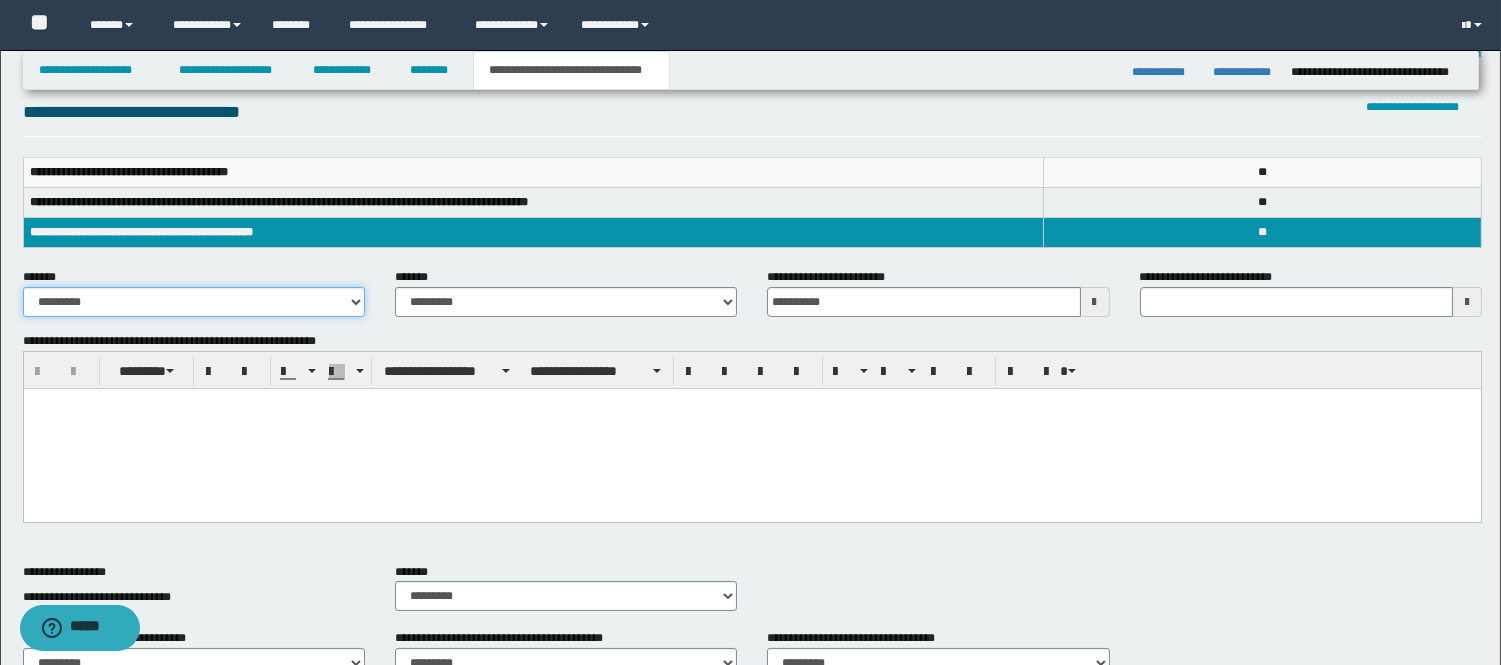 scroll, scrollTop: 222, scrollLeft: 0, axis: vertical 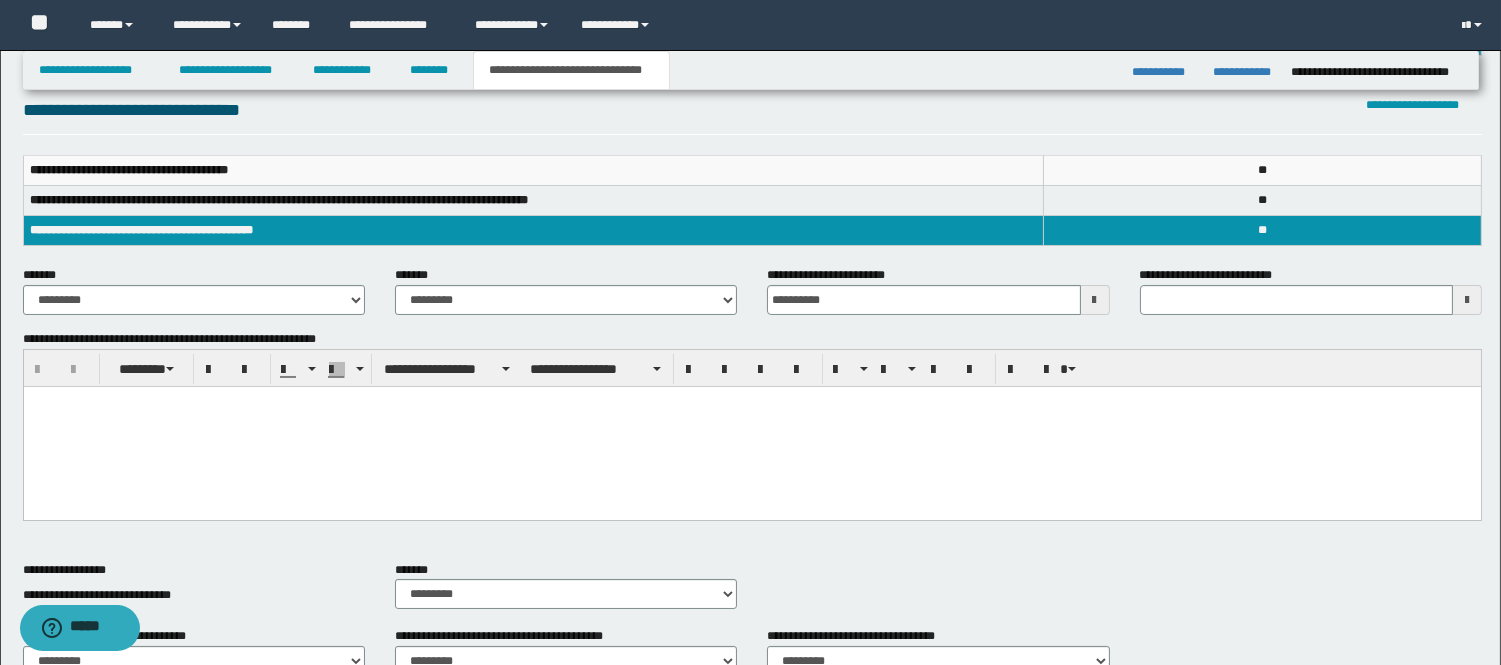 click at bounding box center [751, 426] 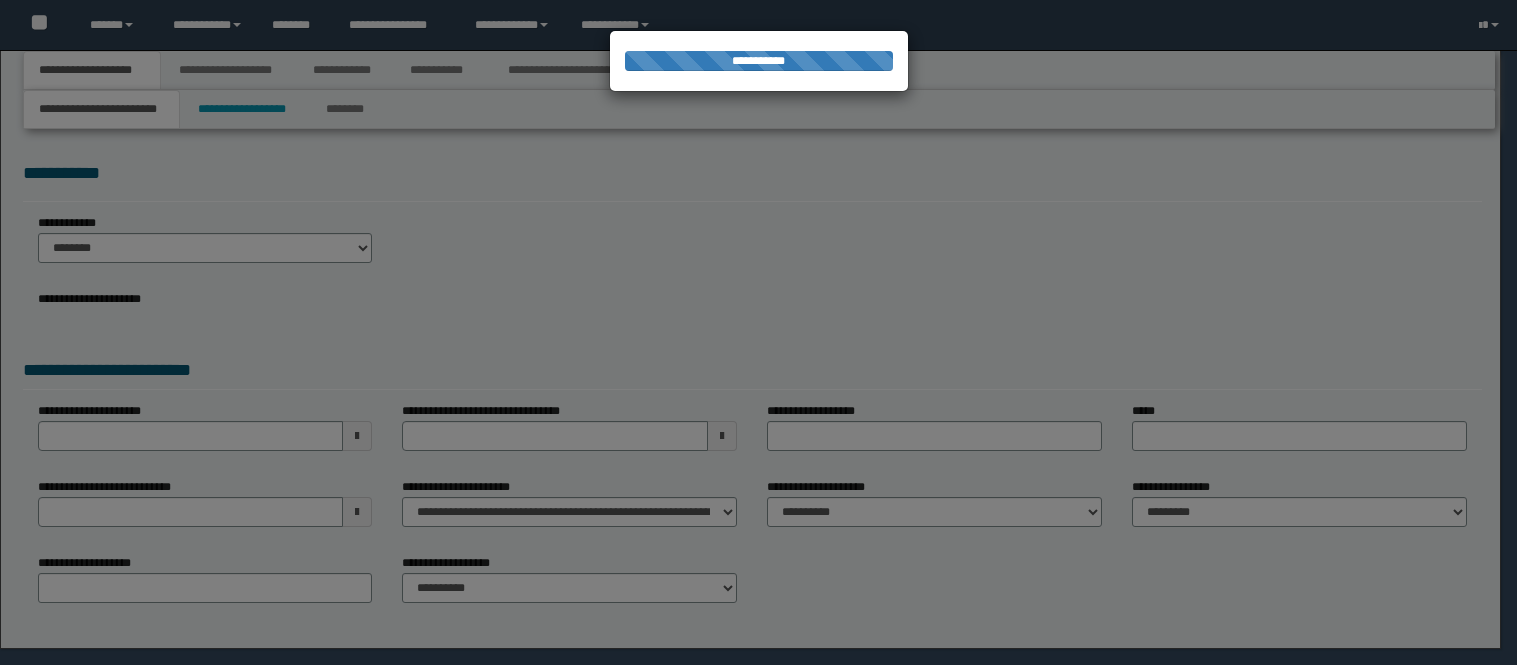 scroll, scrollTop: 0, scrollLeft: 0, axis: both 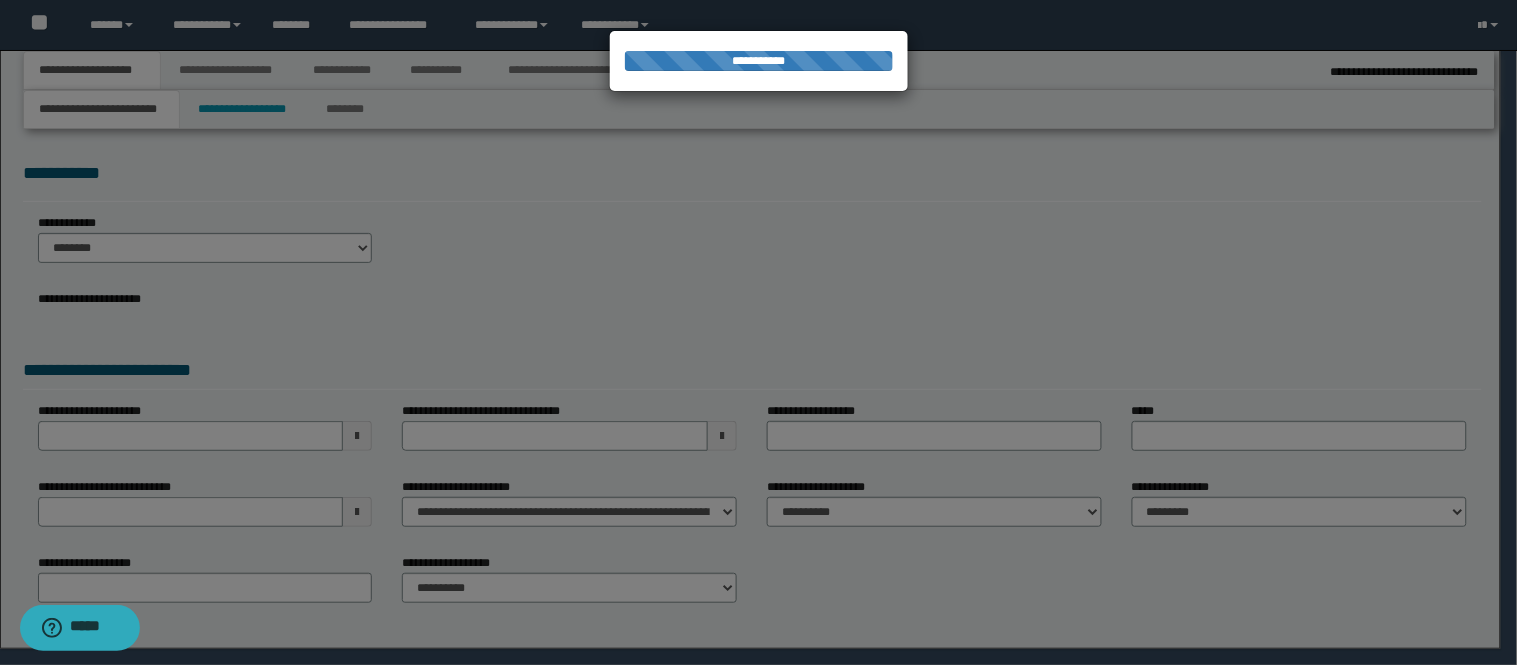 select on "*" 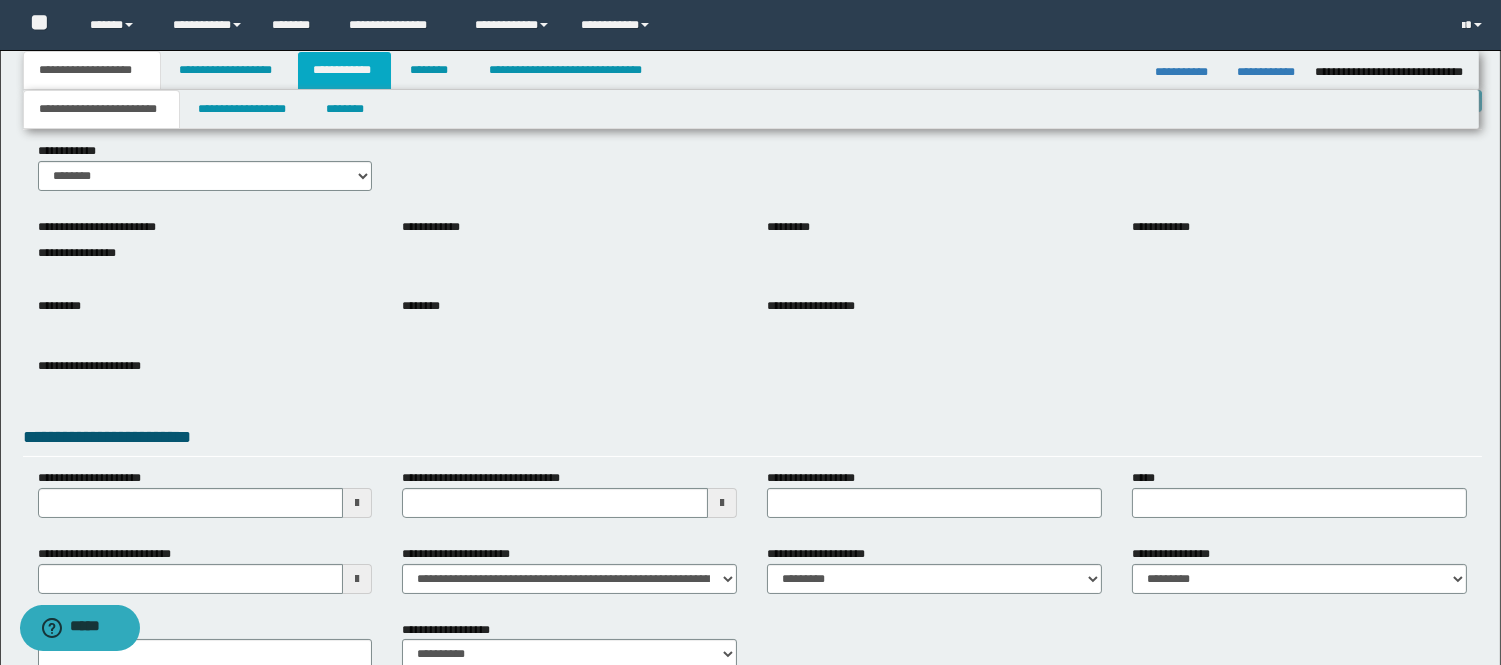 scroll, scrollTop: 111, scrollLeft: 0, axis: vertical 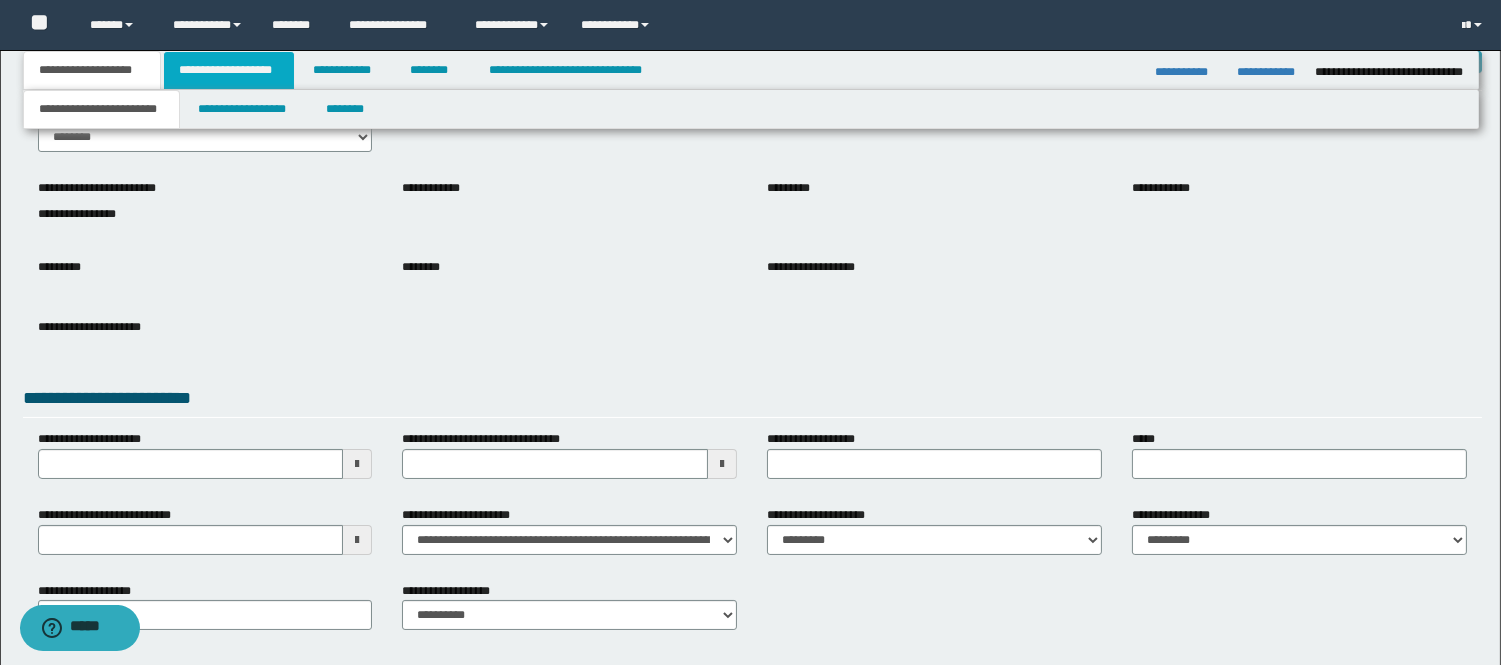 click on "**********" at bounding box center [229, 70] 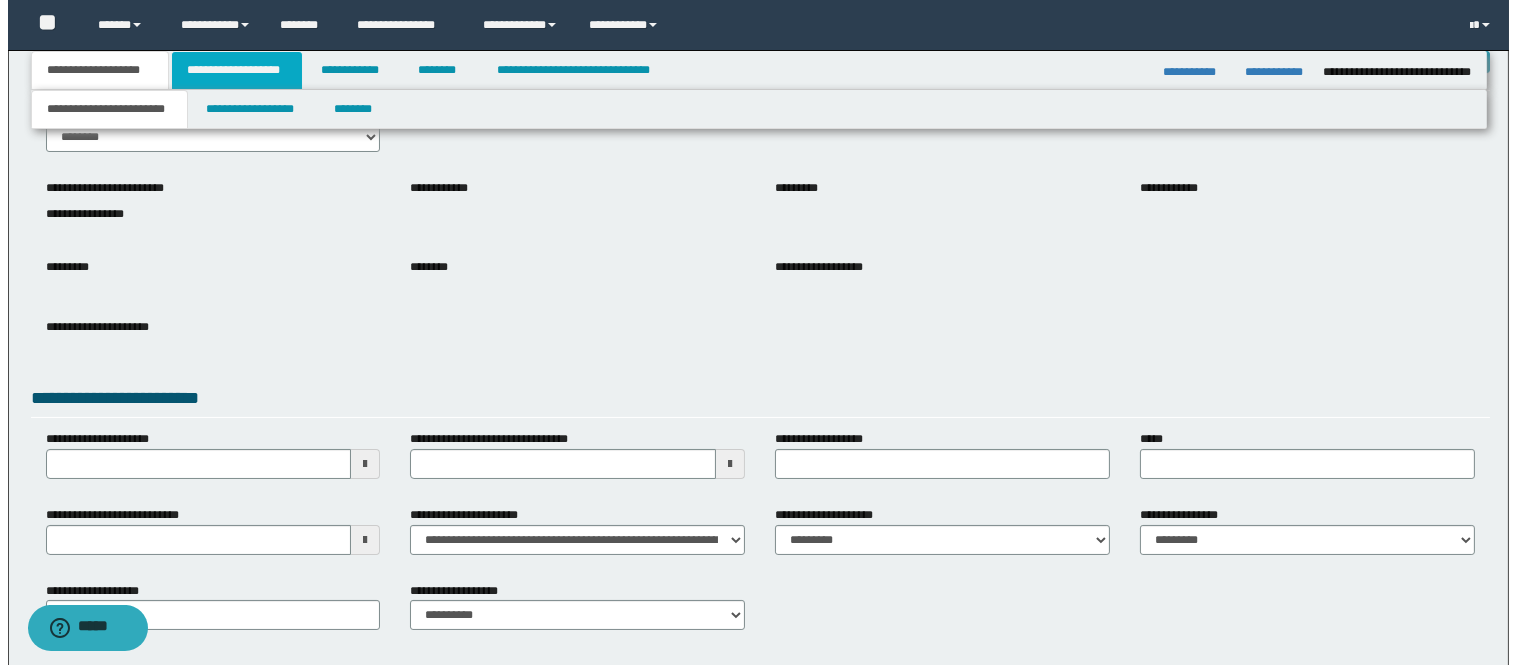 scroll, scrollTop: 0, scrollLeft: 0, axis: both 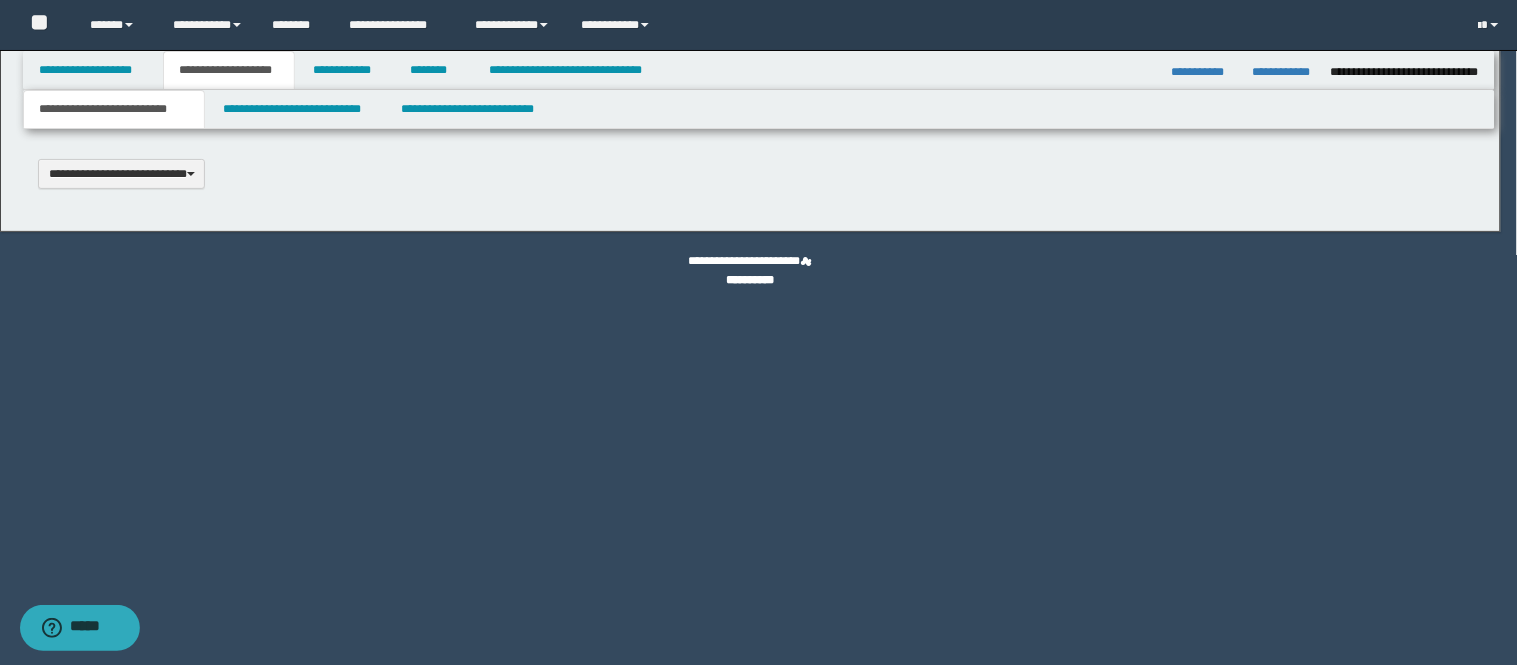 type 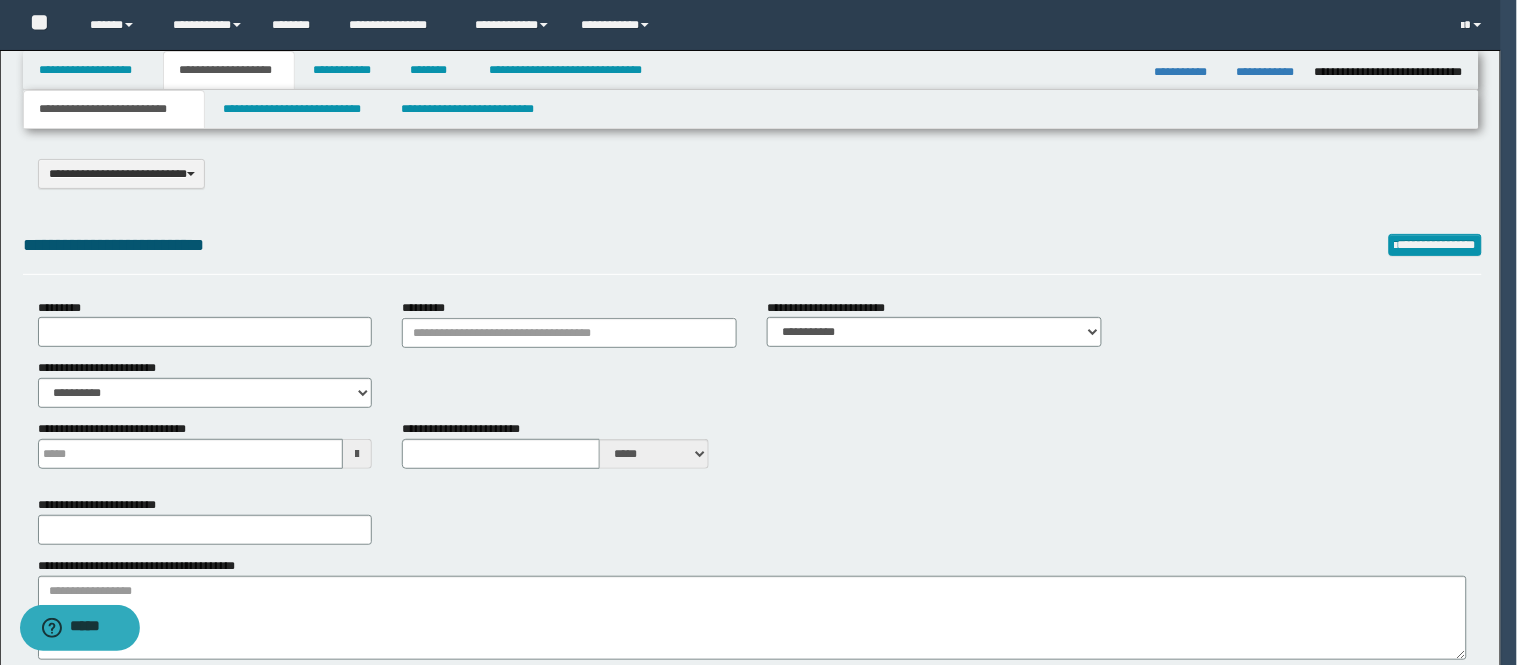 select on "*" 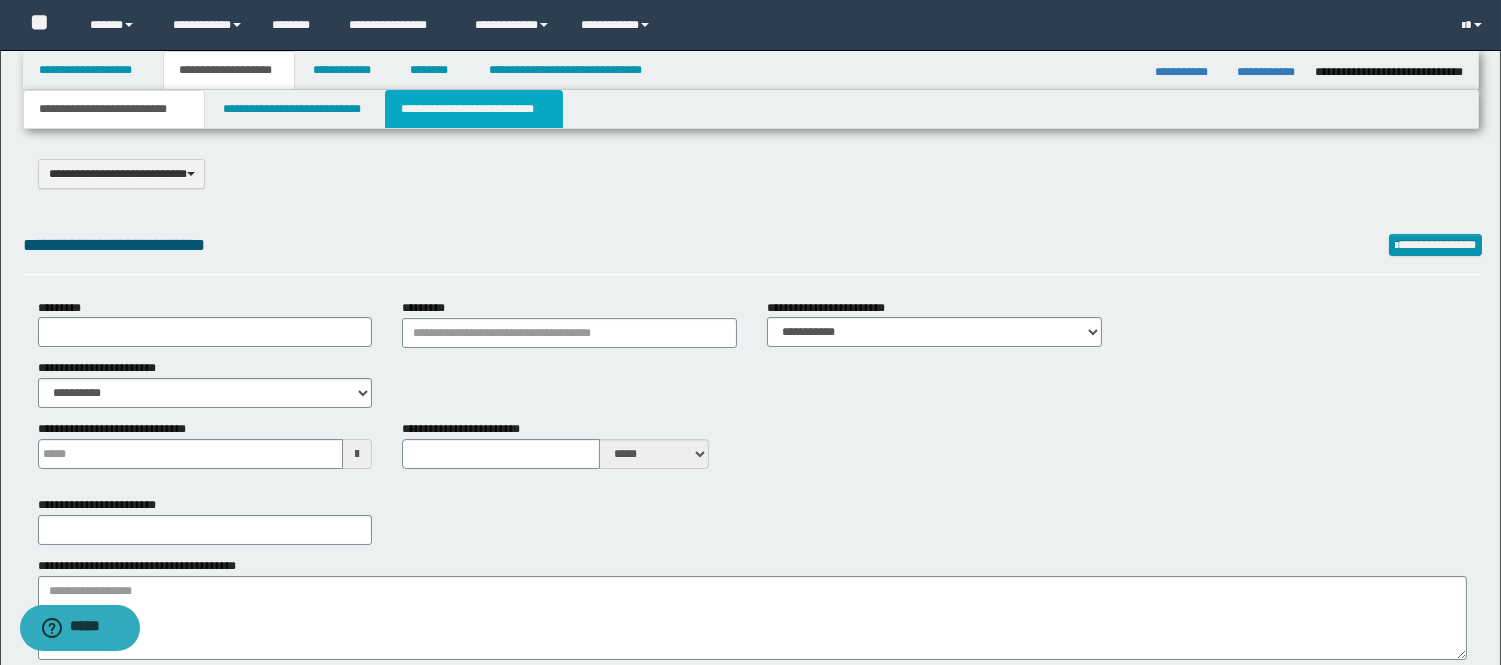 click on "**********" at bounding box center (474, 109) 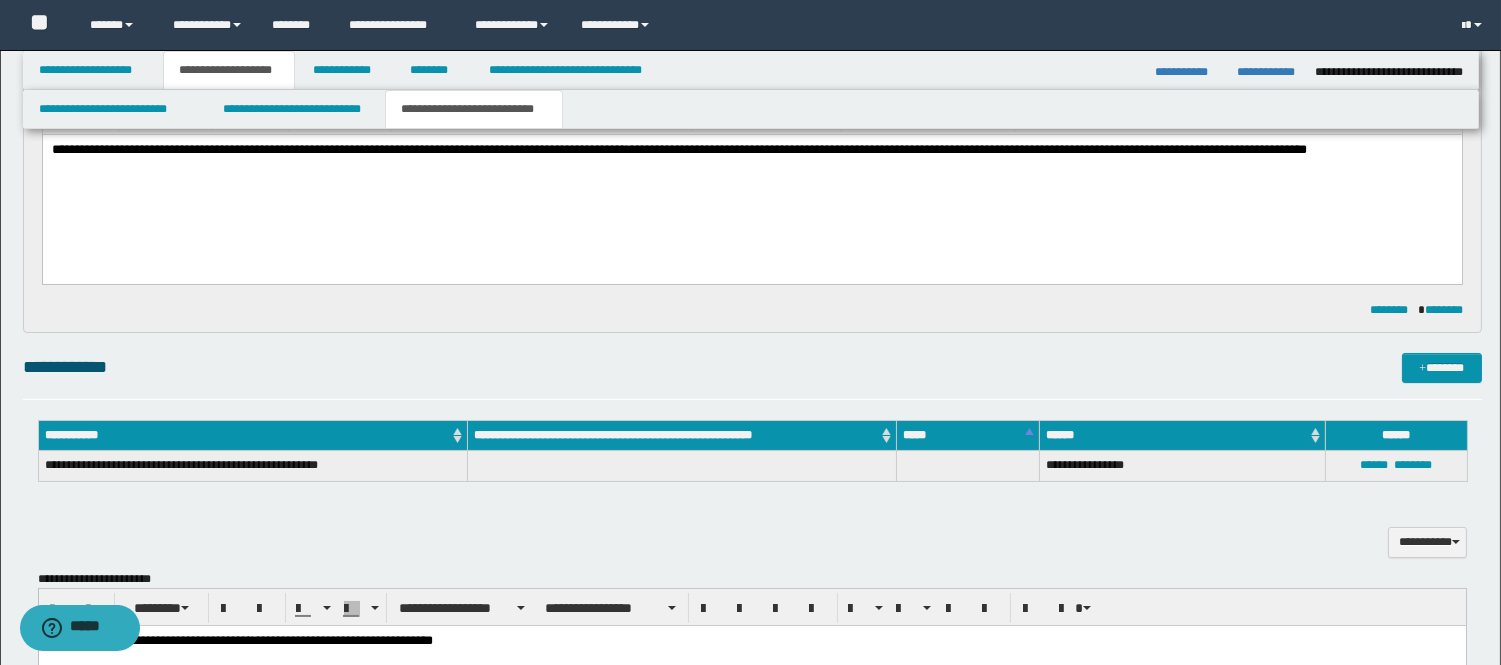 scroll, scrollTop: 222, scrollLeft: 0, axis: vertical 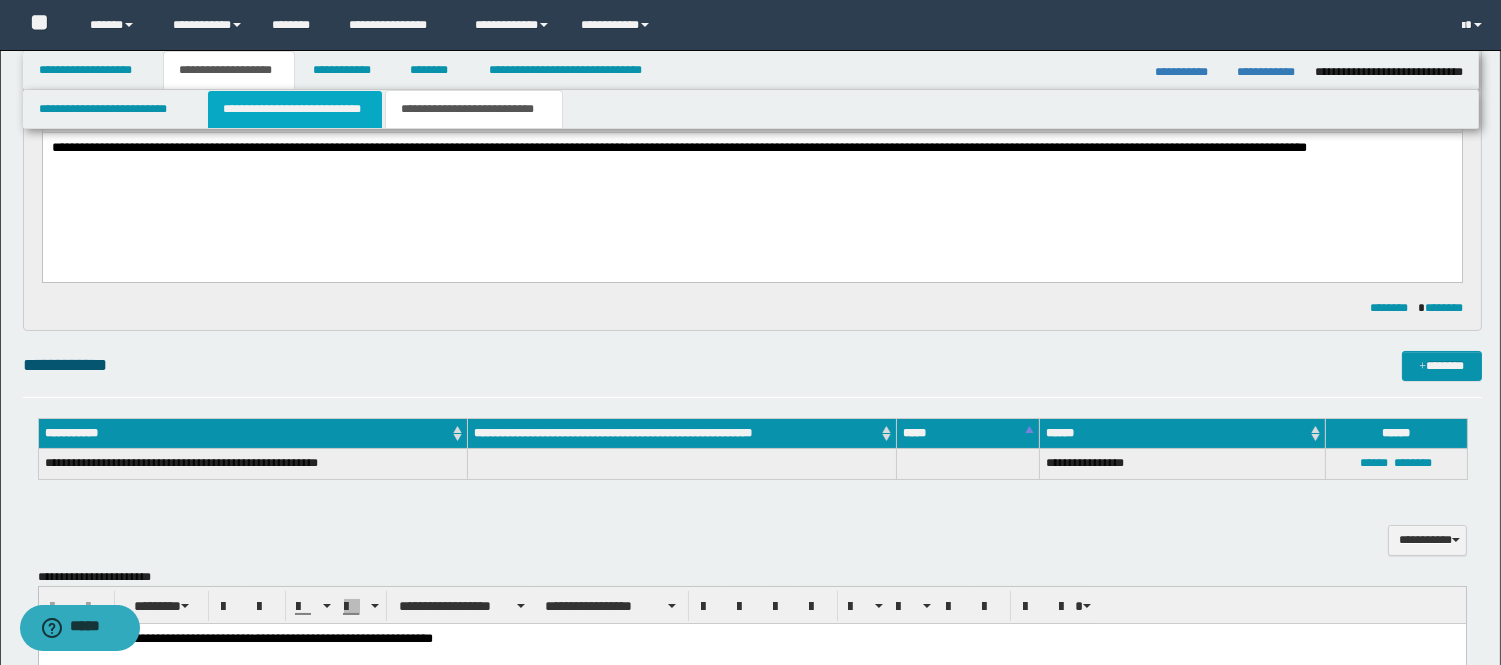 click on "**********" at bounding box center [295, 109] 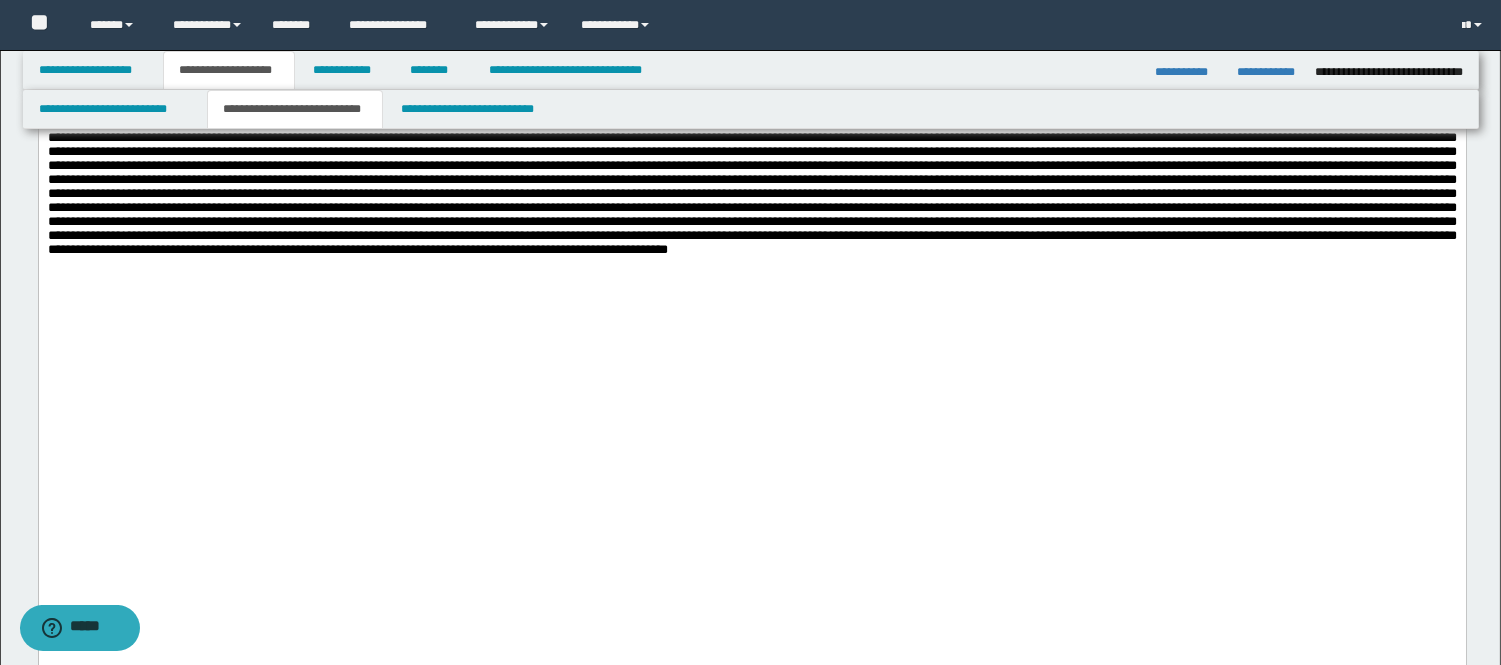 scroll, scrollTop: 1111, scrollLeft: 0, axis: vertical 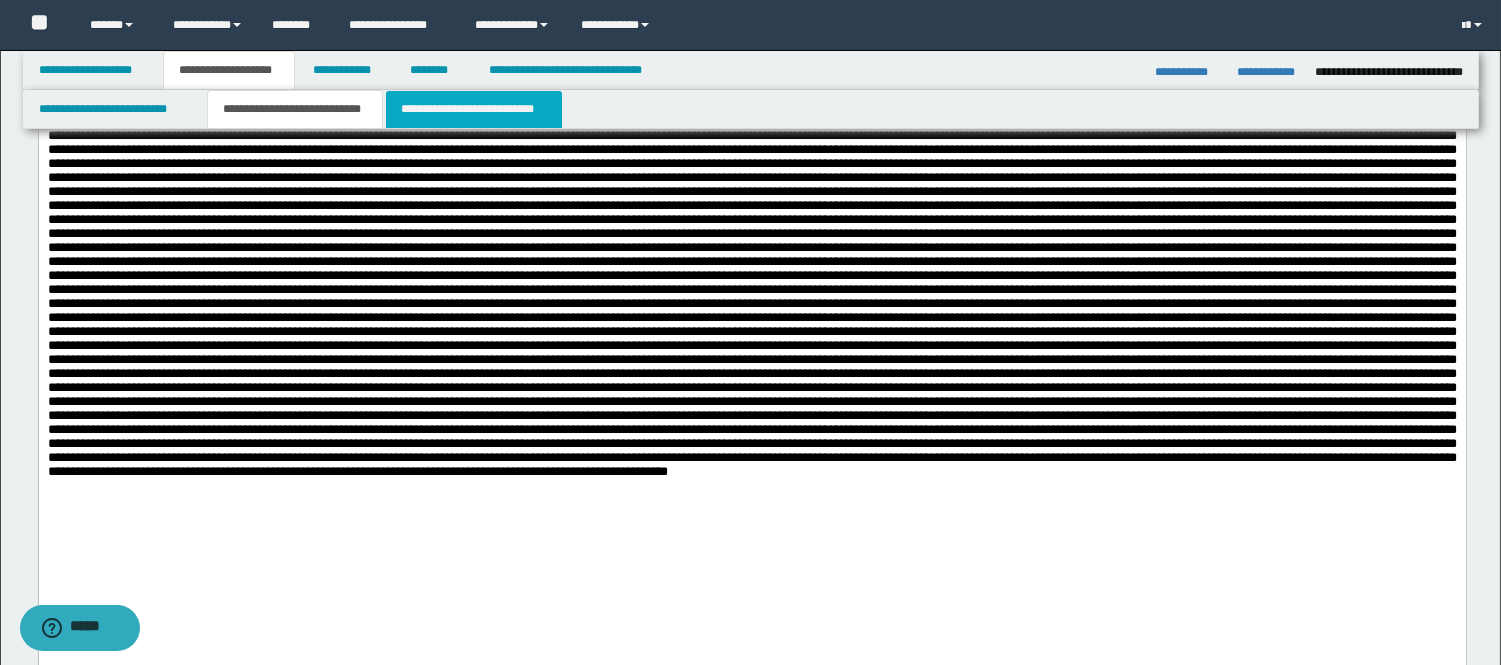 click on "**********" at bounding box center [474, 109] 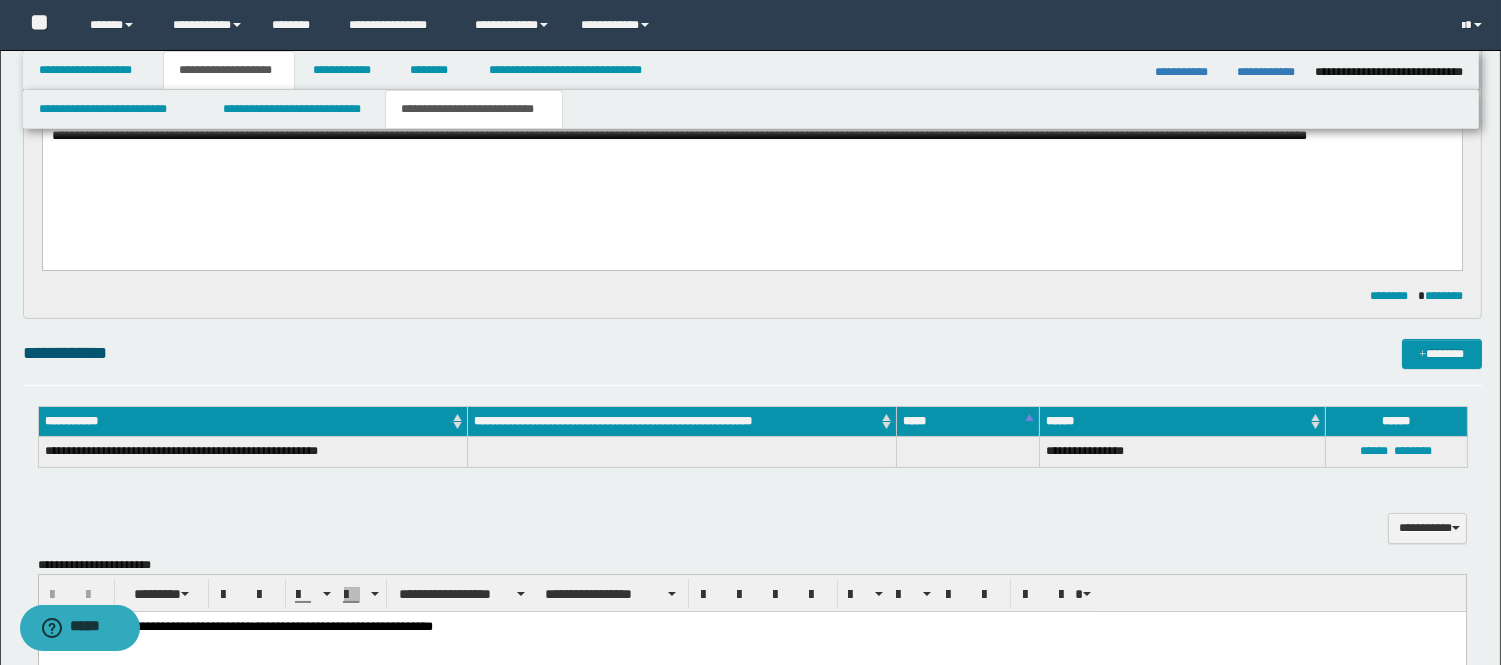 scroll, scrollTop: 137, scrollLeft: 0, axis: vertical 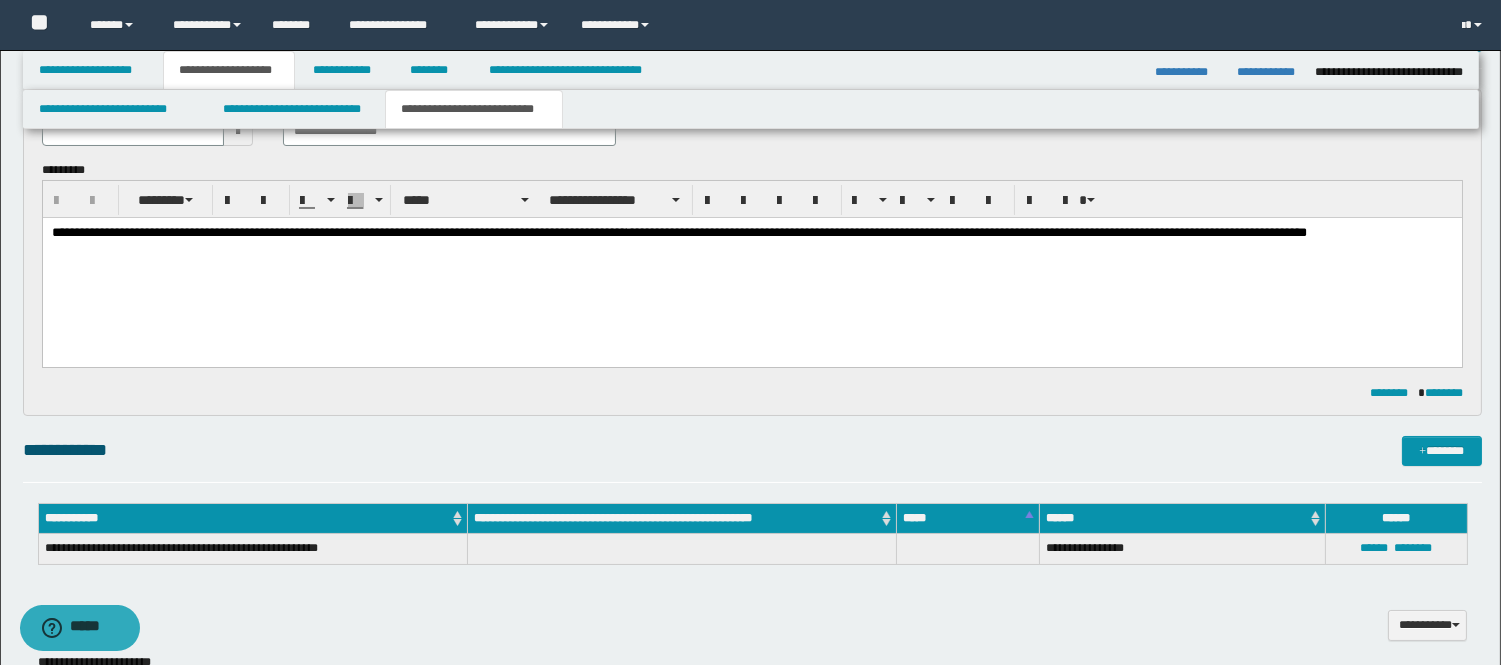 click on "**********" at bounding box center [751, 258] 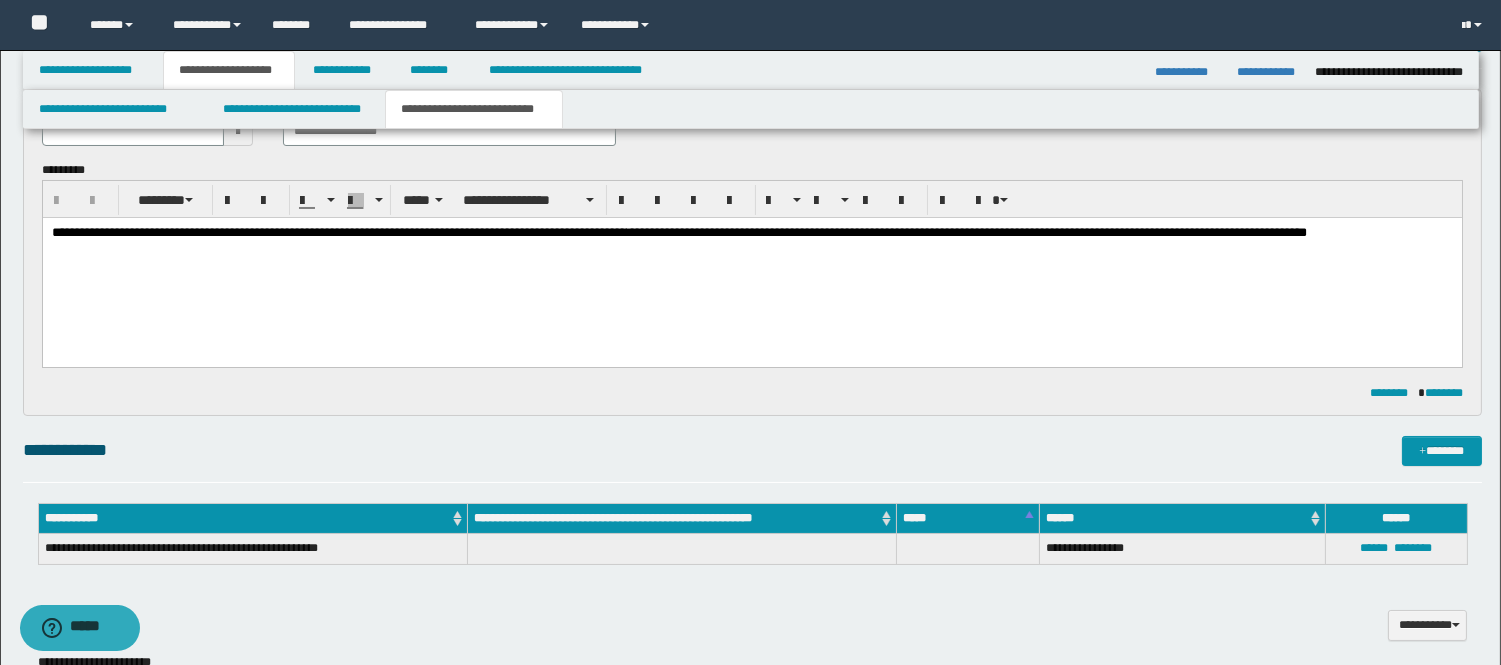 type 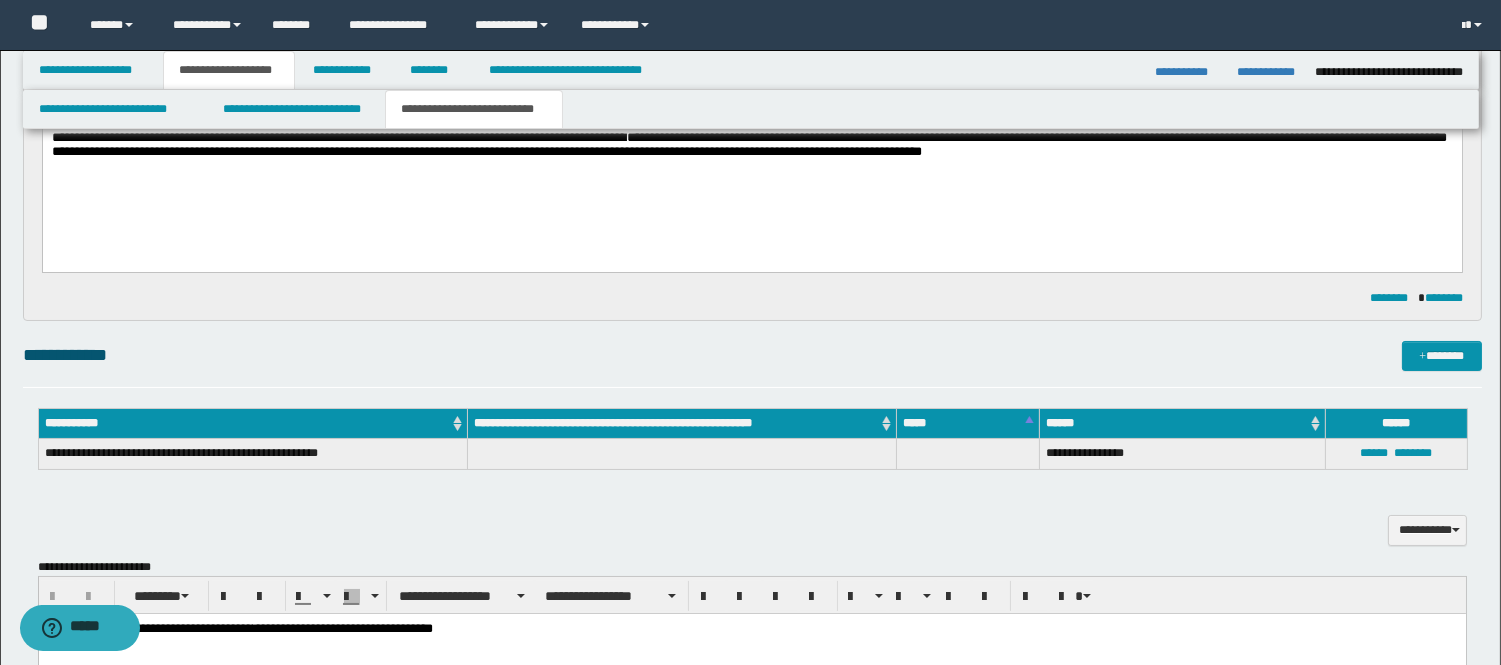 scroll, scrollTop: 248, scrollLeft: 0, axis: vertical 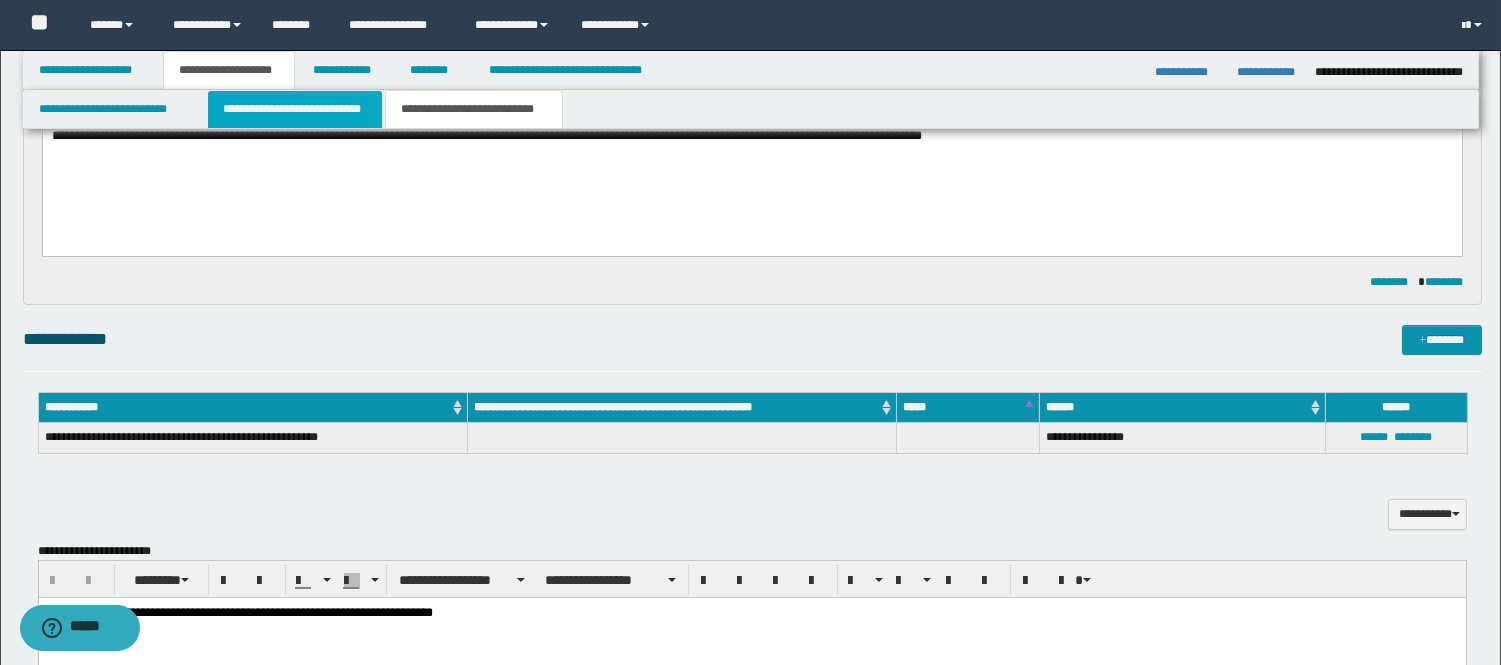 click on "**********" at bounding box center (295, 109) 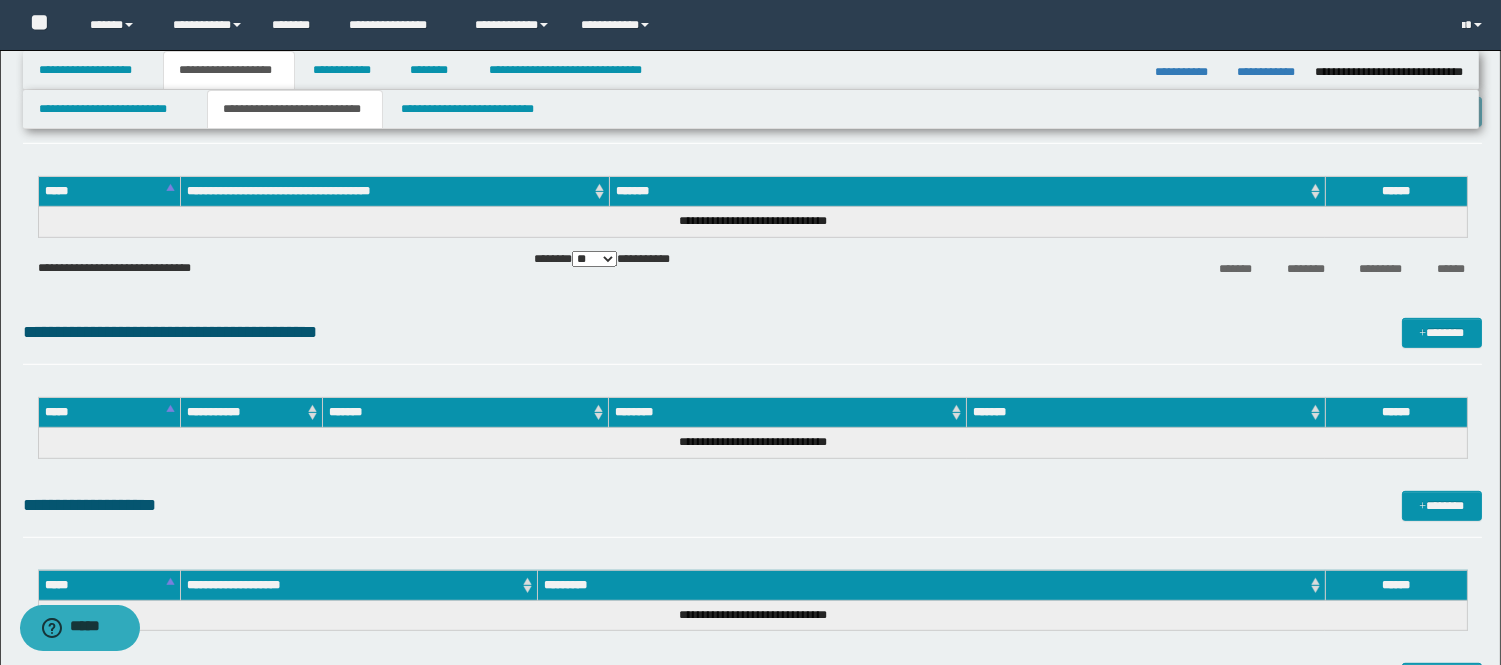 scroll, scrollTop: 1804, scrollLeft: 0, axis: vertical 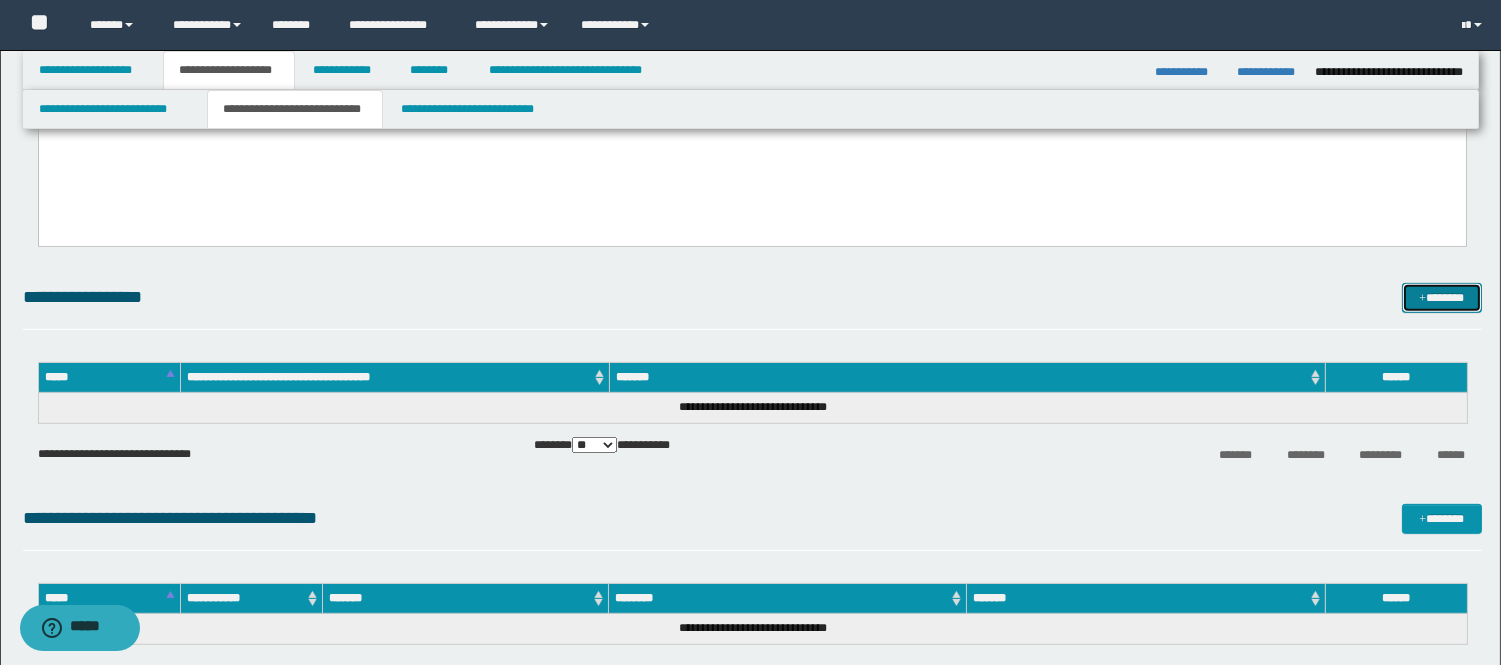 click on "*******" at bounding box center [1442, 298] 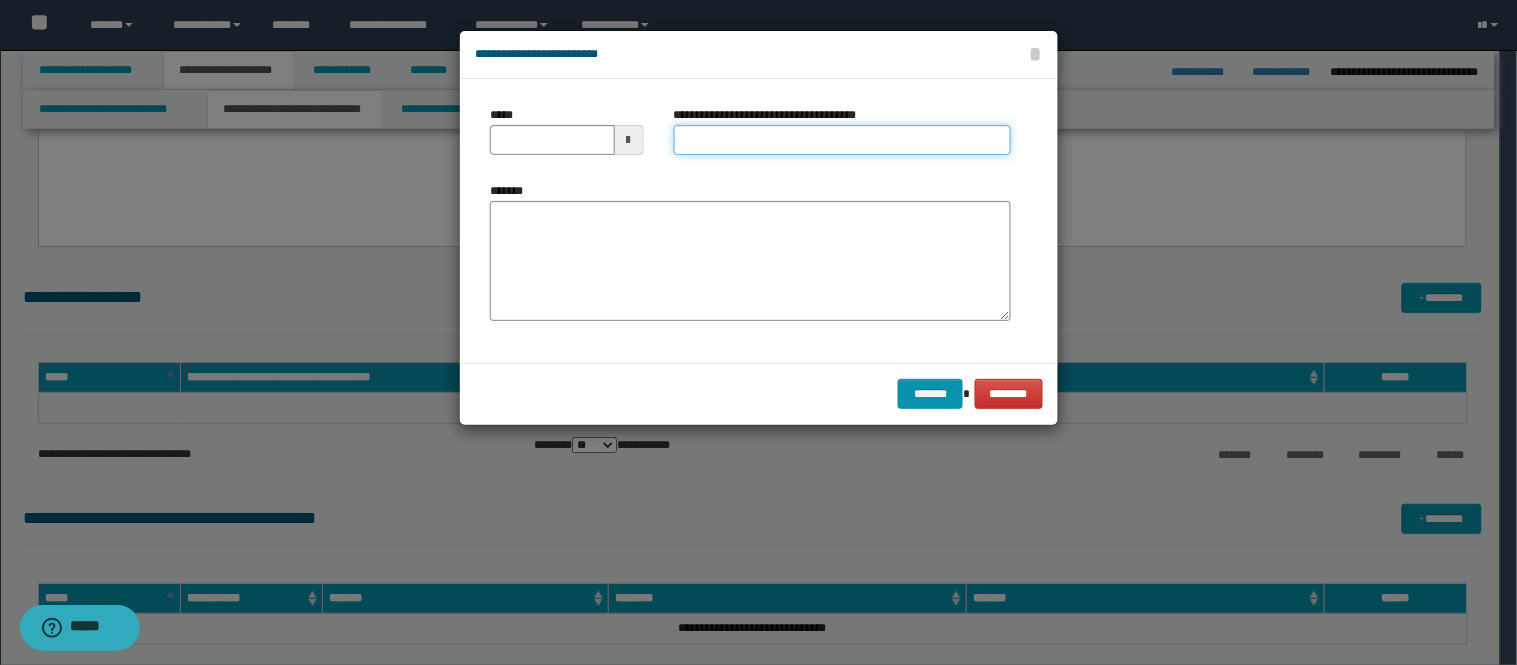 drag, startPoint x: 722, startPoint y: 138, endPoint x: 711, endPoint y: 142, distance: 11.7046995 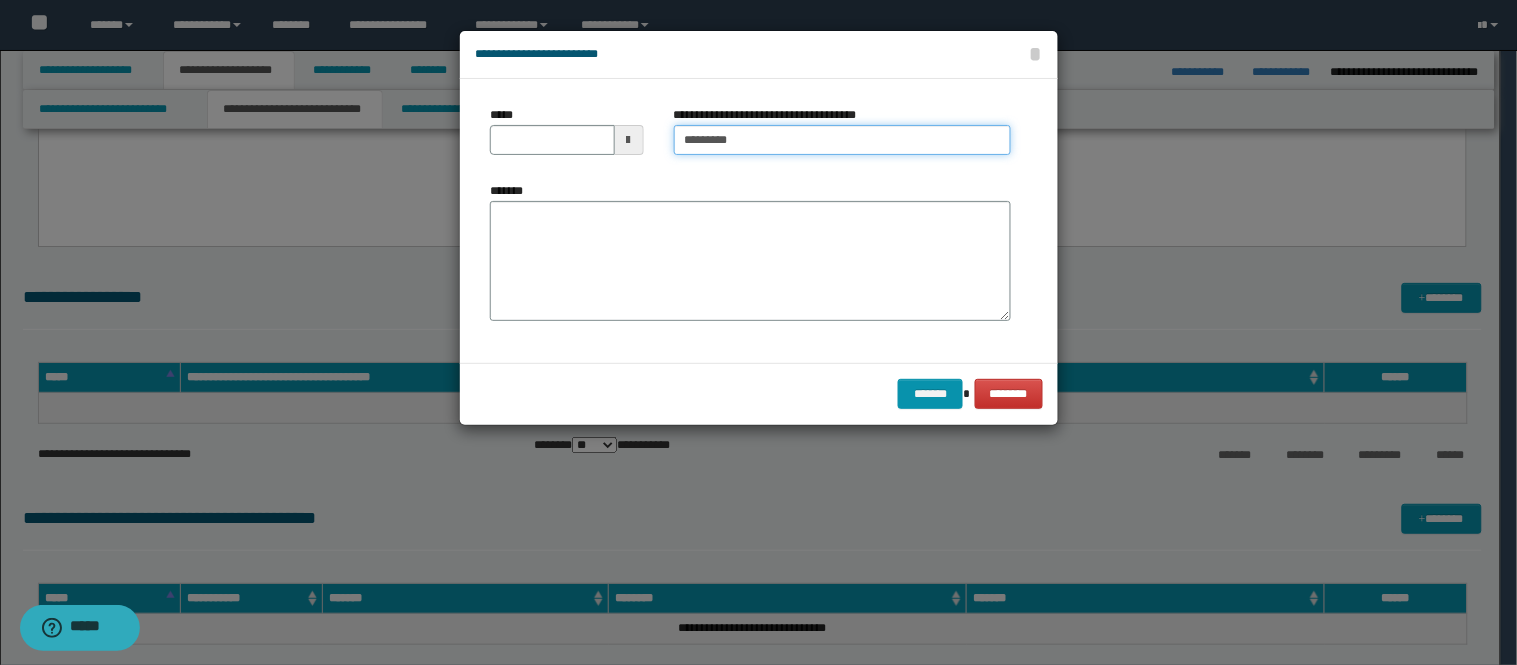 type on "**********" 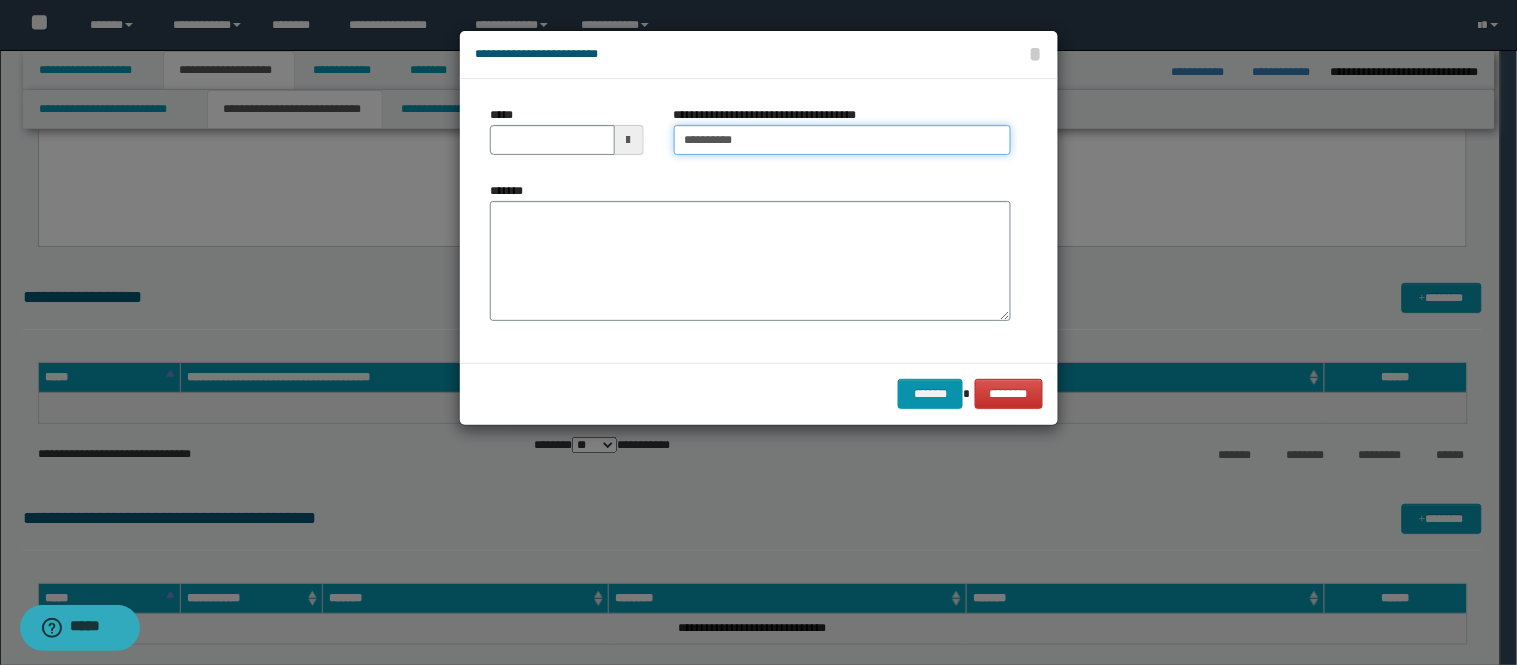 type 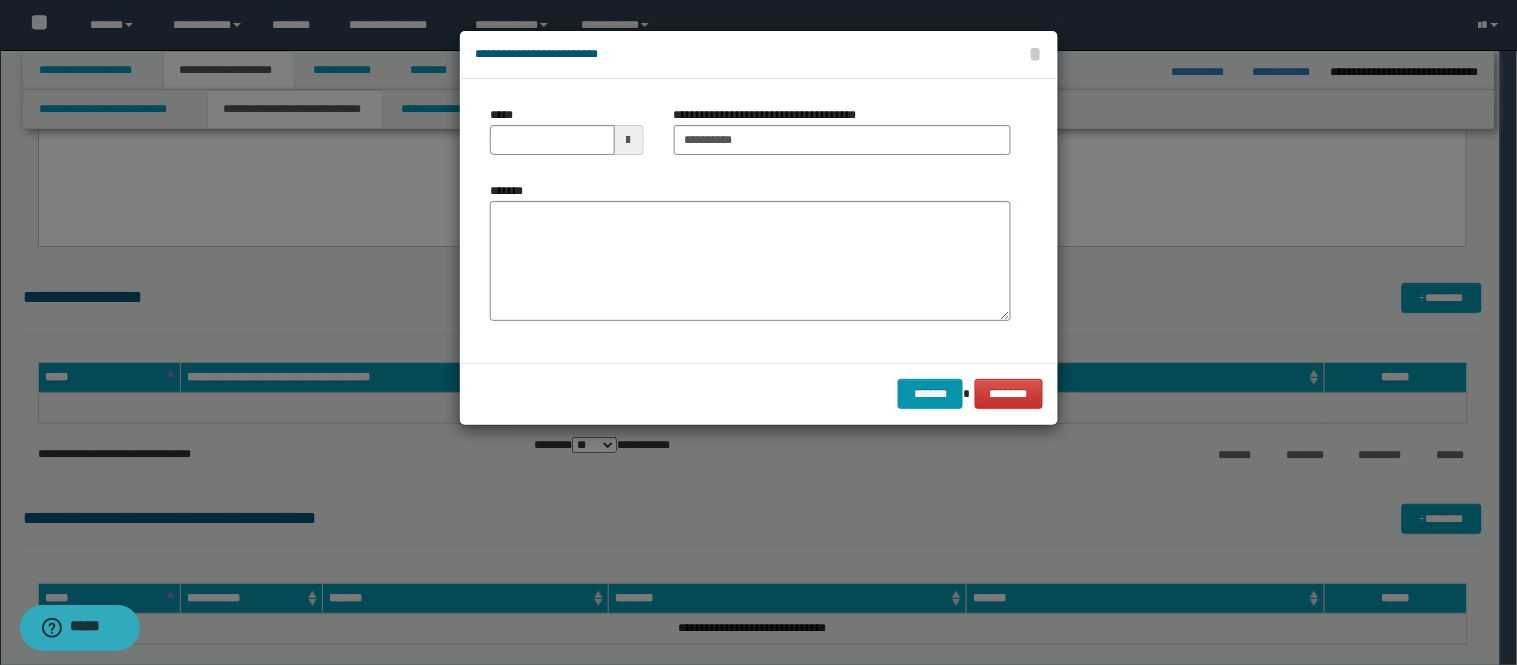 click at bounding box center (629, 140) 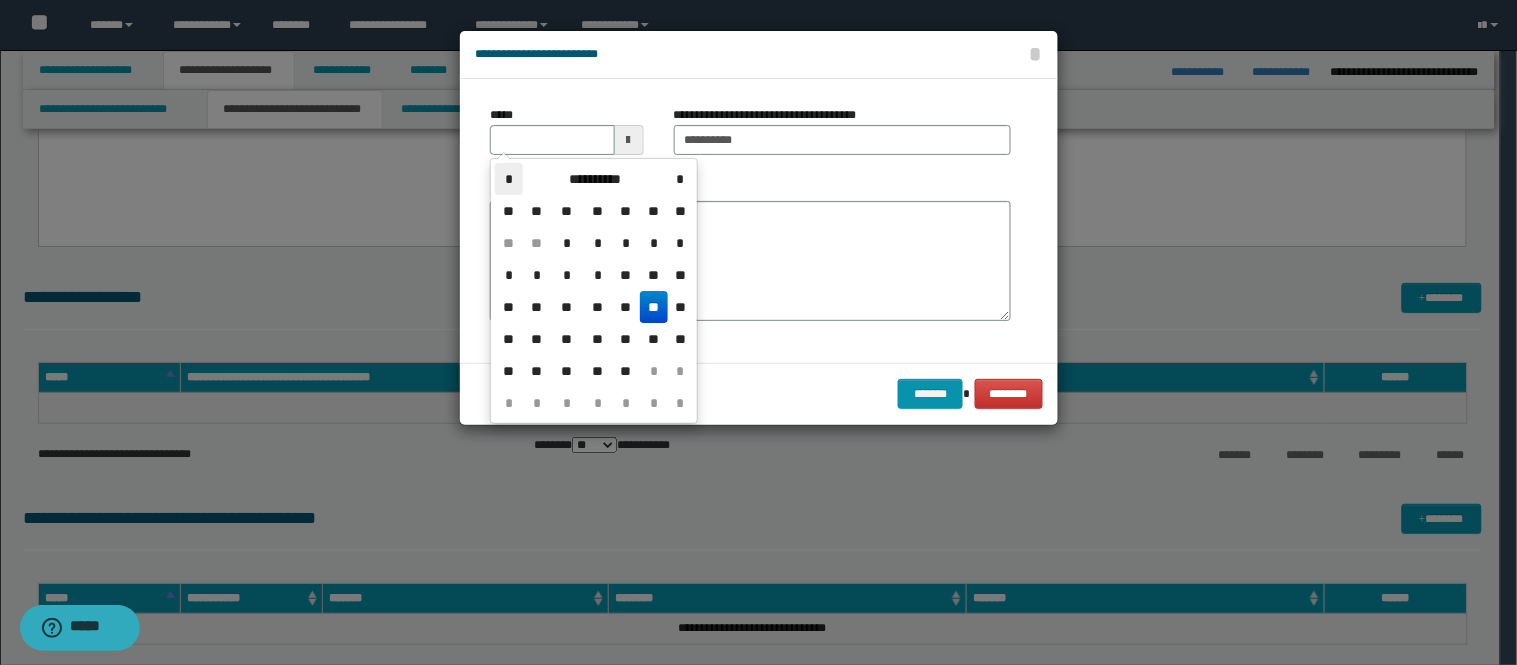 click on "*" at bounding box center [509, 179] 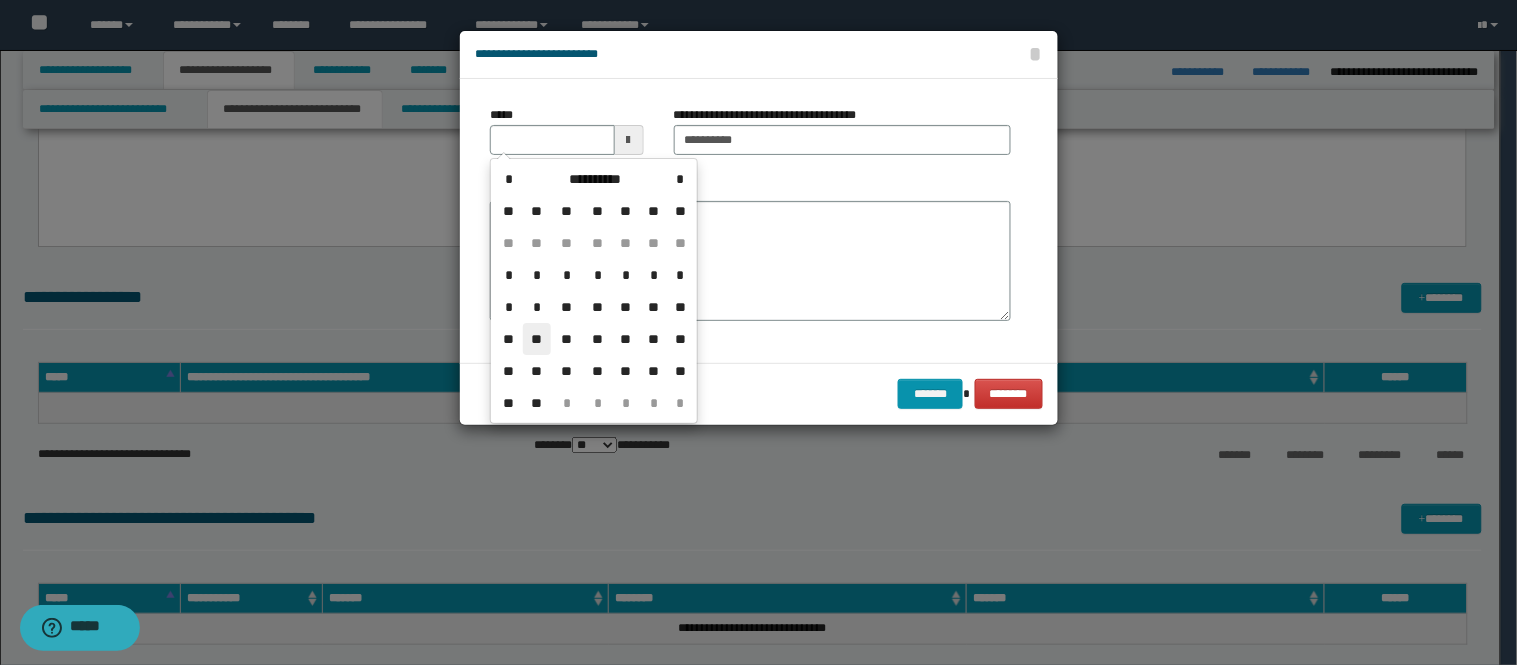 click on "**" at bounding box center (537, 339) 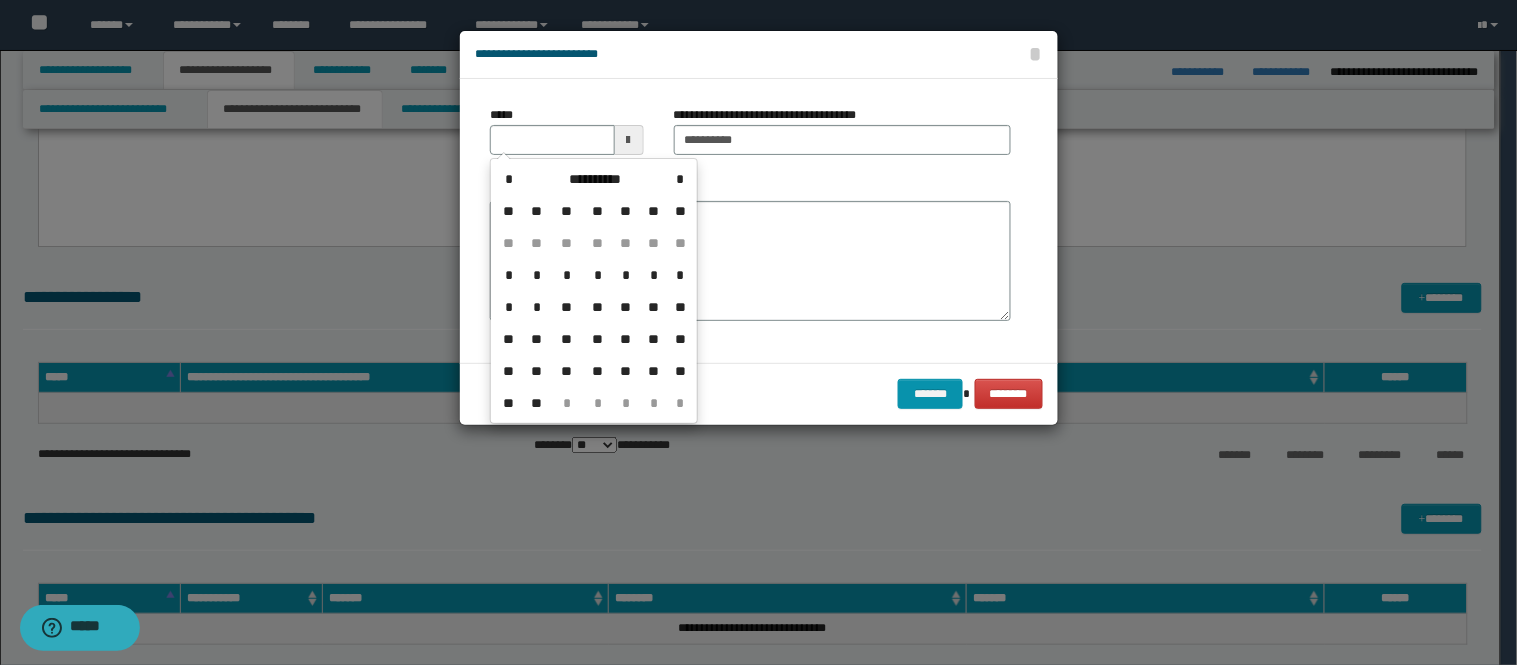 type on "**********" 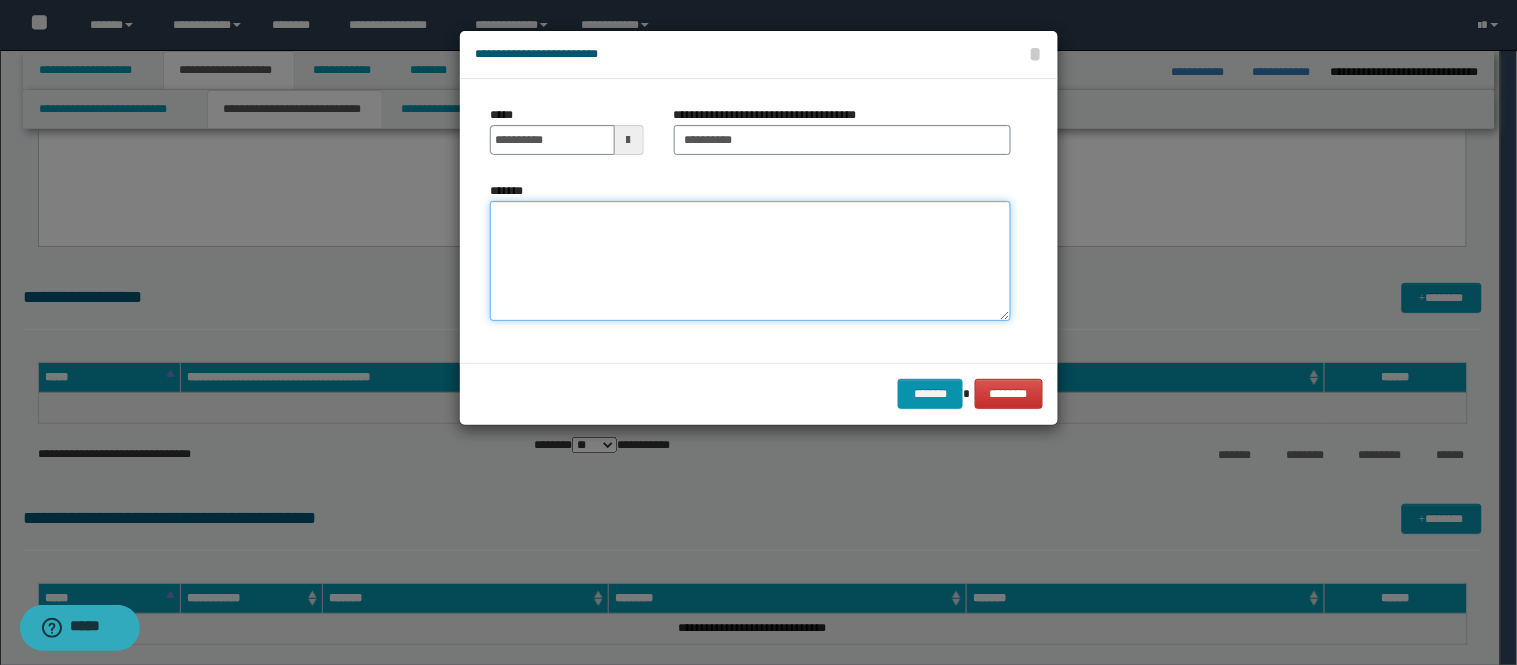click on "*******" at bounding box center [750, 261] 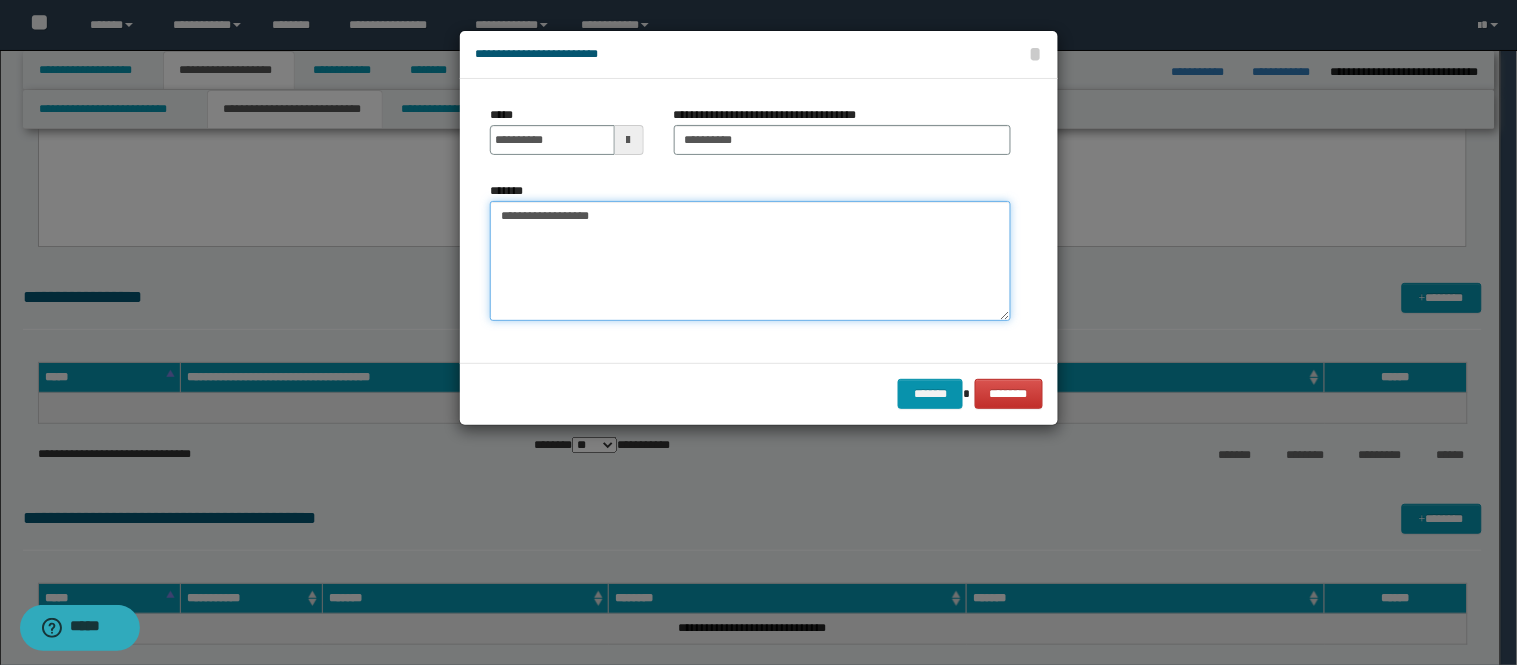 click on "**********" at bounding box center (750, 261) 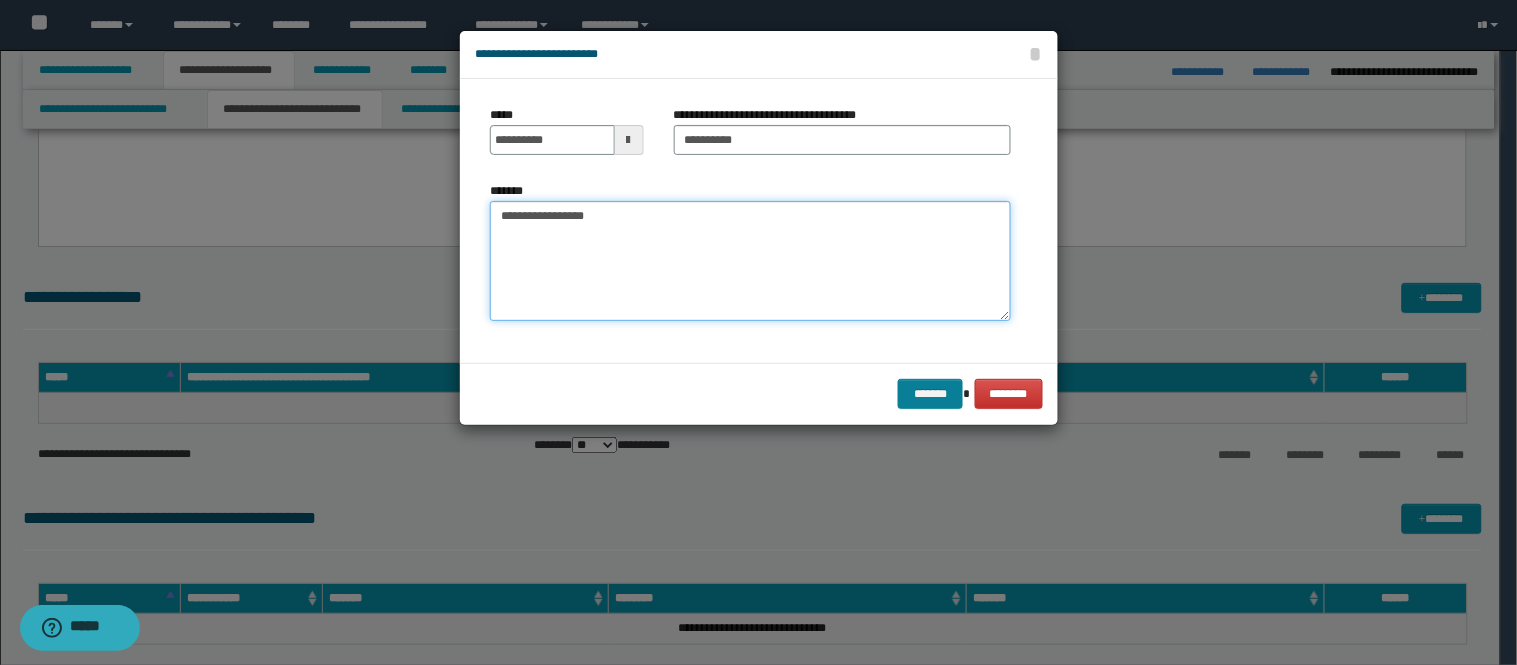 type on "**********" 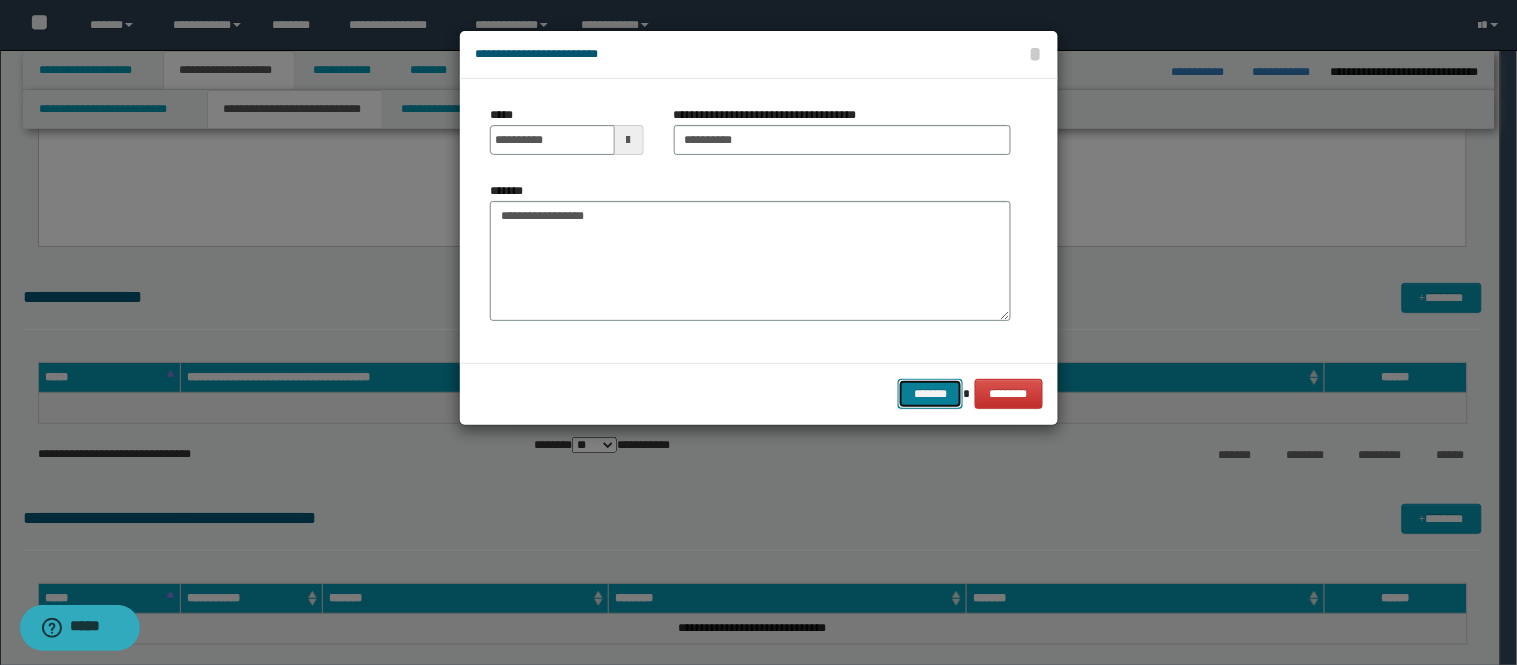 click on "*******" at bounding box center [930, 394] 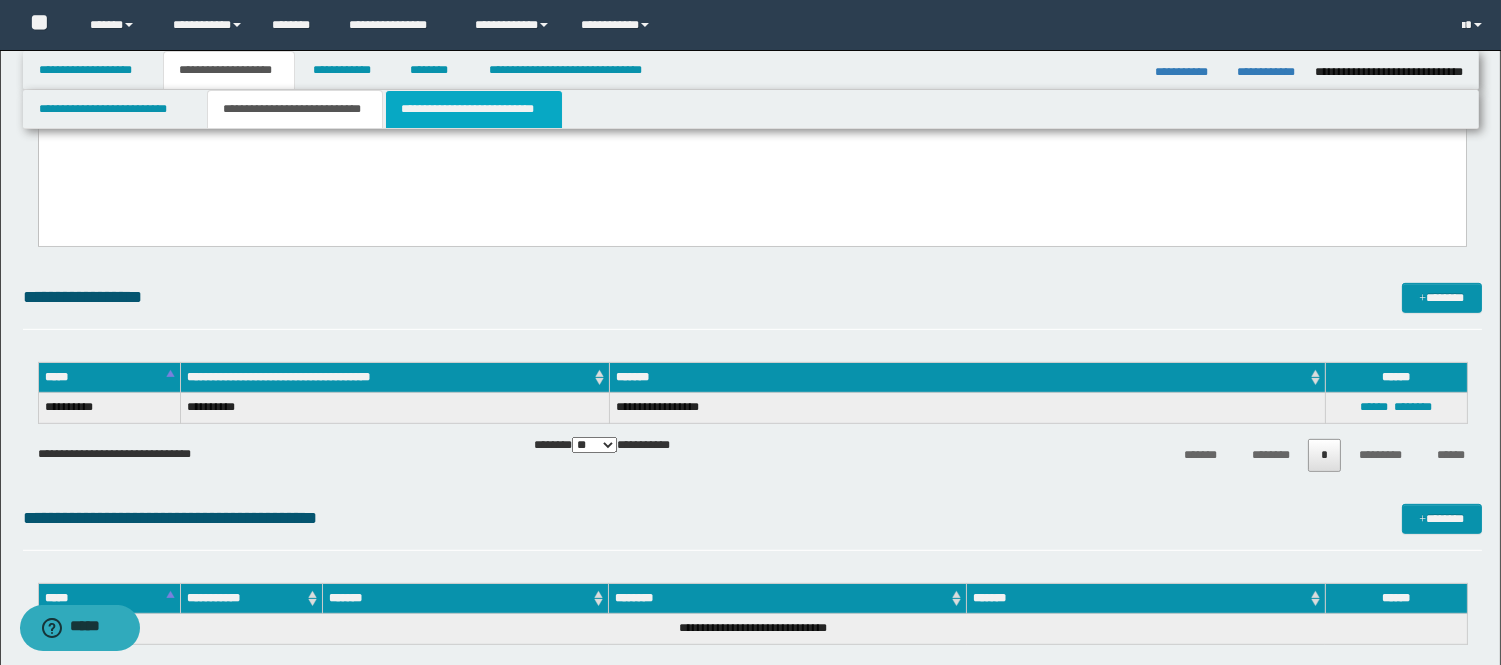 drag, startPoint x: 516, startPoint y: 123, endPoint x: 490, endPoint y: 1499, distance: 1376.2456 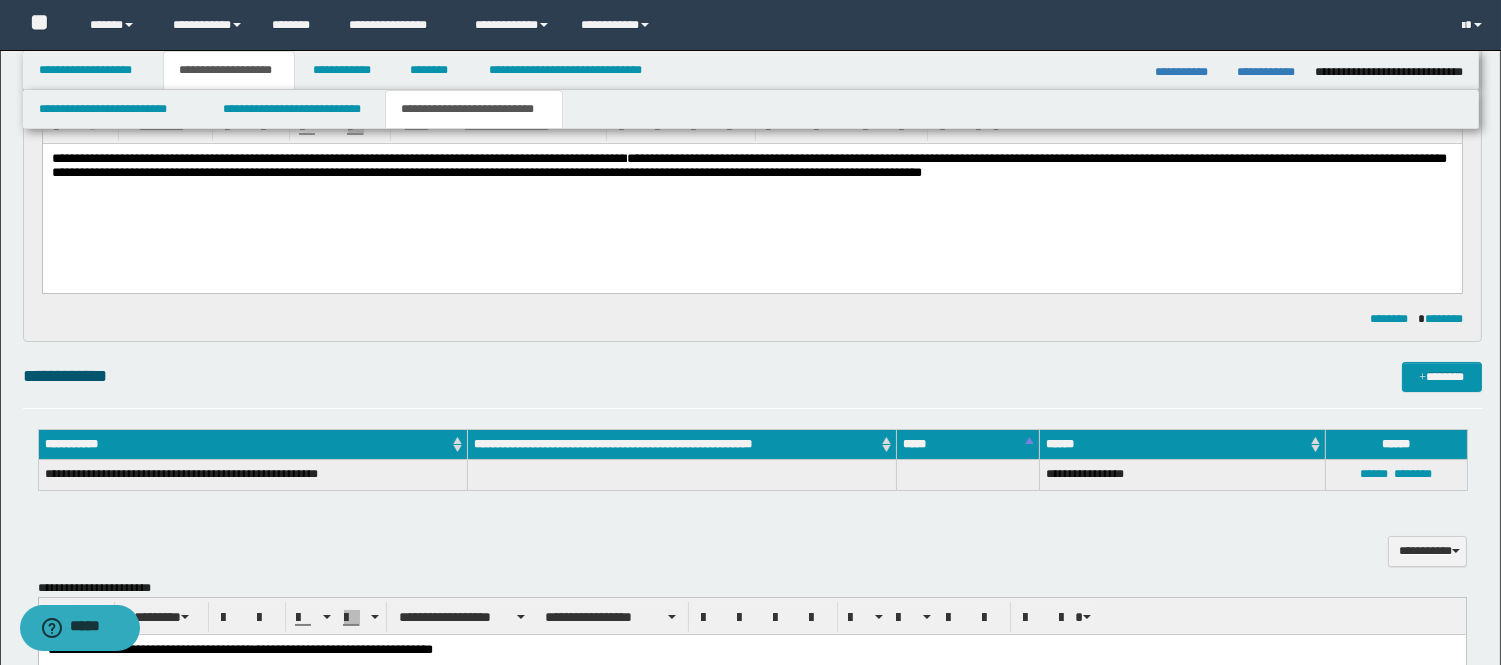 scroll, scrollTop: 26, scrollLeft: 0, axis: vertical 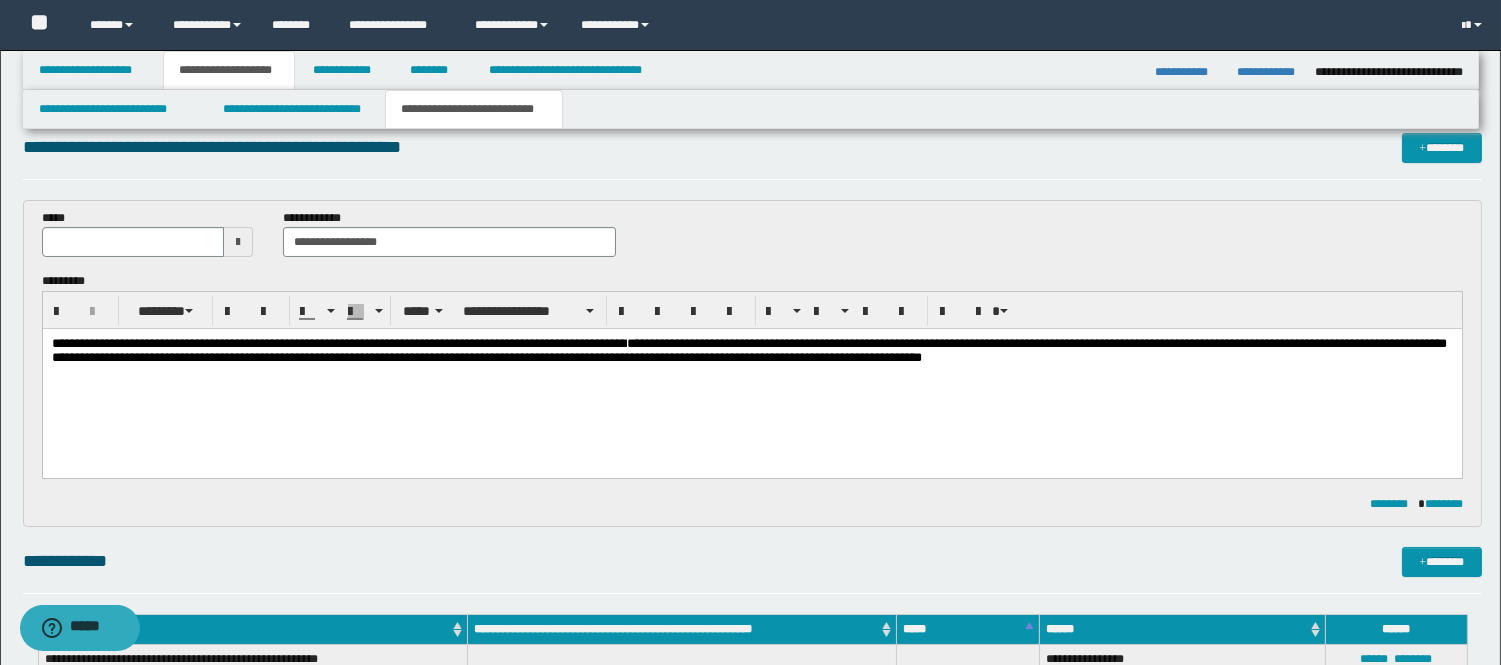 click on "**********" at bounding box center [751, 376] 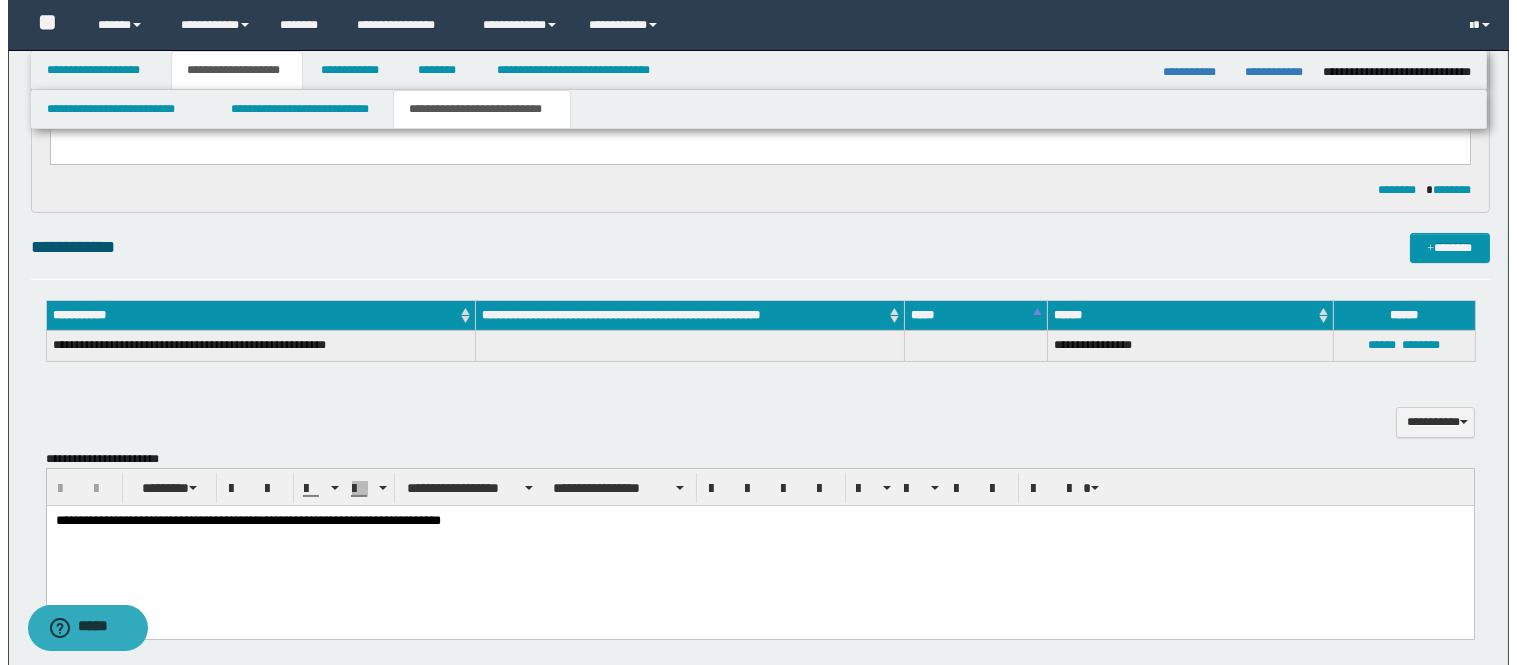 scroll, scrollTop: 360, scrollLeft: 0, axis: vertical 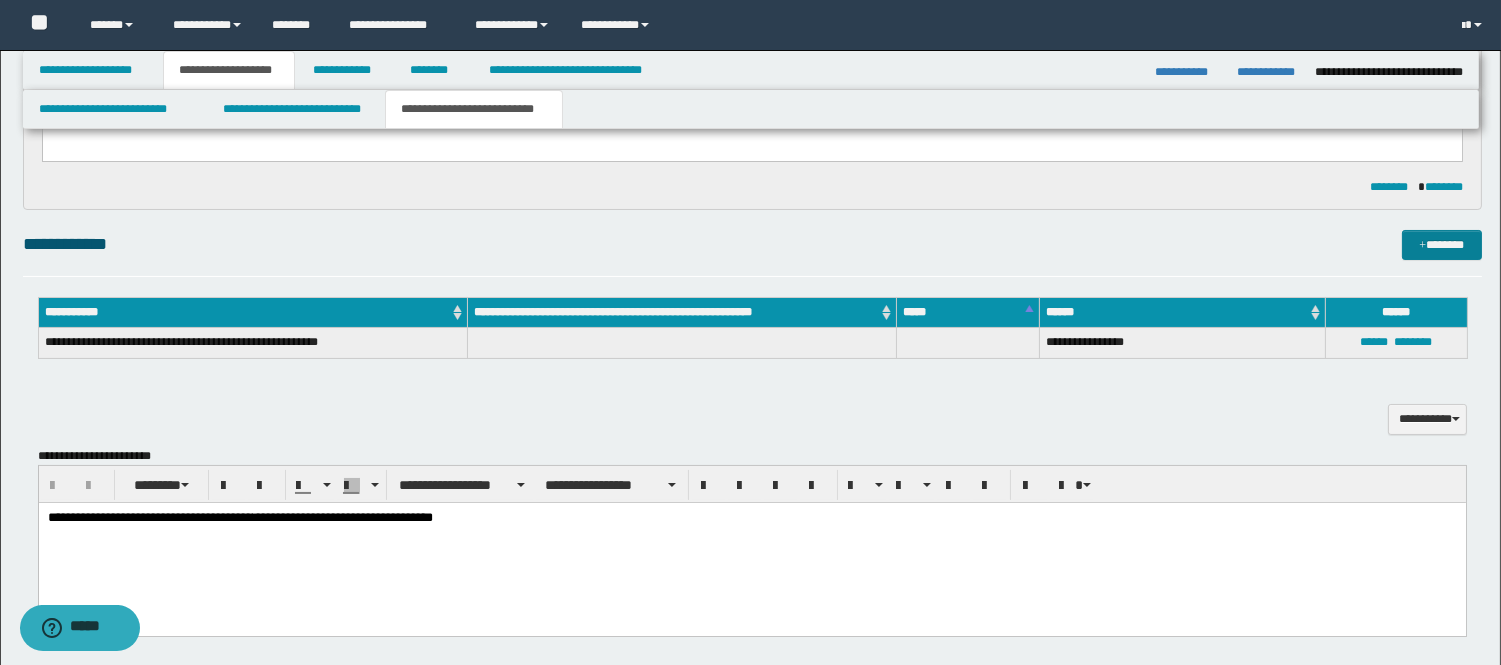 drag, startPoint x: 1423, startPoint y: 224, endPoint x: 1438, endPoint y: 247, distance: 27.45906 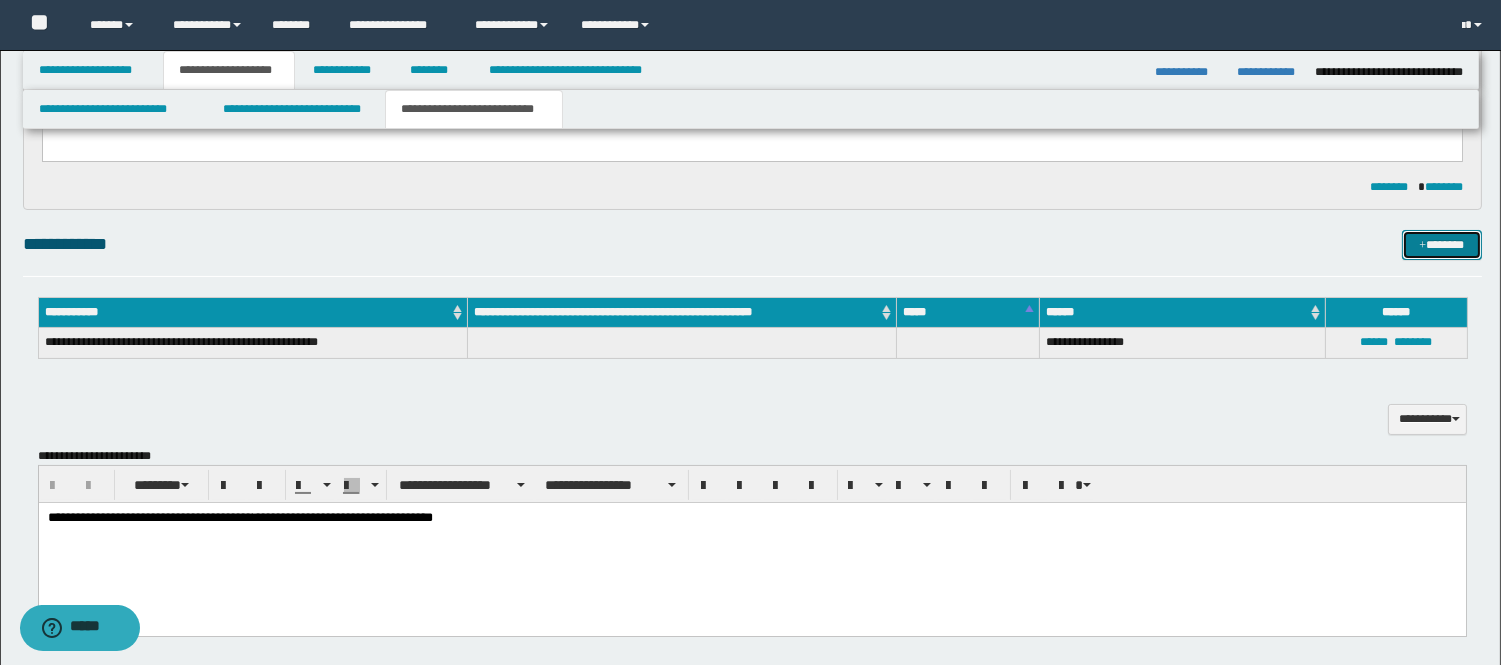 click on "*******" at bounding box center (1442, 245) 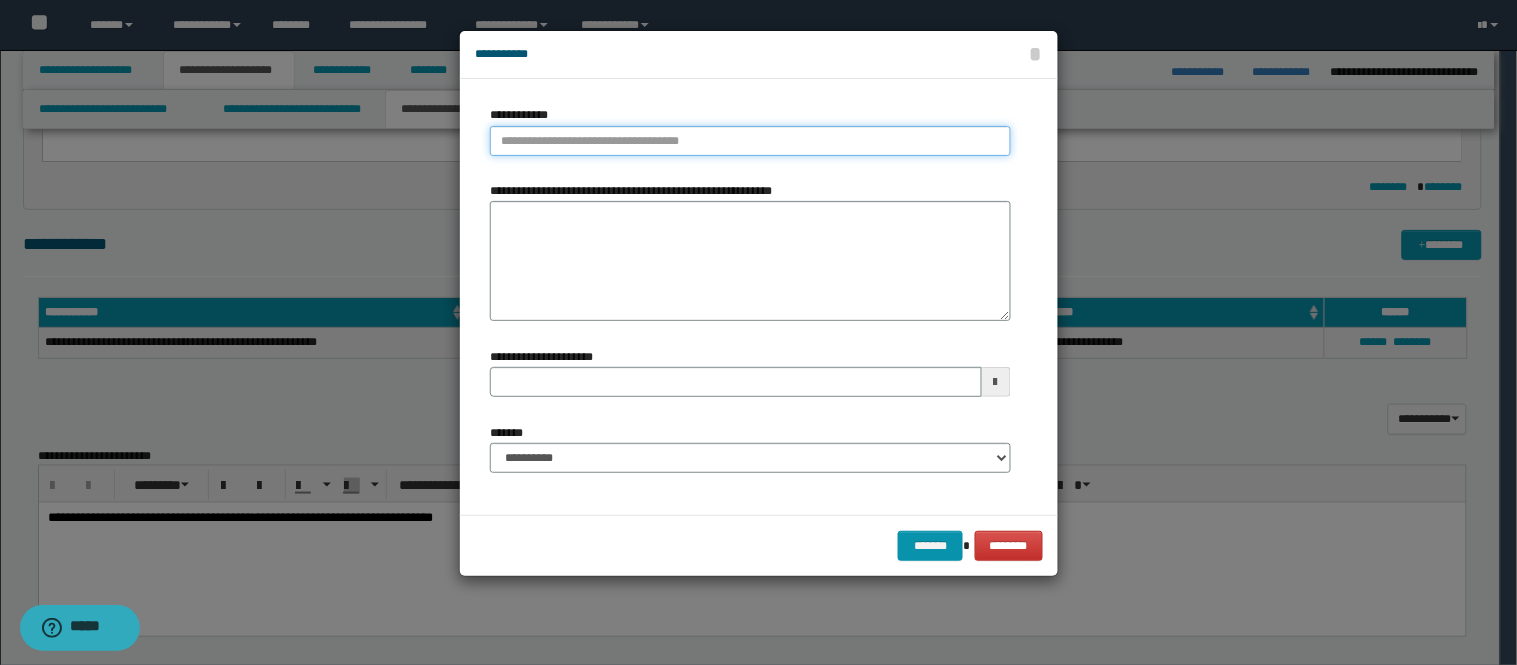 click on "**********" at bounding box center [750, 141] 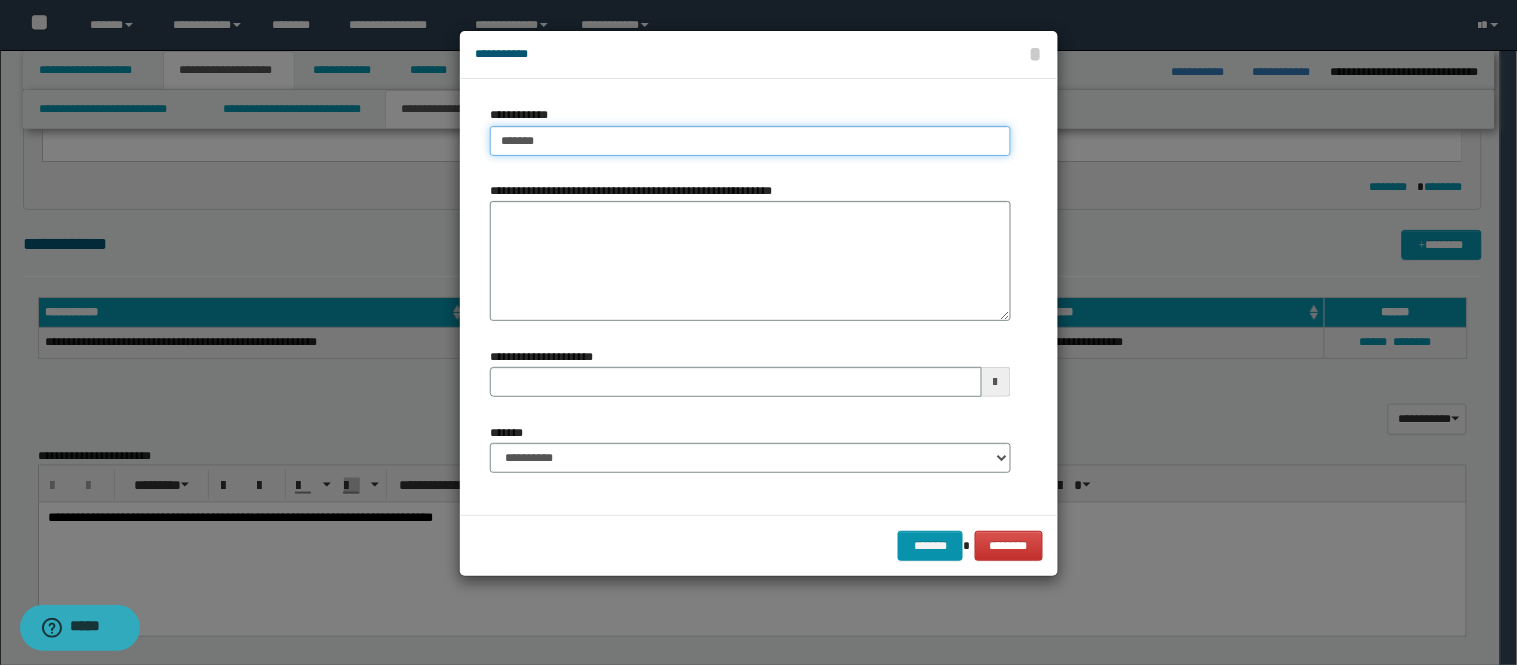 type on "********" 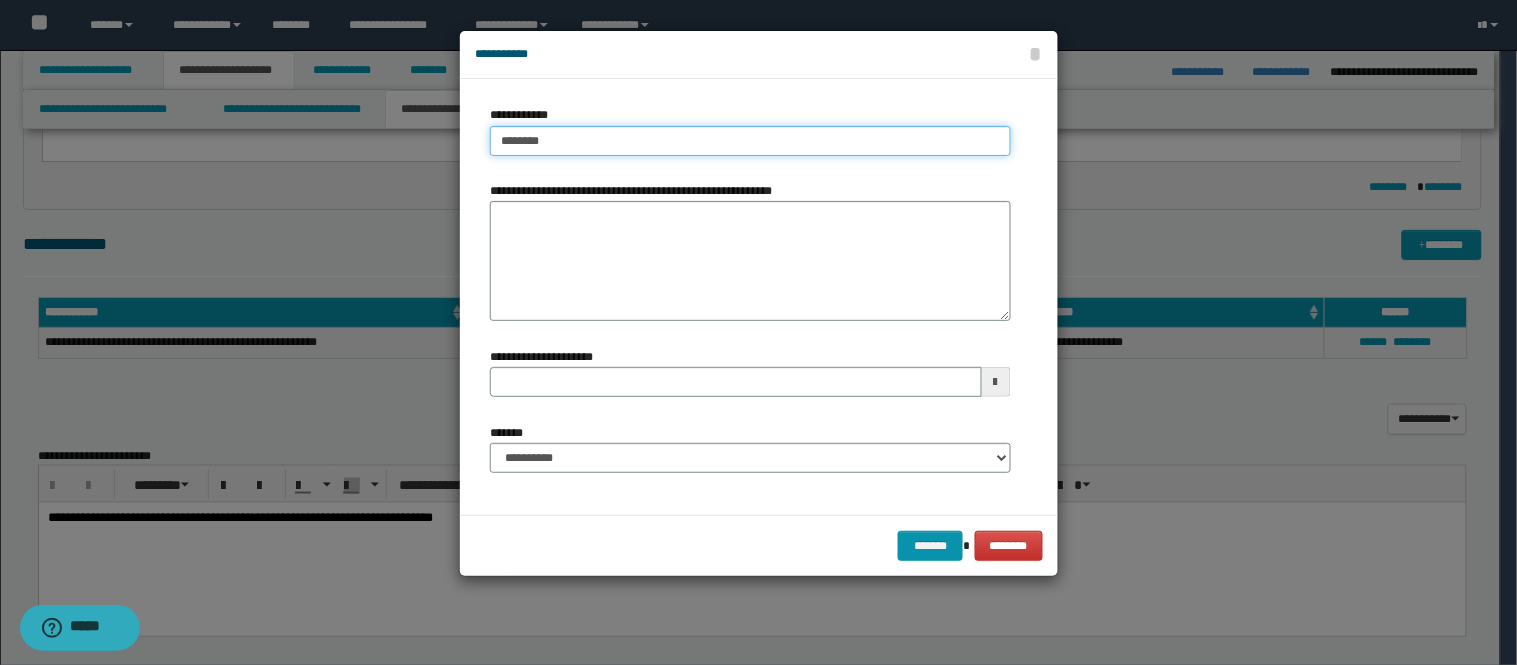 type on "********" 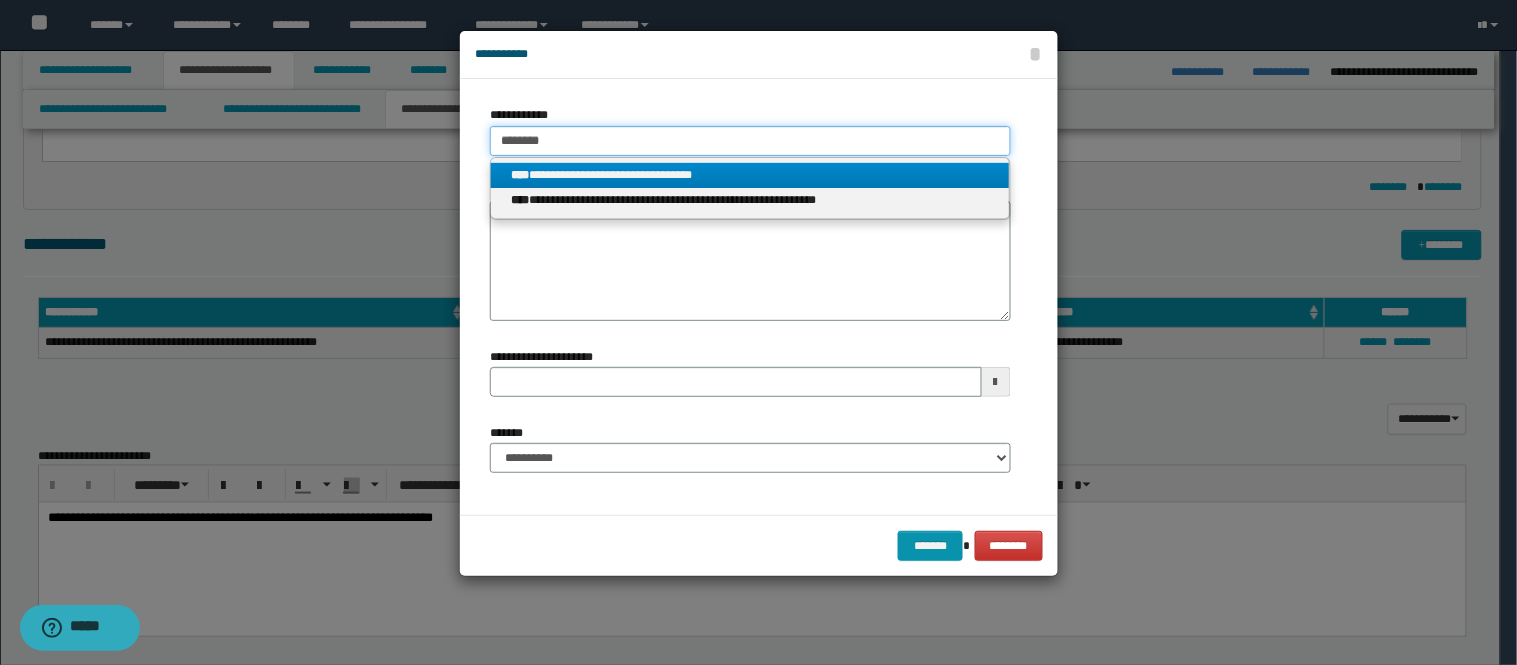 type on "********" 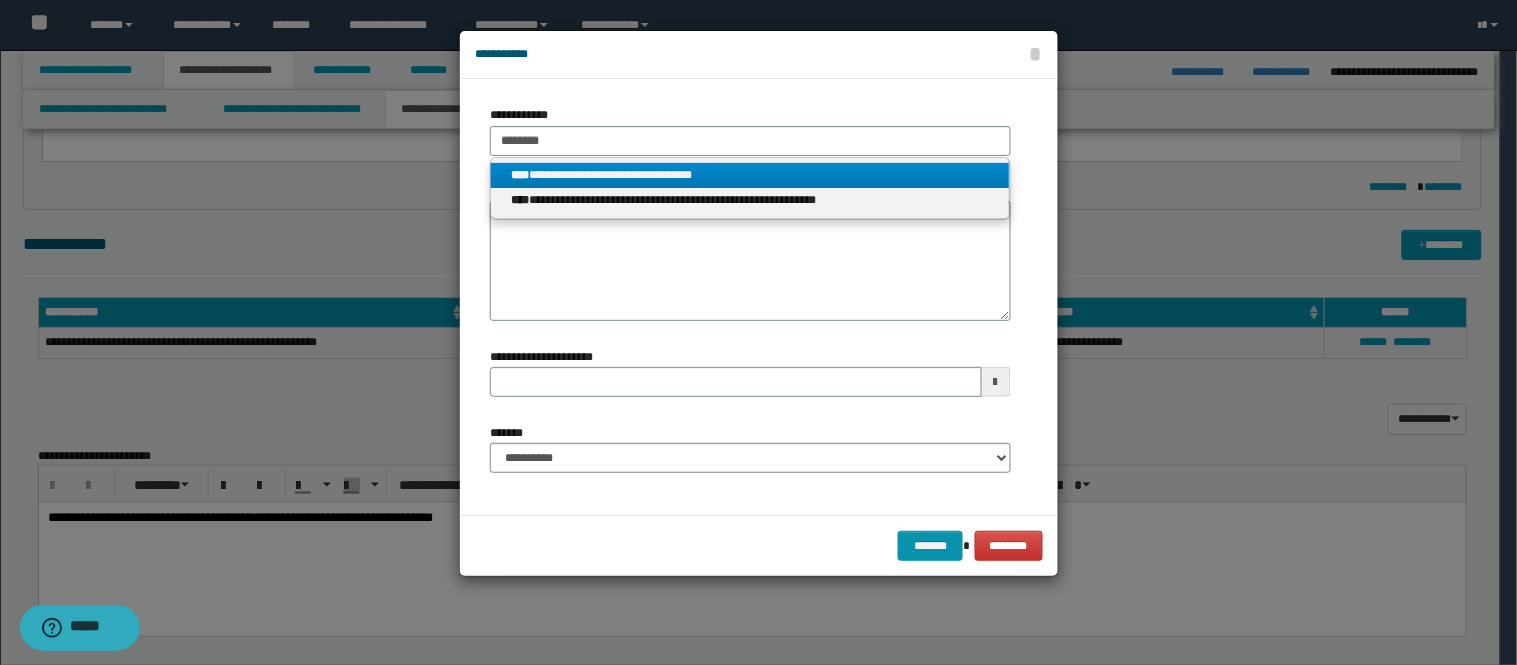 click on "**********" at bounding box center [750, 175] 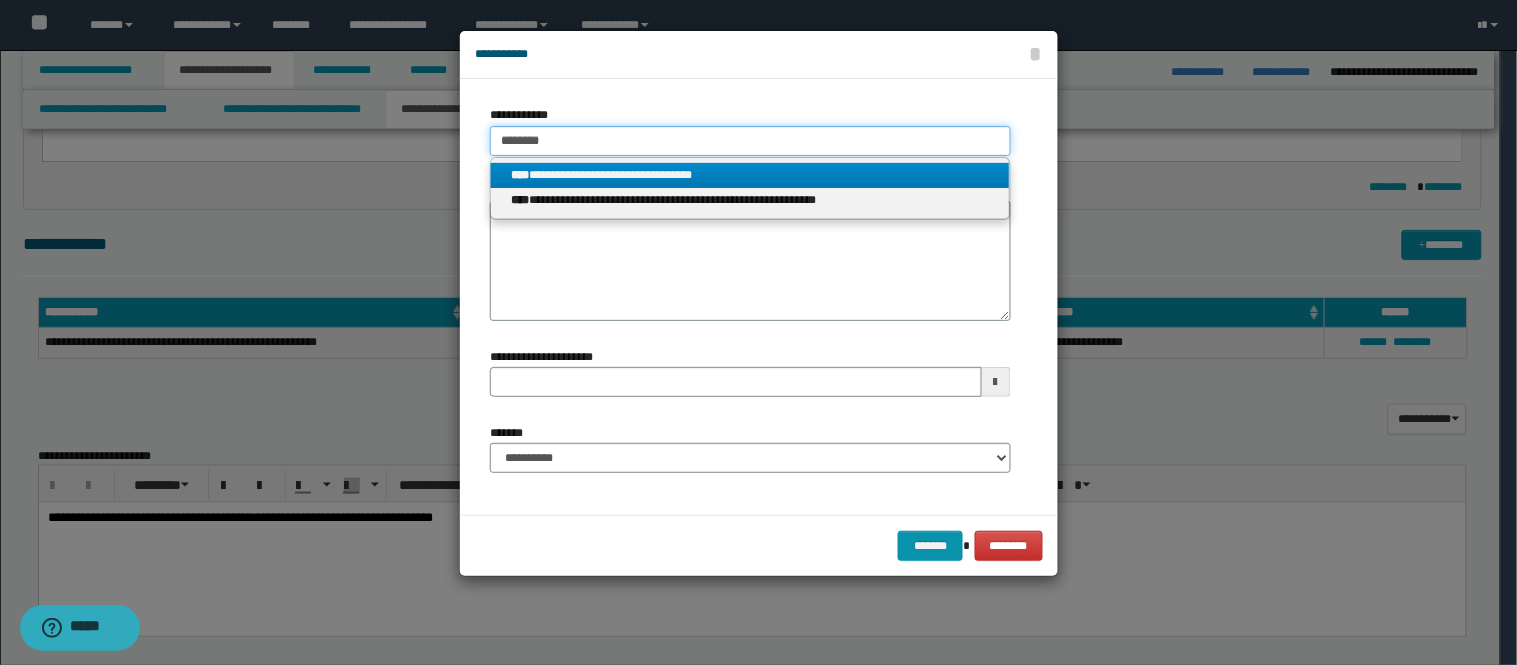type 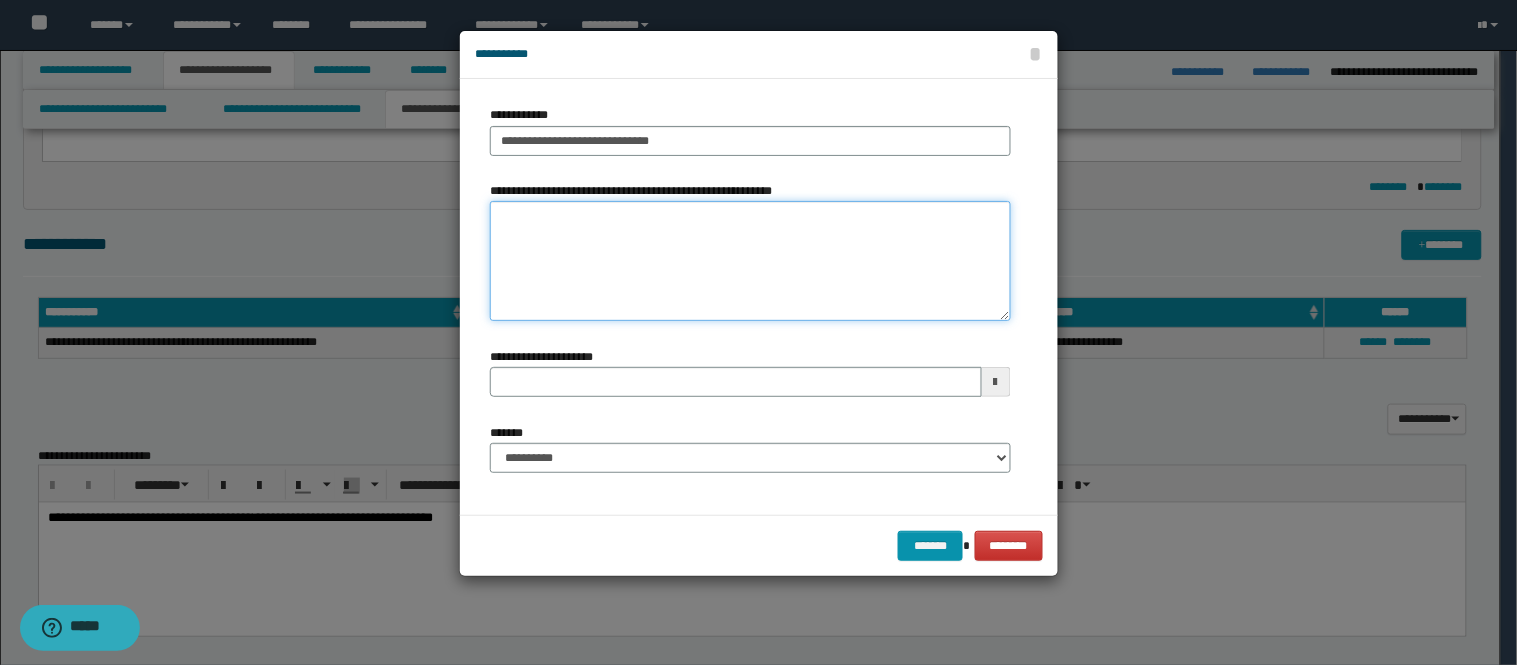 click on "**********" at bounding box center [750, 261] 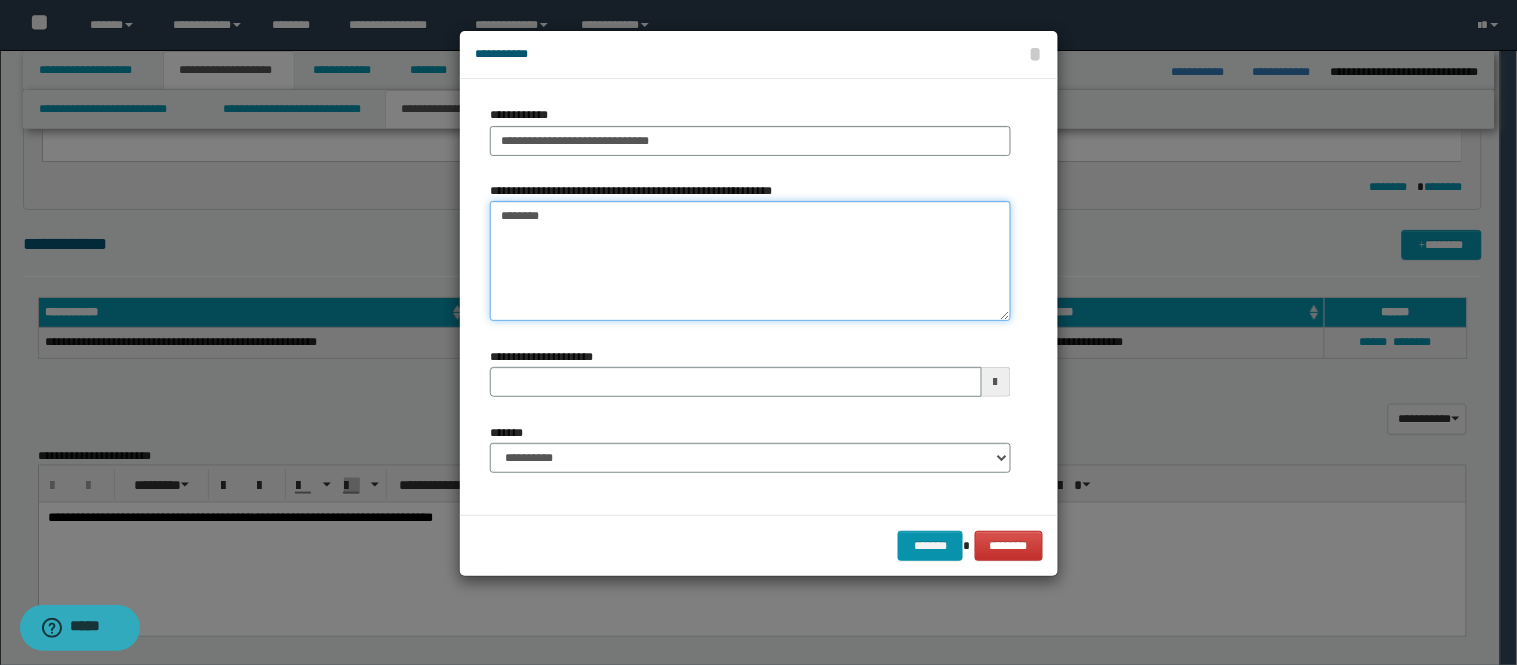 type on "*********" 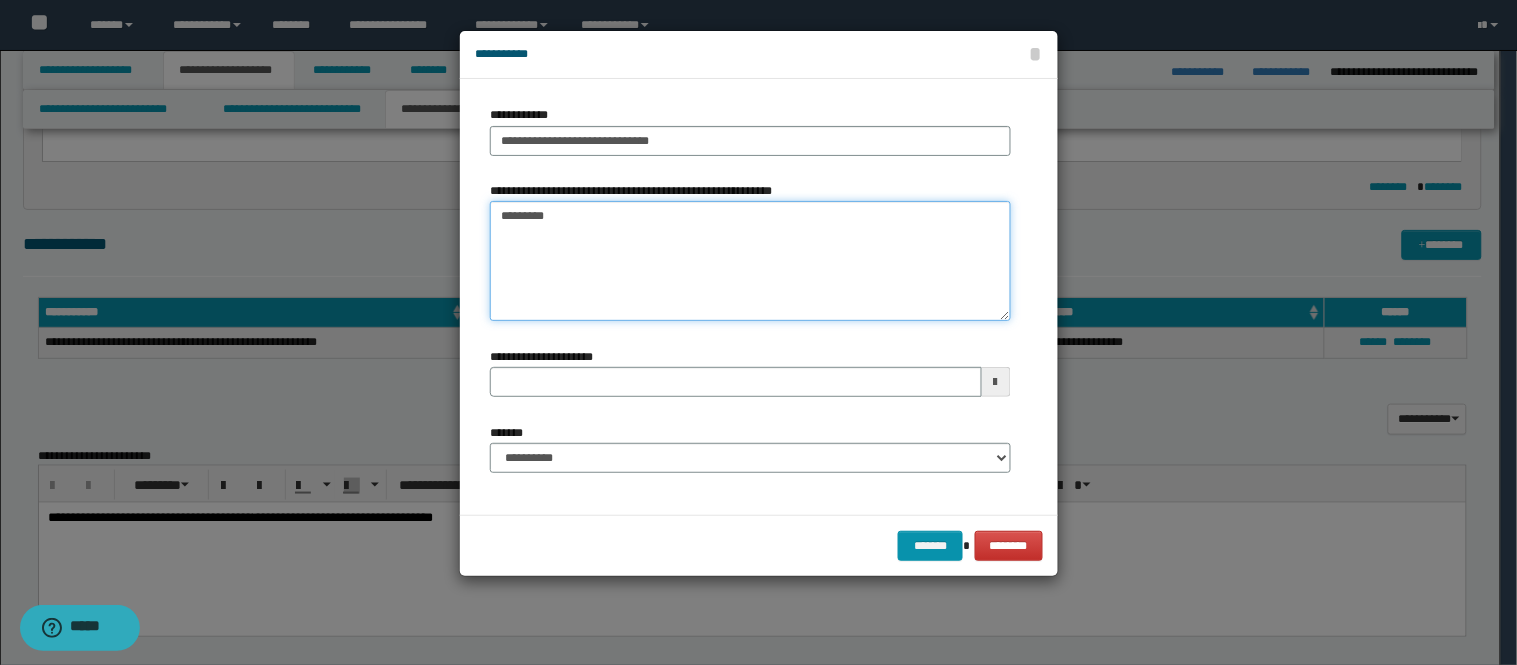 type 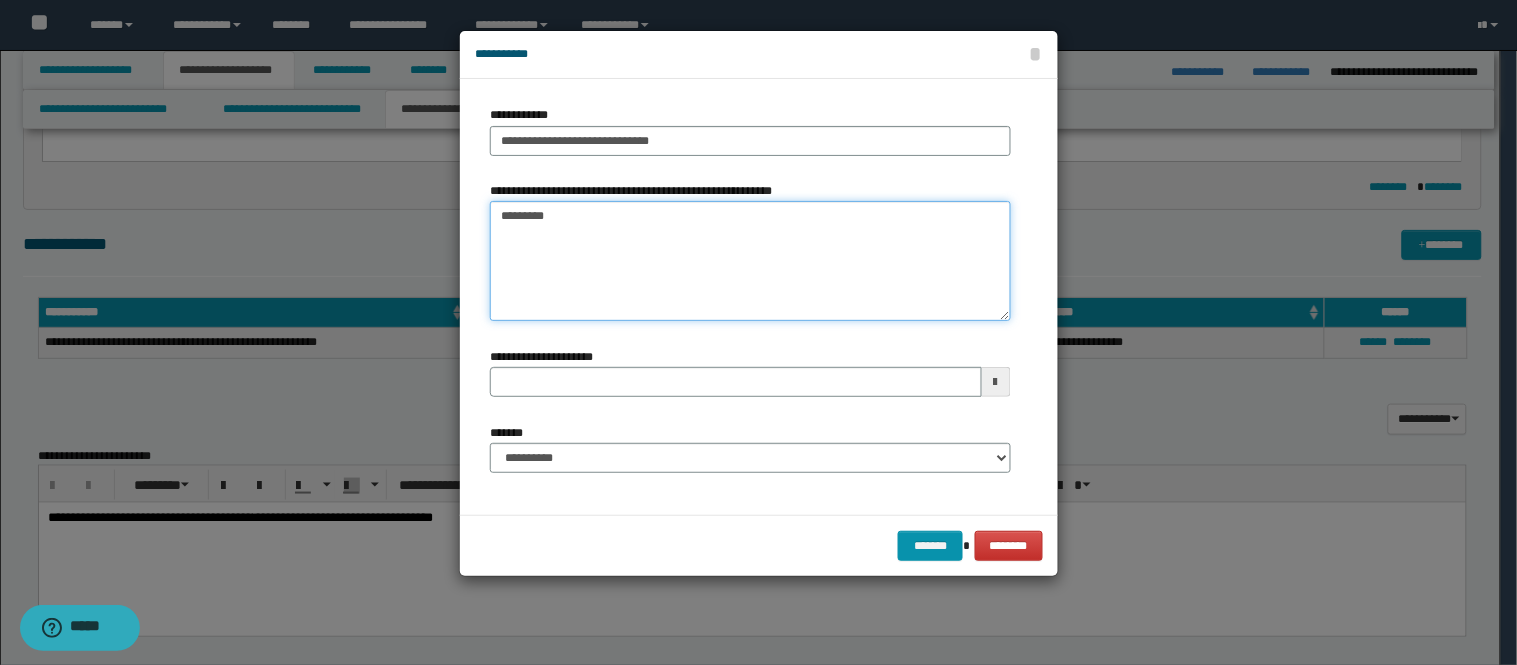 type on "*********" 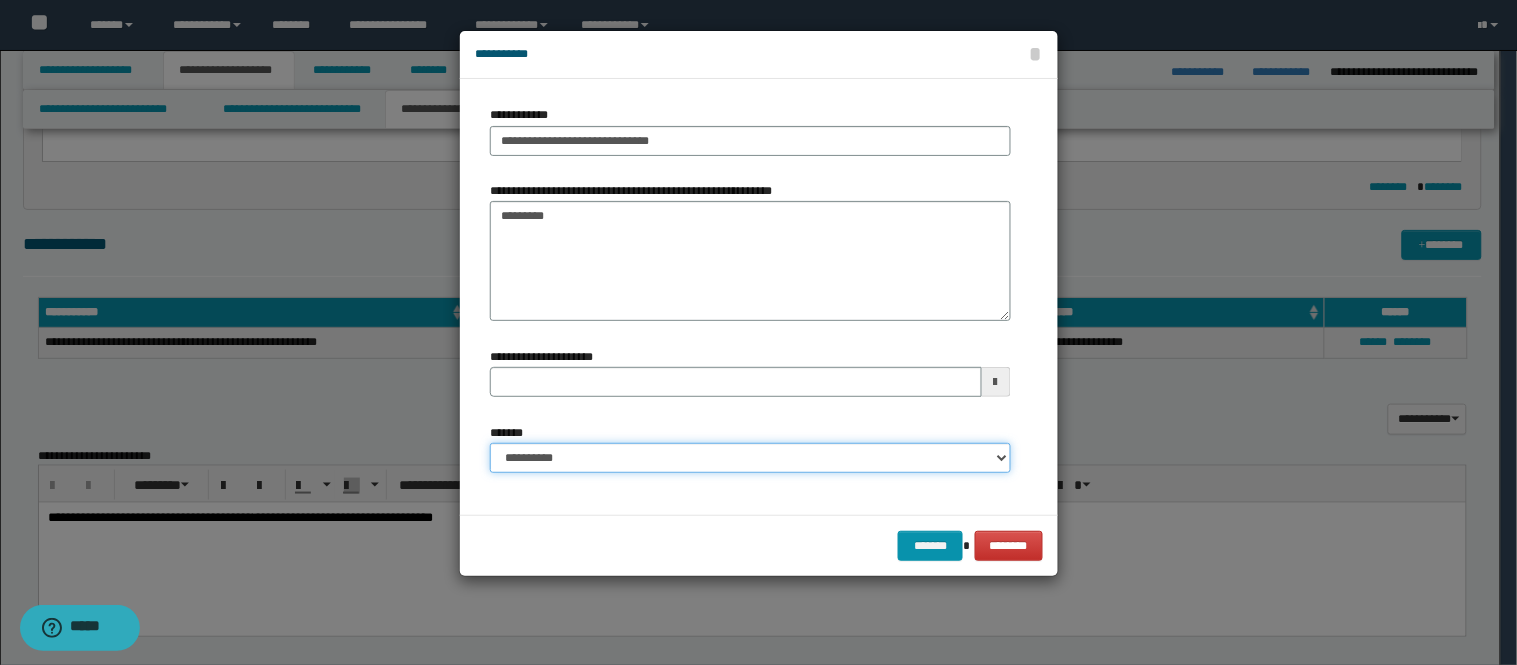 drag, startPoint x: 685, startPoint y: 452, endPoint x: 677, endPoint y: 444, distance: 11.313708 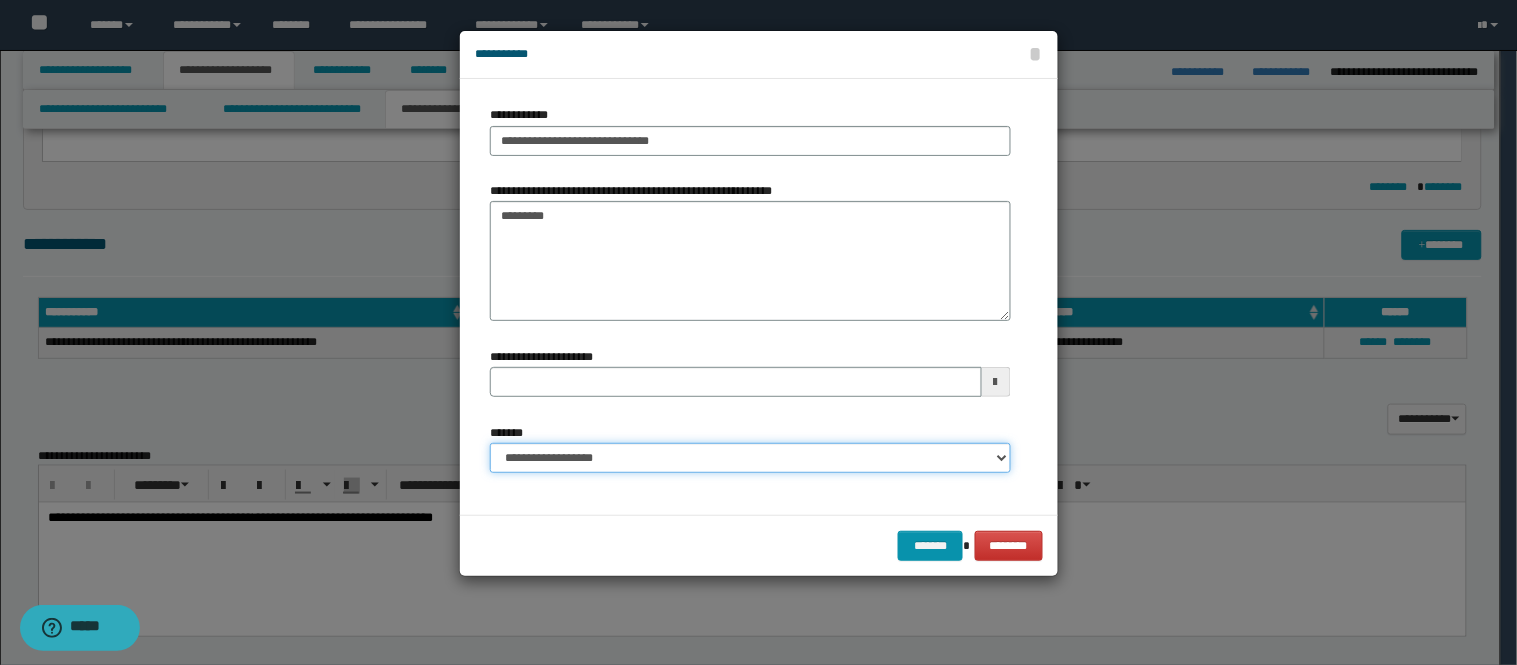 type 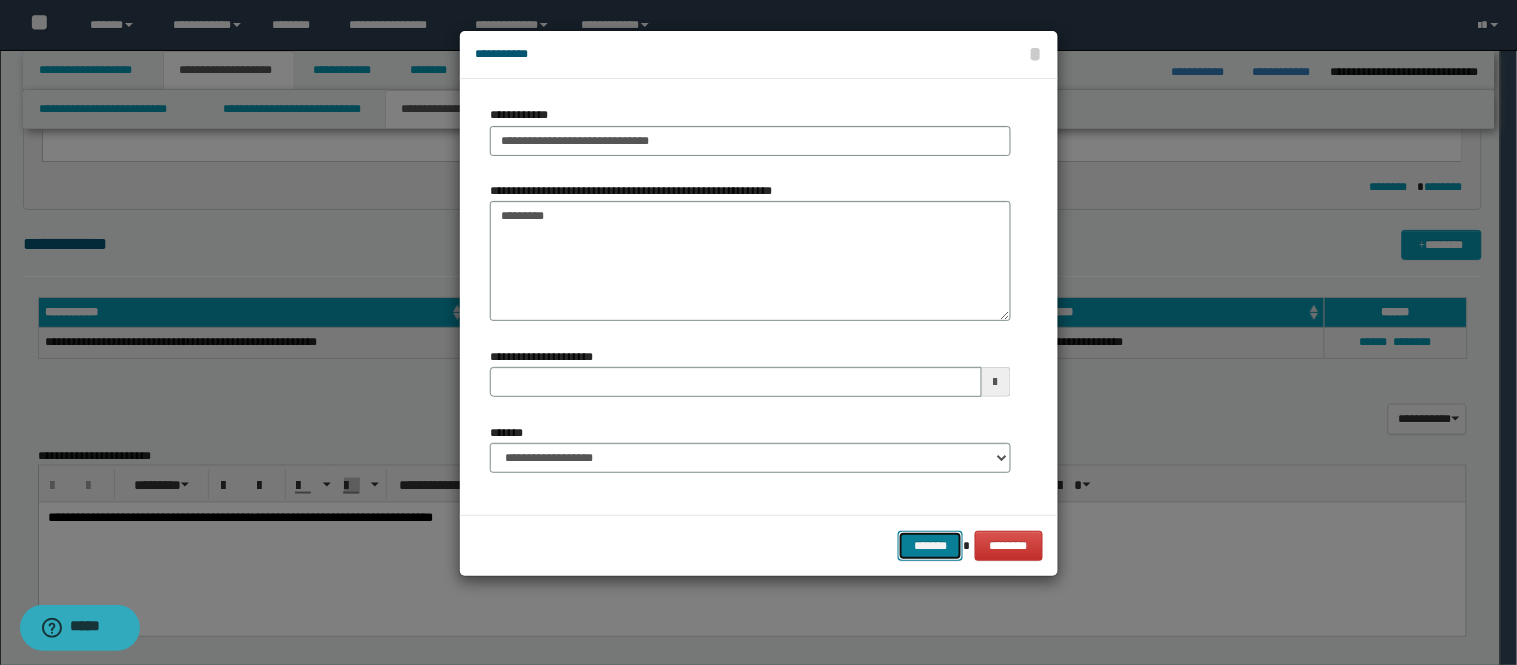 drag, startPoint x: 926, startPoint y: 532, endPoint x: 946, endPoint y: 527, distance: 20.615528 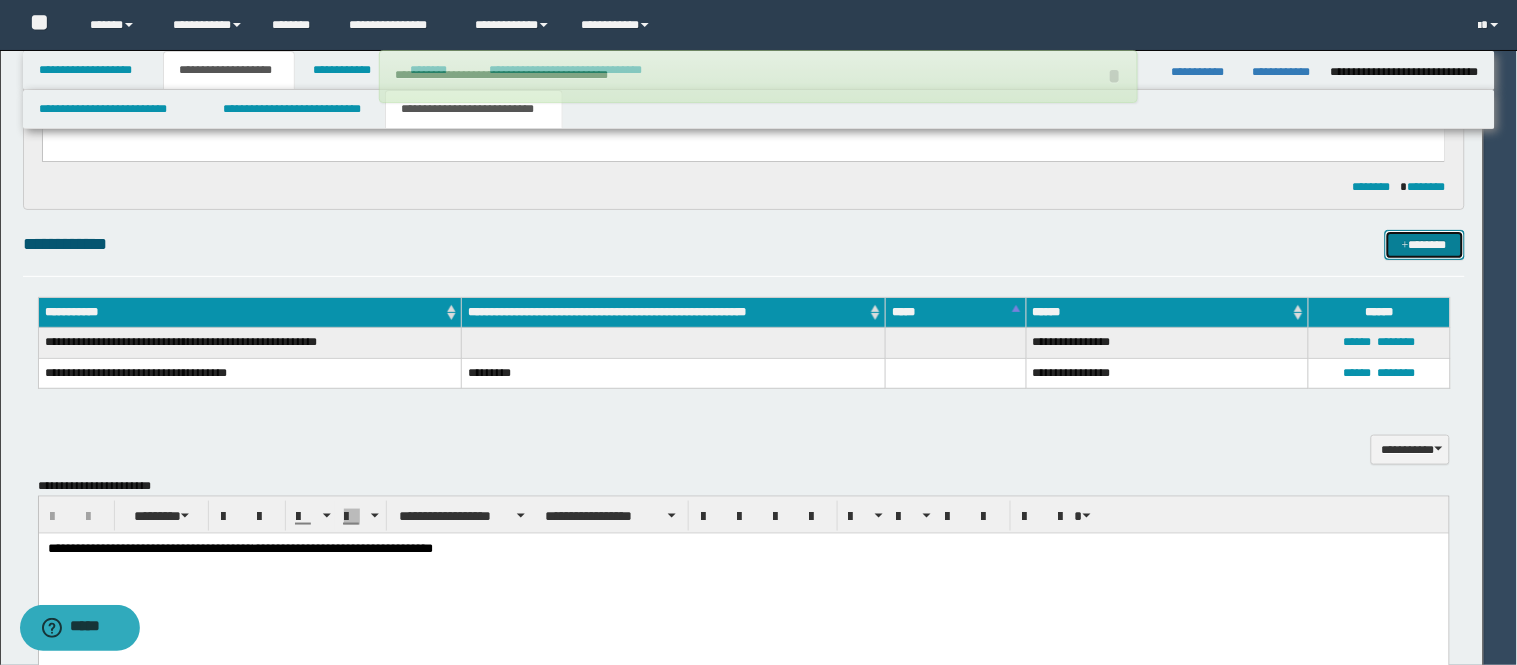 type 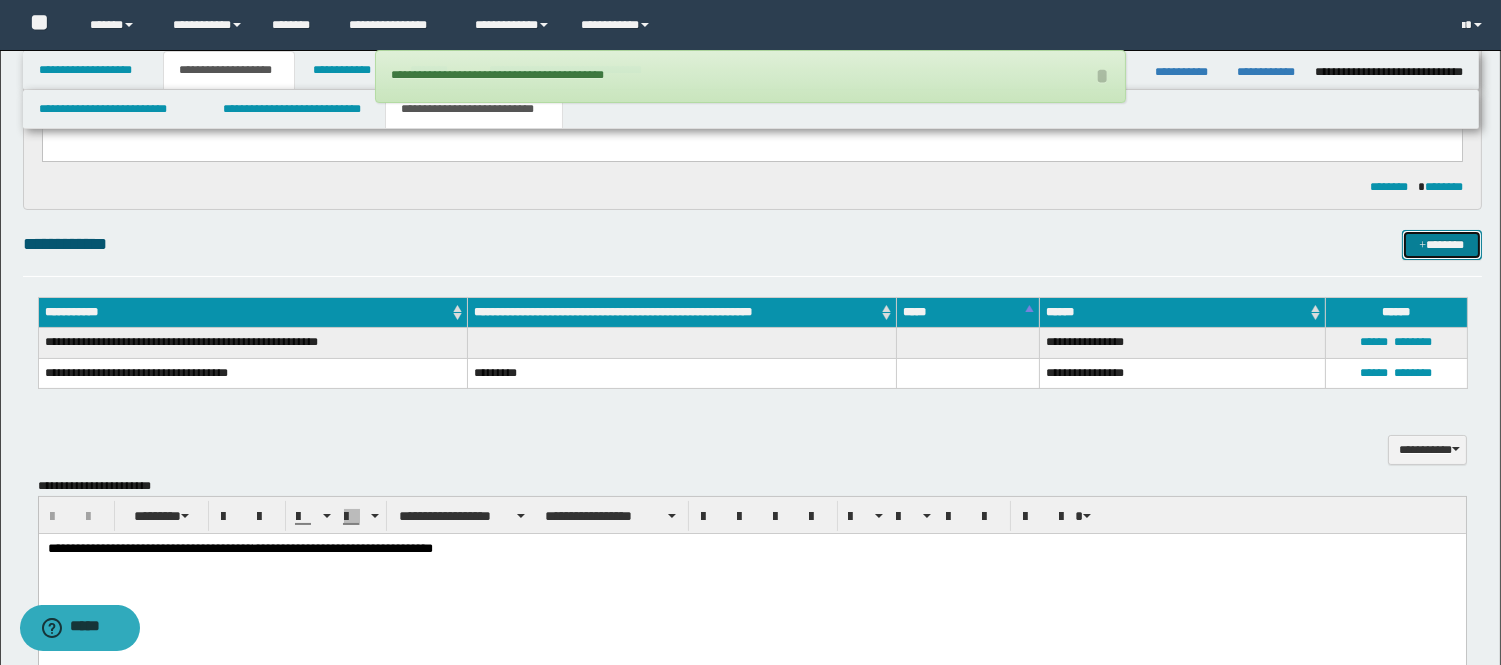 click on "*******" at bounding box center [1442, 245] 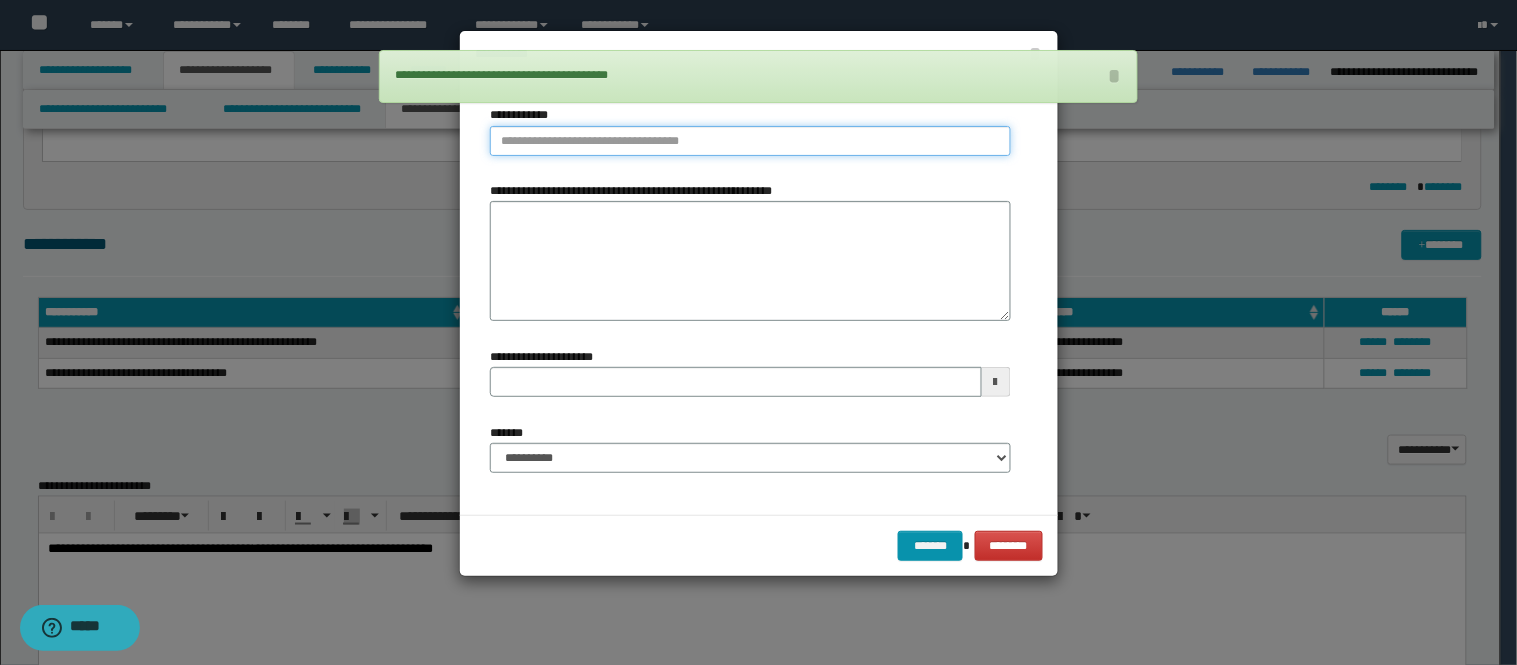 type on "**********" 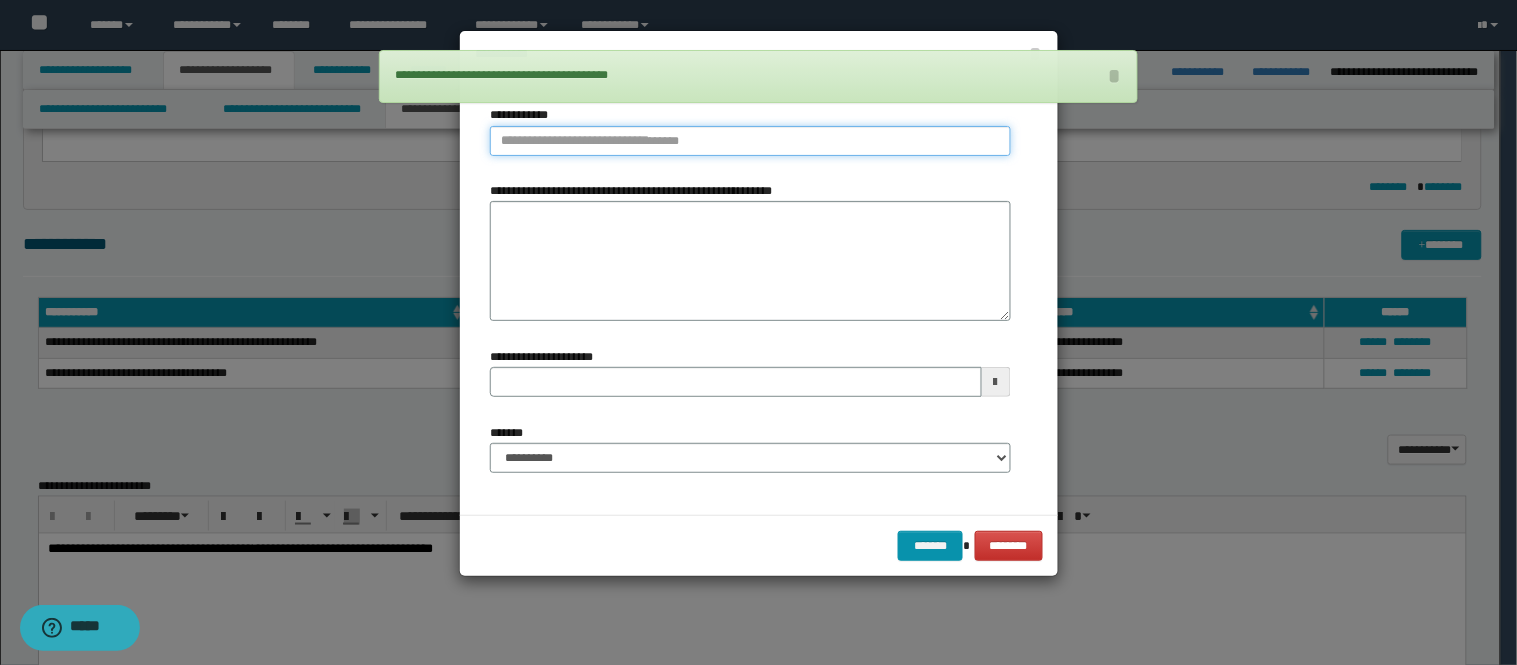 click on "**********" at bounding box center [750, 141] 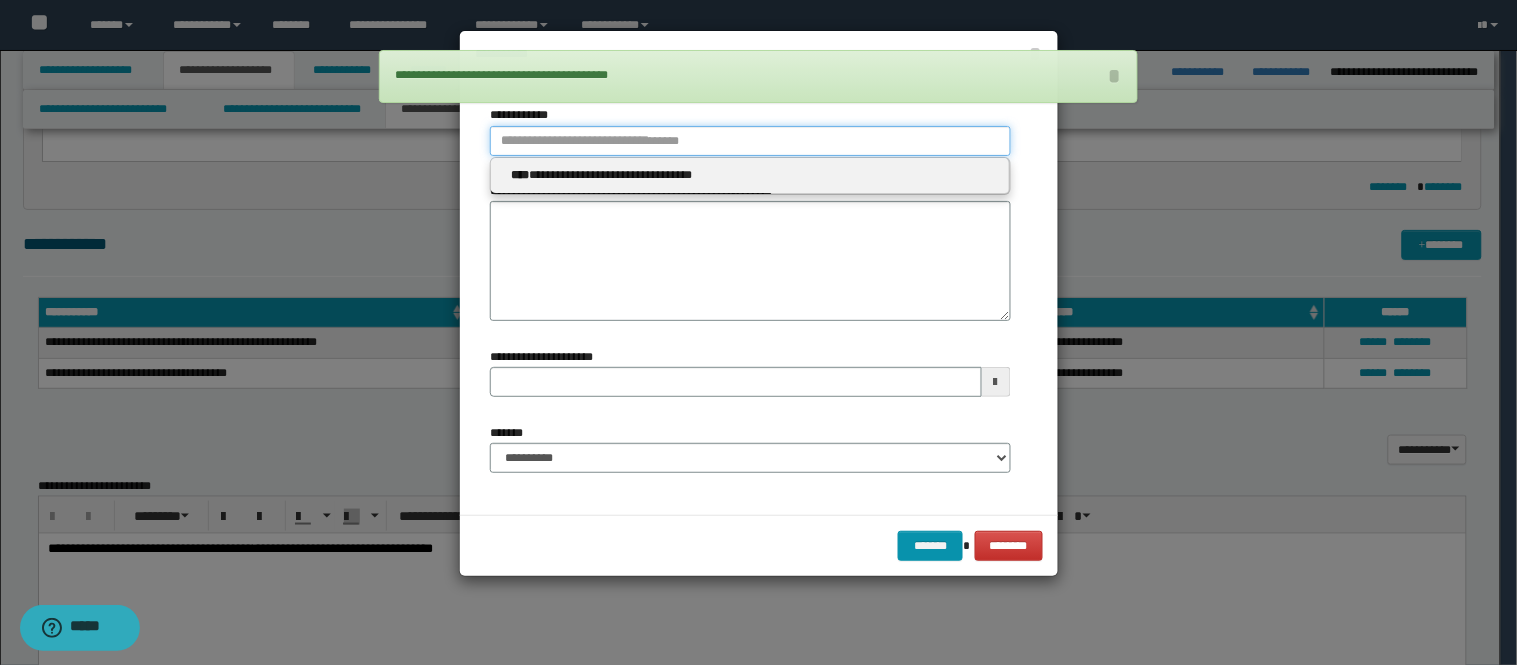 type 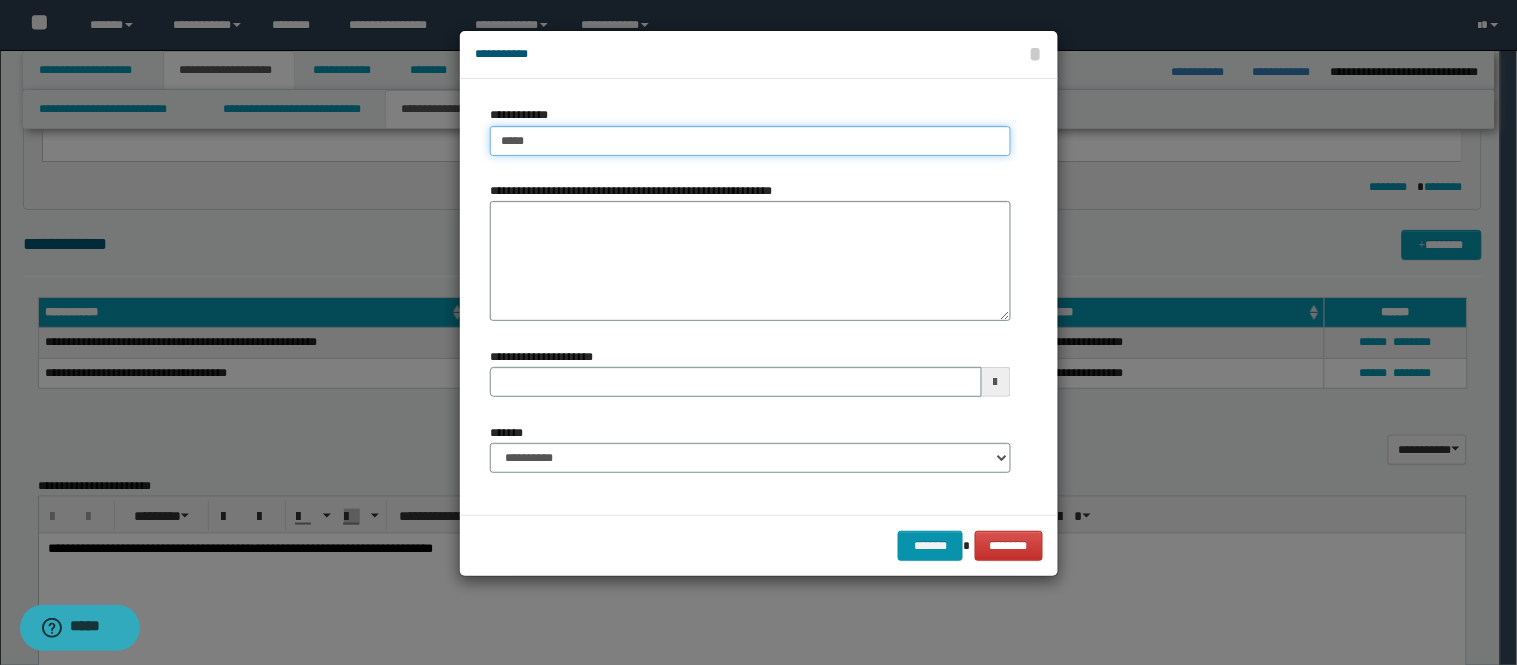 type on "****" 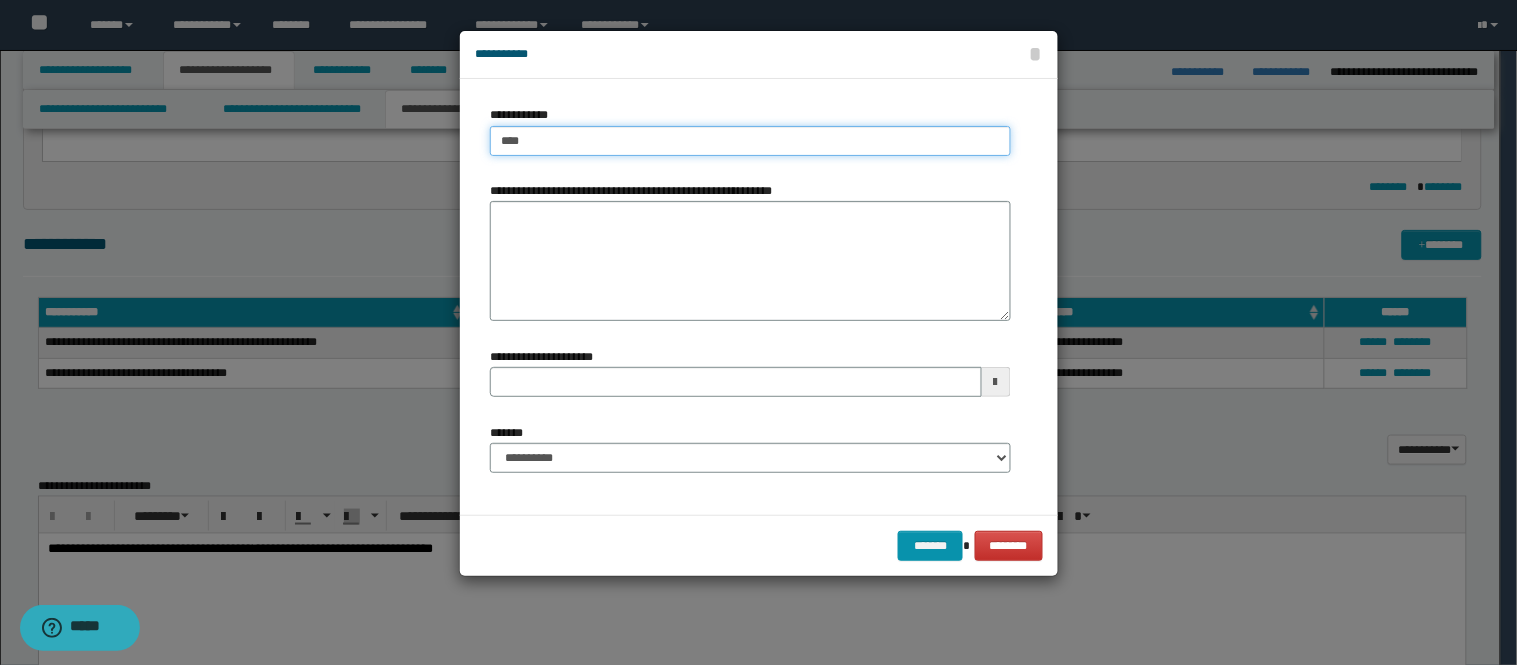 type on "**********" 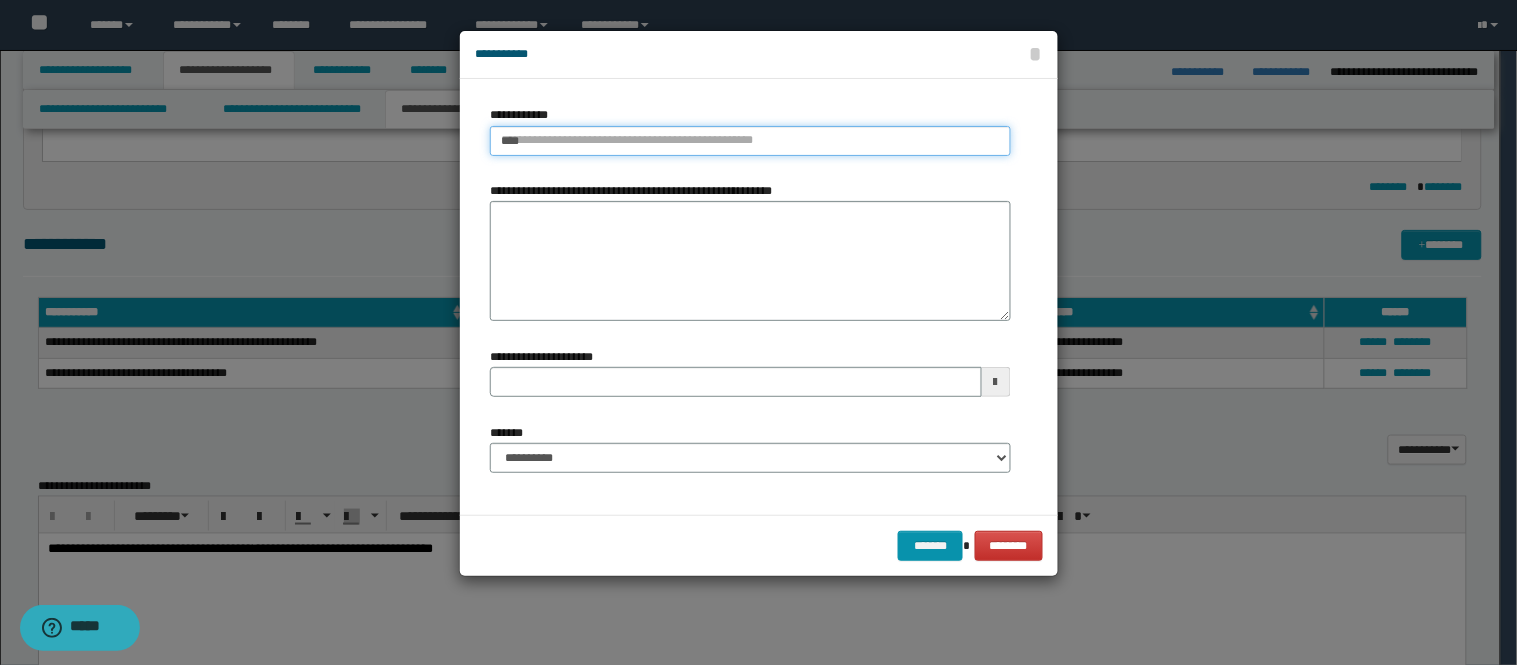 type 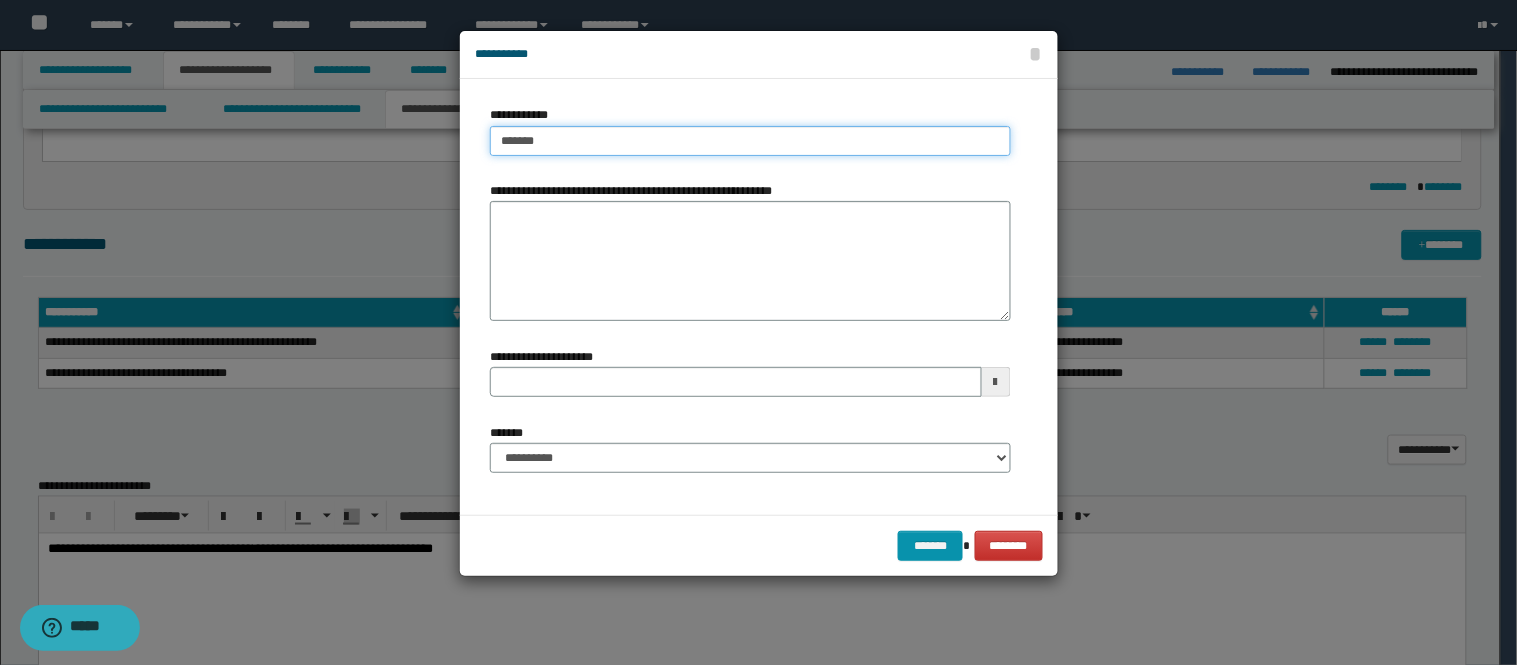 type on "********" 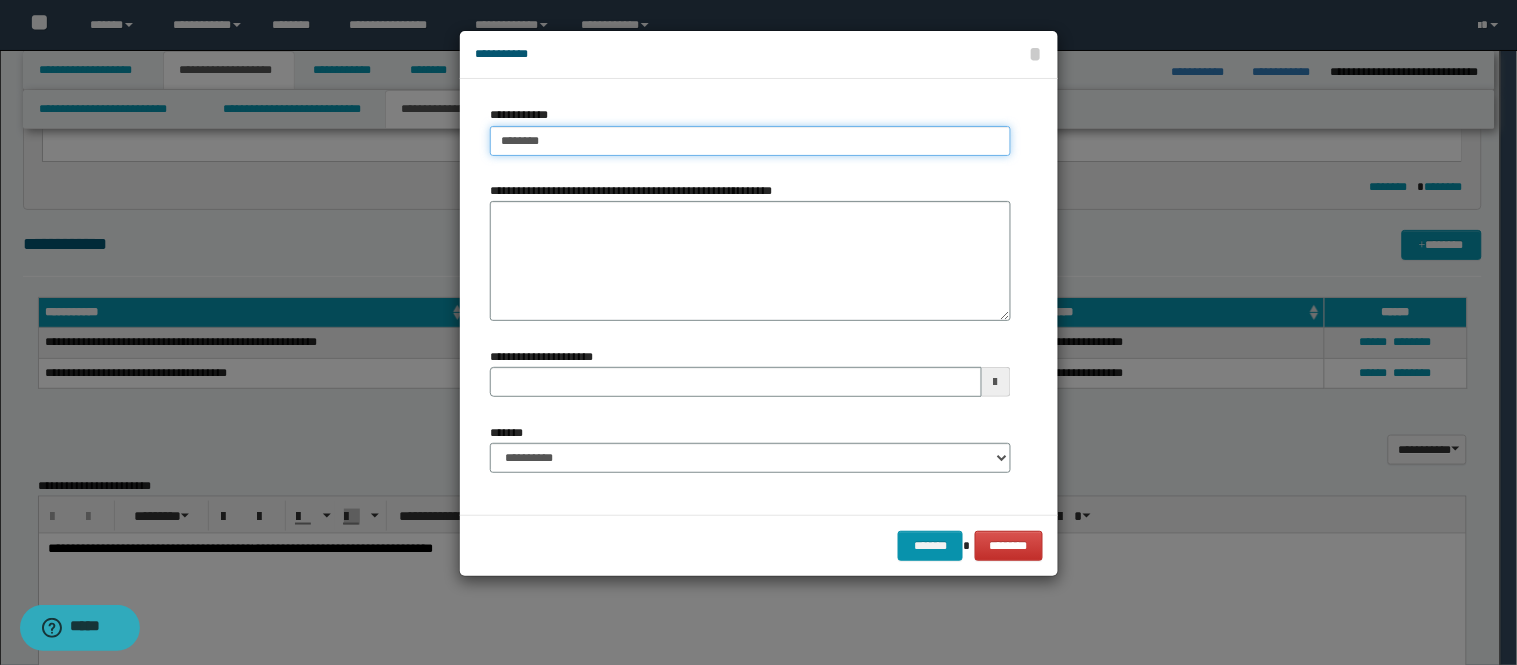 type on "**********" 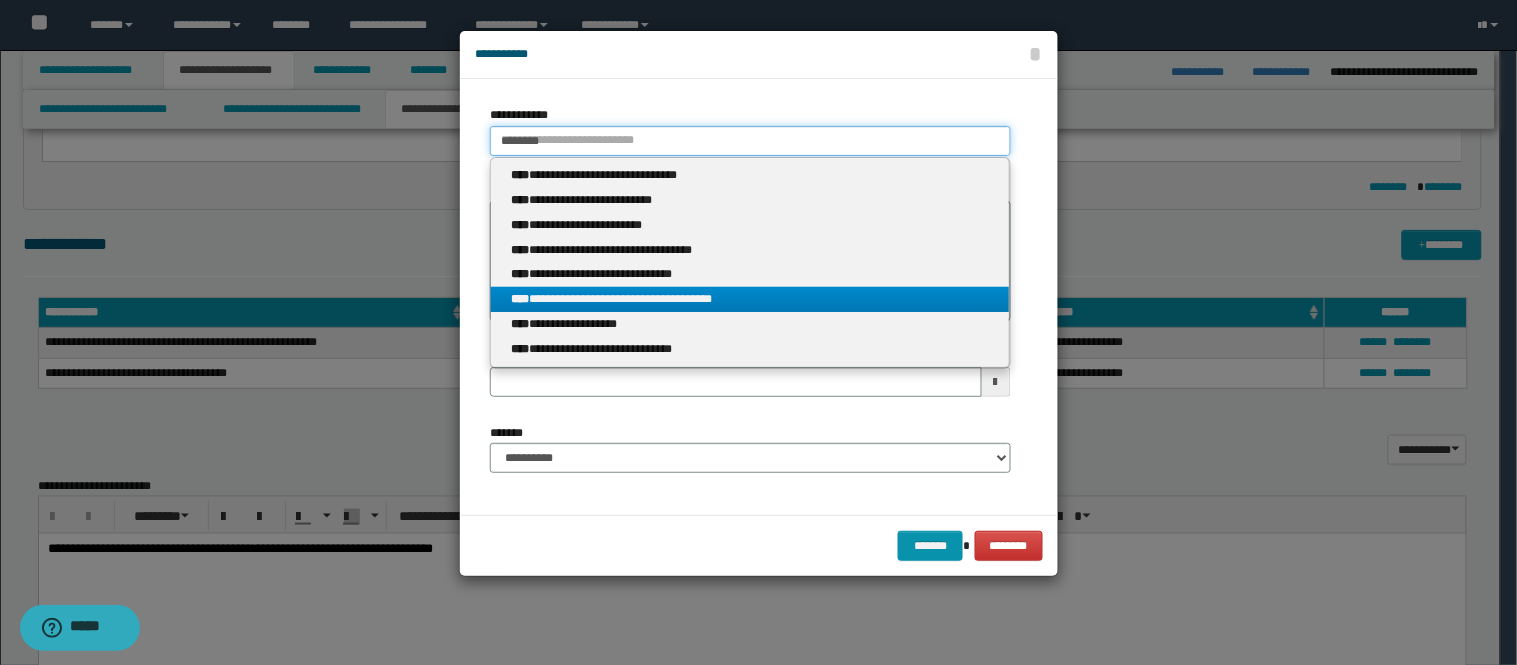 type on "********" 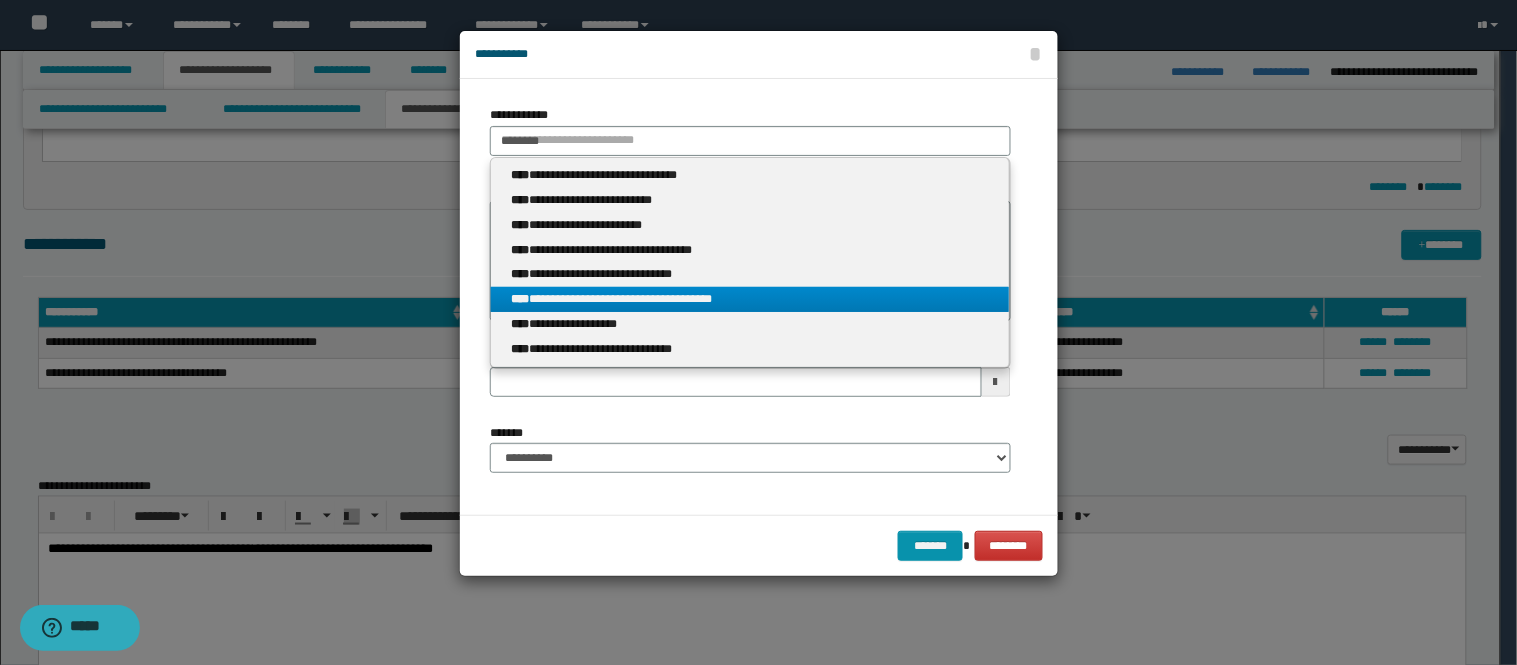 click on "**********" at bounding box center [750, 299] 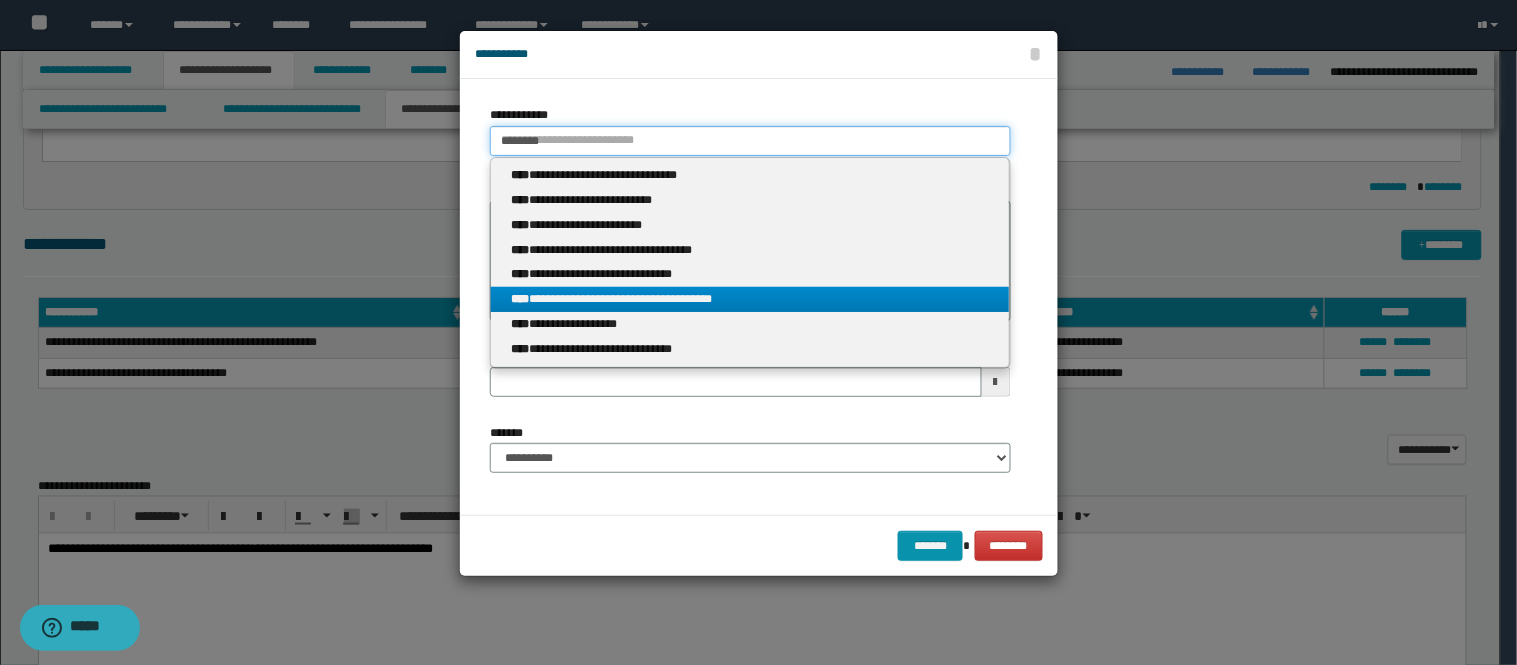 type 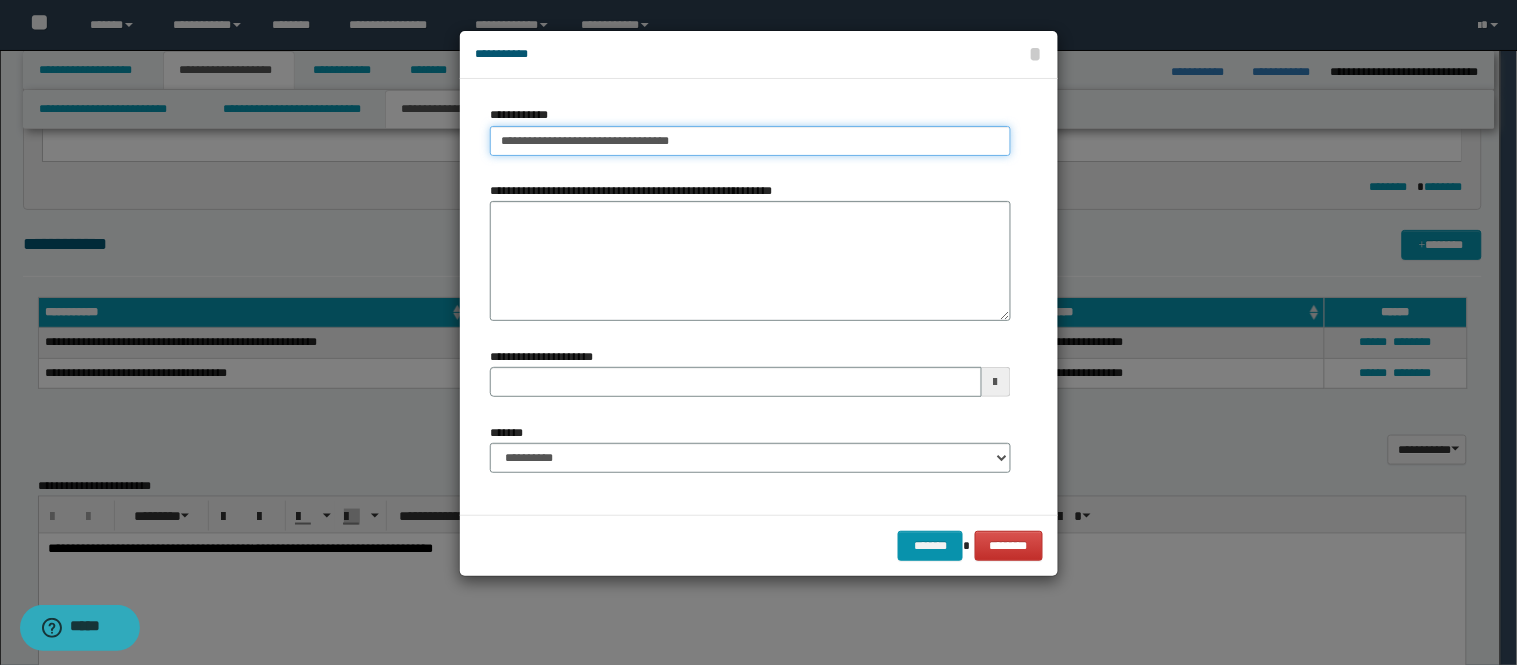 type 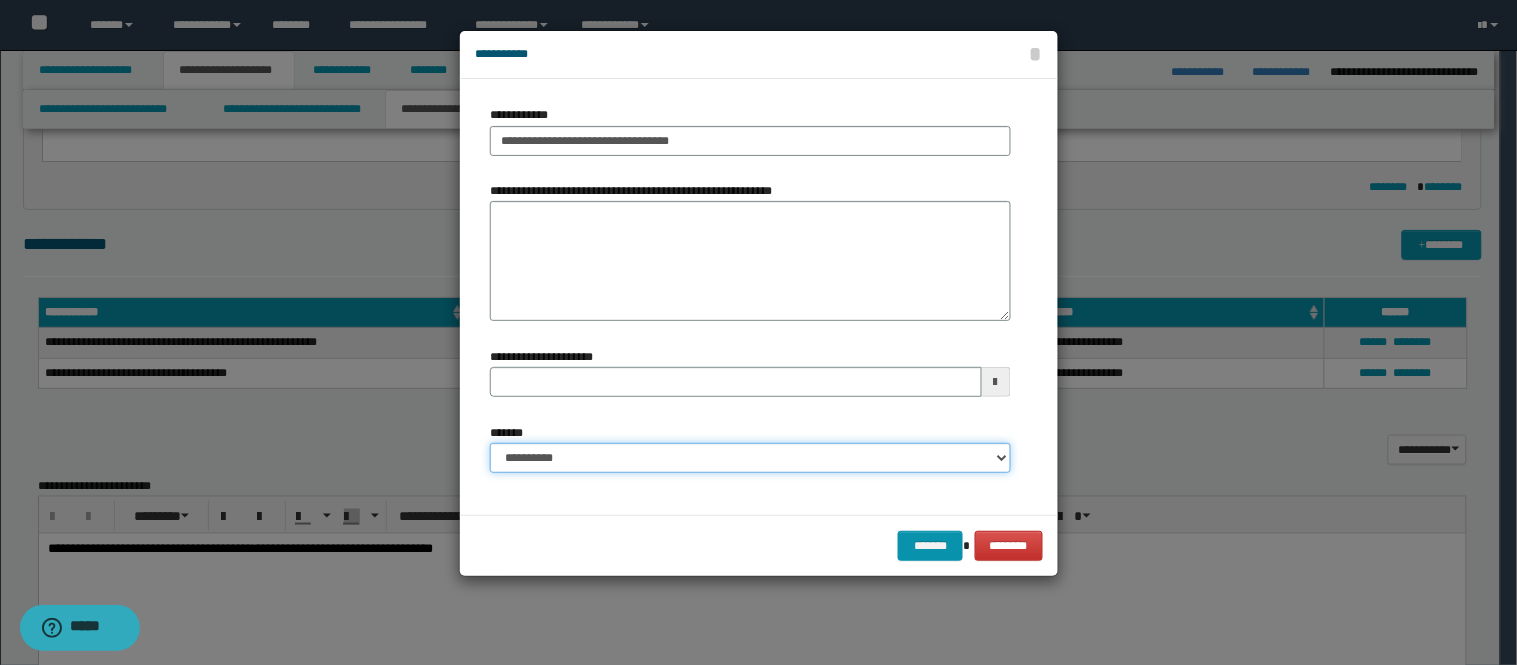 drag, startPoint x: 613, startPoint y: 465, endPoint x: 606, endPoint y: 447, distance: 19.313208 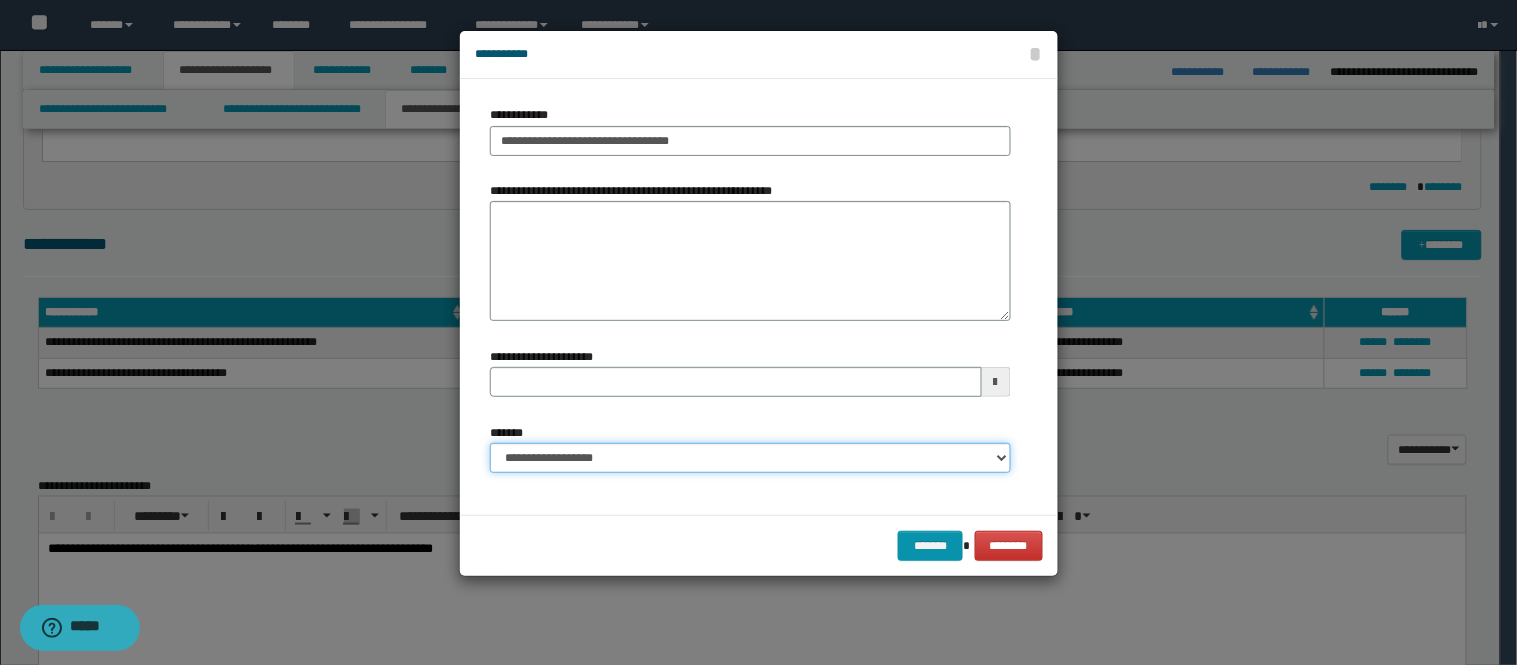 type 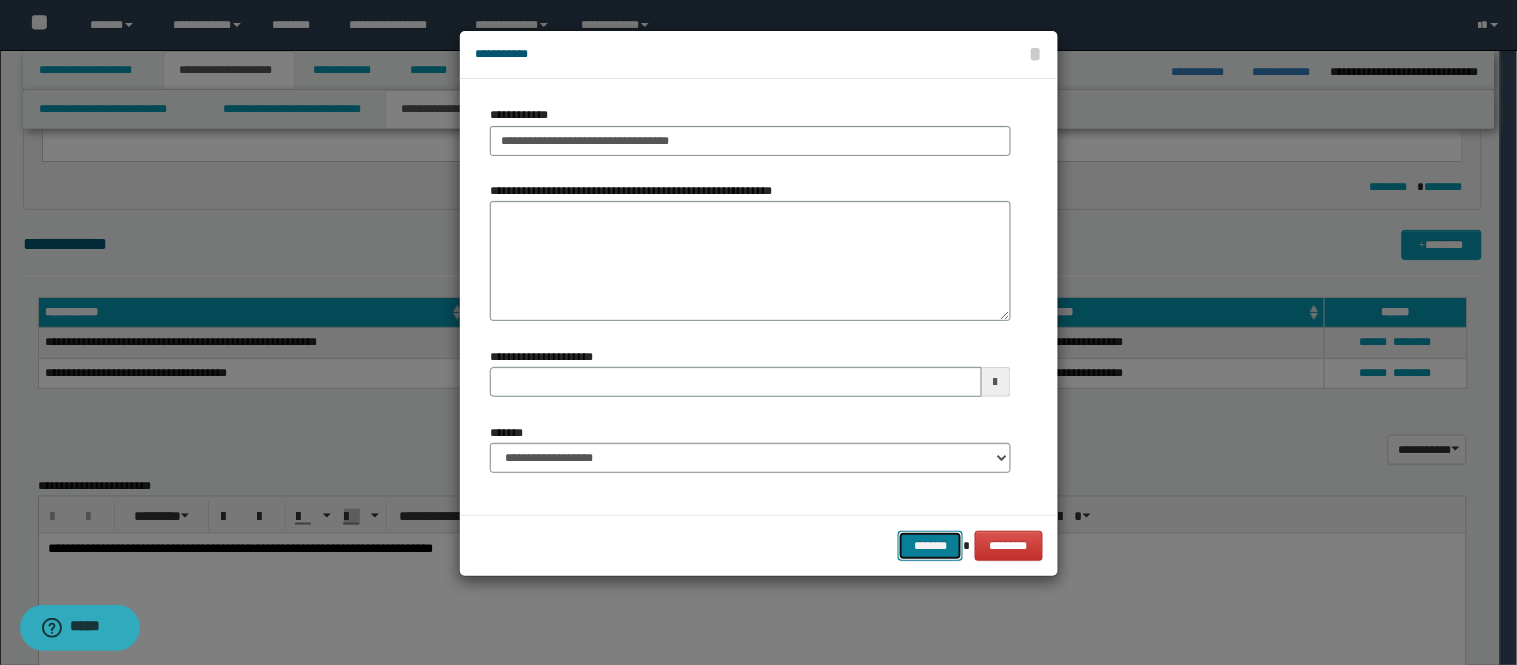 click on "*******" at bounding box center [930, 546] 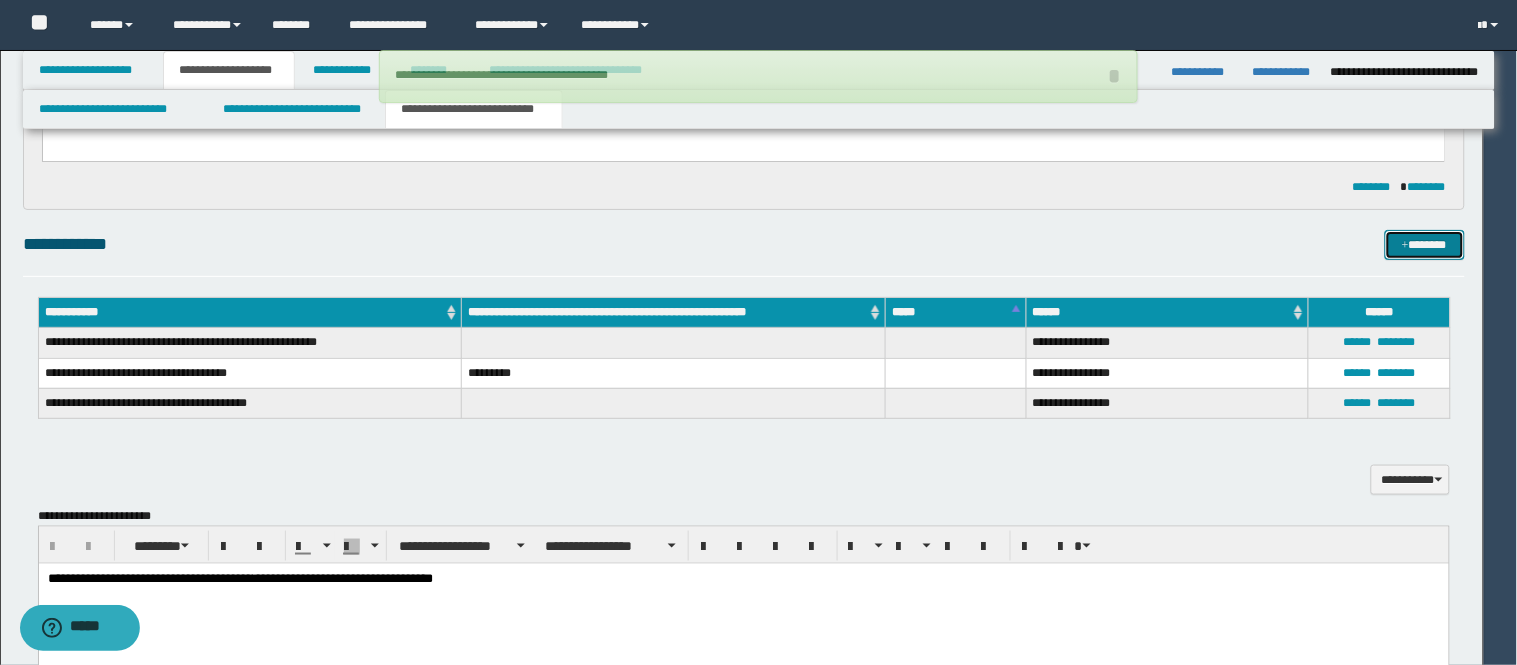 type 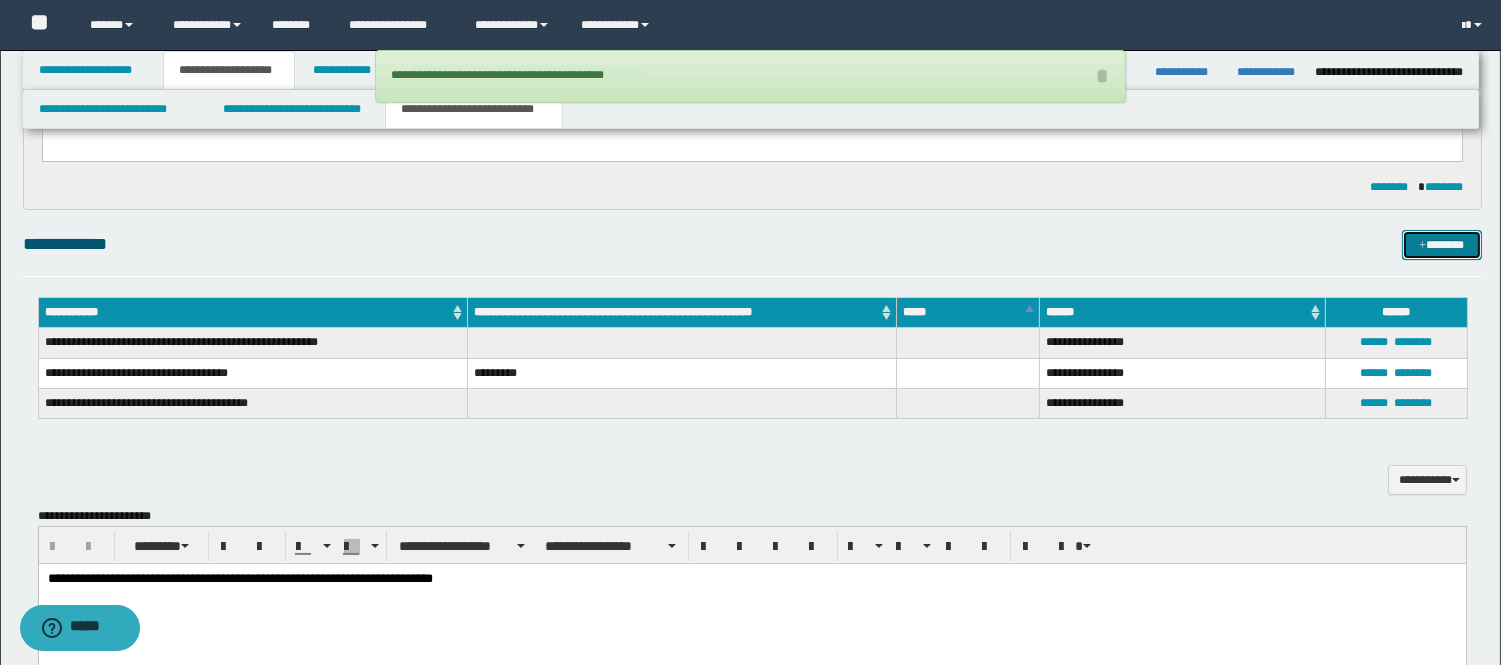 click on "*******" at bounding box center [1442, 245] 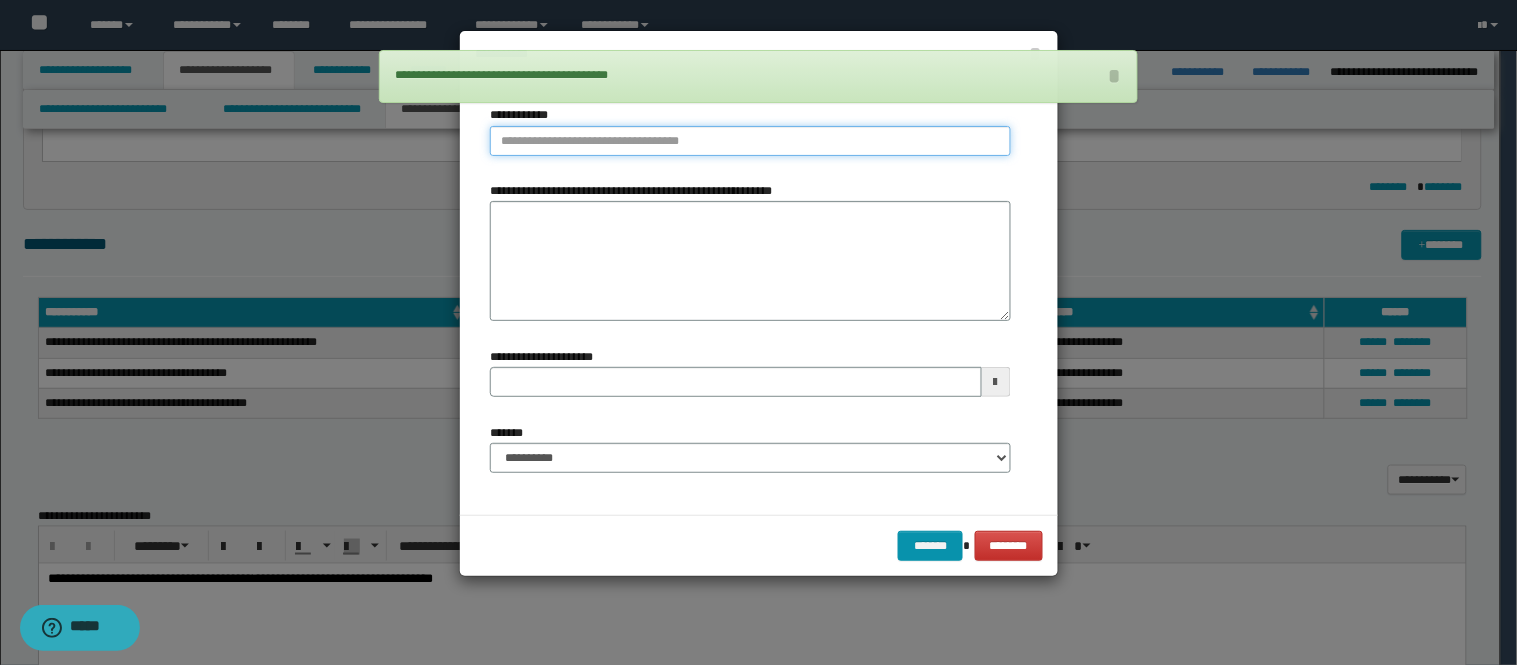 type on "**********" 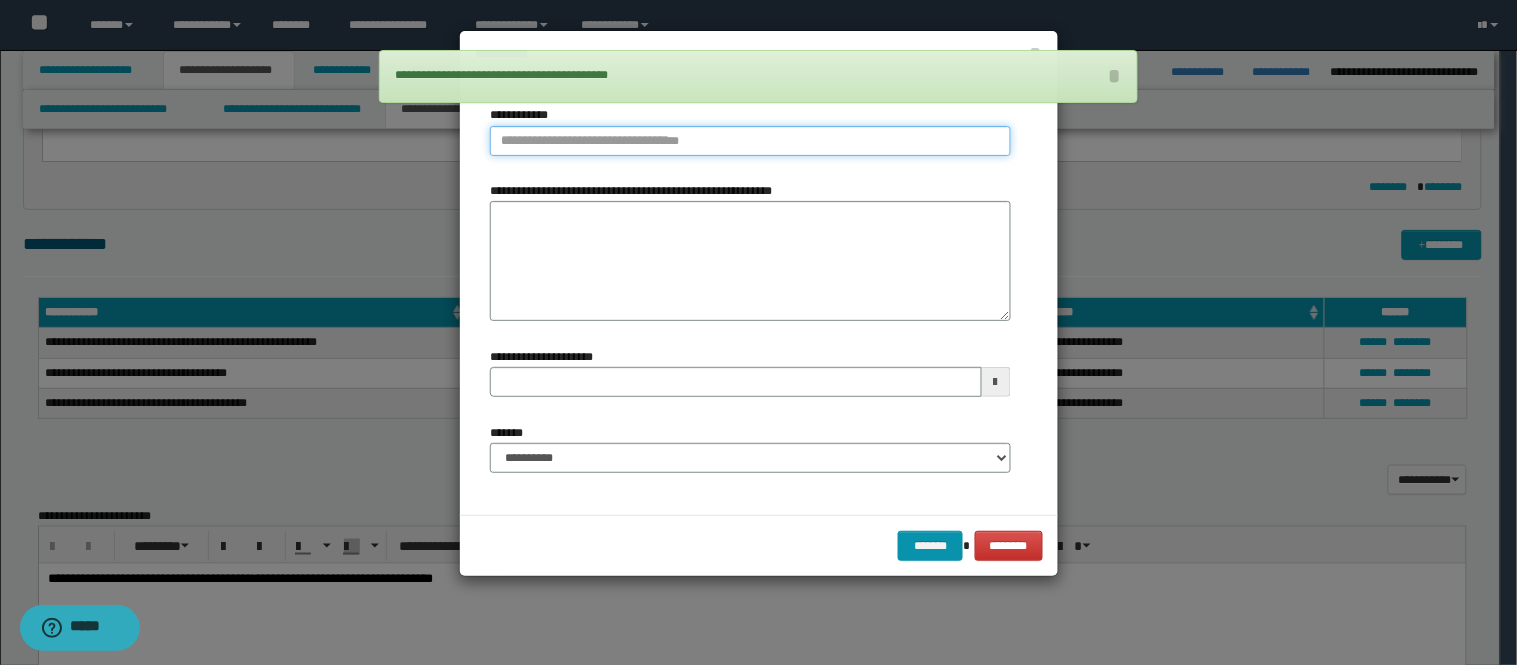 click on "**********" at bounding box center [750, 141] 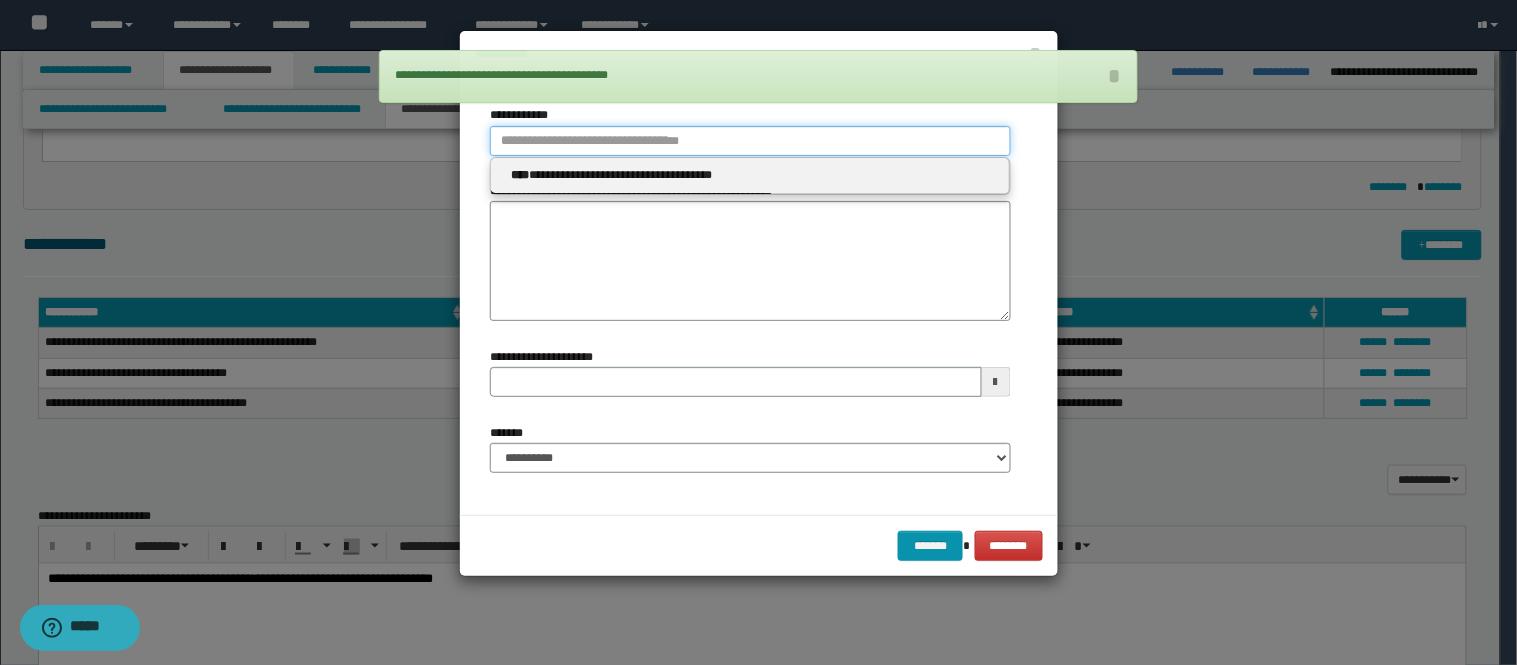 type 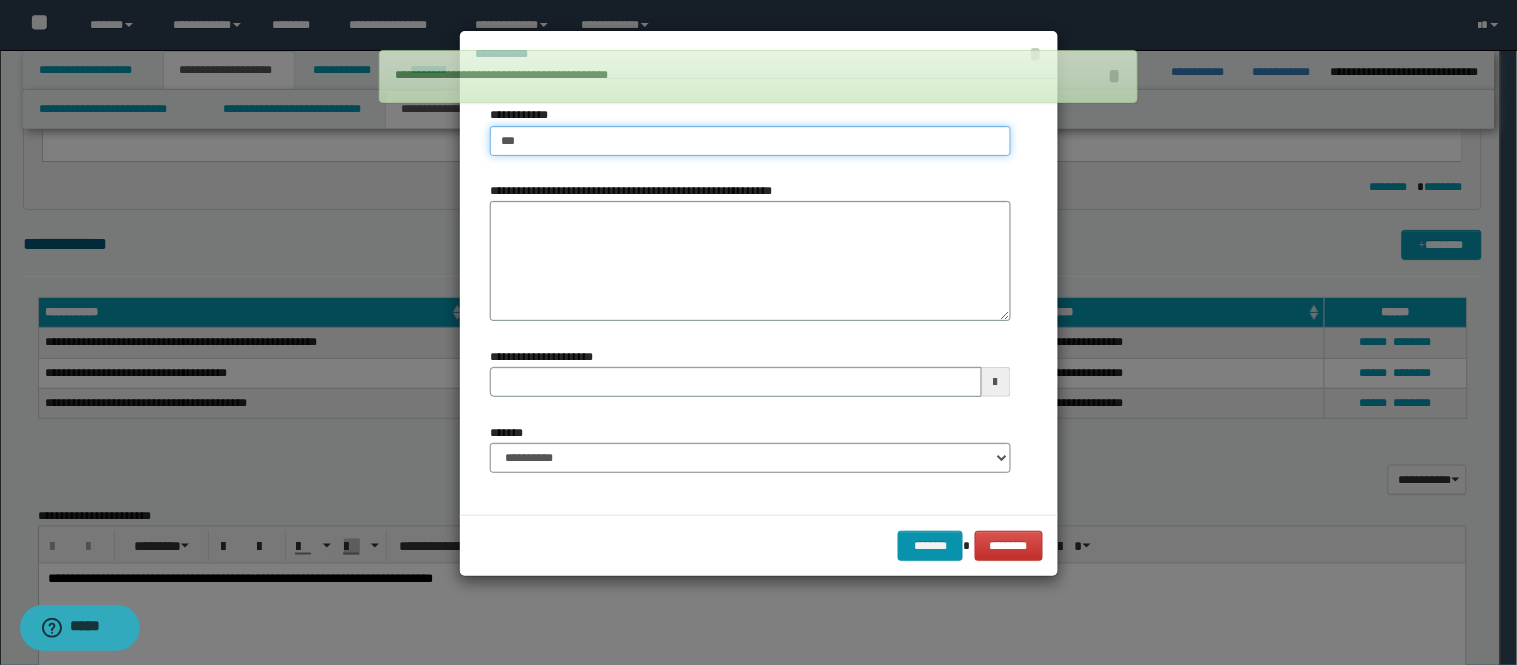 type on "****" 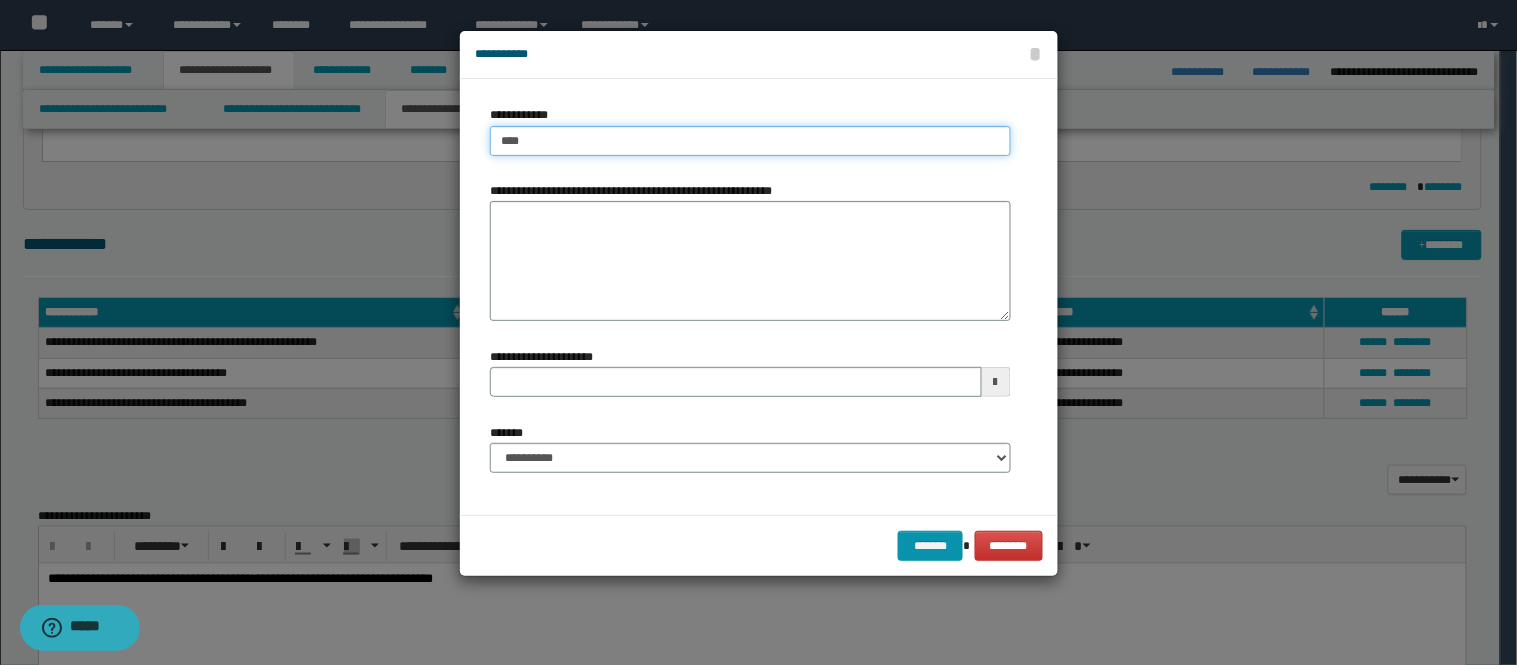 type on "****" 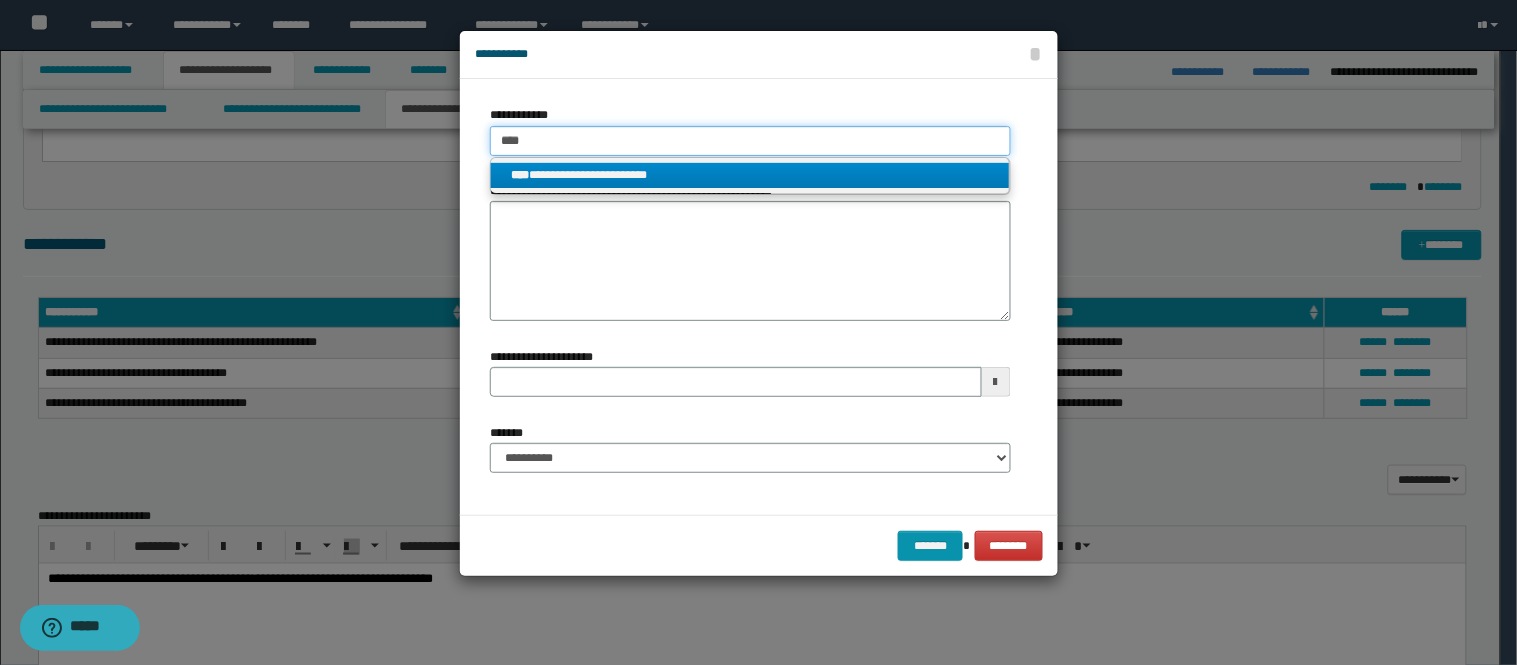 type 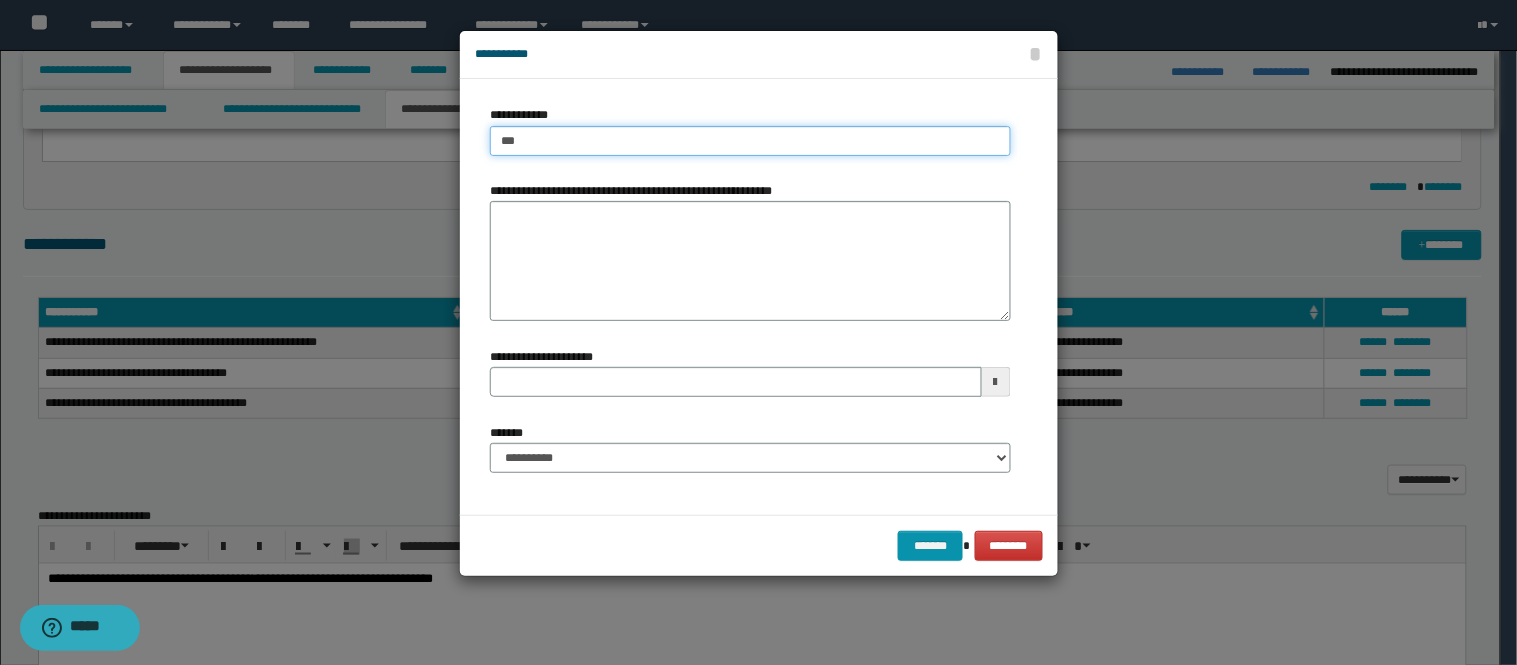 type on "****" 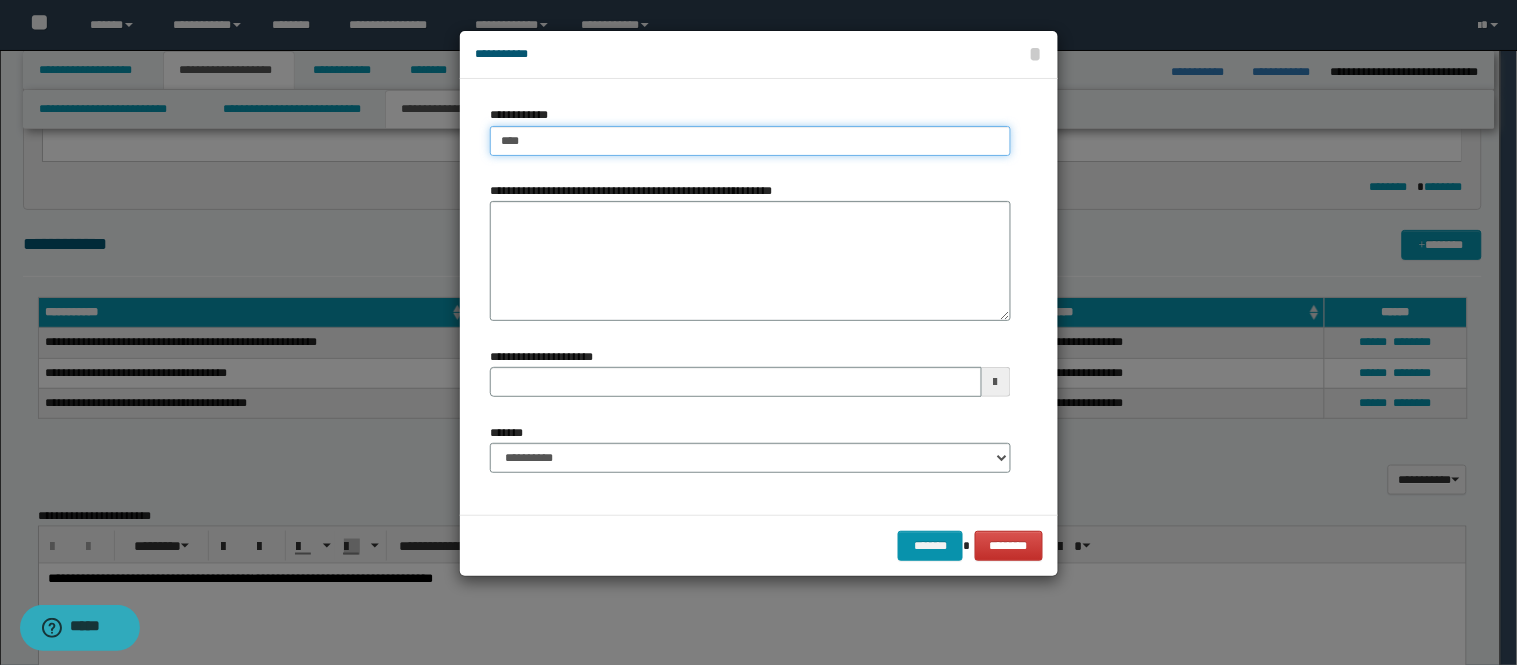 type on "****" 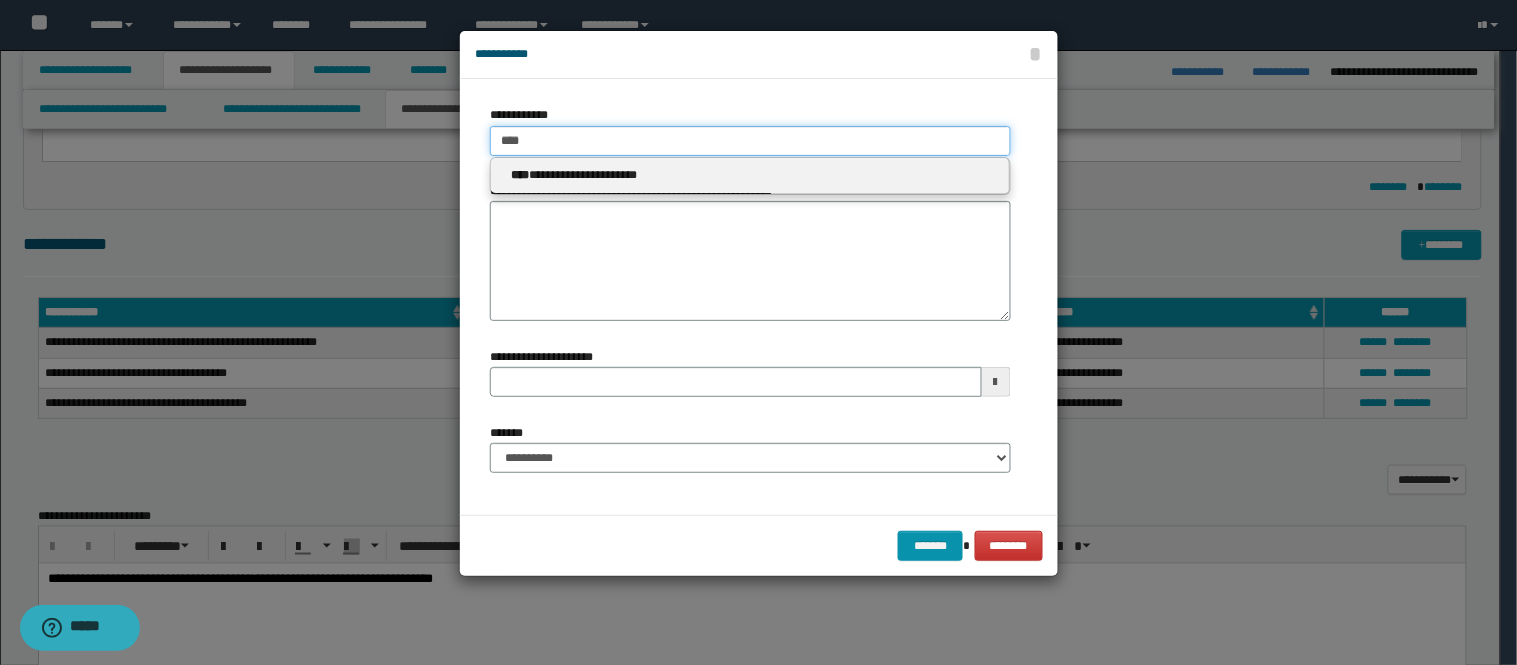 type on "****" 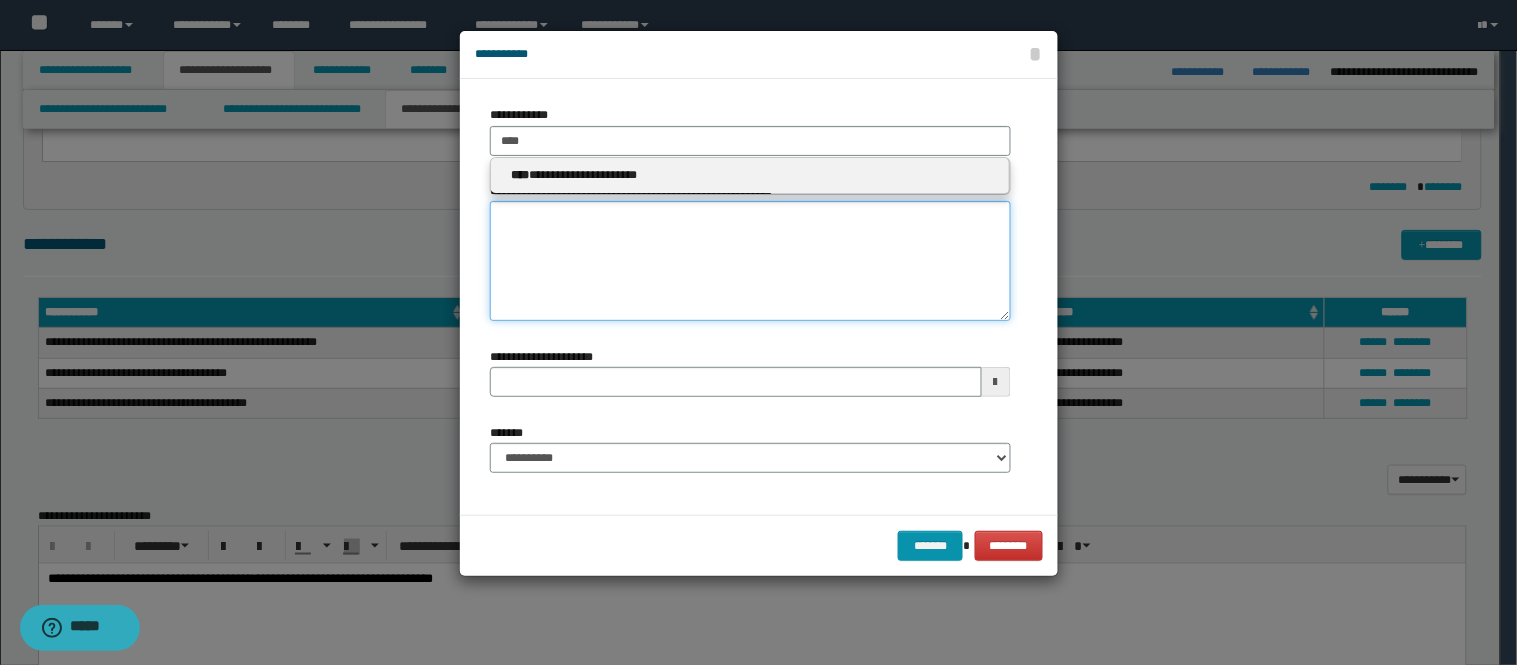 click on "**********" at bounding box center [750, 261] 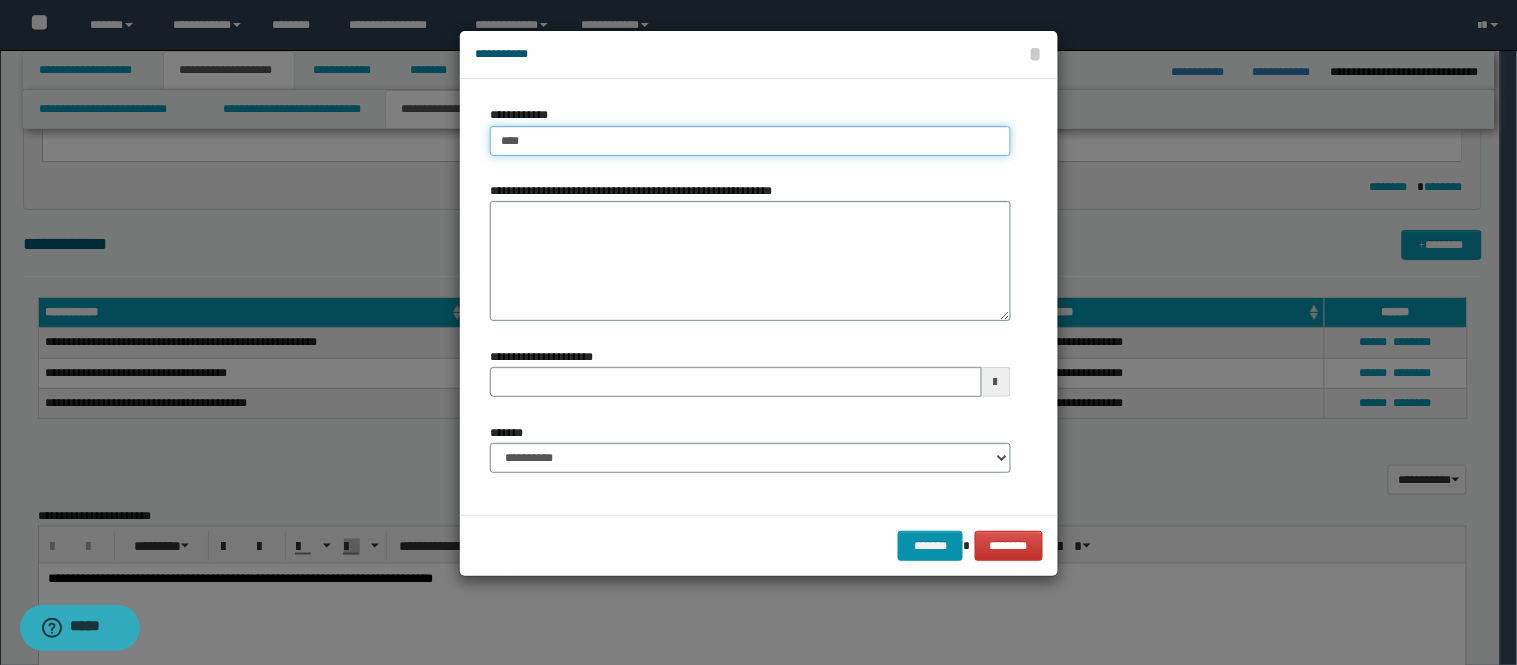 type on "****" 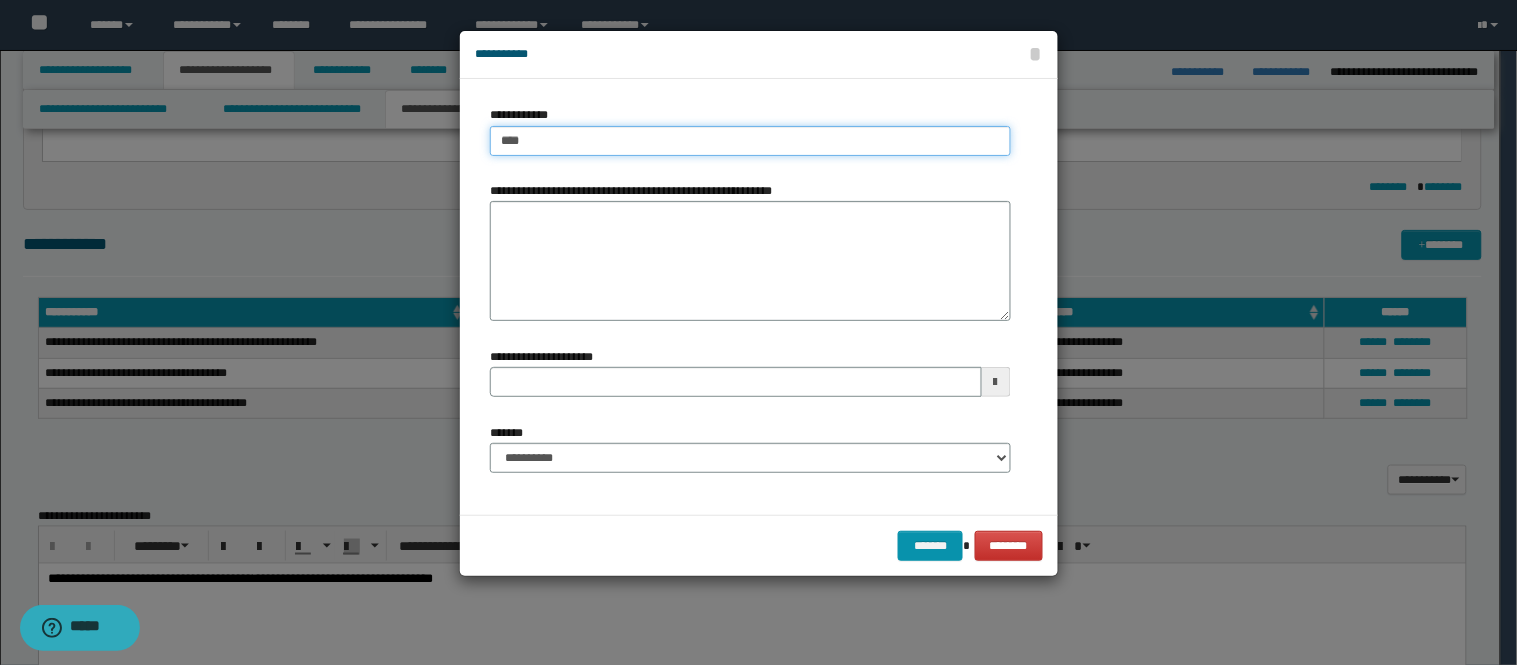 drag, startPoint x: 623, startPoint y: 152, endPoint x: 623, endPoint y: 166, distance: 14 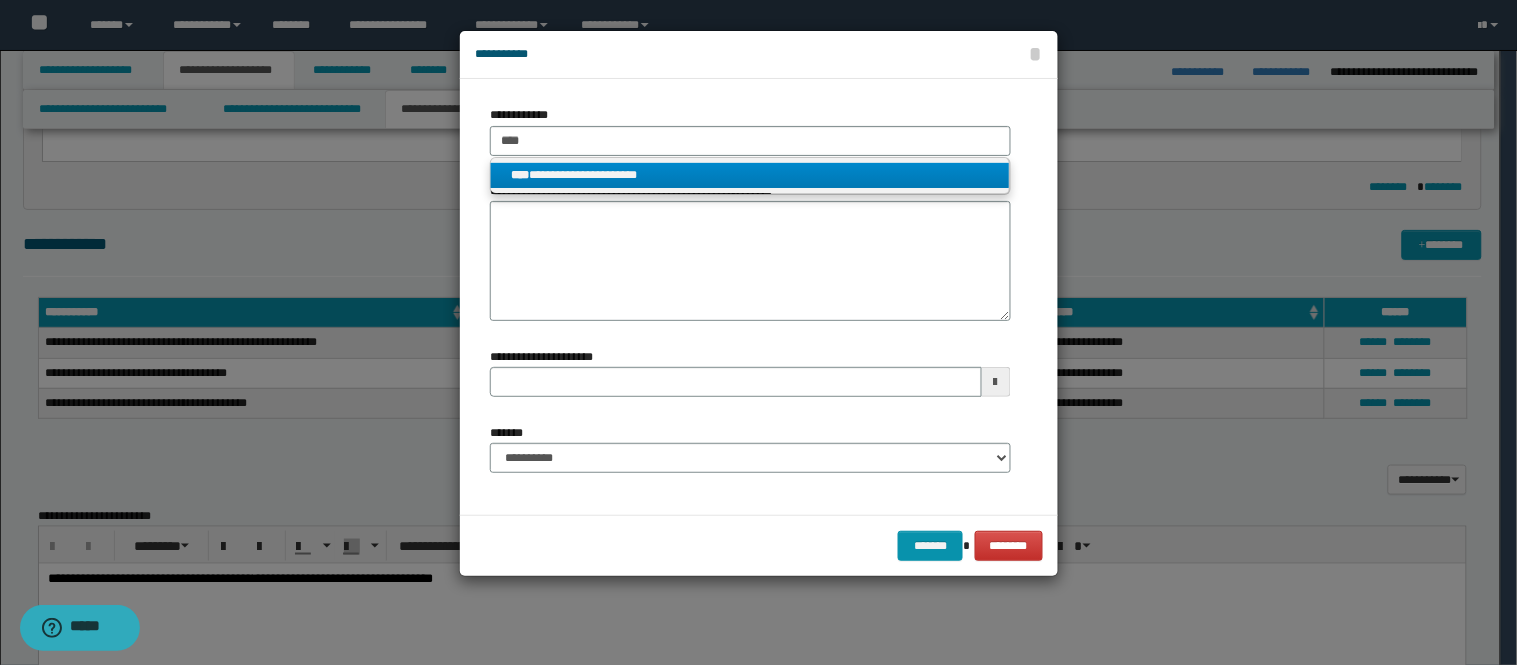 drag, startPoint x: 645, startPoint y: 177, endPoint x: 637, endPoint y: 184, distance: 10.630146 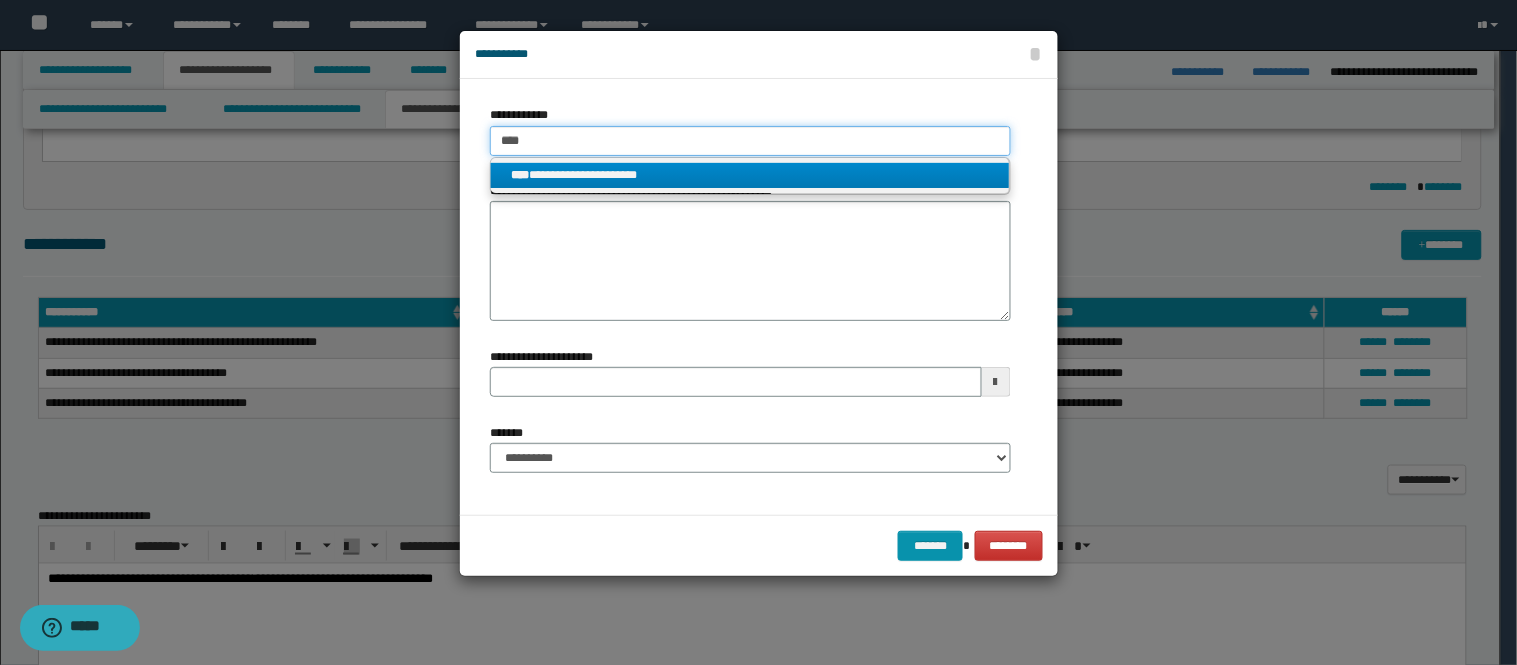 type 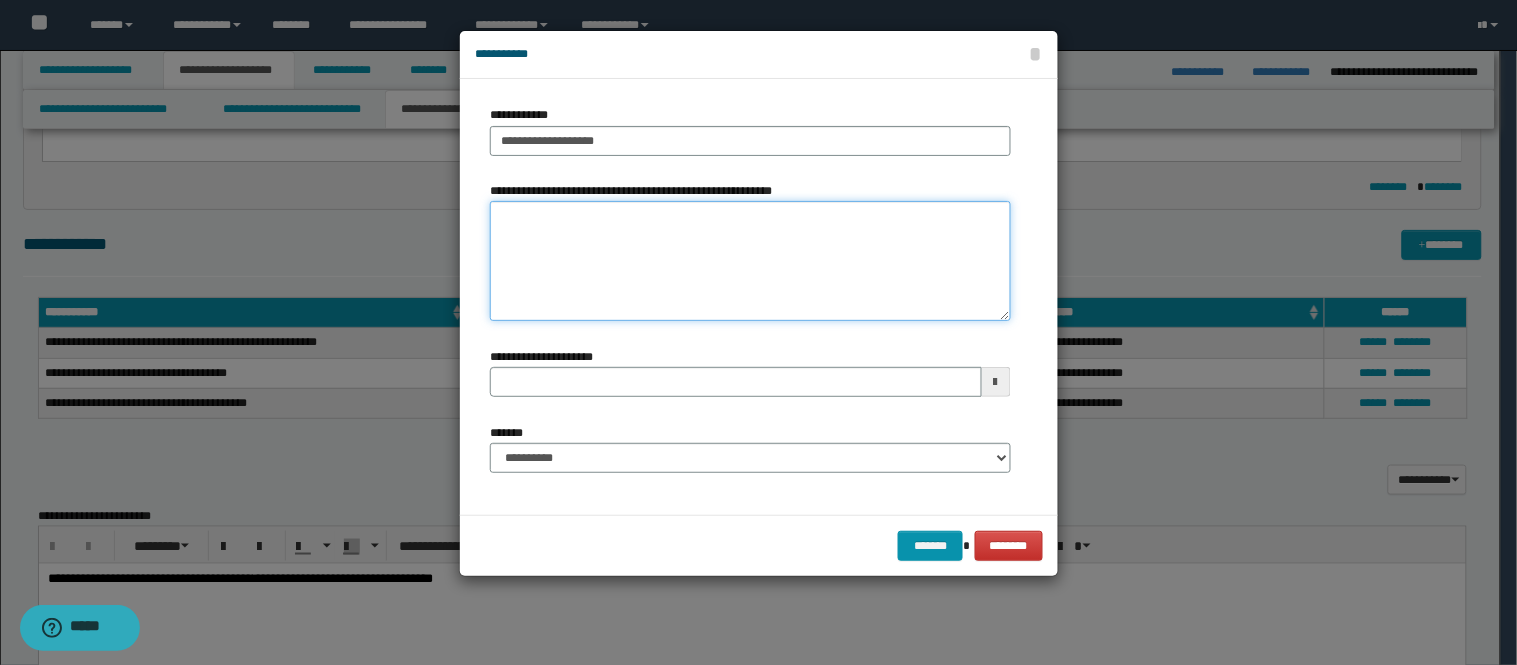 click on "**********" at bounding box center (750, 261) 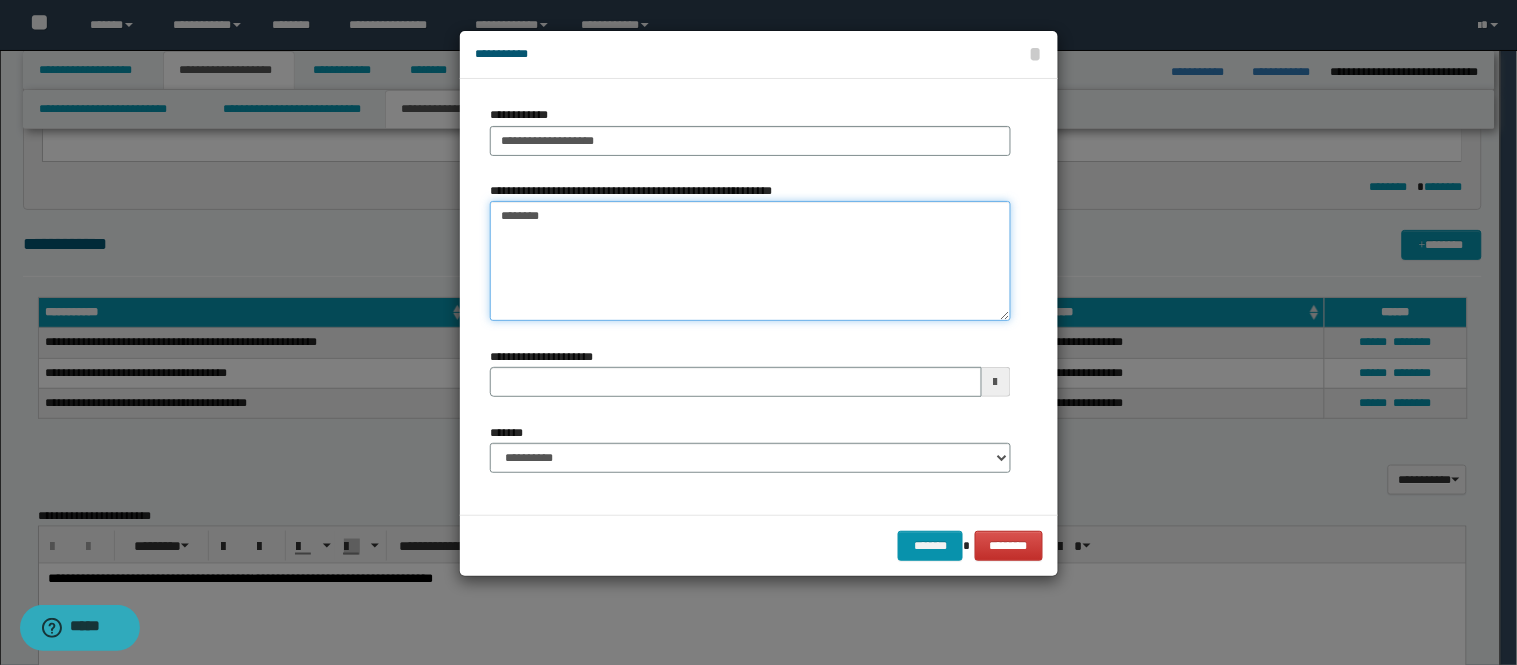 type on "*********" 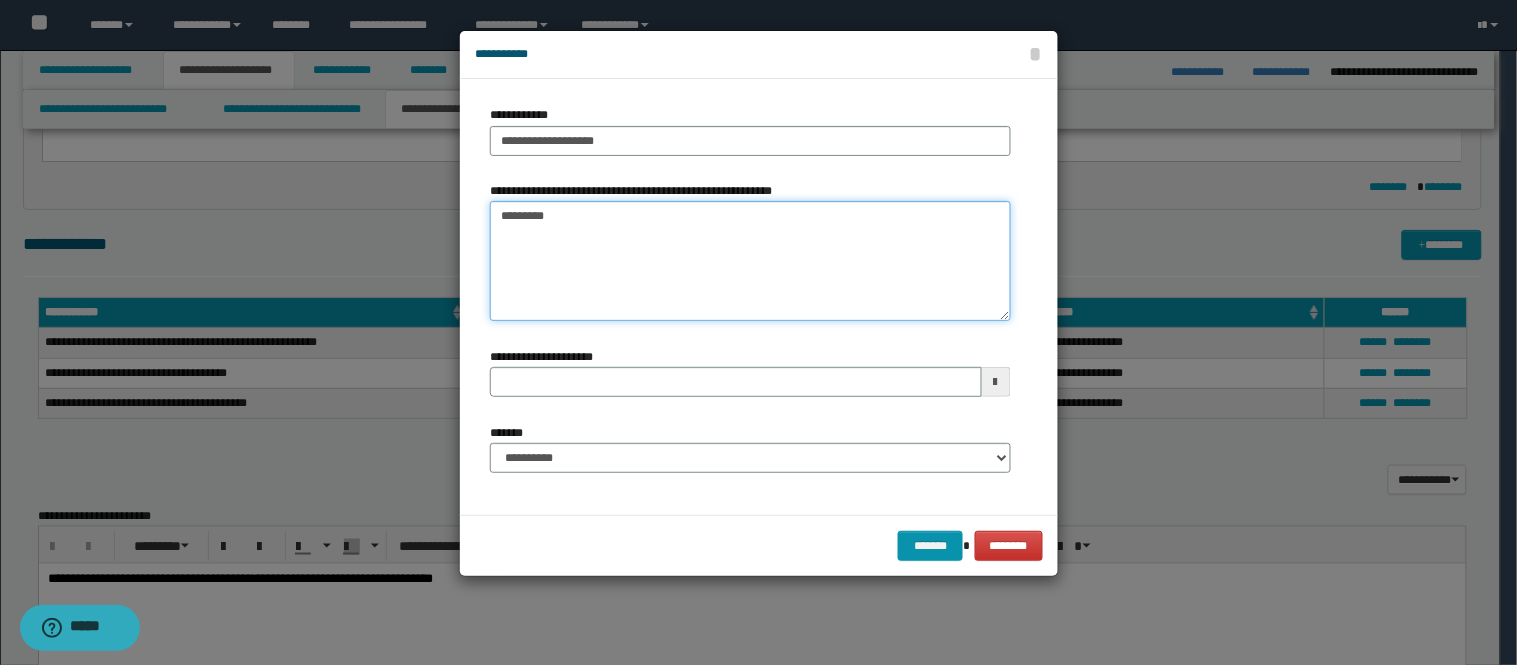 type 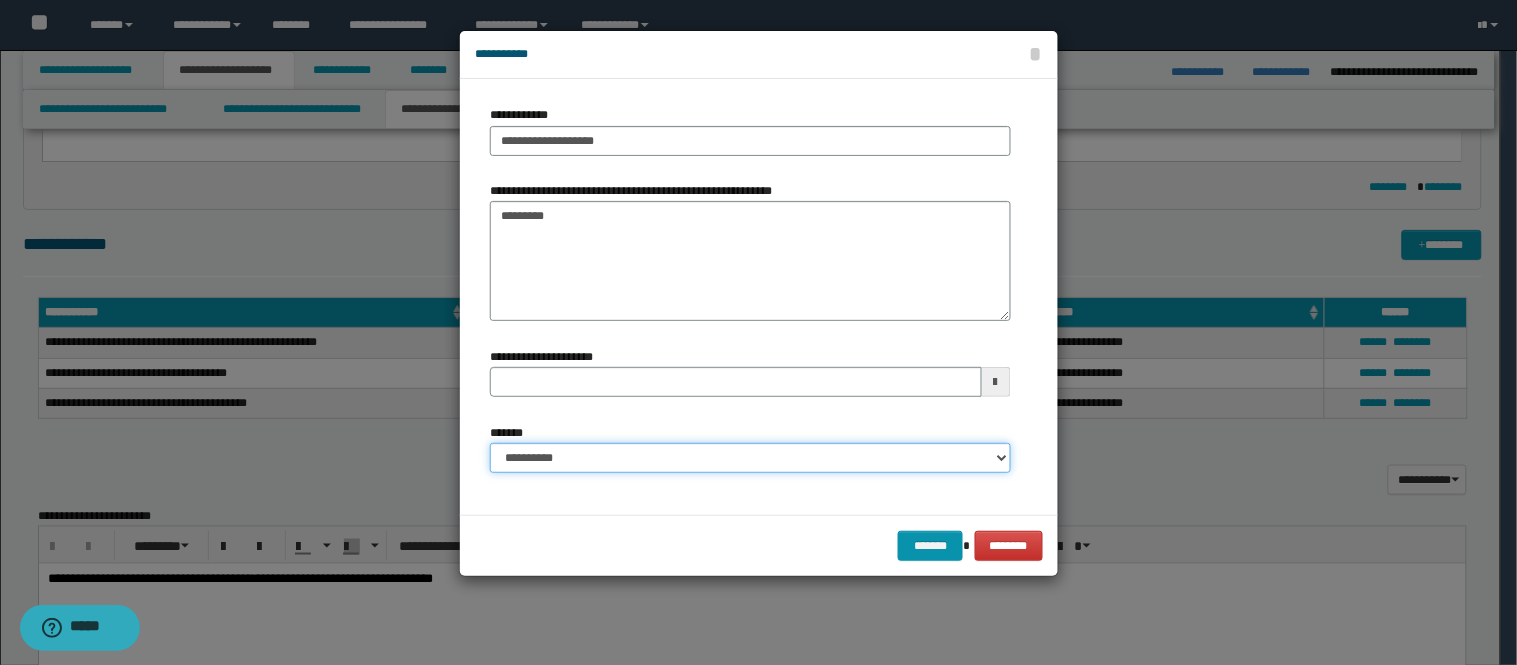 drag, startPoint x: 773, startPoint y: 460, endPoint x: 743, endPoint y: 455, distance: 30.413813 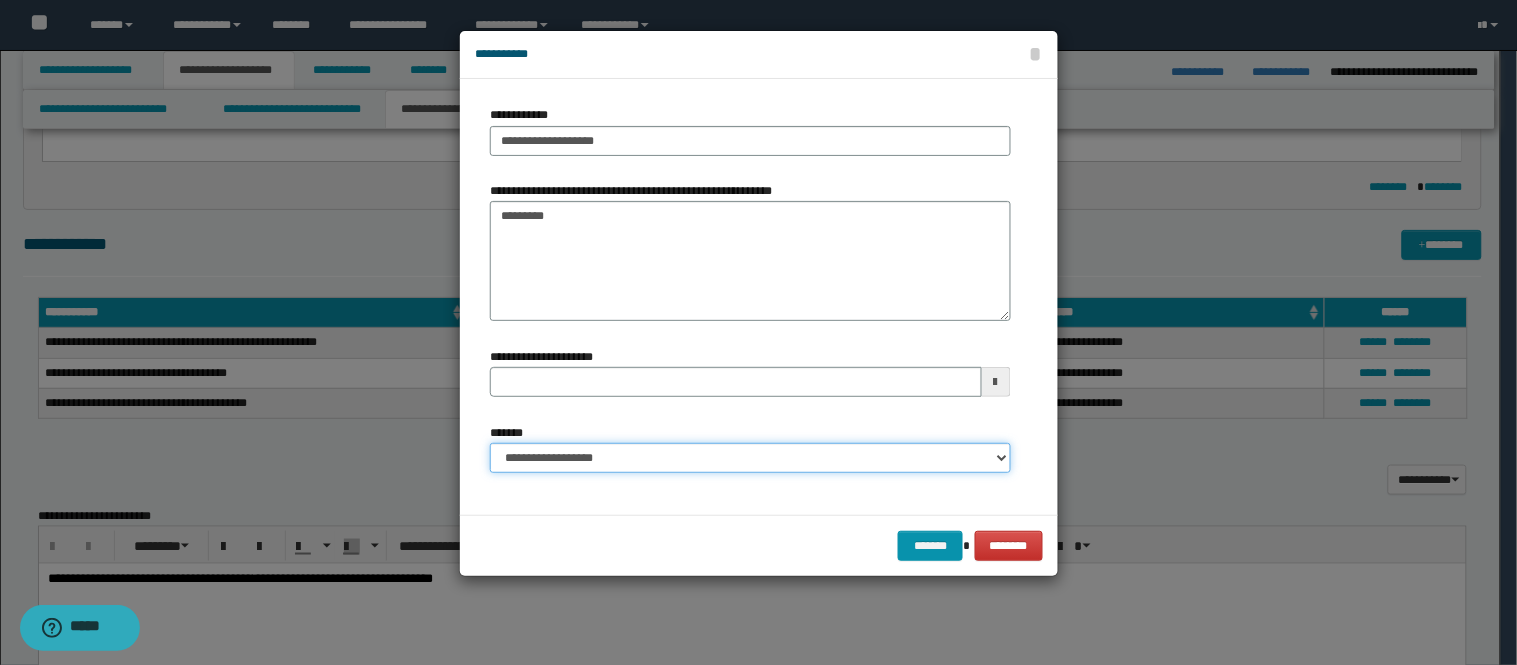 click on "**********" at bounding box center [750, 458] 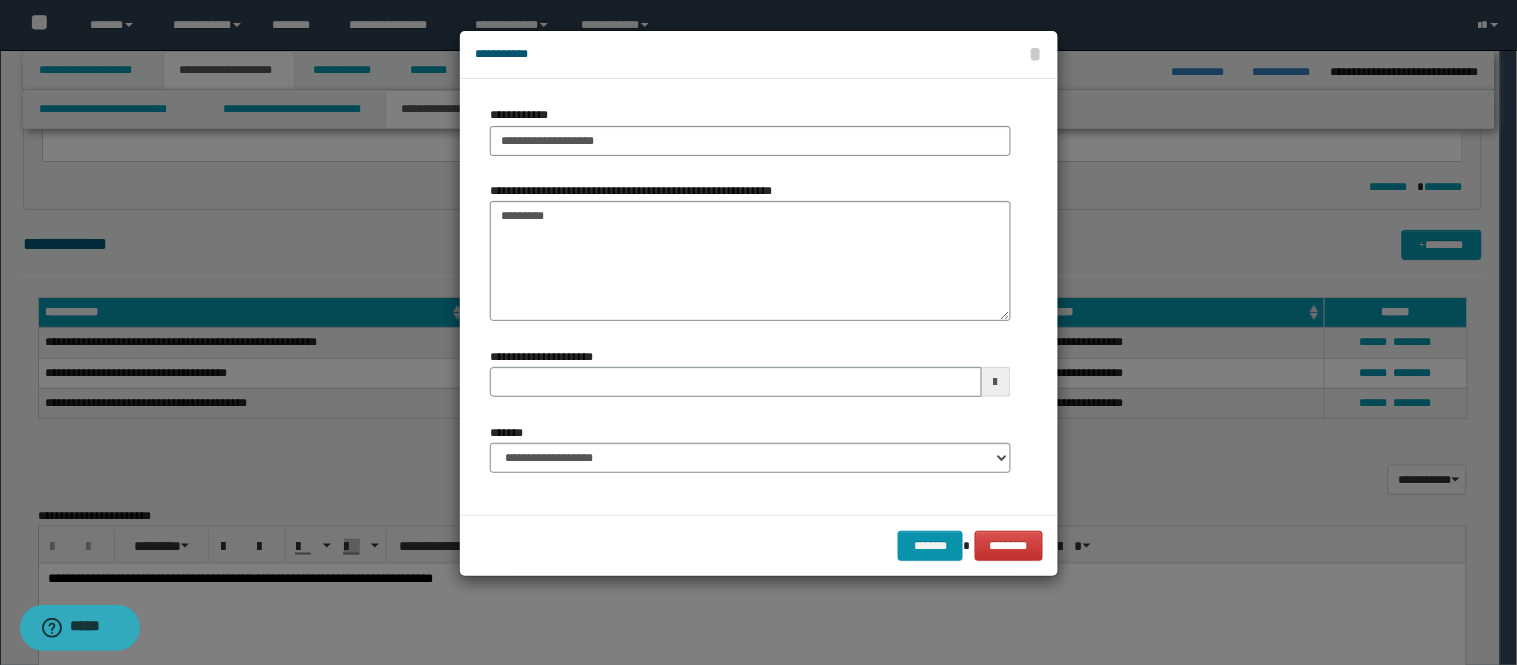 drag, startPoint x: 923, startPoint y: 527, endPoint x: 877, endPoint y: 508, distance: 49.76947 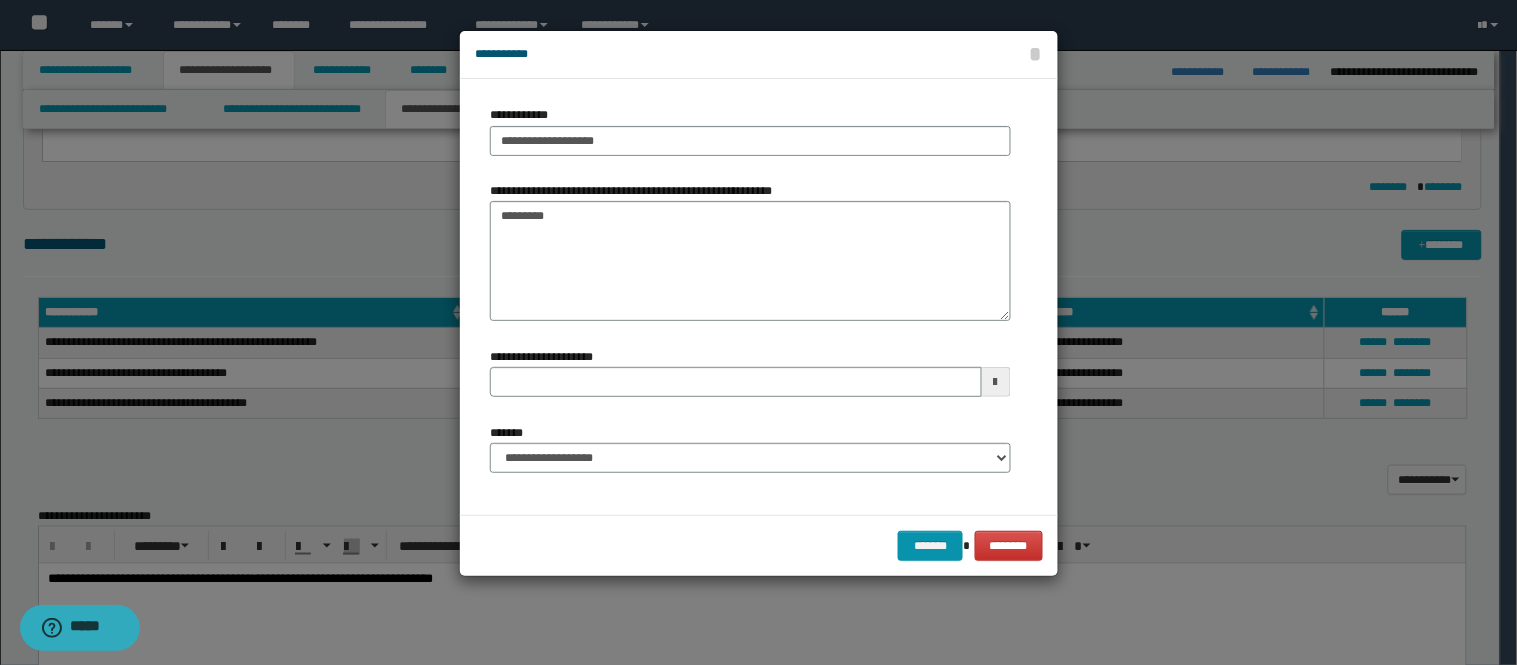 type 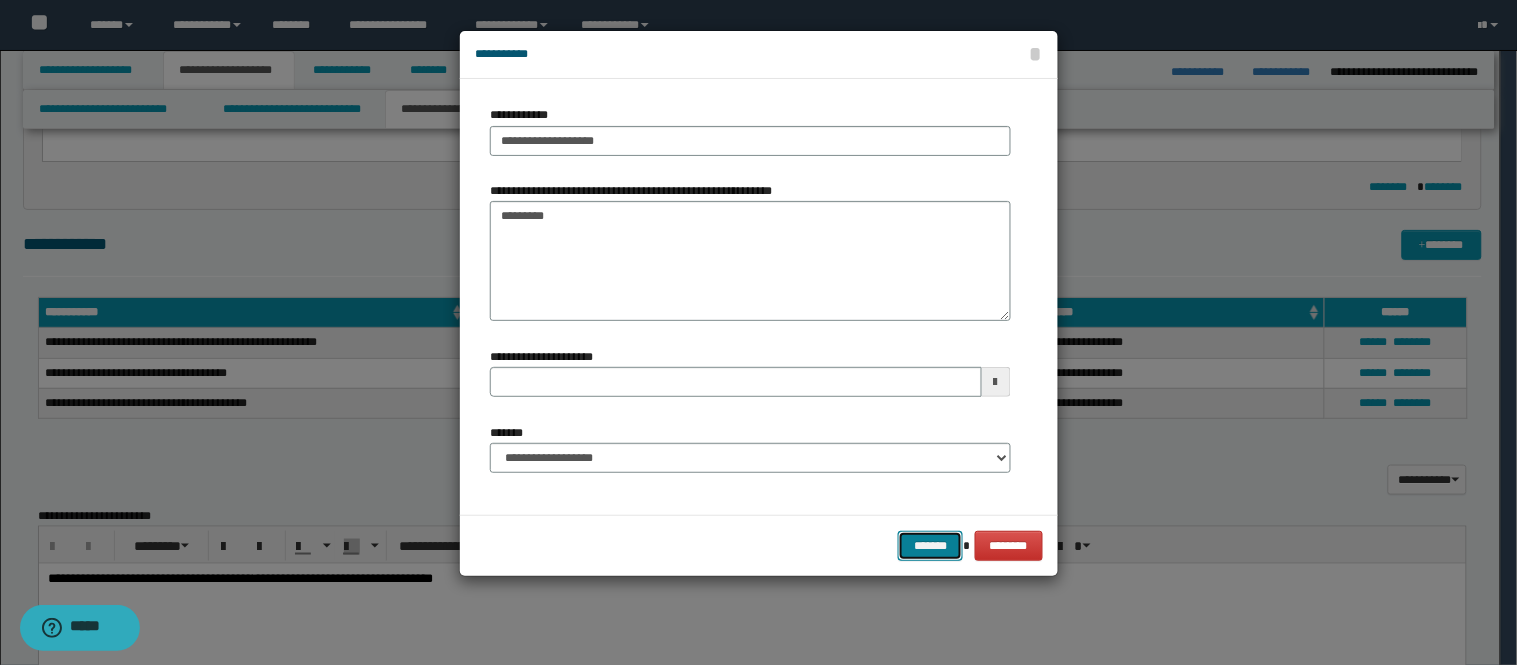 drag, startPoint x: 947, startPoint y: 546, endPoint x: 932, endPoint y: 541, distance: 15.811388 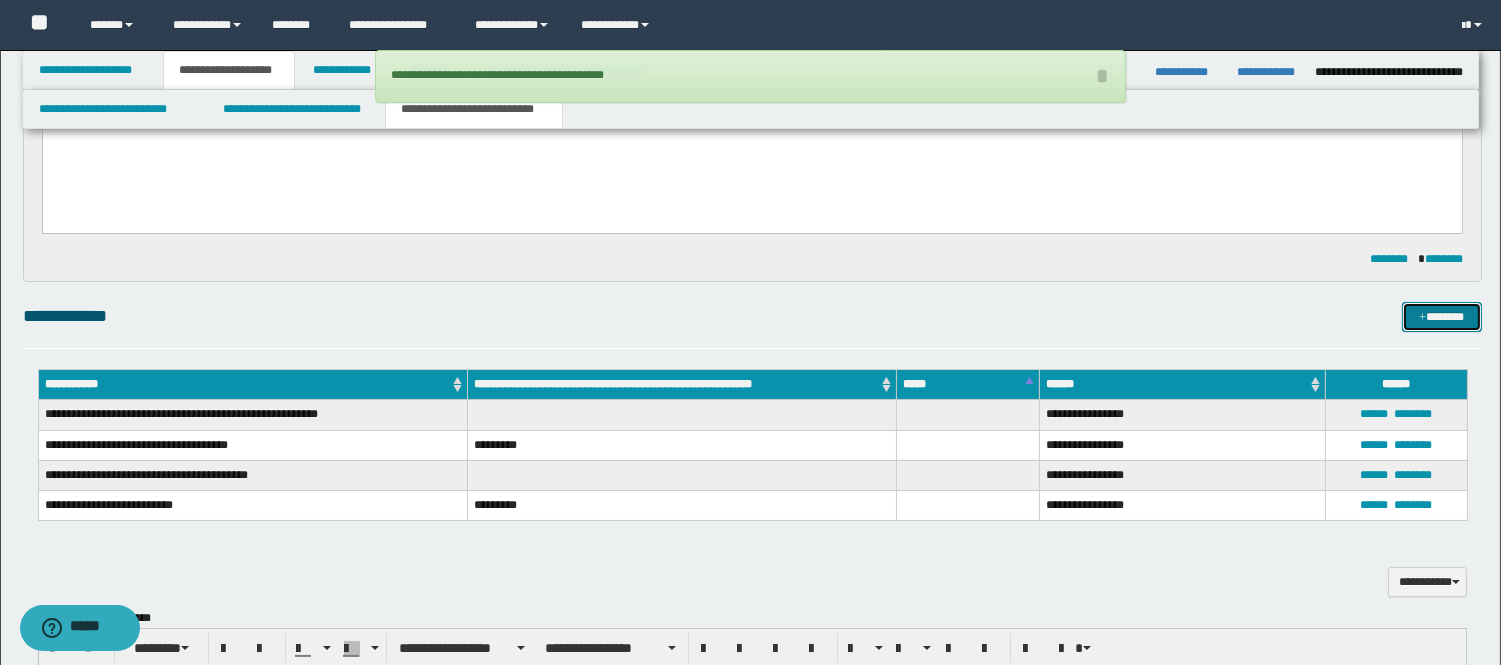 scroll, scrollTop: 26, scrollLeft: 0, axis: vertical 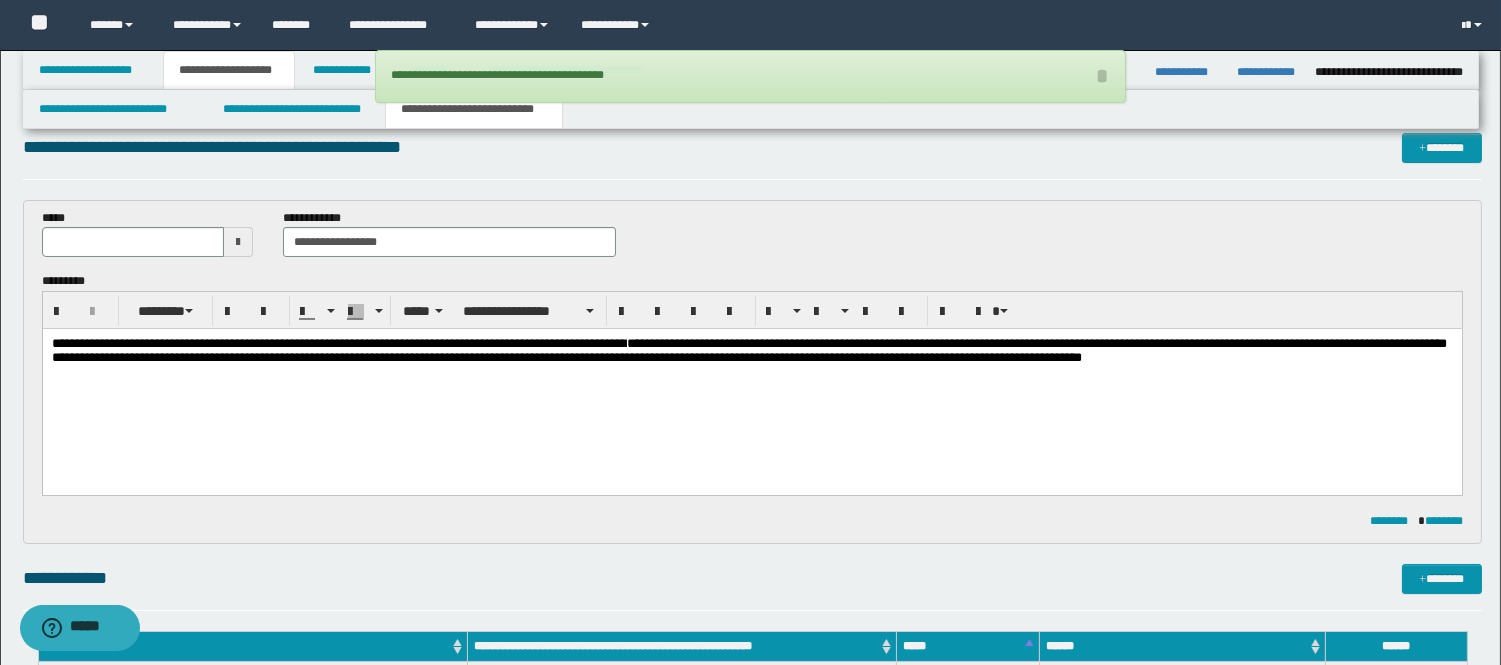 click on "**********" at bounding box center [751, 376] 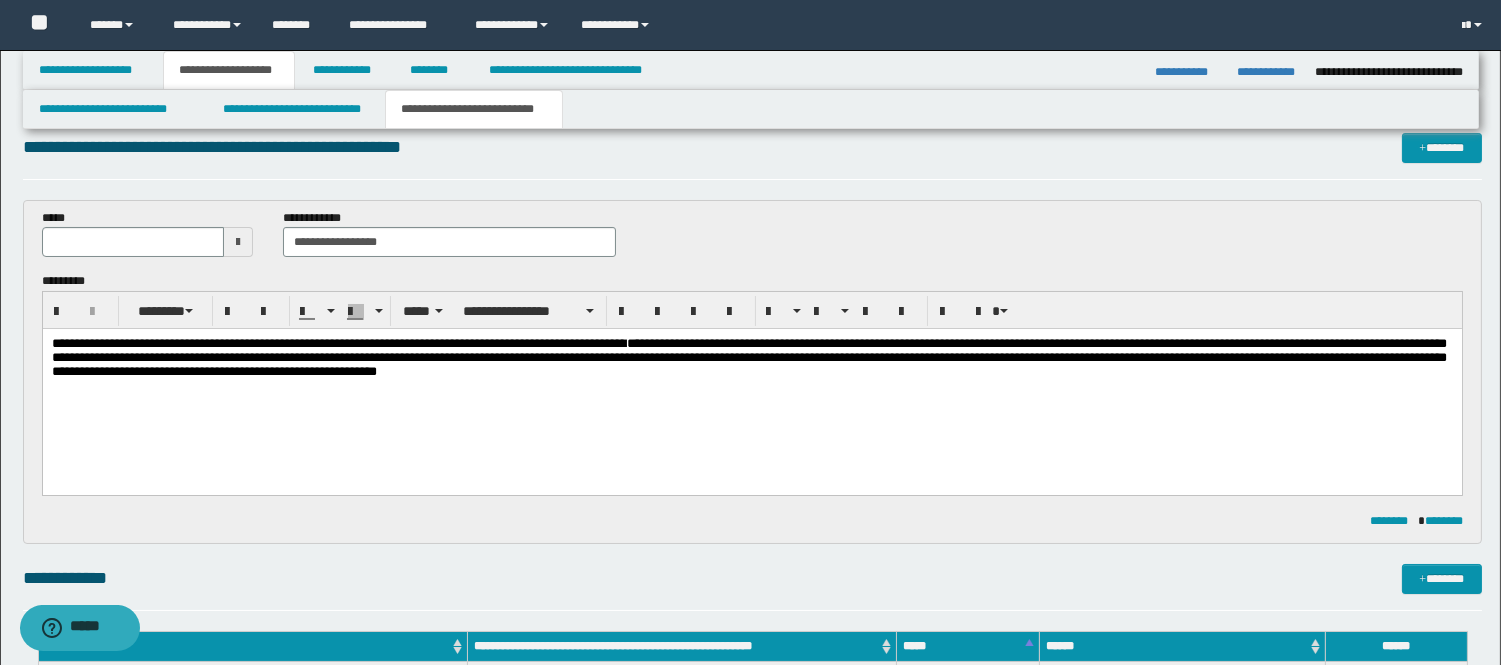 click on "**********" at bounding box center (748, 357) 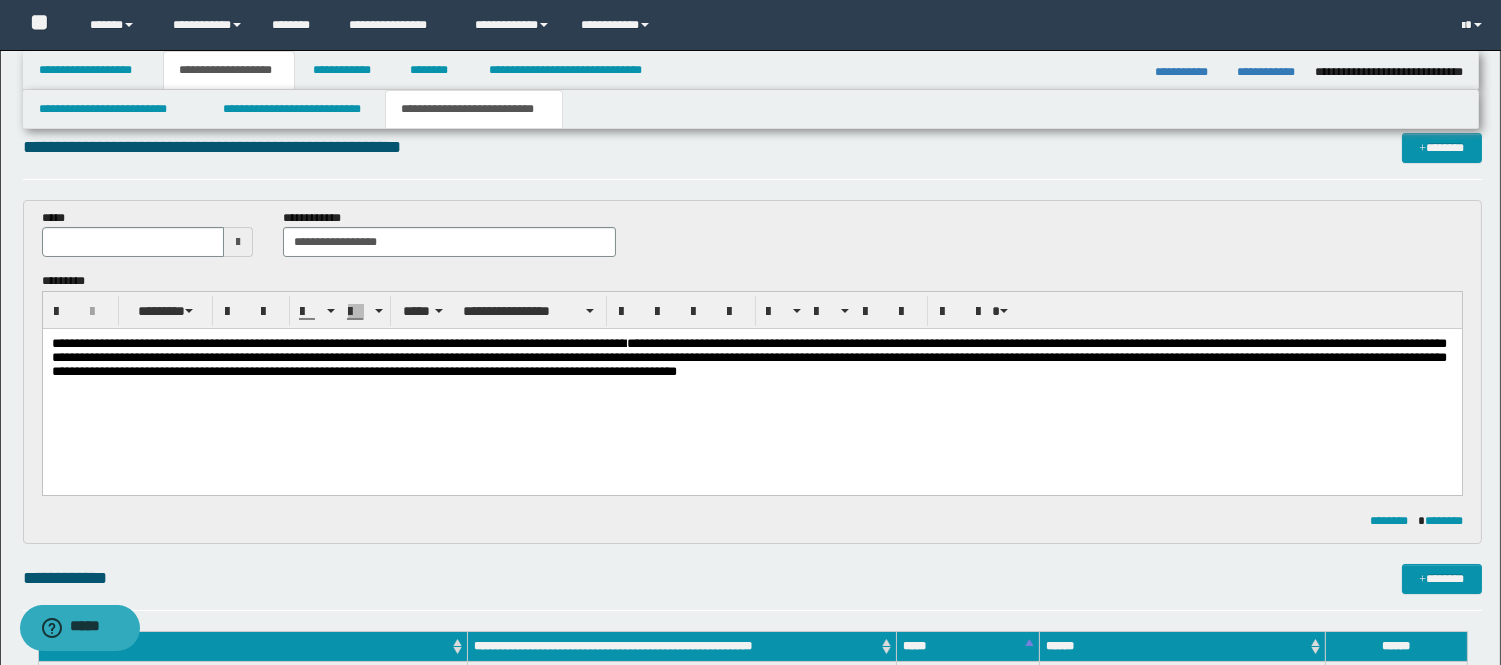 click on "**********" at bounding box center (748, 357) 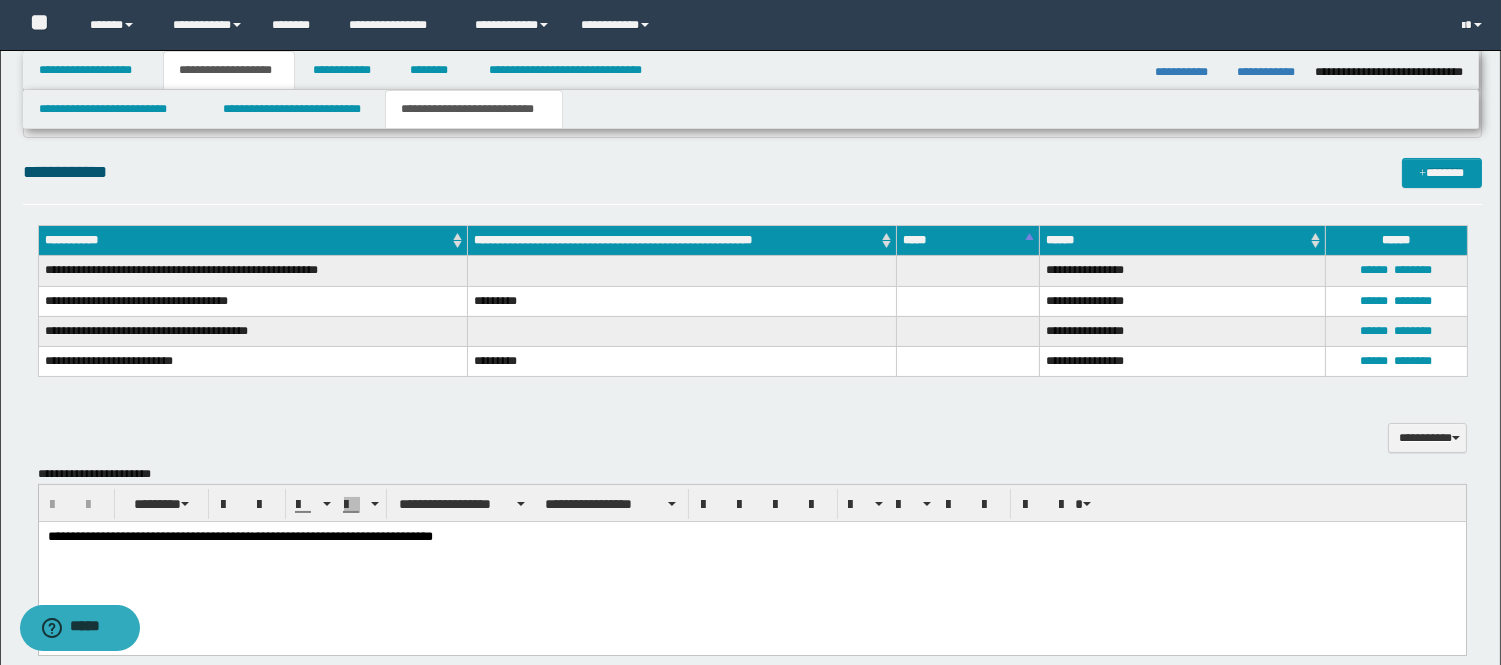 scroll, scrollTop: 248, scrollLeft: 0, axis: vertical 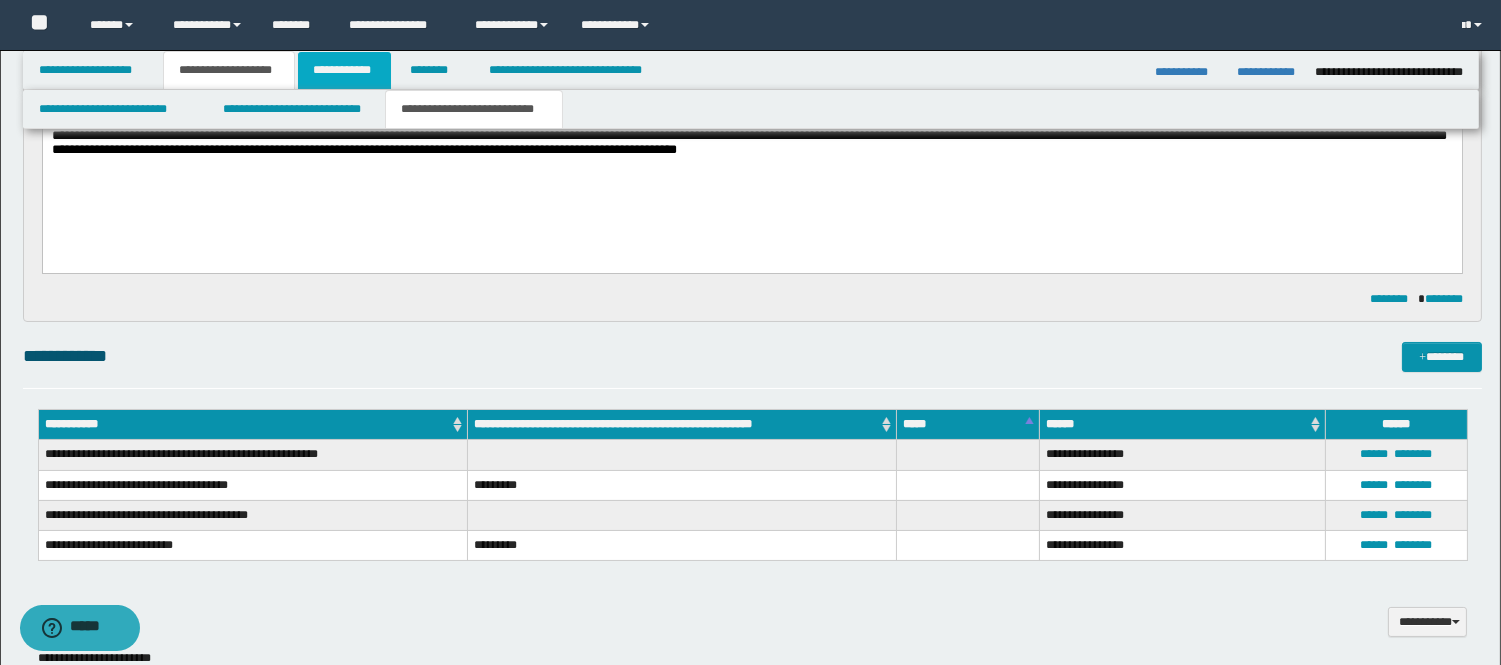 click on "**********" at bounding box center [344, 70] 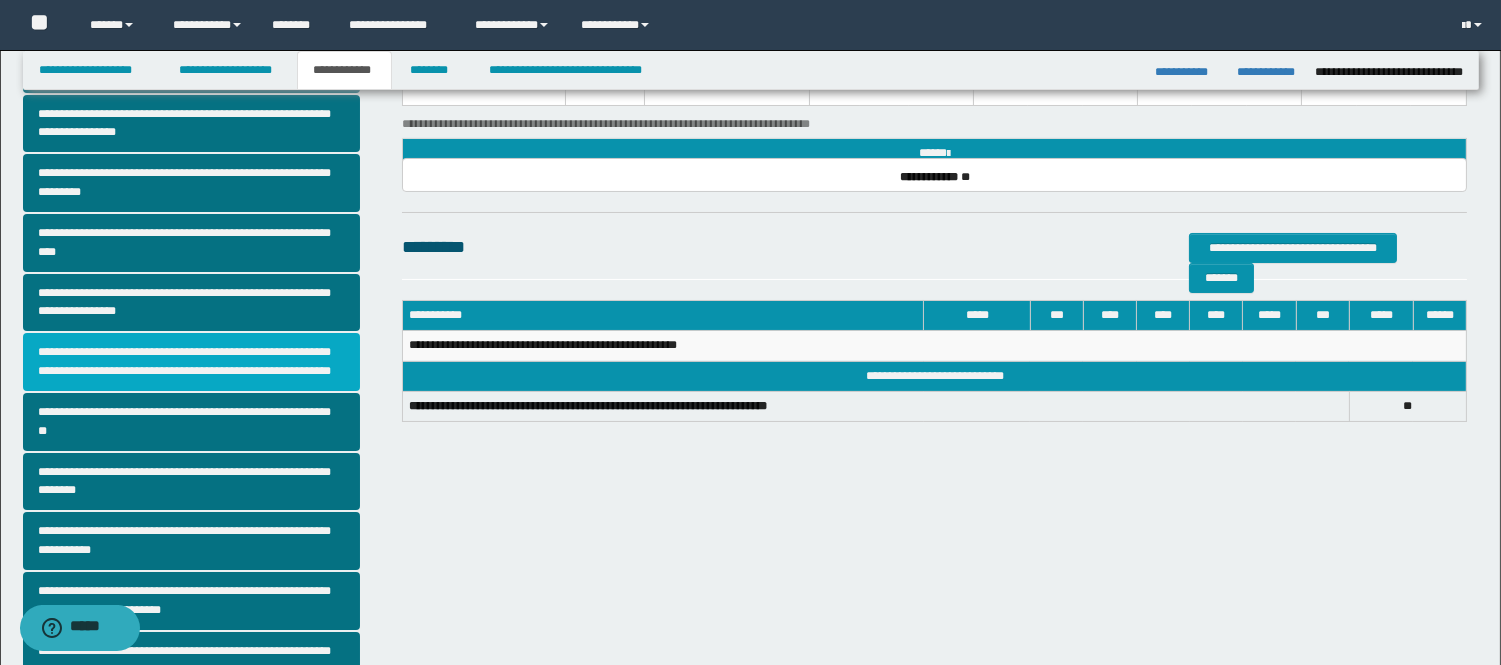 scroll, scrollTop: 440, scrollLeft: 0, axis: vertical 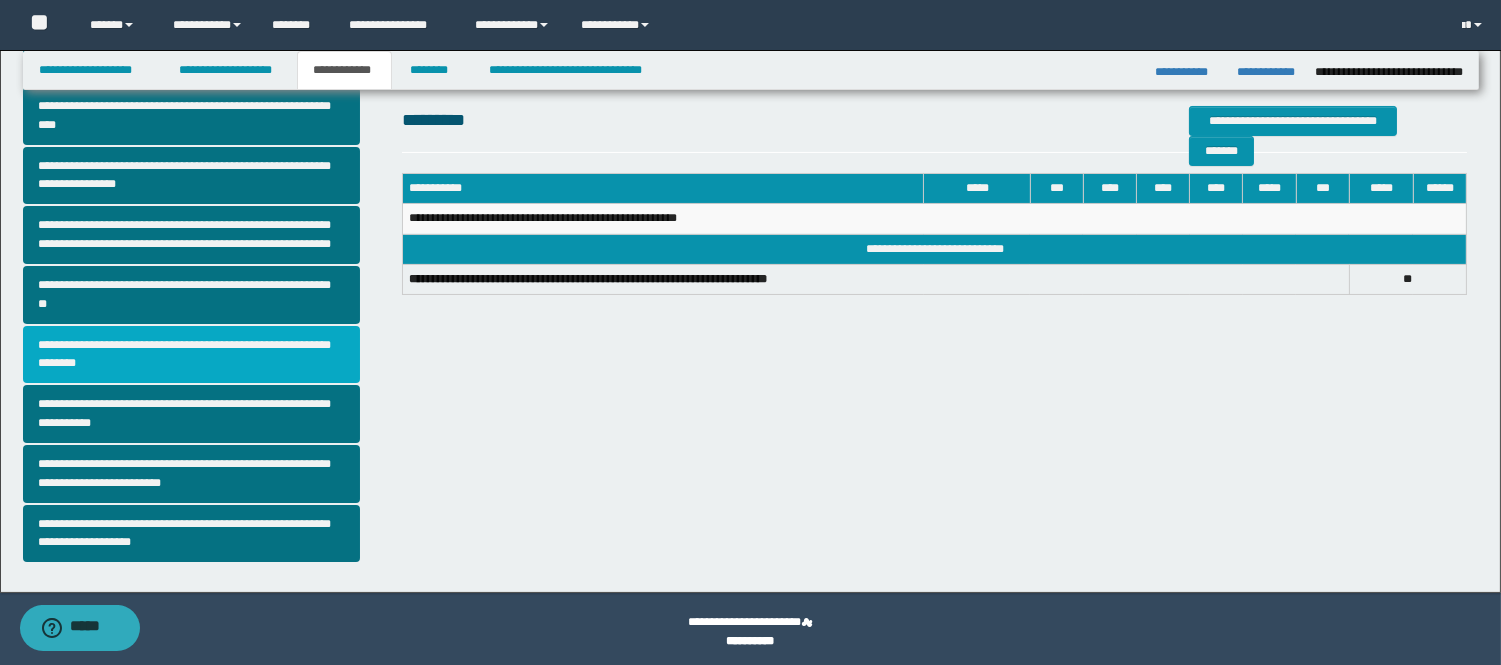 click on "**********" at bounding box center (192, 355) 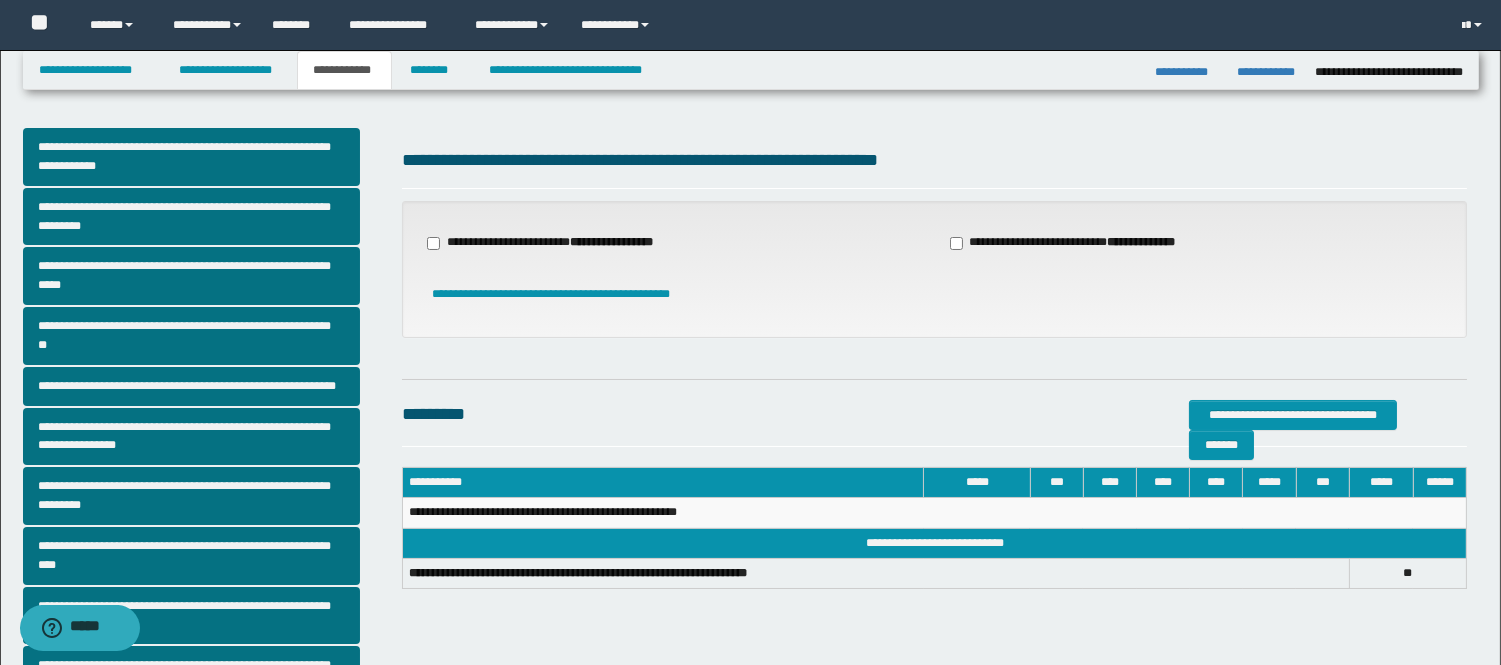 click on "**********" at bounding box center [673, 243] 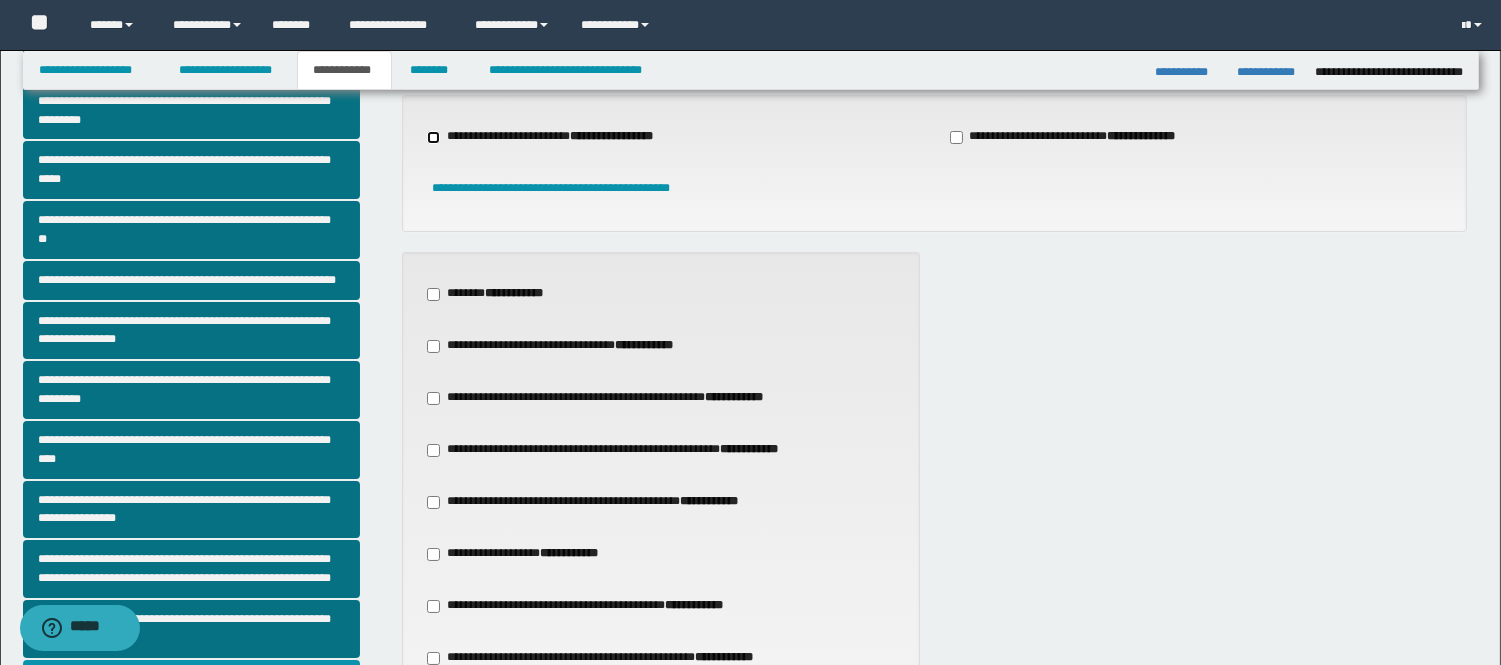 scroll, scrollTop: 333, scrollLeft: 0, axis: vertical 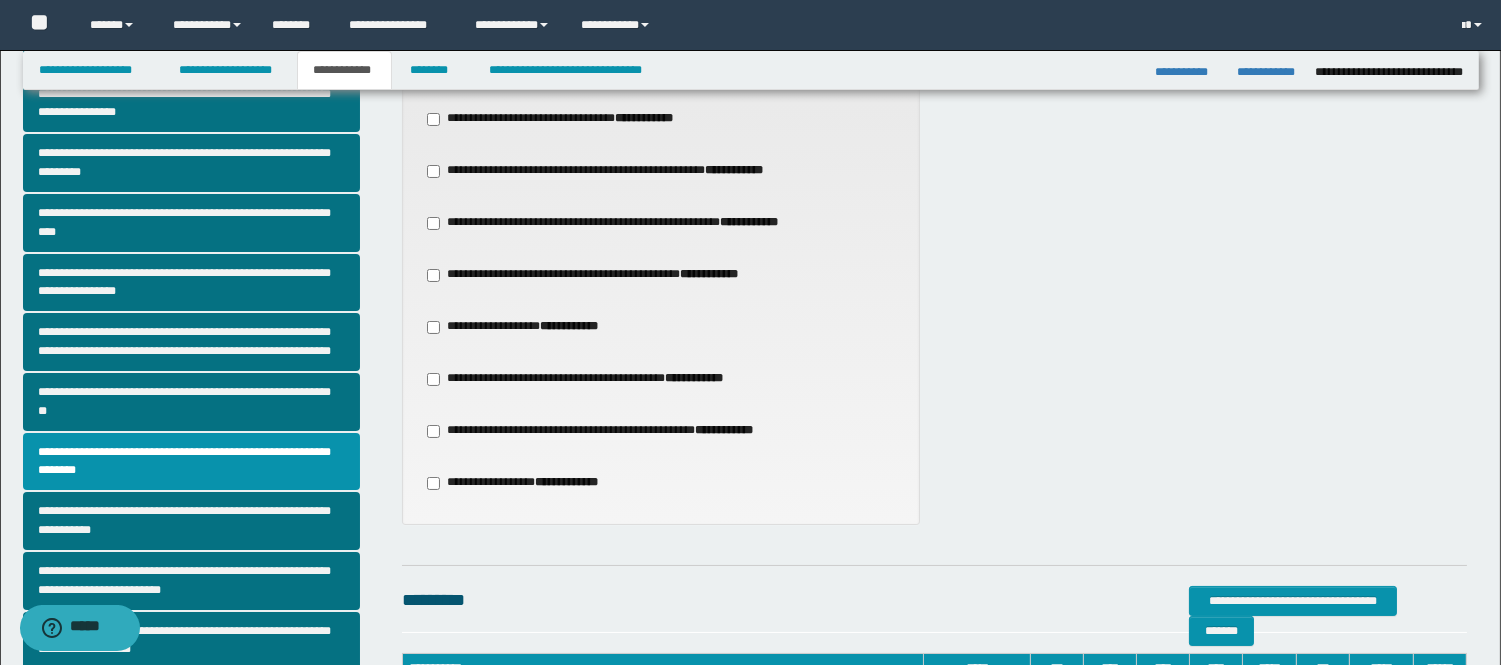 click on "**********" at bounding box center [660, 275] 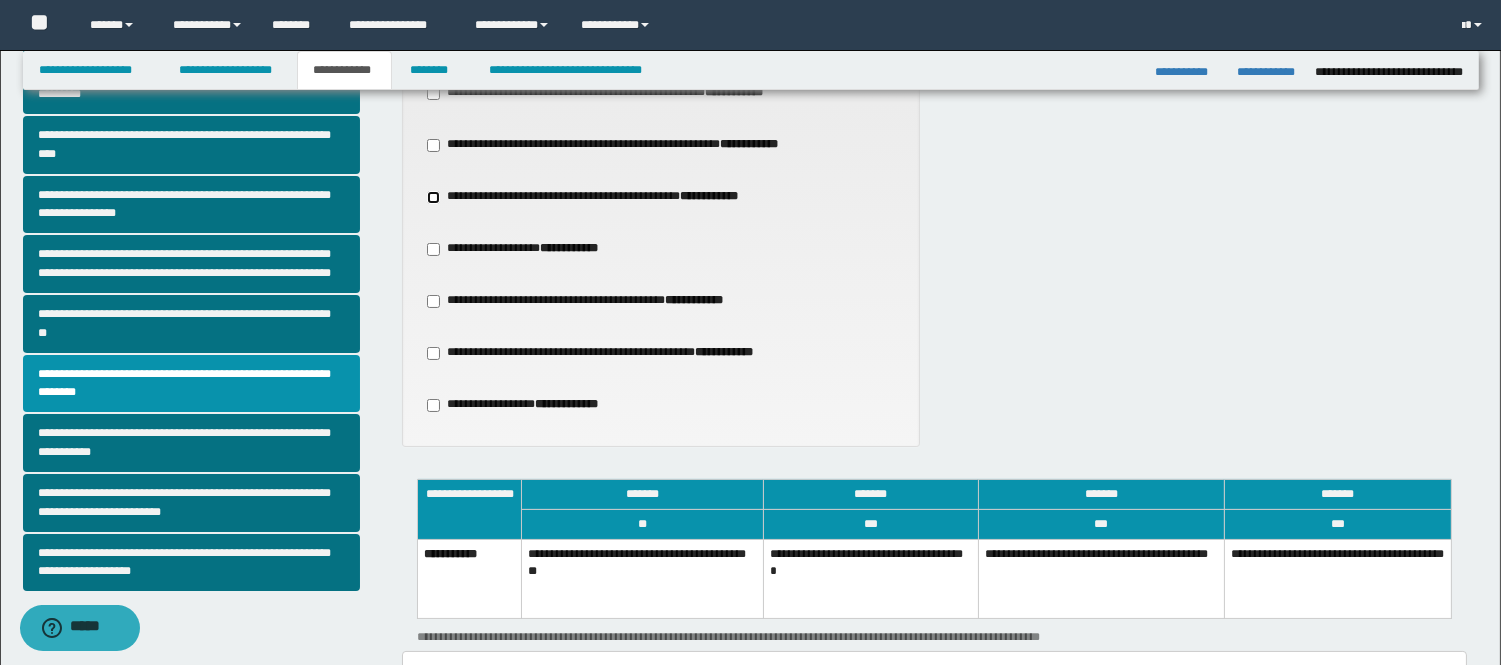 scroll, scrollTop: 666, scrollLeft: 0, axis: vertical 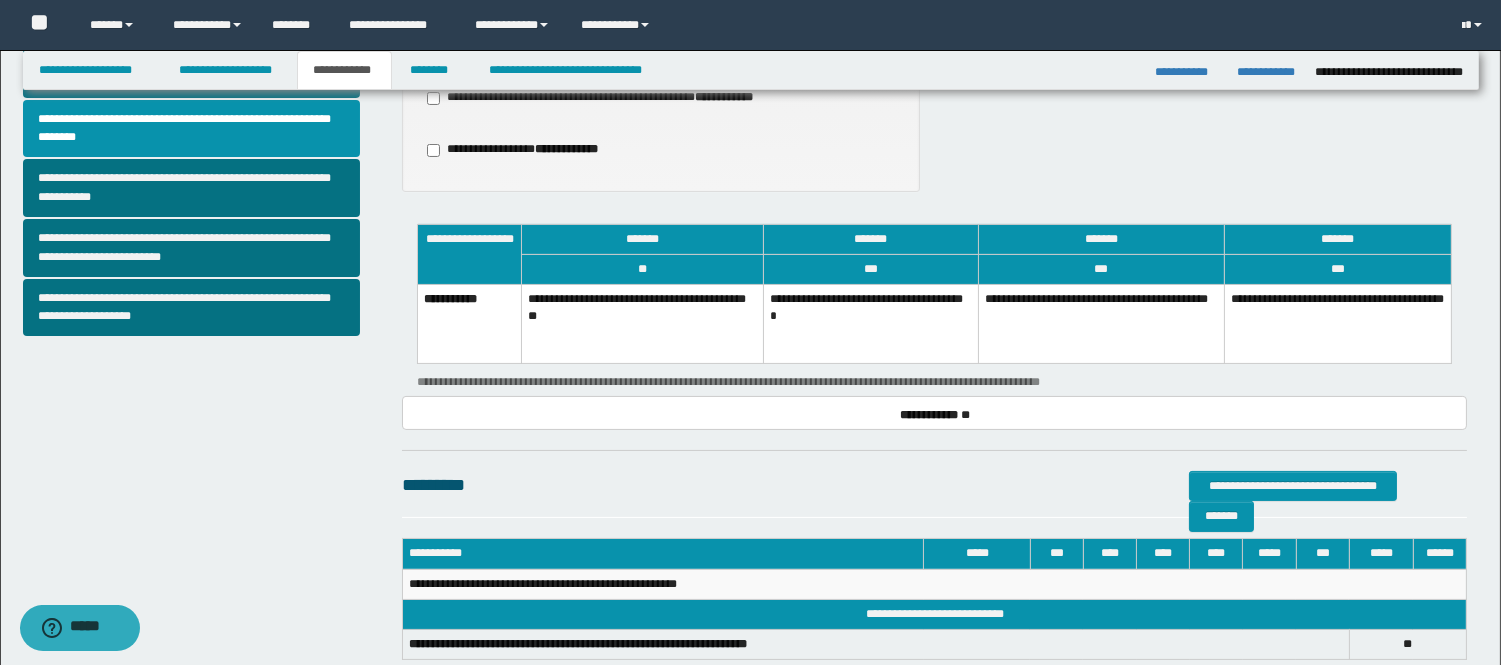 click on "**********" at bounding box center (870, 324) 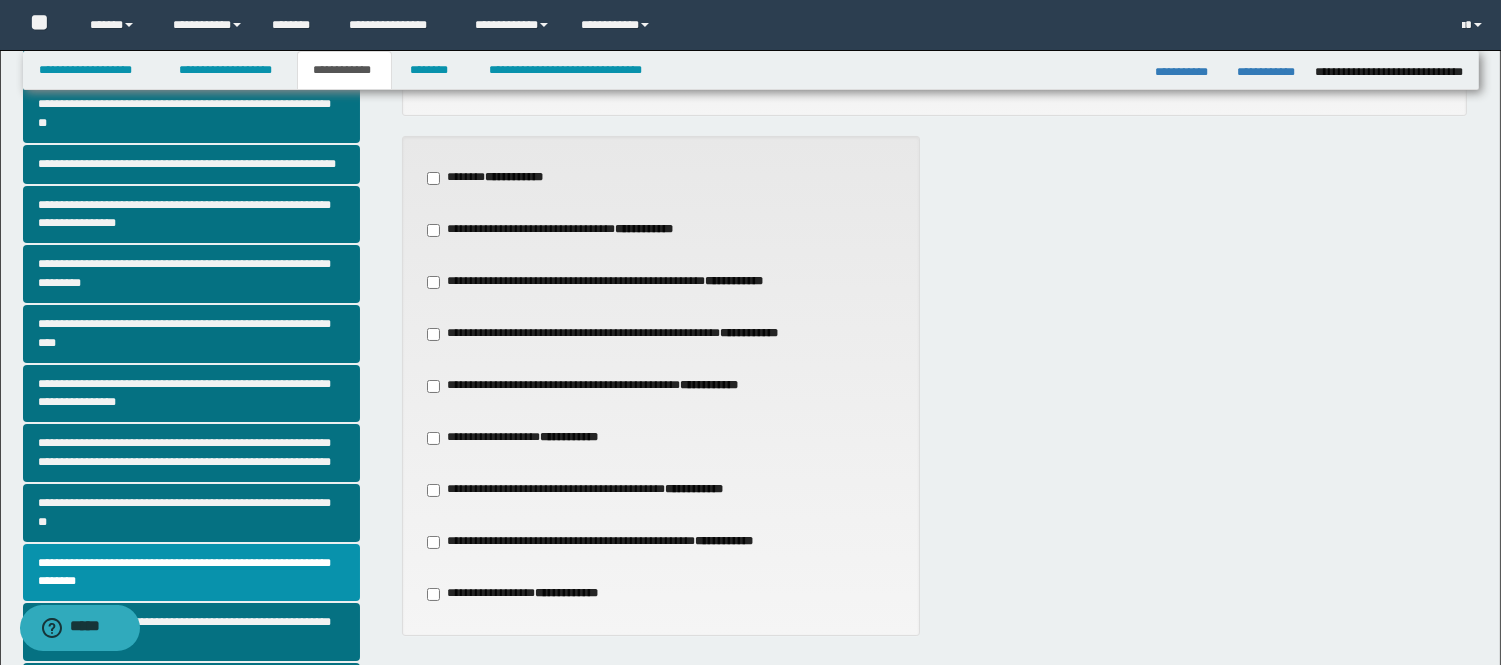 scroll, scrollTop: 0, scrollLeft: 0, axis: both 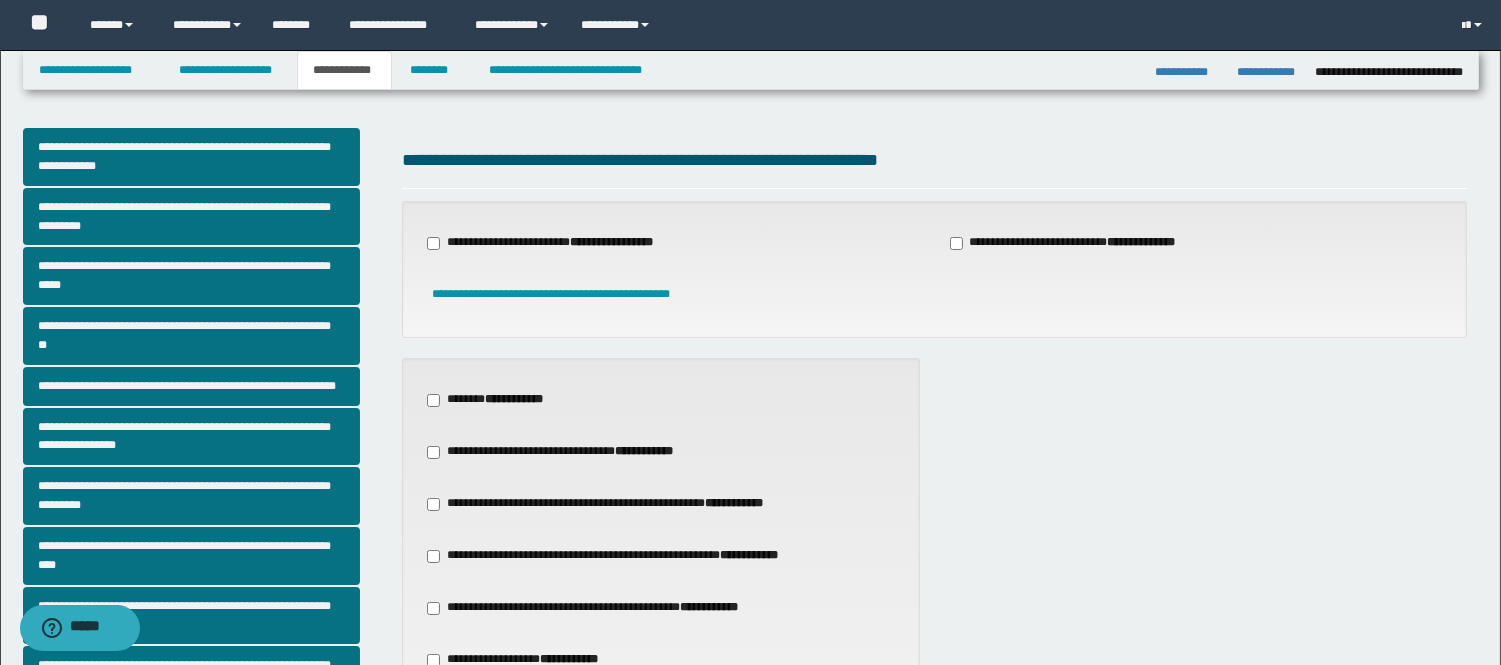 click on "**********" at bounding box center [1075, 243] 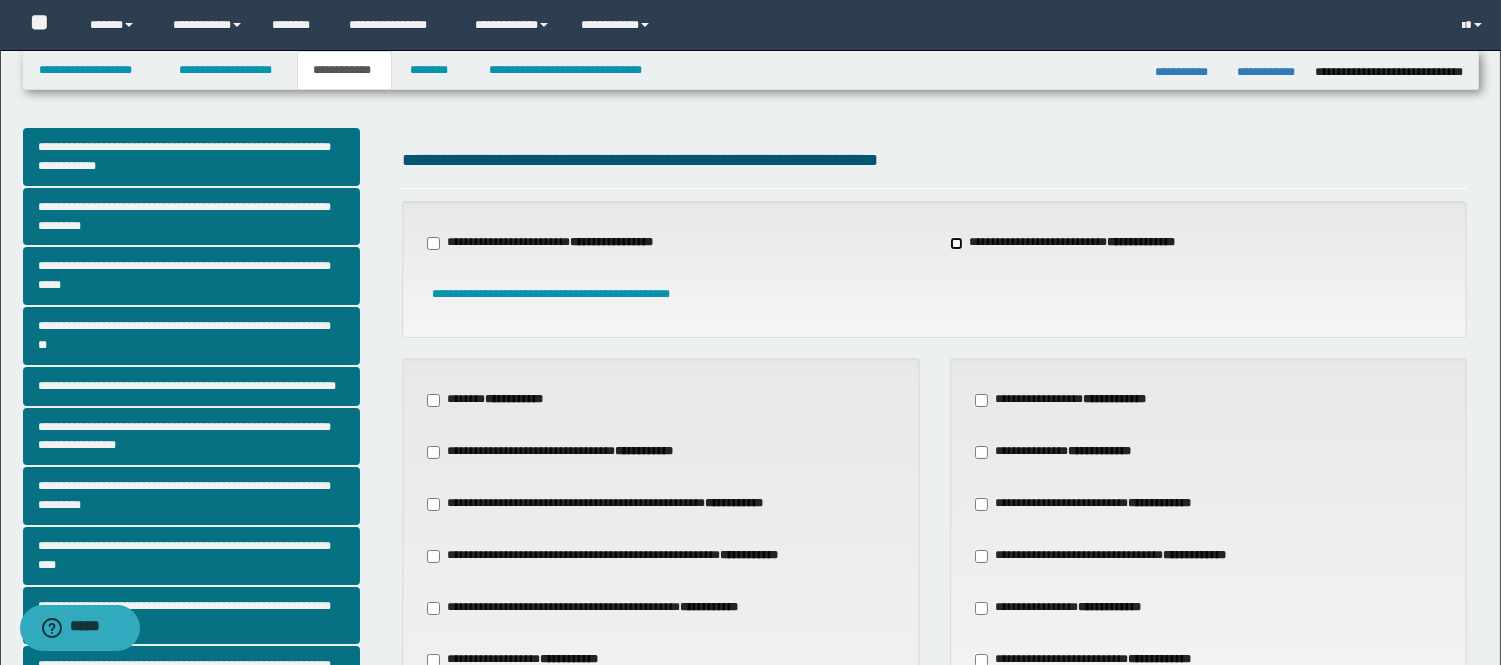 scroll, scrollTop: 333, scrollLeft: 0, axis: vertical 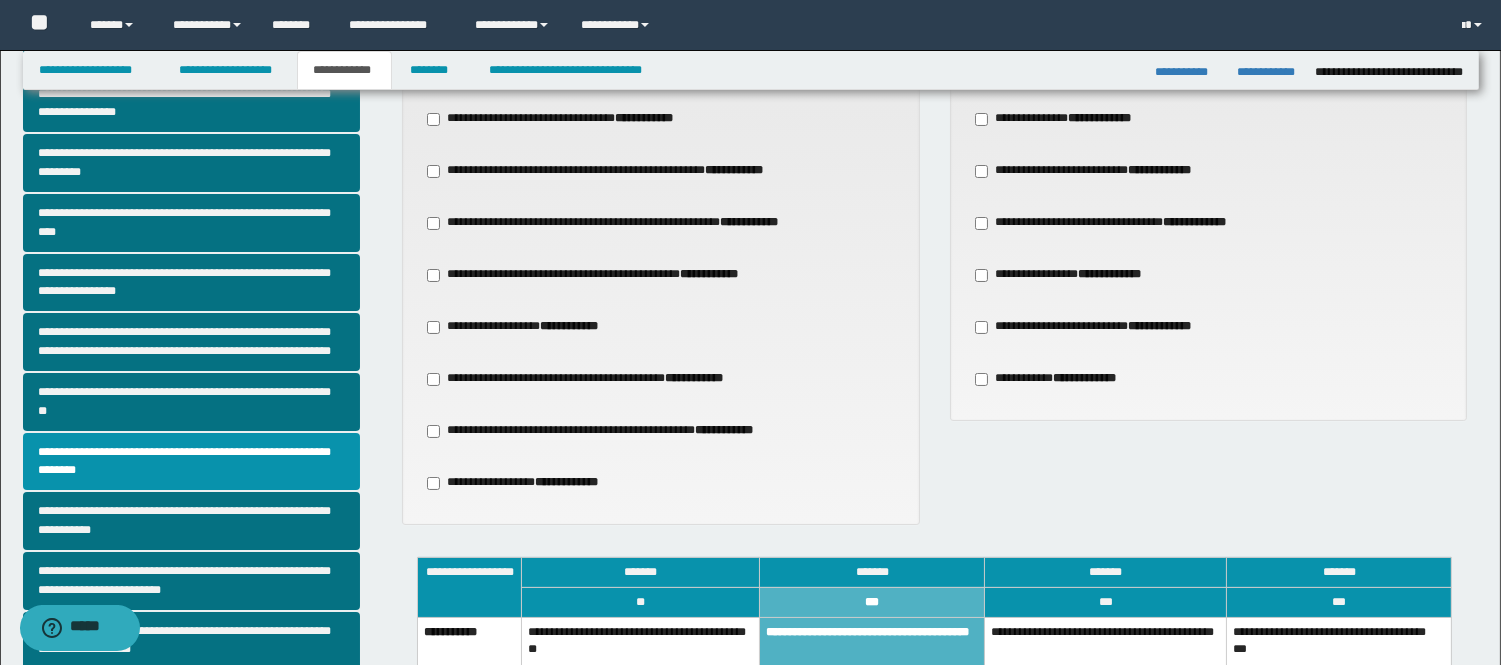 click on "**********" at bounding box center (1120, 223) 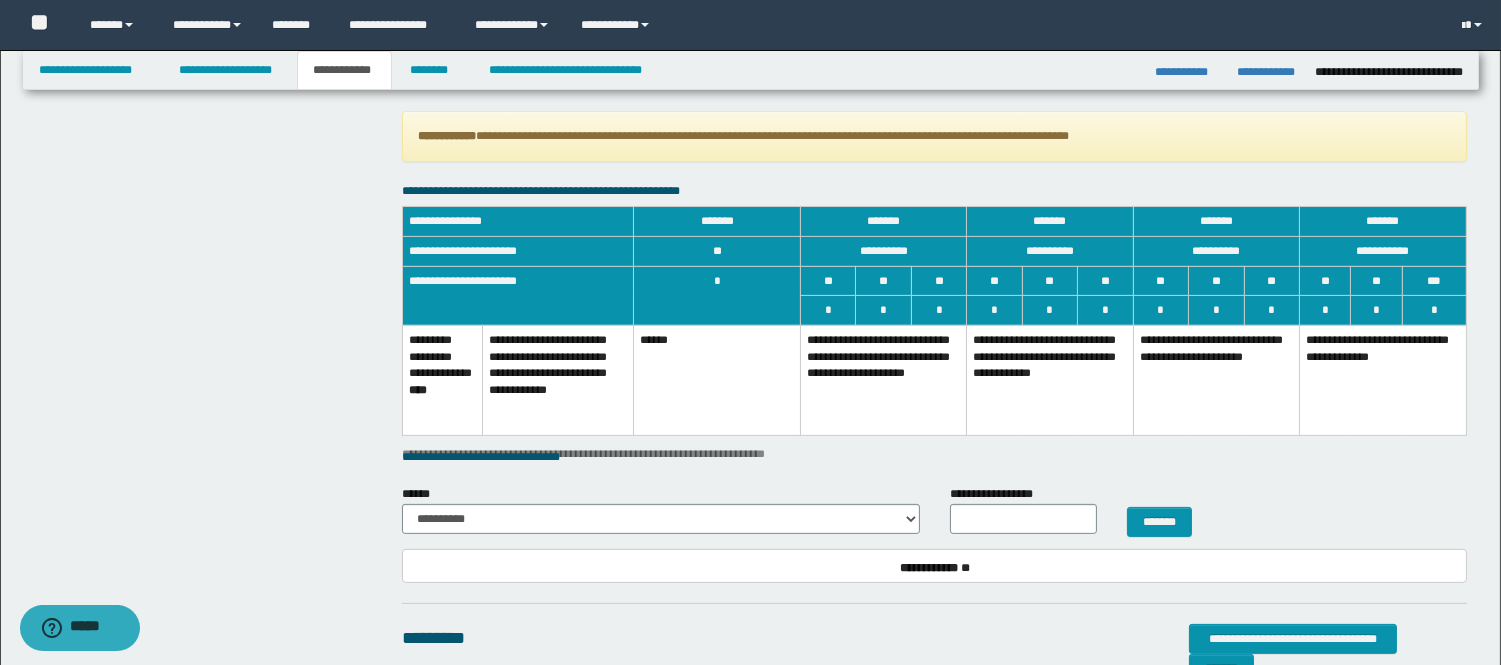 scroll, scrollTop: 1000, scrollLeft: 0, axis: vertical 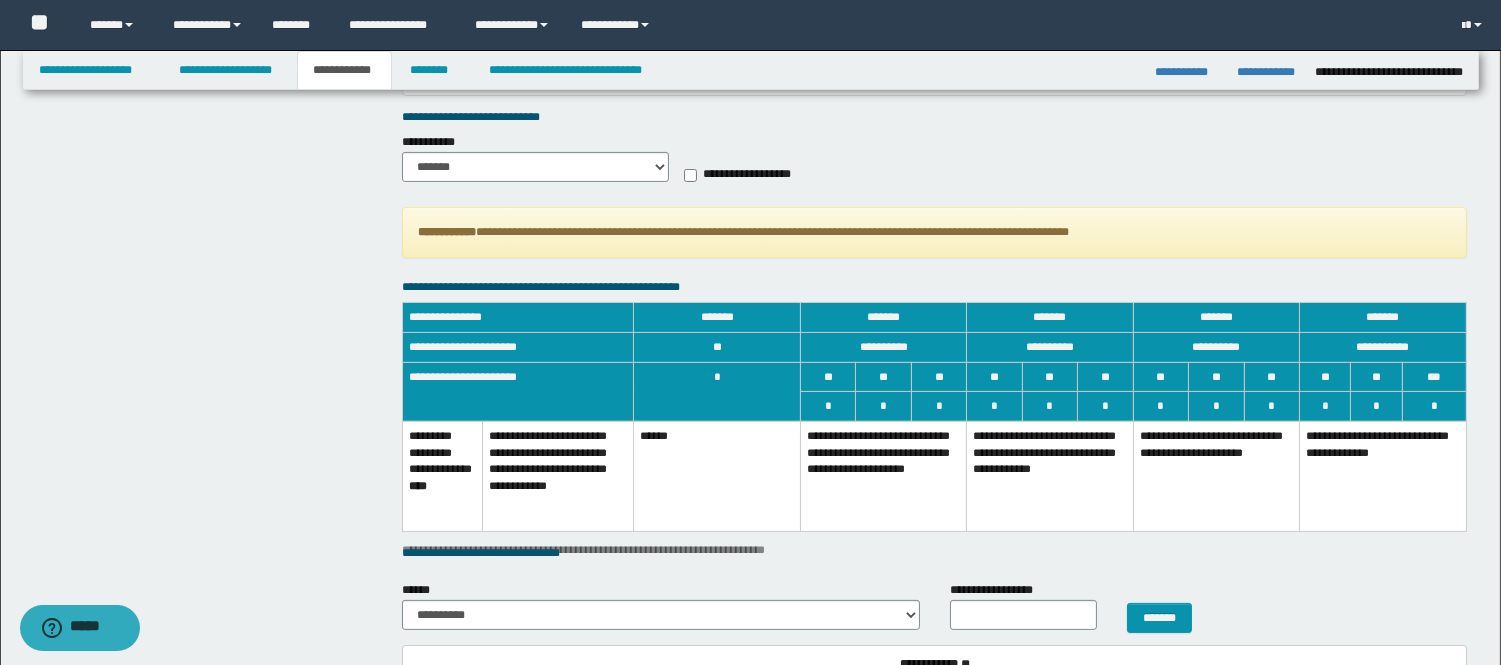 click on "**********" at bounding box center [883, 476] 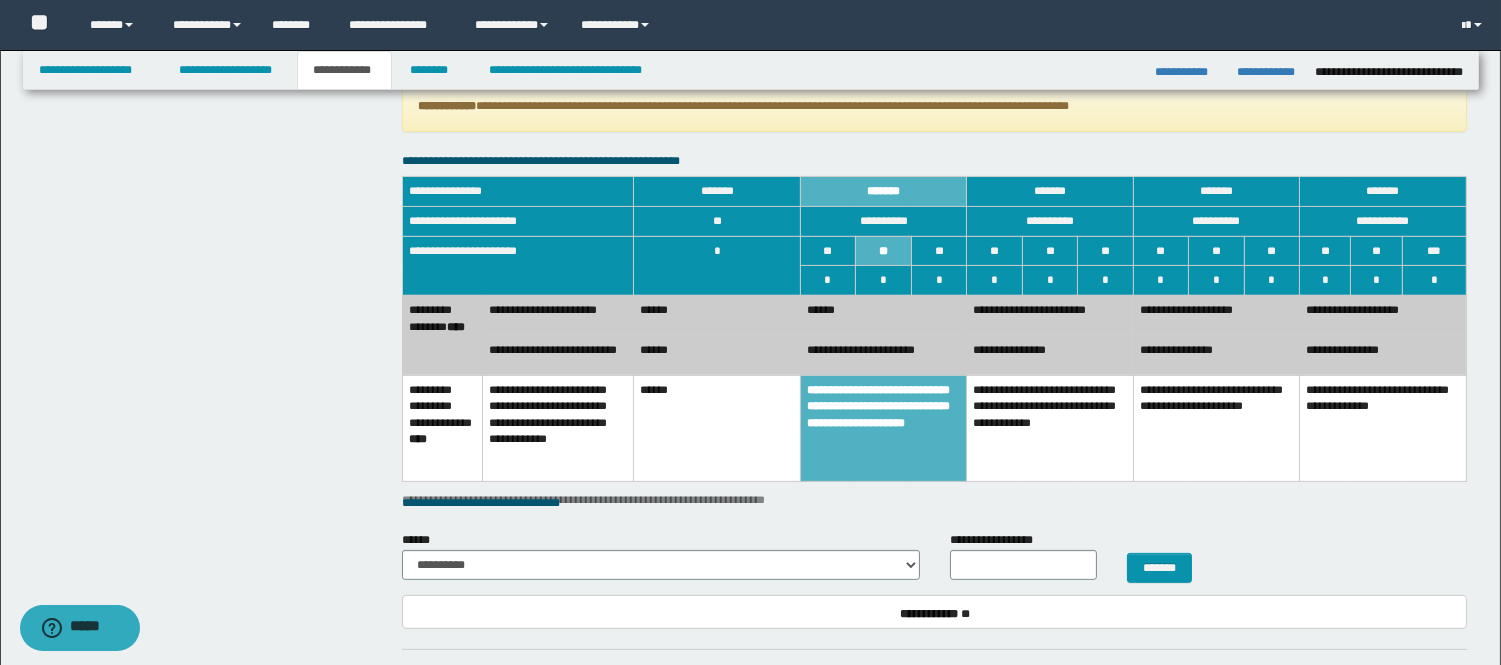 scroll, scrollTop: 1222, scrollLeft: 0, axis: vertical 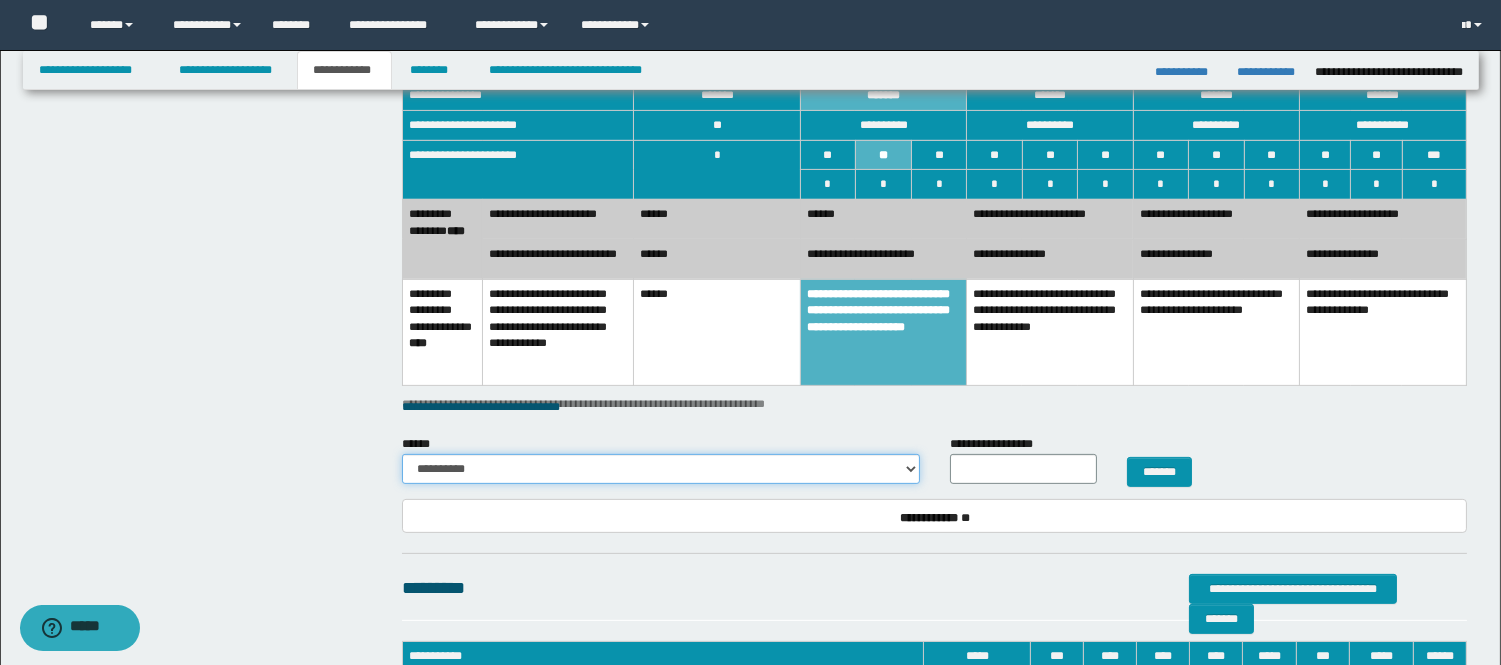 click on "**********" at bounding box center (660, 469) 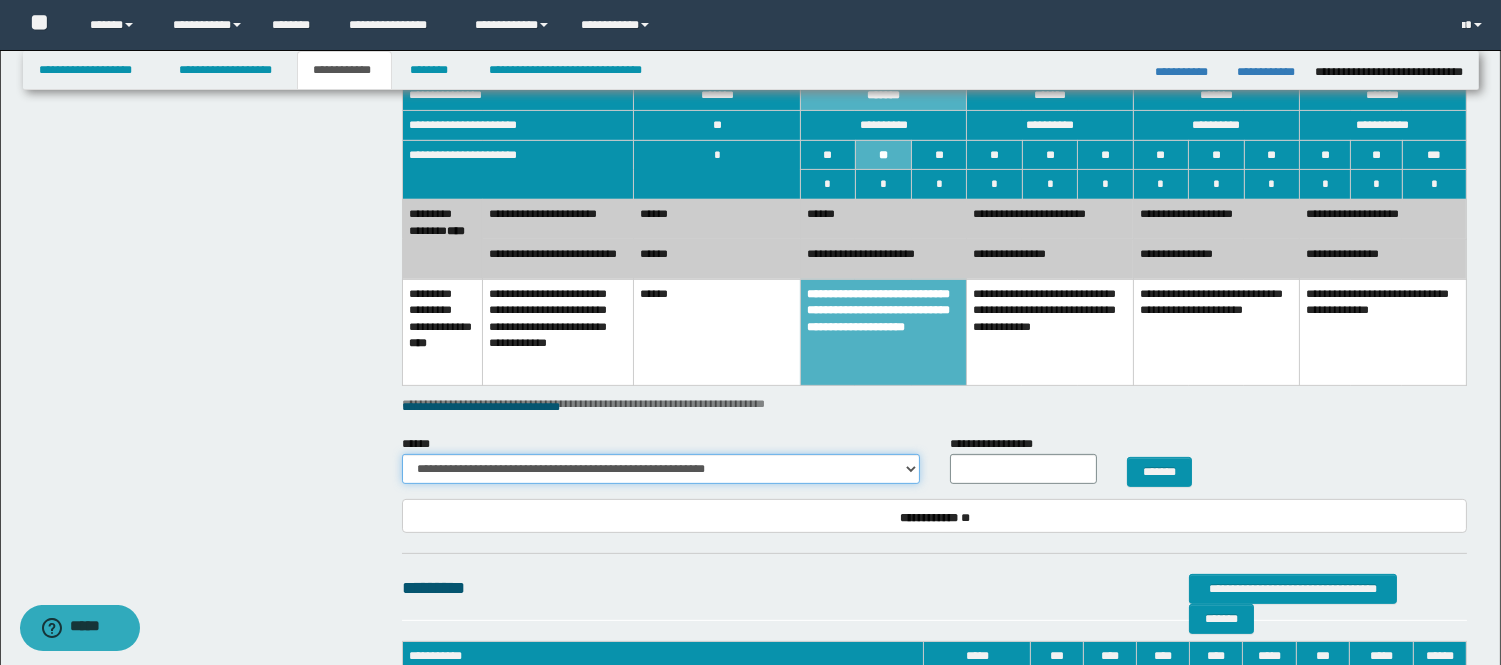 click on "**********" at bounding box center (660, 469) 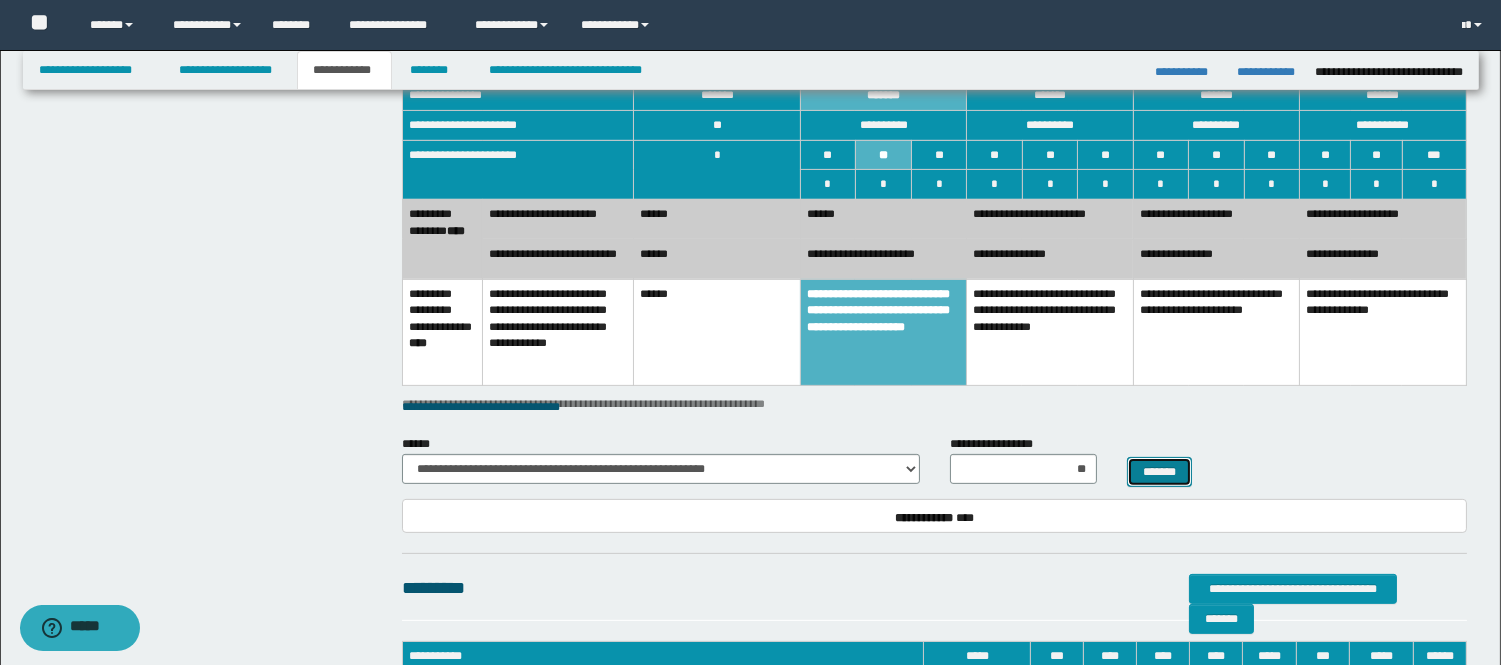click on "*******" at bounding box center [1159, 472] 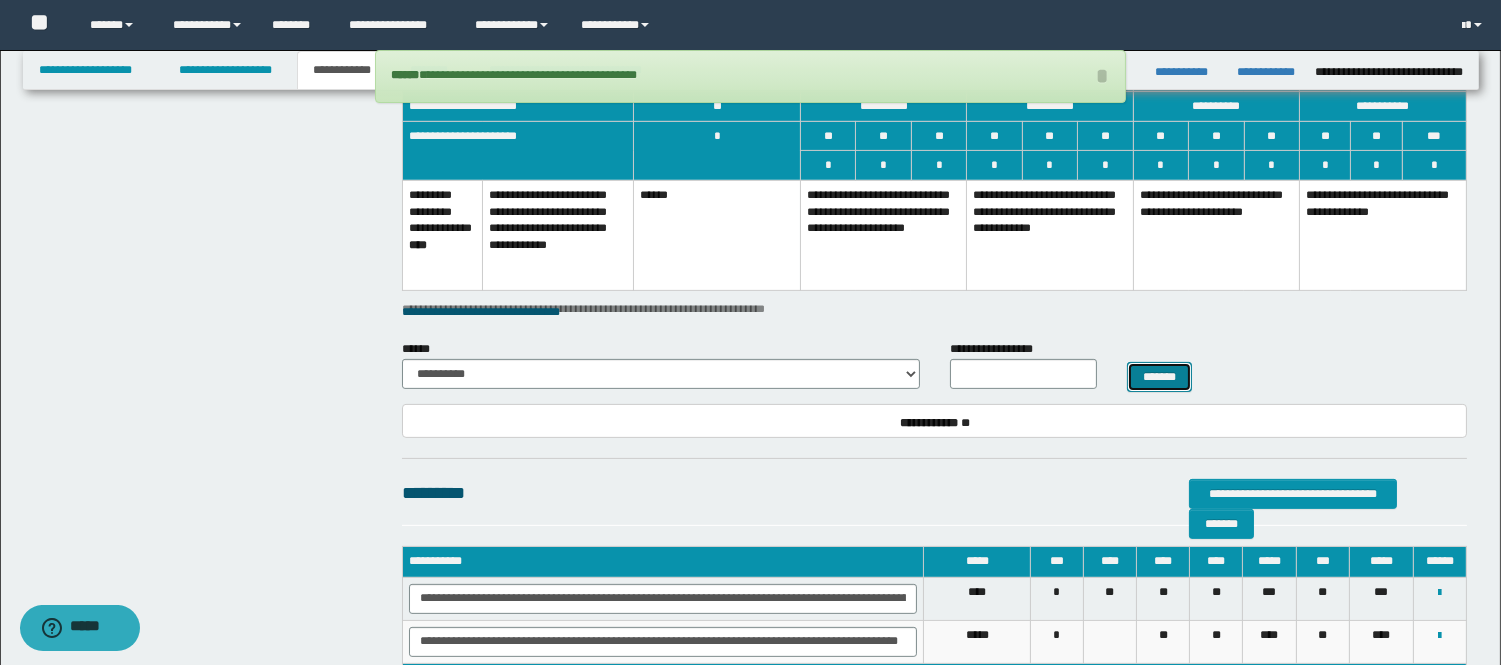 scroll, scrollTop: 1333, scrollLeft: 0, axis: vertical 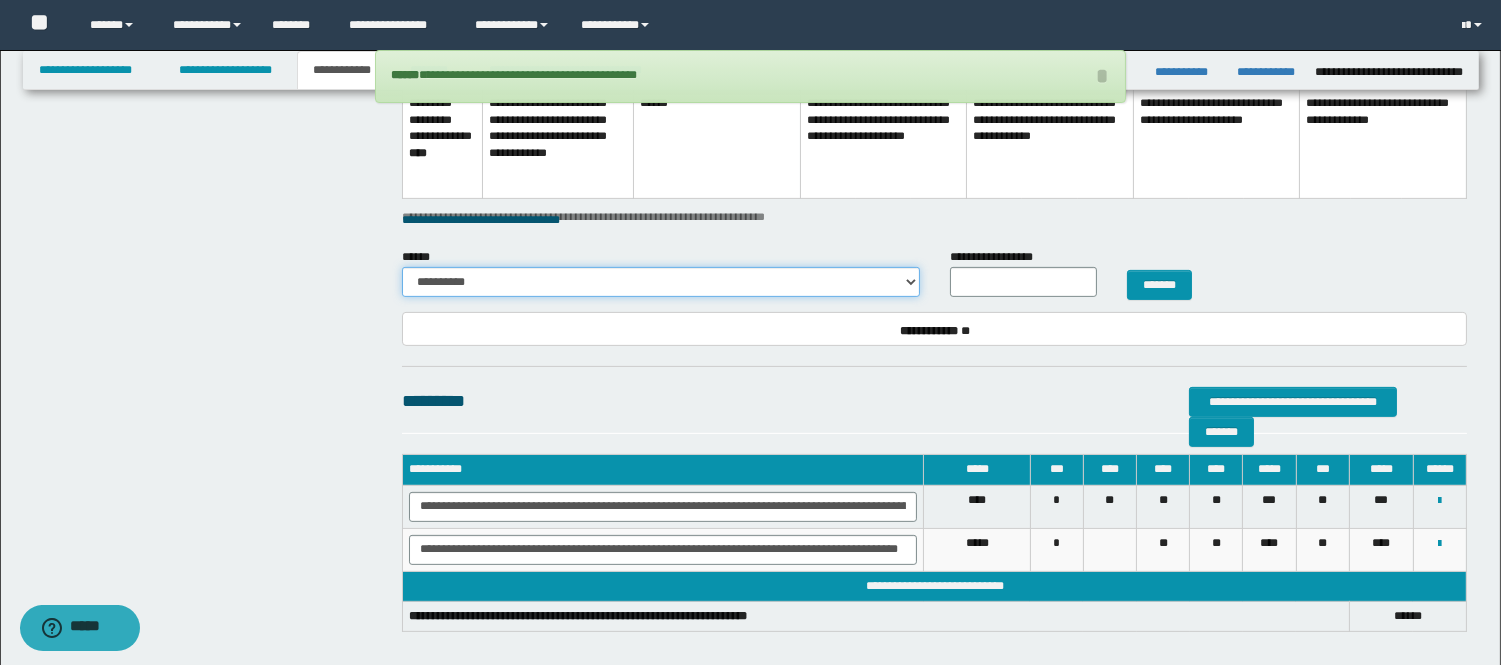 click on "**********" at bounding box center (660, 282) 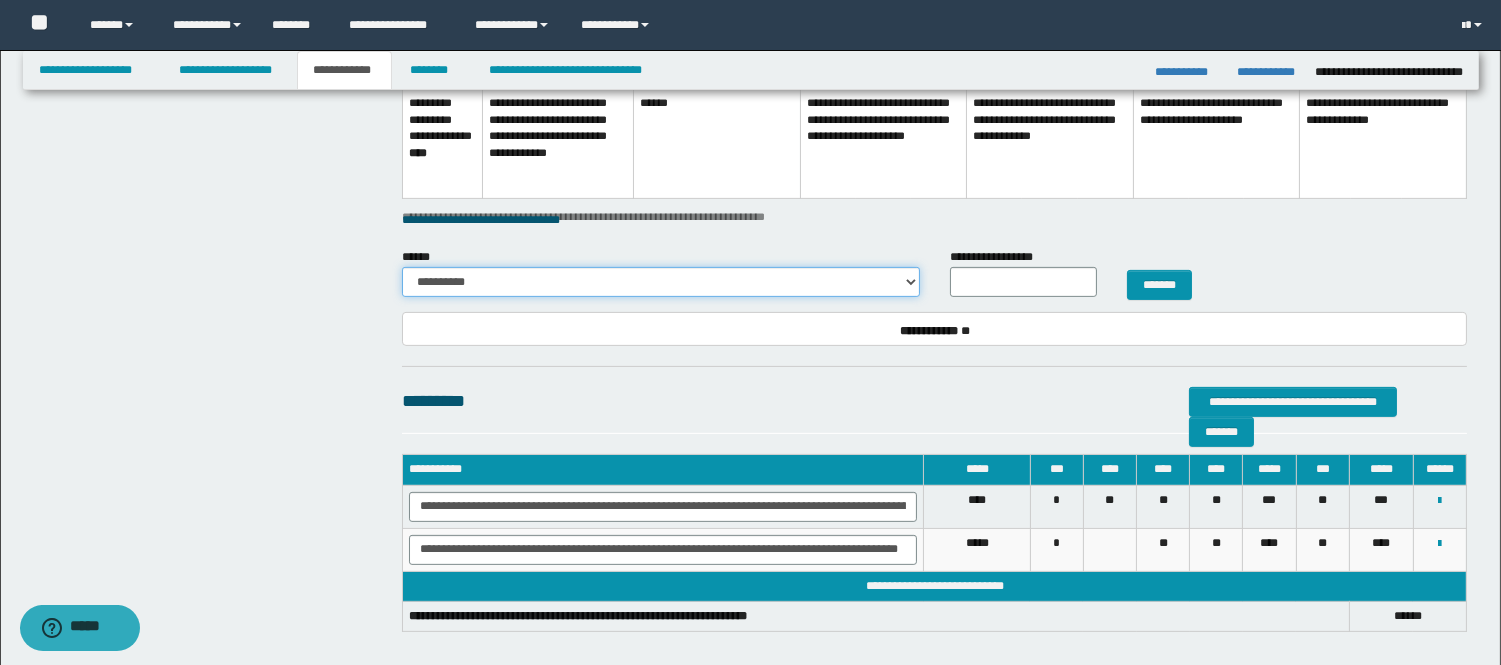 select on "**" 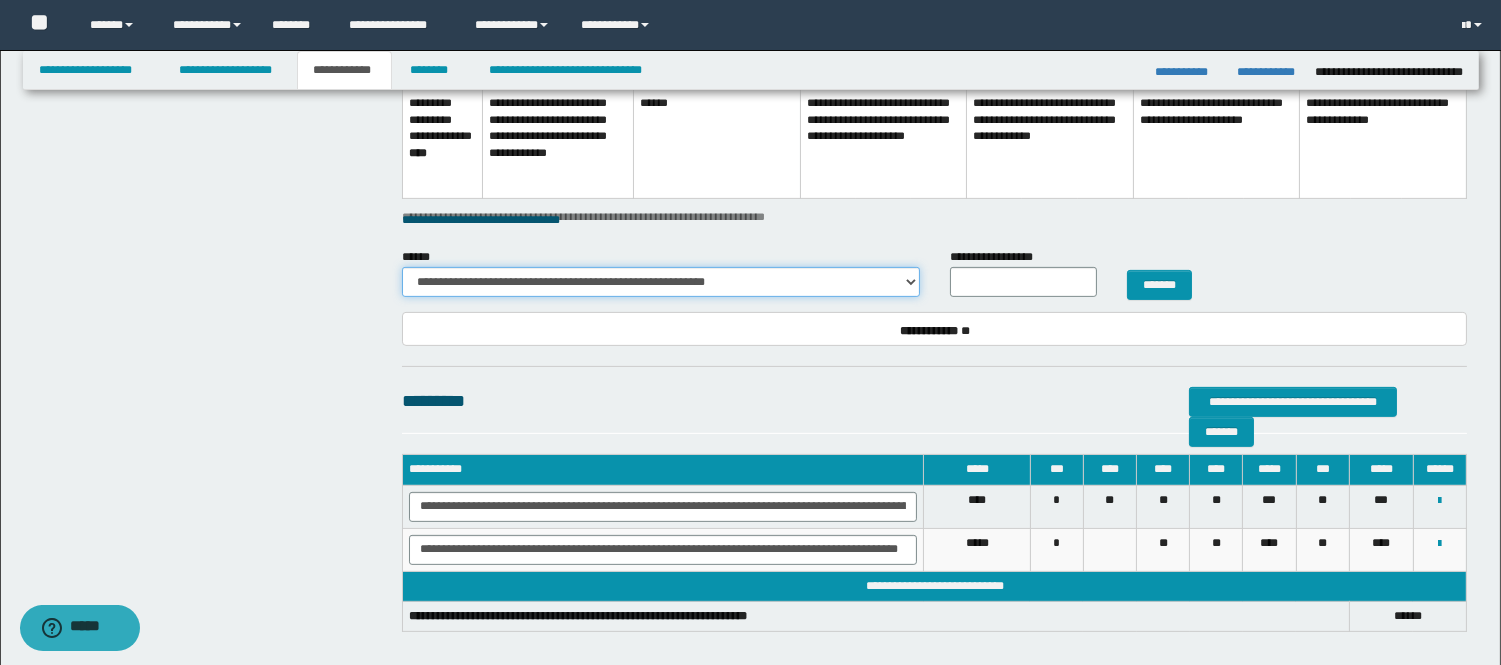 click on "**********" at bounding box center [660, 282] 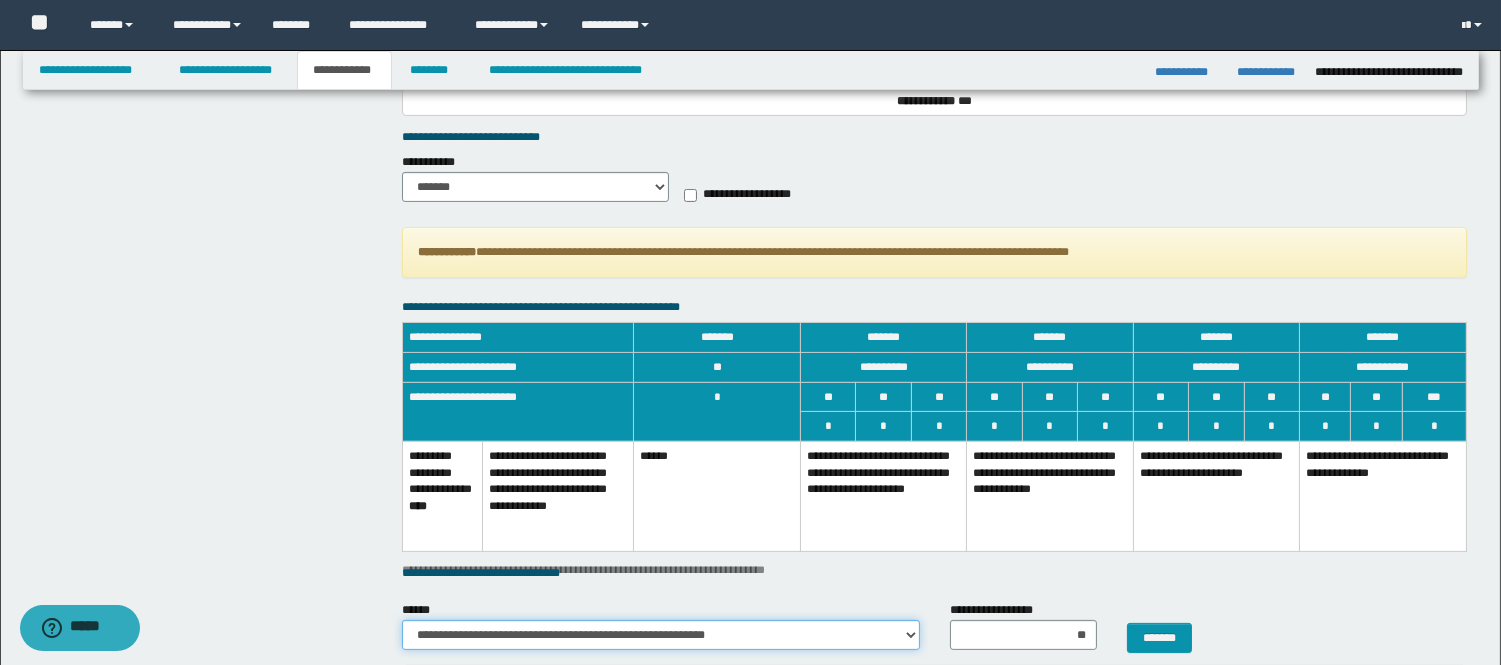 scroll, scrollTop: 888, scrollLeft: 0, axis: vertical 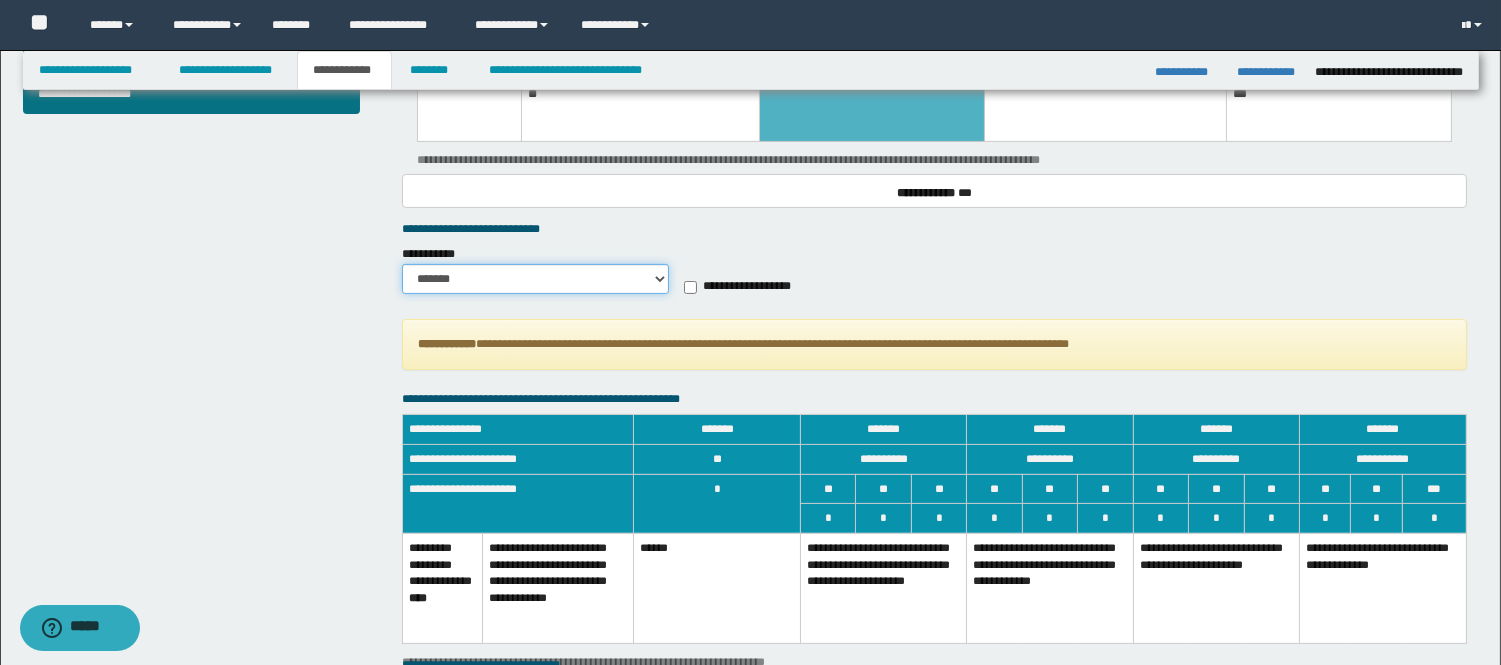 click on "*******
*********" at bounding box center [535, 279] 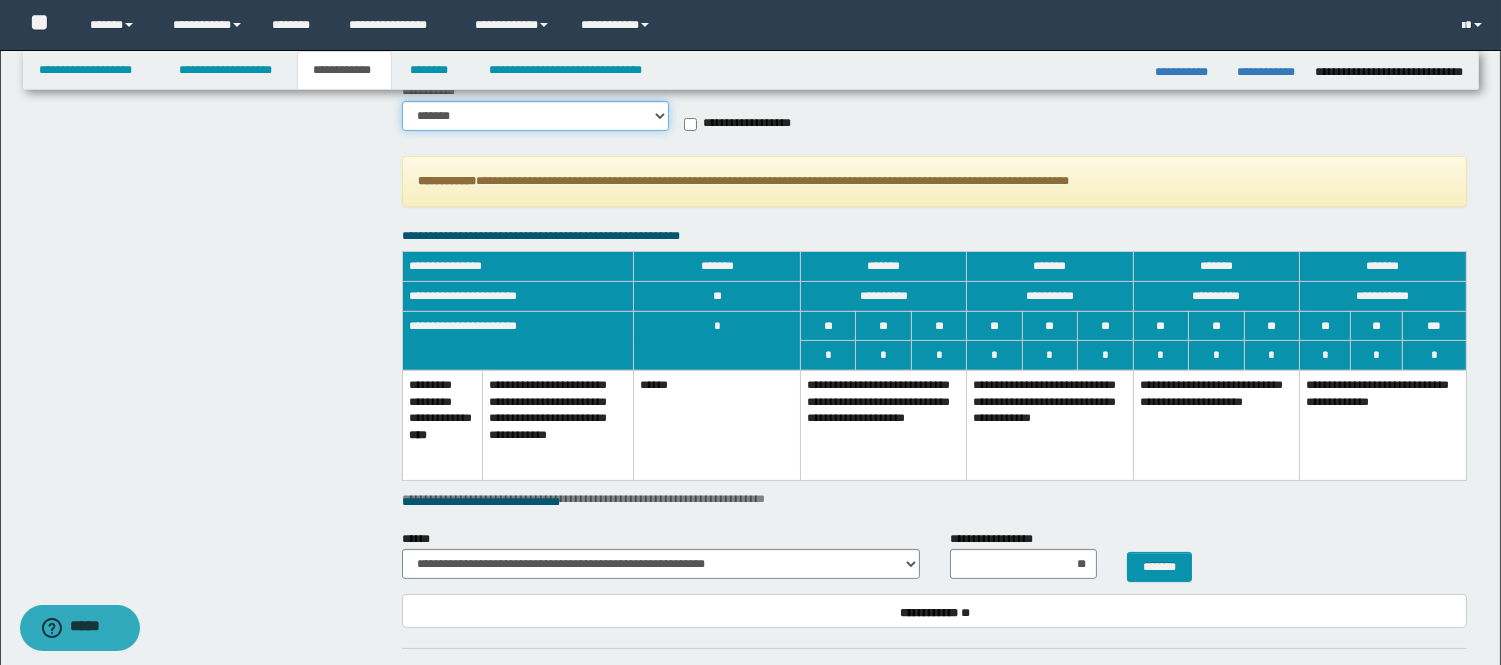scroll, scrollTop: 1111, scrollLeft: 0, axis: vertical 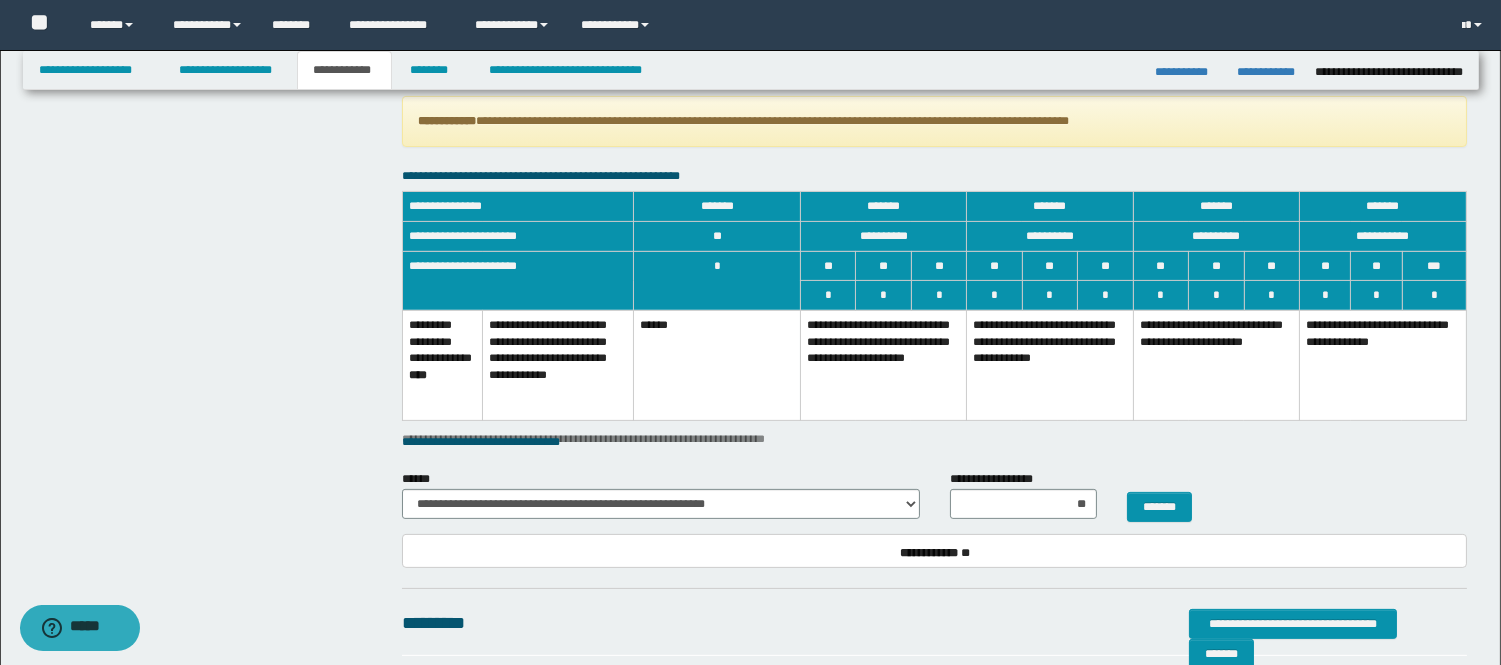 click on "**********" at bounding box center [883, 365] 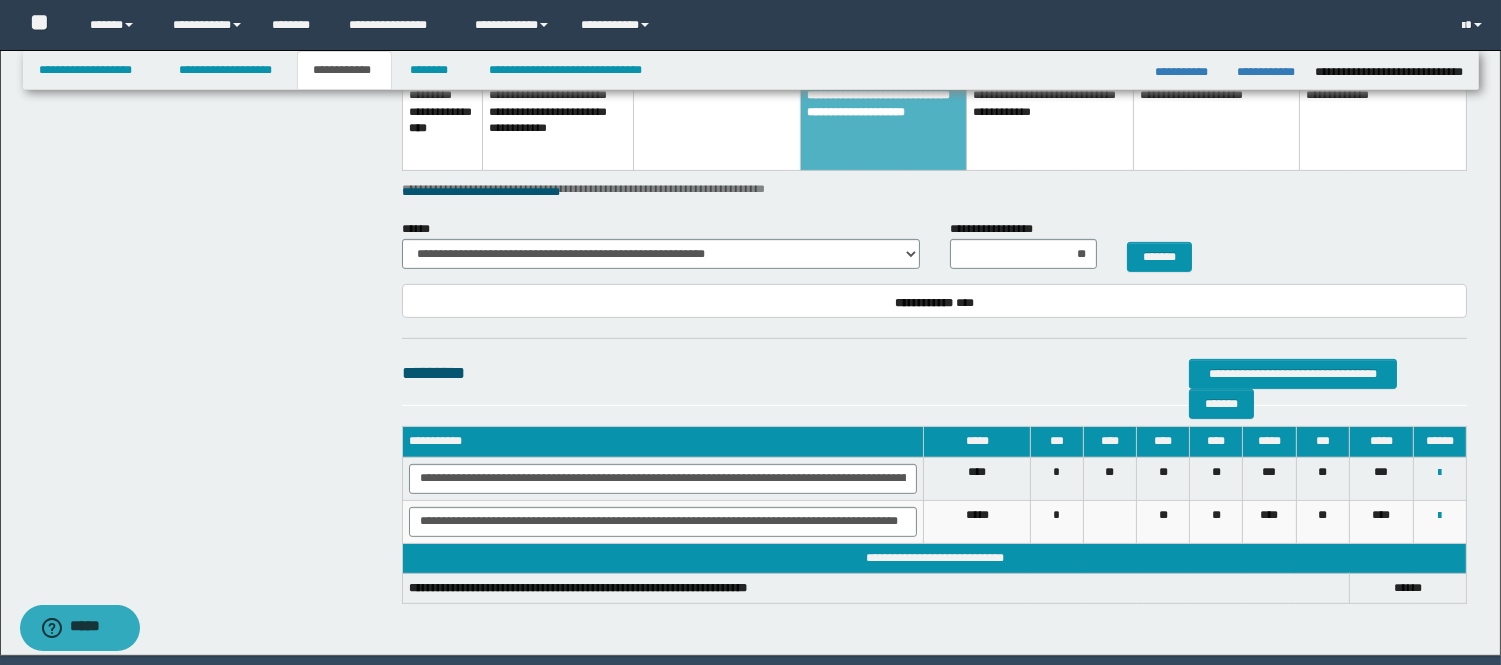 scroll, scrollTop: 1444, scrollLeft: 0, axis: vertical 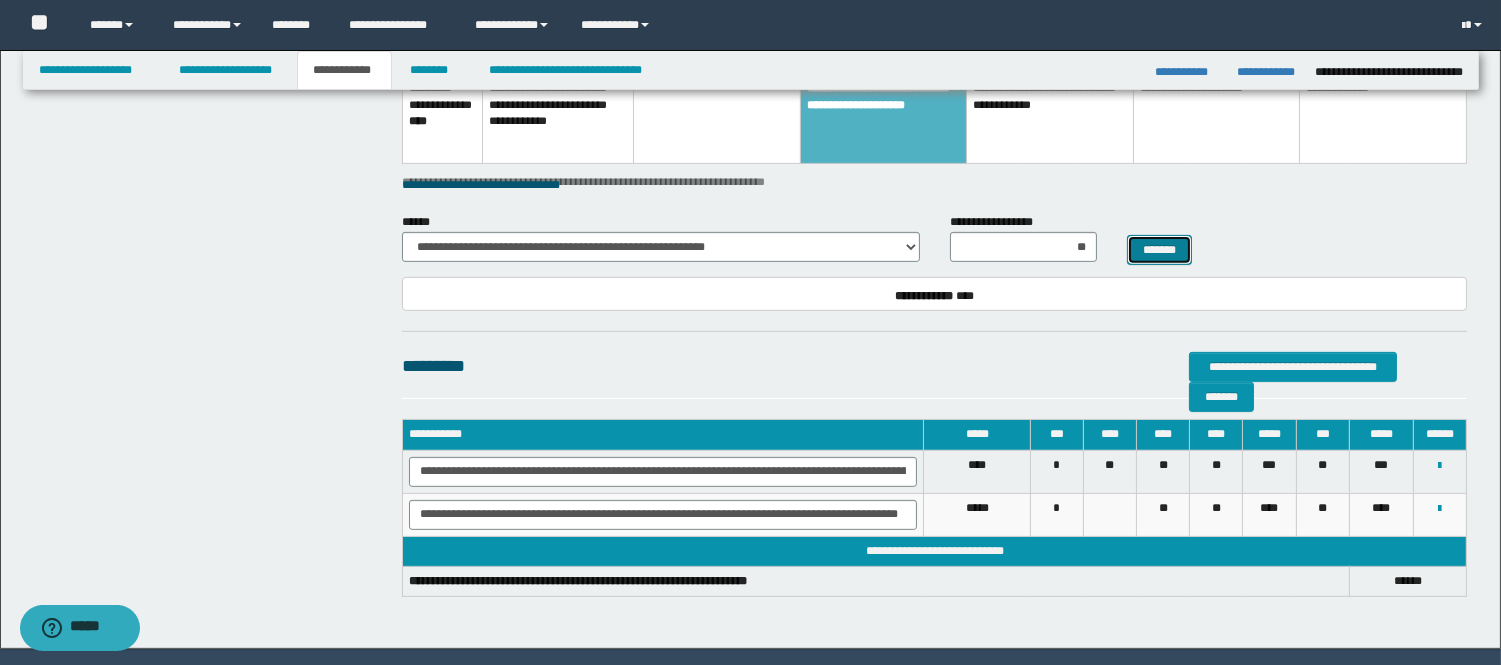 click on "*******" at bounding box center [1159, 250] 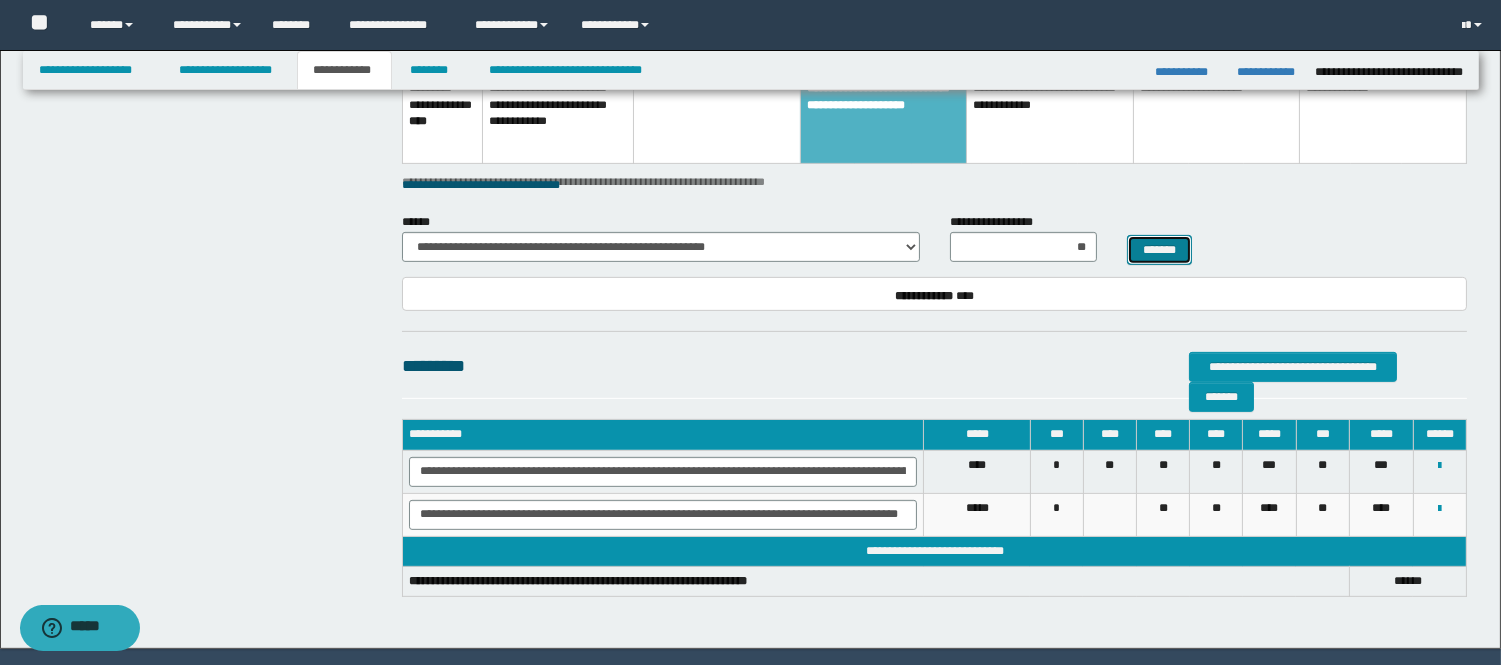 select 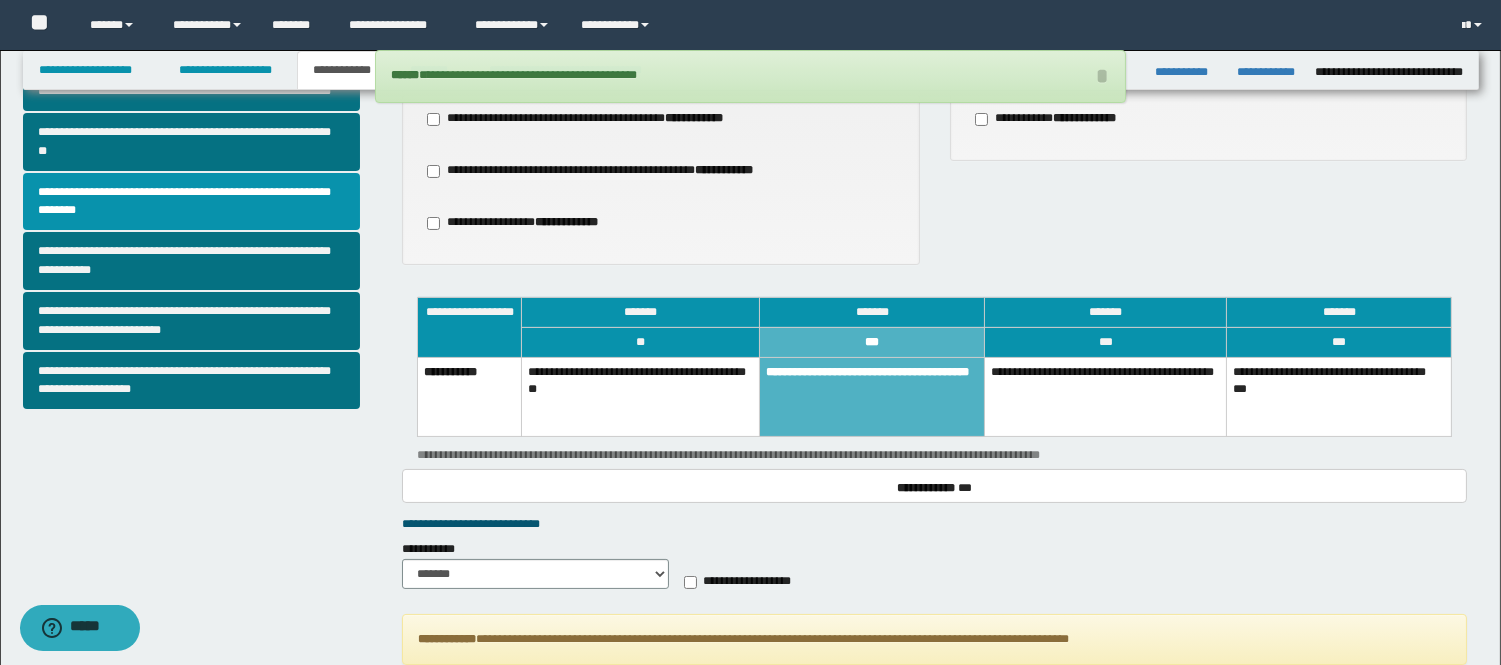 scroll, scrollTop: 591, scrollLeft: 0, axis: vertical 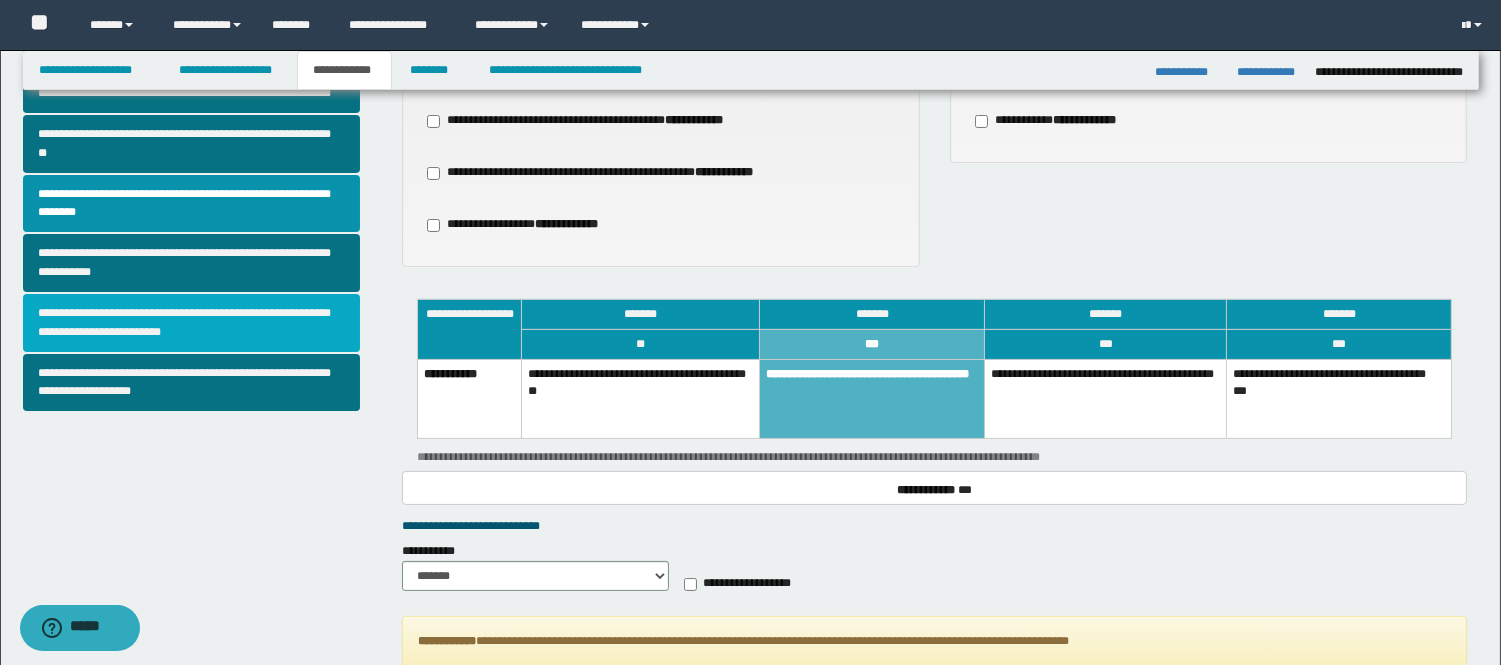 click on "**********" at bounding box center [192, 323] 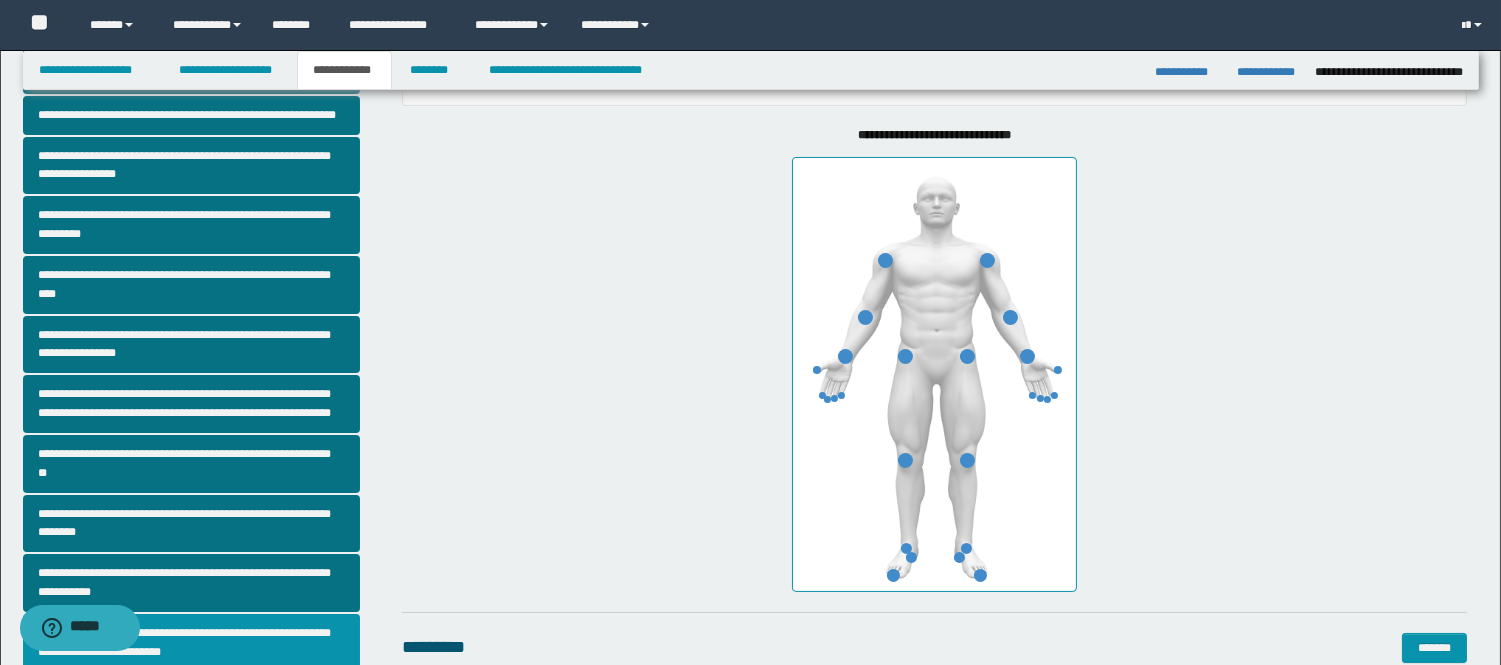 scroll, scrollTop: 444, scrollLeft: 0, axis: vertical 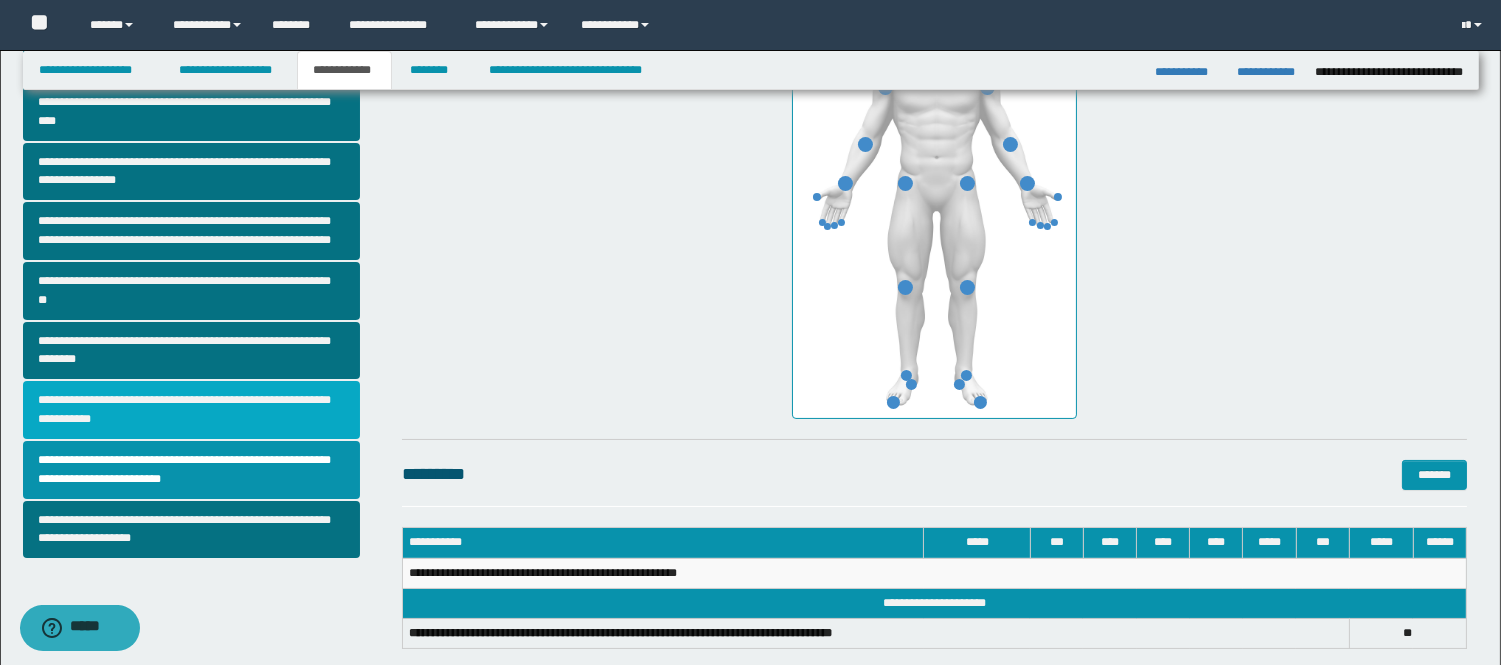 click on "**********" at bounding box center (192, 410) 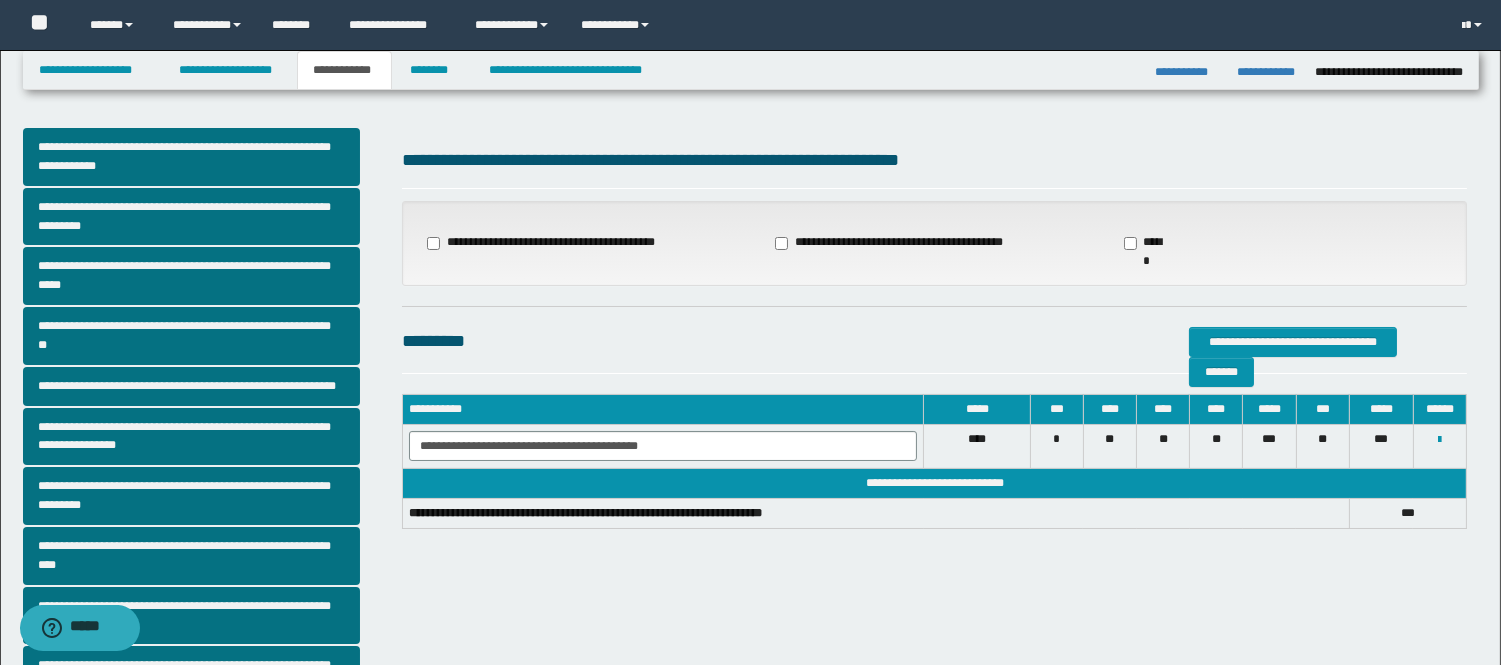 click on "**********" at bounding box center [890, 243] 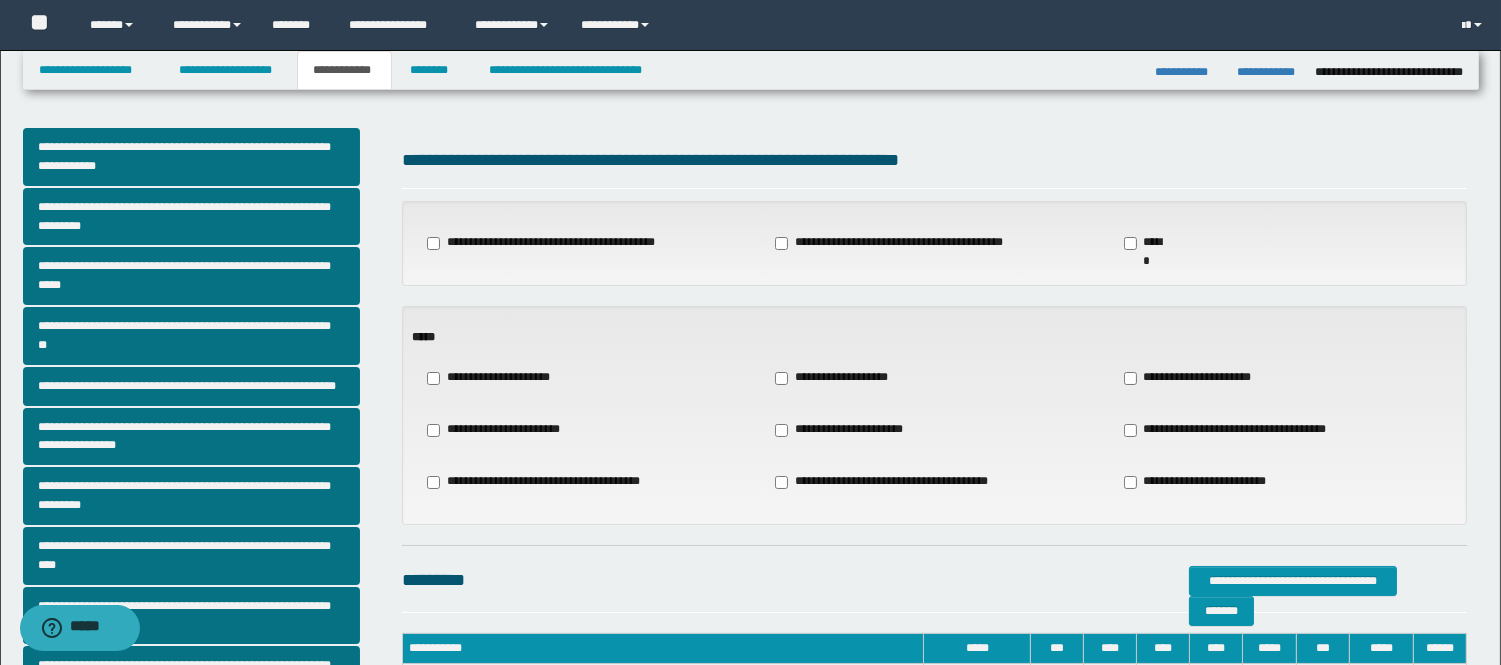 click on "**********" at bounding box center (839, 378) 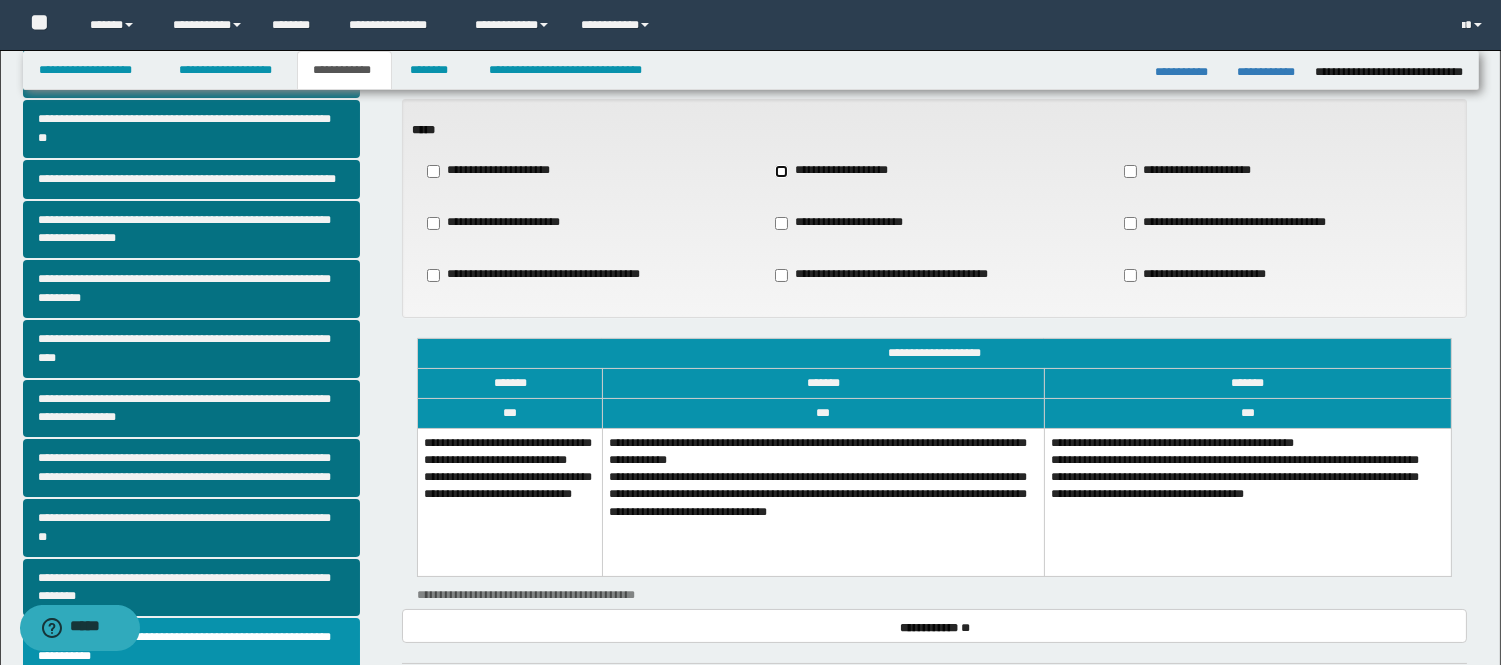 scroll, scrollTop: 222, scrollLeft: 0, axis: vertical 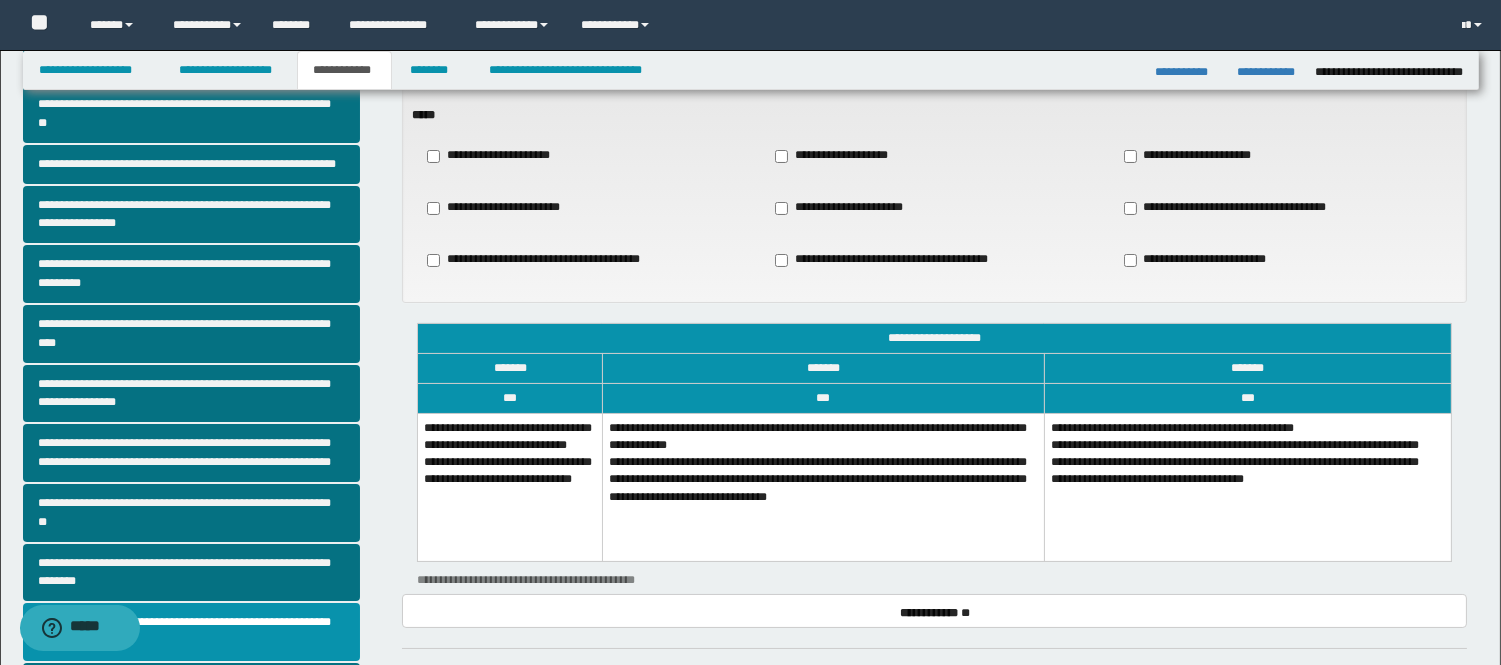 click on "**********" at bounding box center (1247, 488) 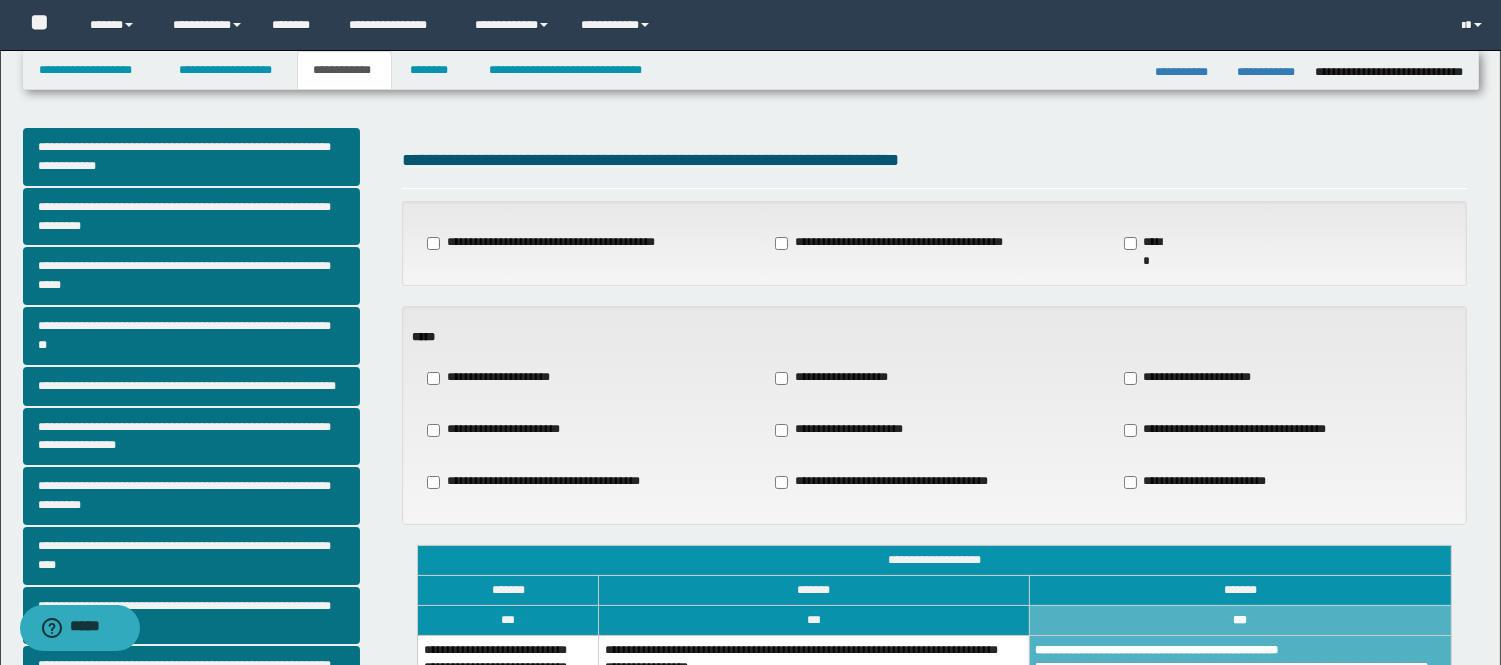 scroll, scrollTop: 111, scrollLeft: 0, axis: vertical 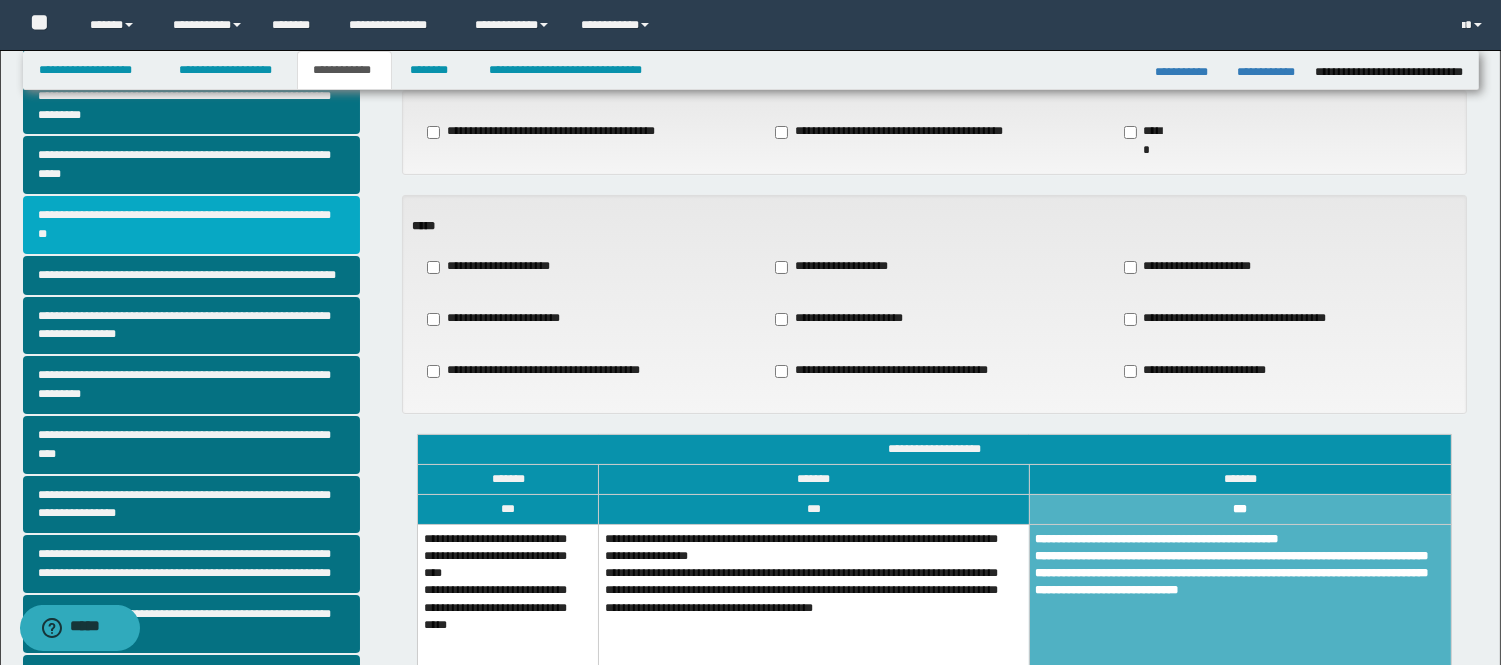 click on "**********" at bounding box center (192, 225) 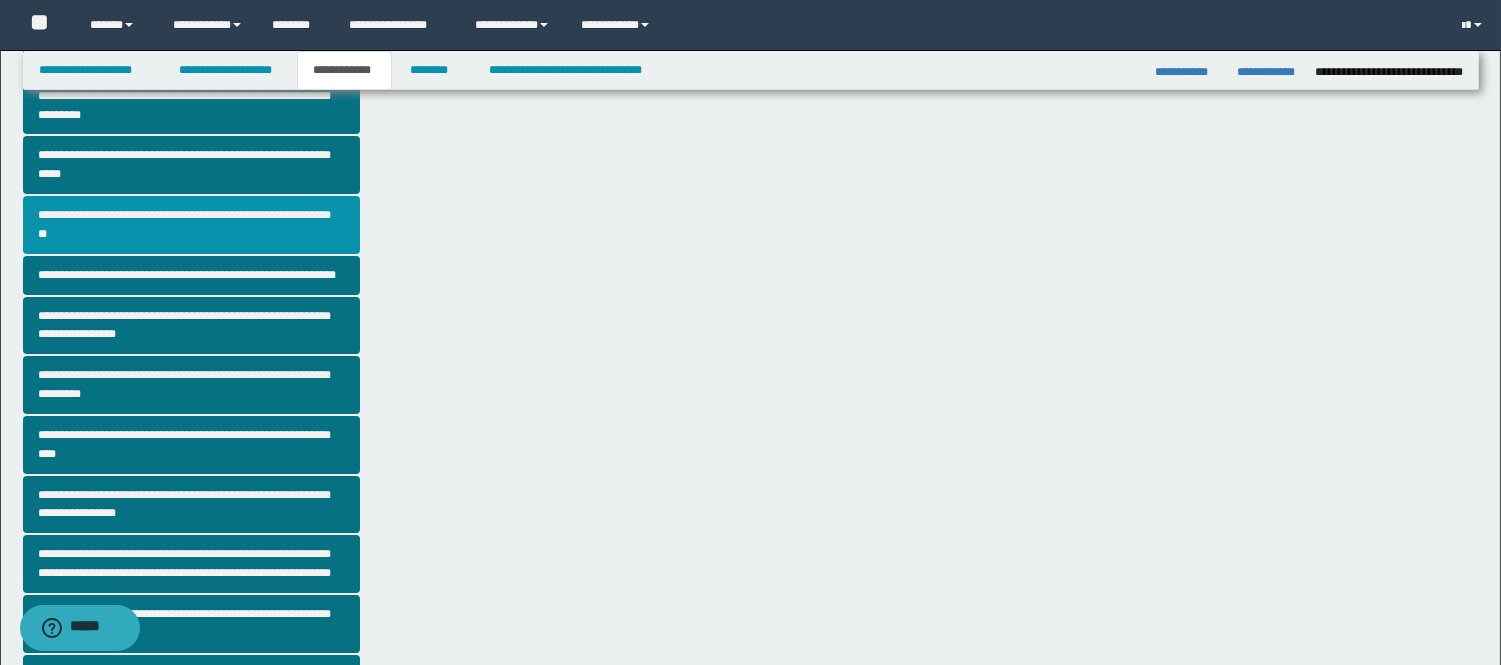 scroll, scrollTop: 0, scrollLeft: 0, axis: both 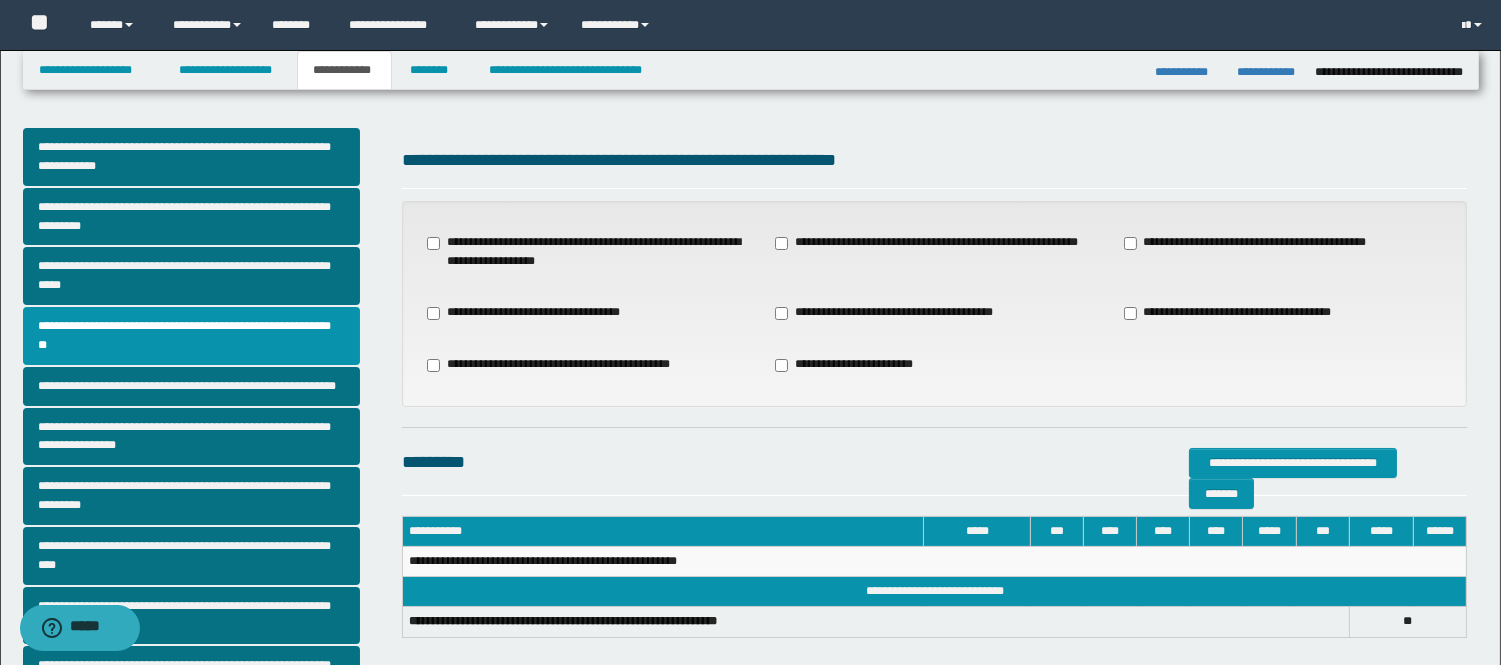 click on "**********" at bounding box center [934, 252] 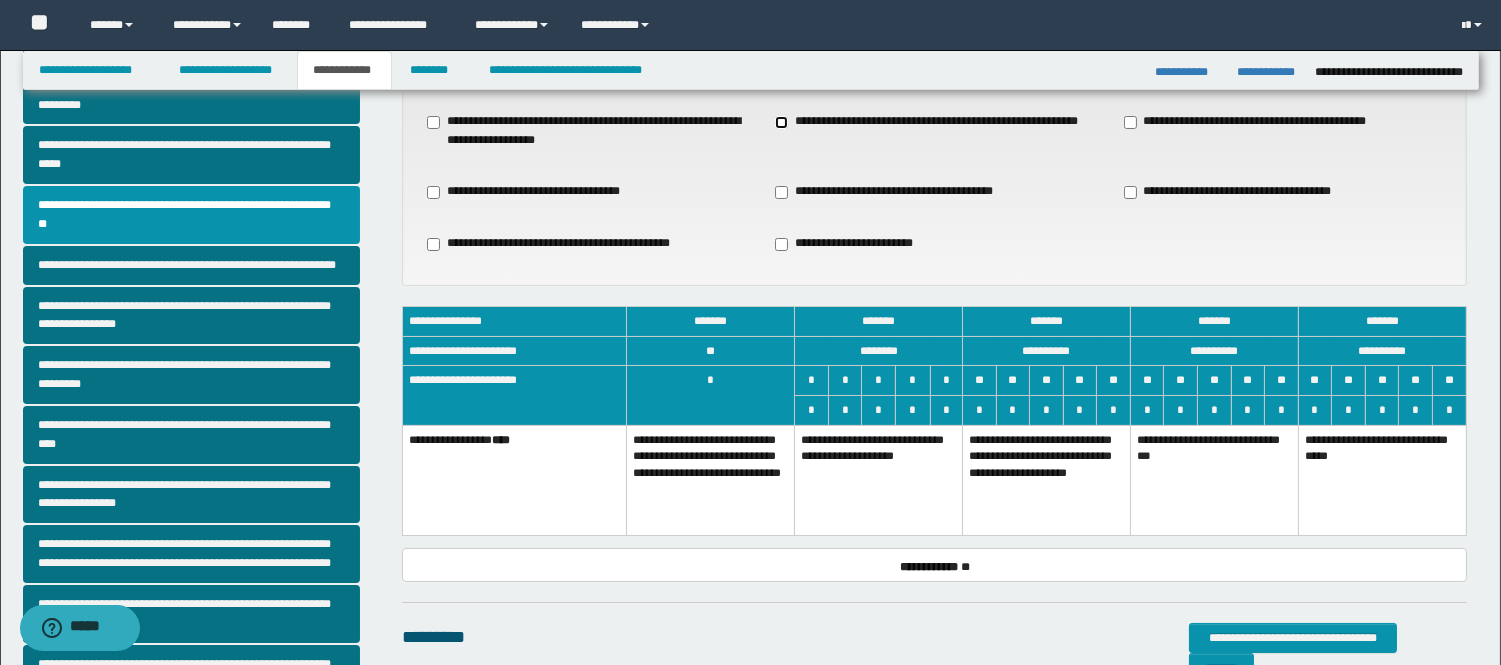 scroll, scrollTop: 333, scrollLeft: 0, axis: vertical 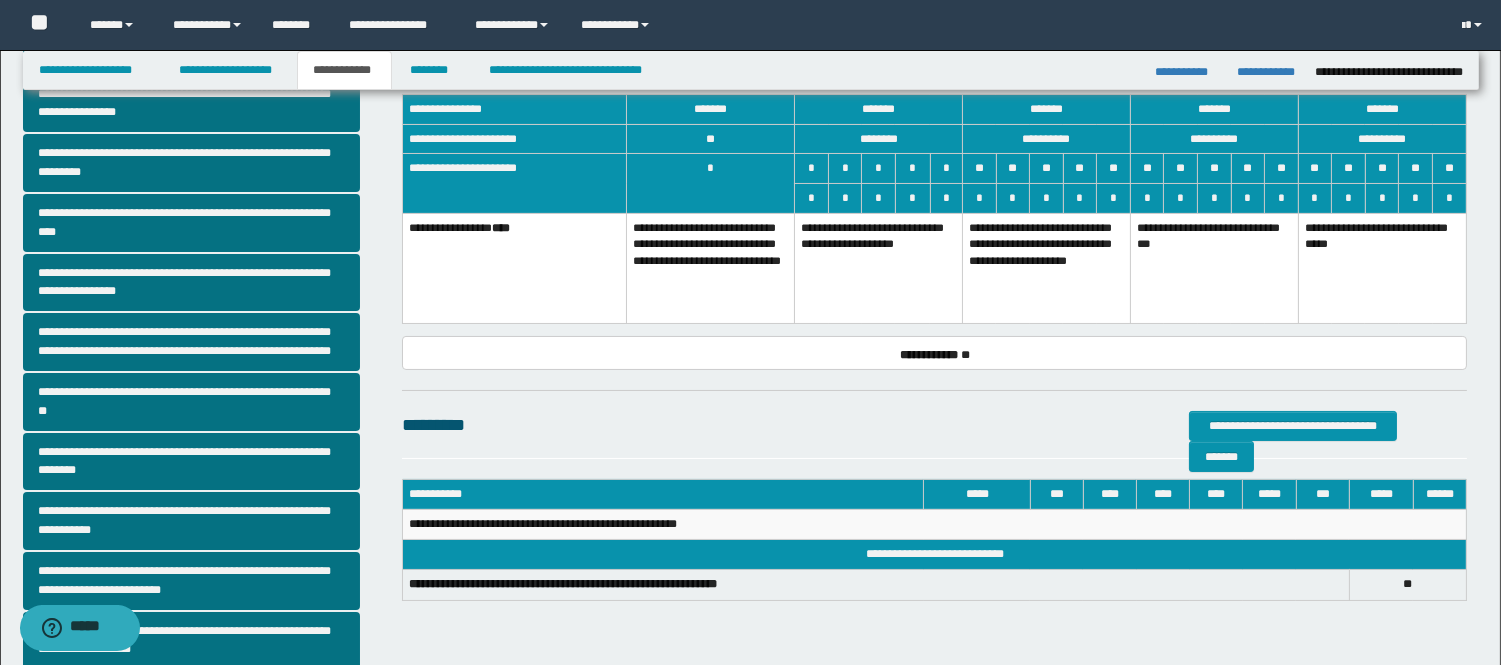 click on "**********" at bounding box center (1047, 268) 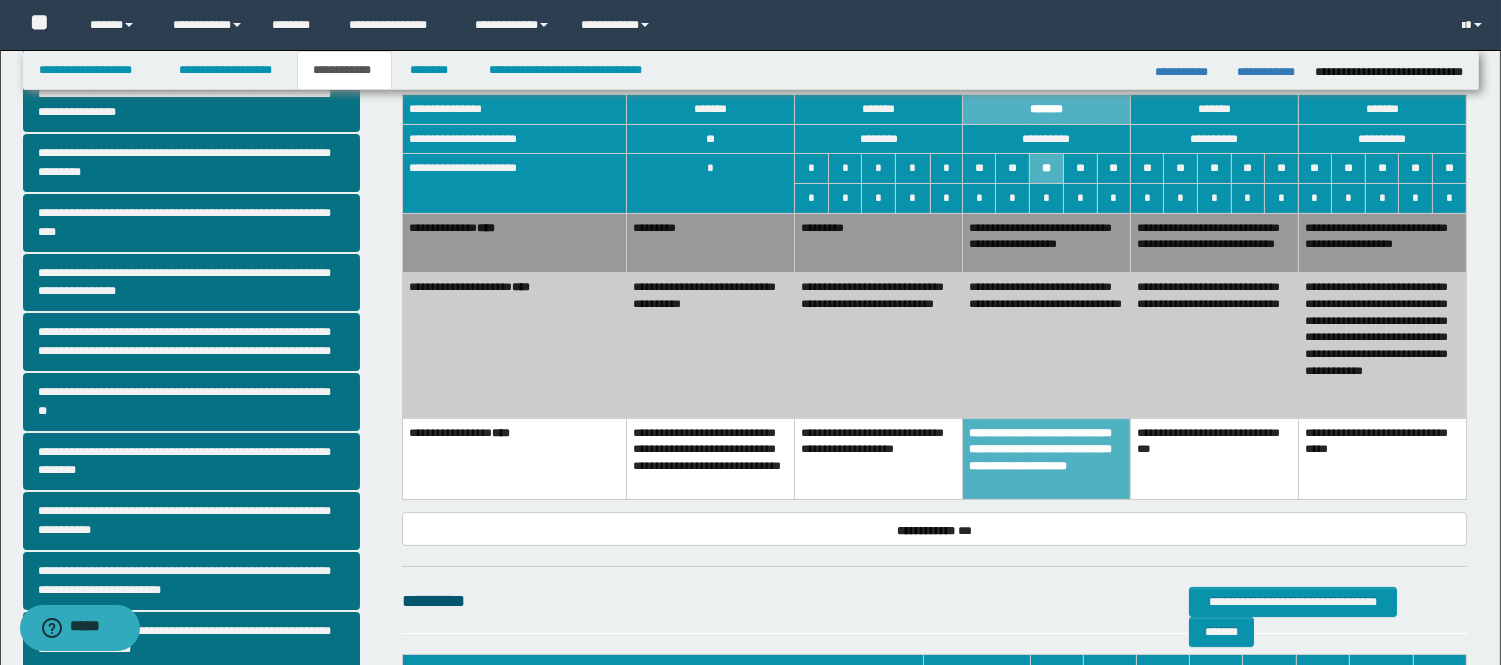 click on "*********" at bounding box center (879, 243) 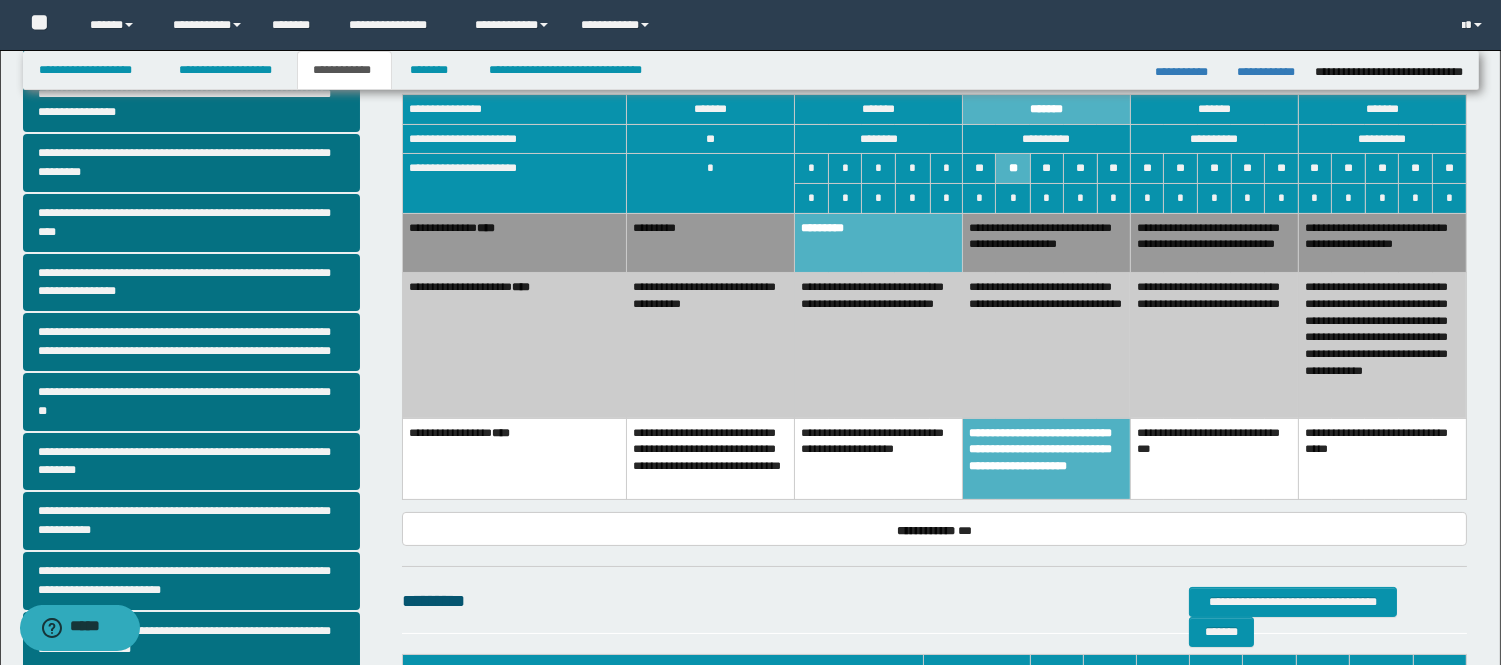 drag, startPoint x: 841, startPoint y: 282, endPoint x: 818, endPoint y: 278, distance: 23.345236 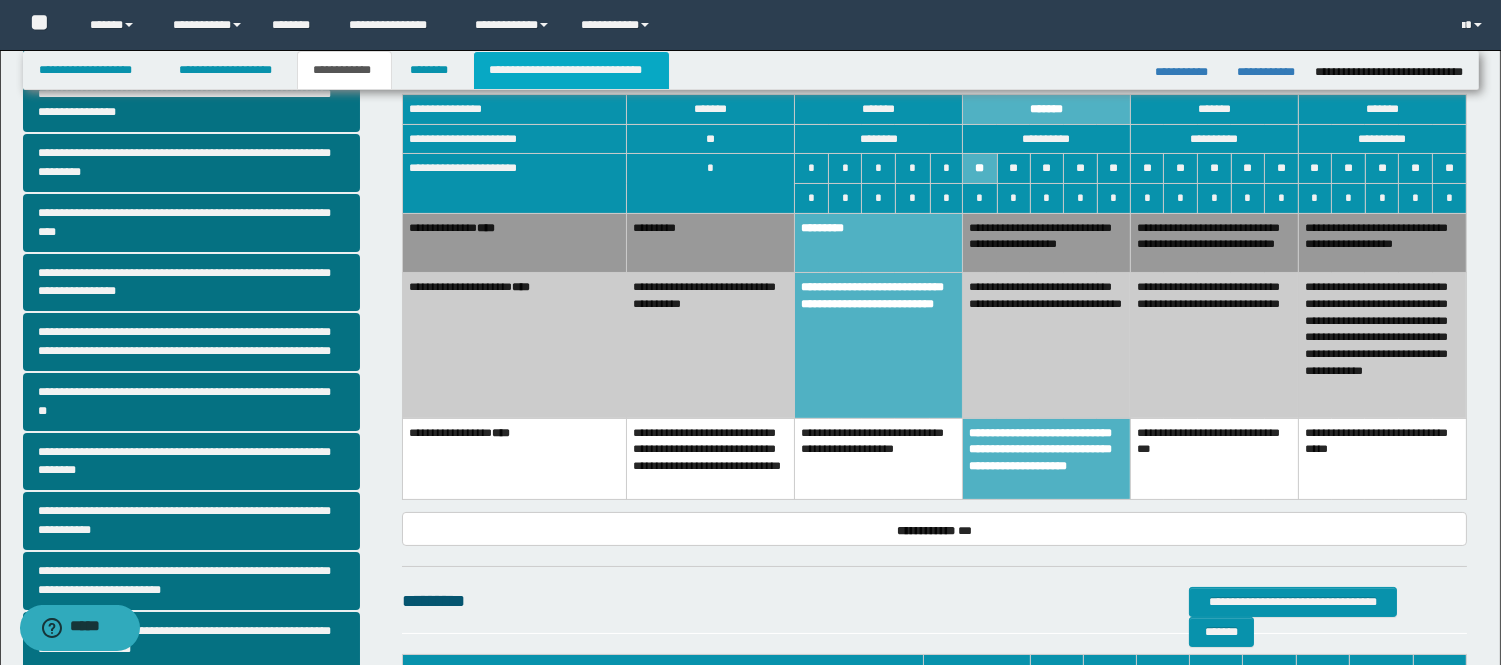 click on "**********" at bounding box center [571, 70] 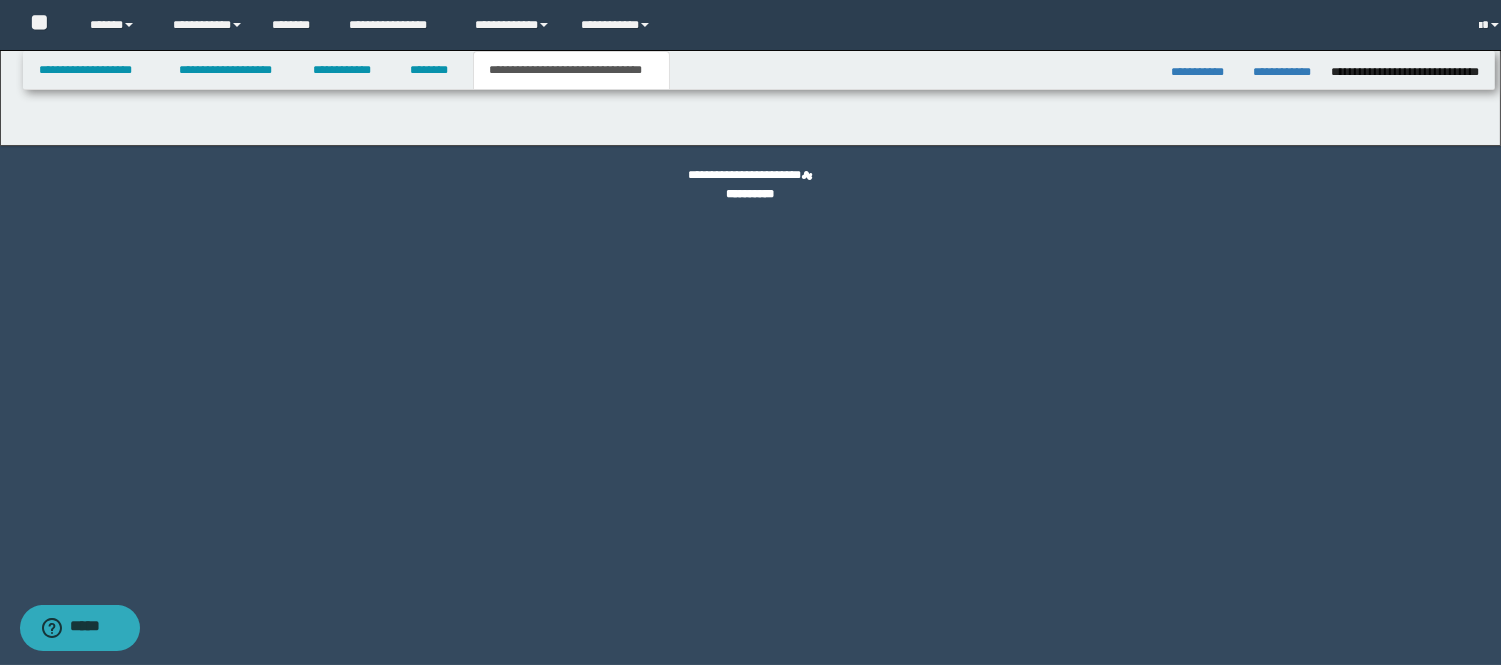 scroll, scrollTop: 0, scrollLeft: 0, axis: both 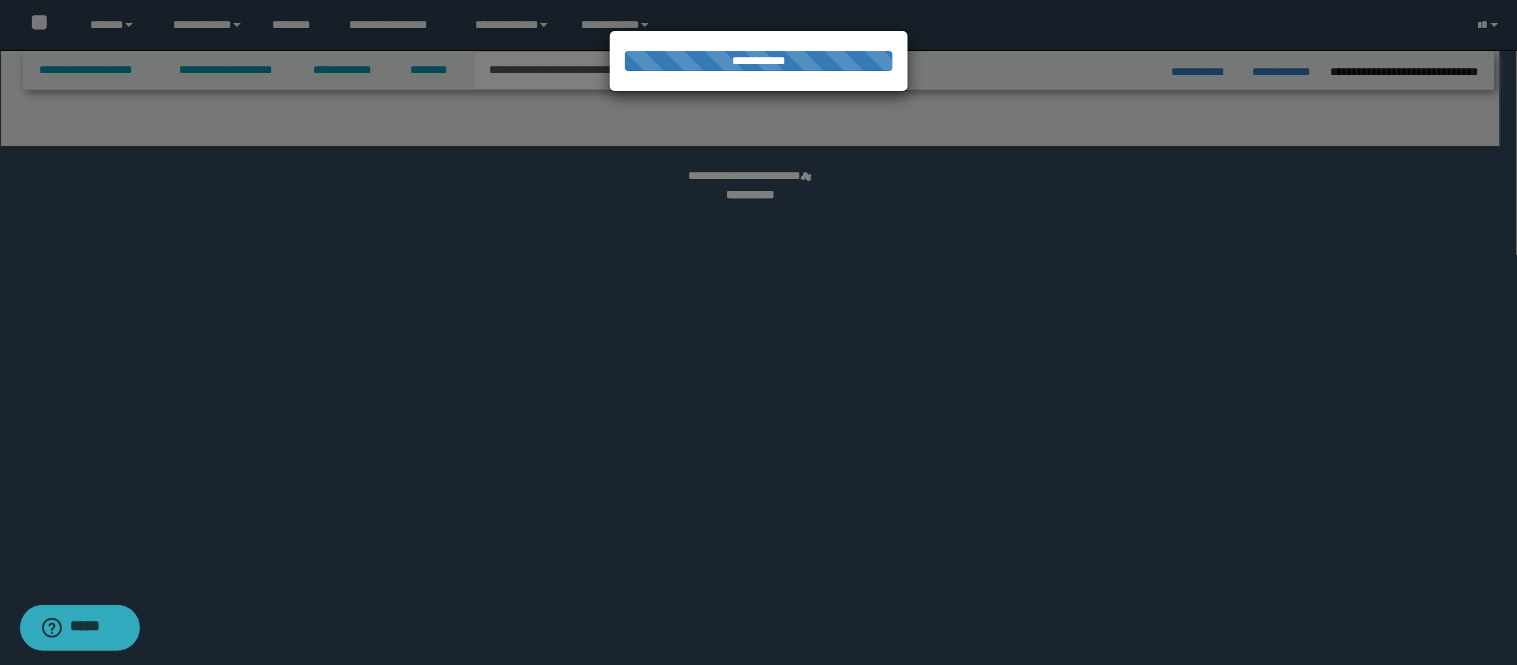 select on "*" 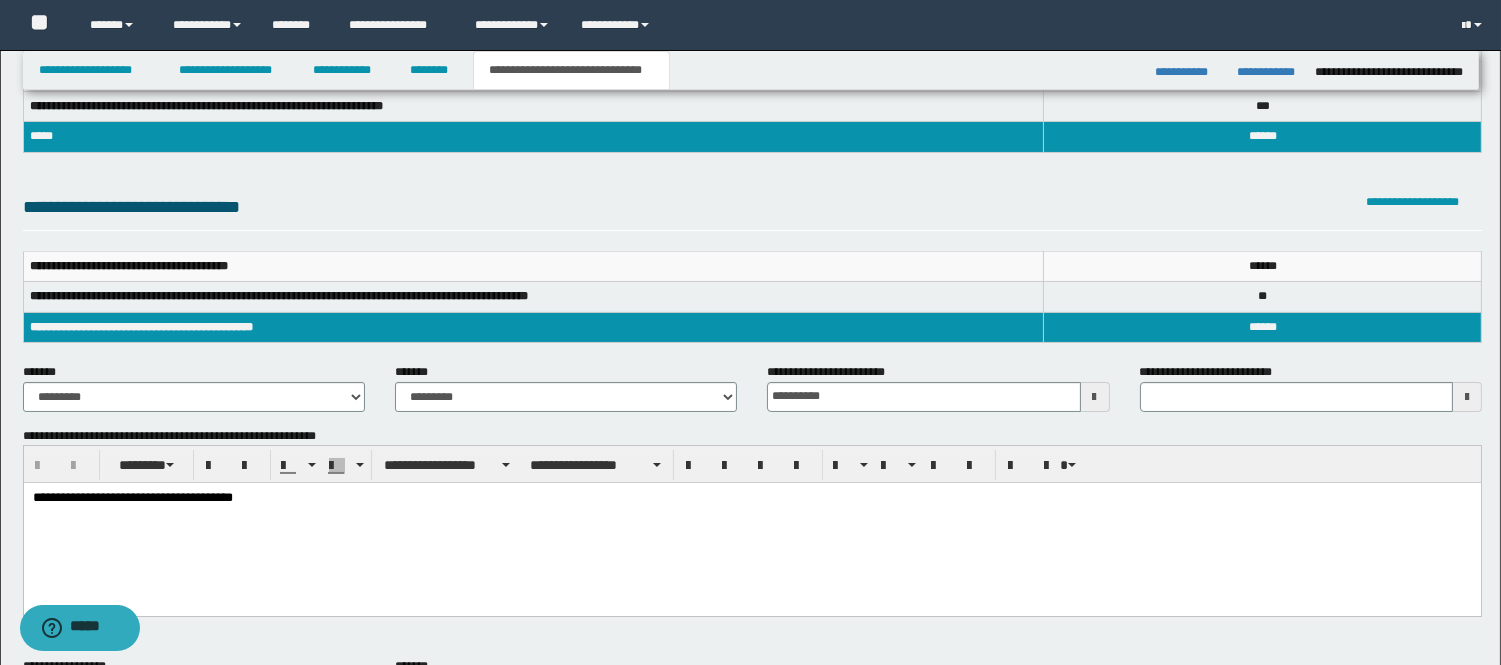 scroll, scrollTop: 222, scrollLeft: 0, axis: vertical 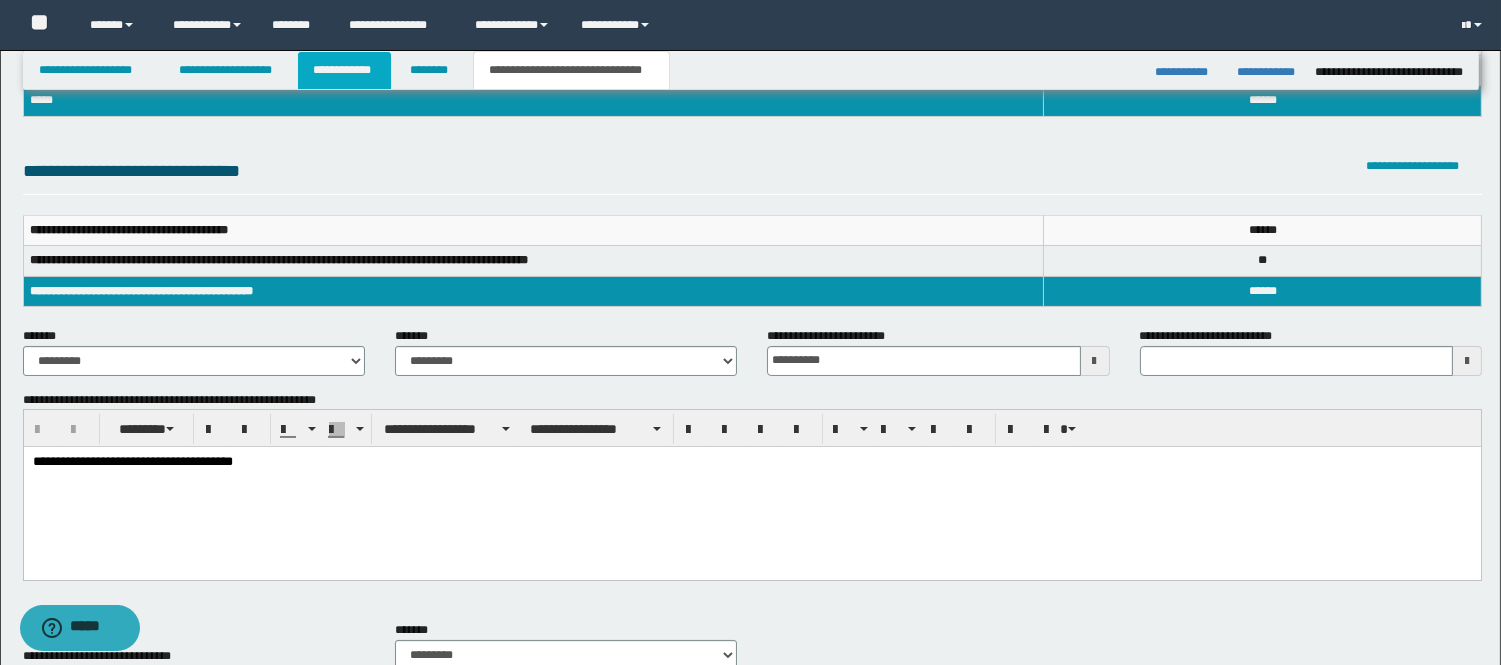 click on "**********" at bounding box center [344, 70] 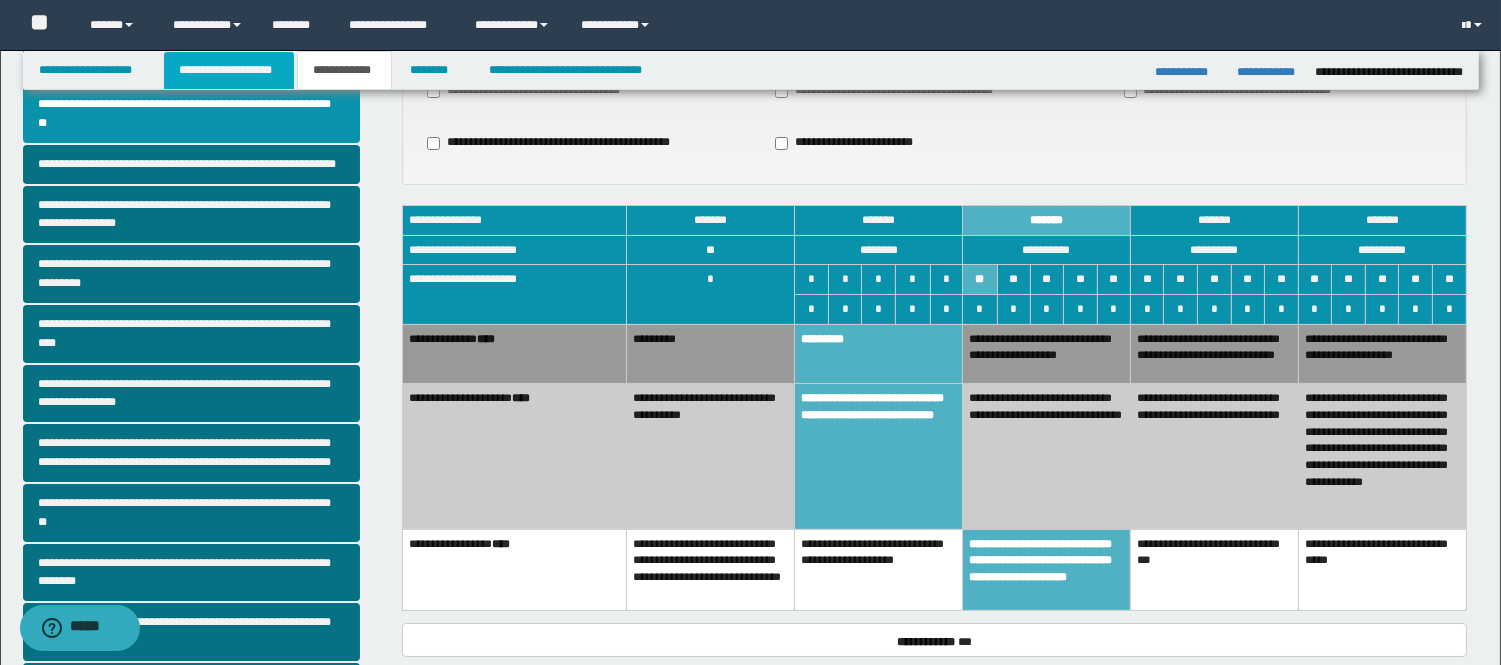 click on "**********" at bounding box center [229, 70] 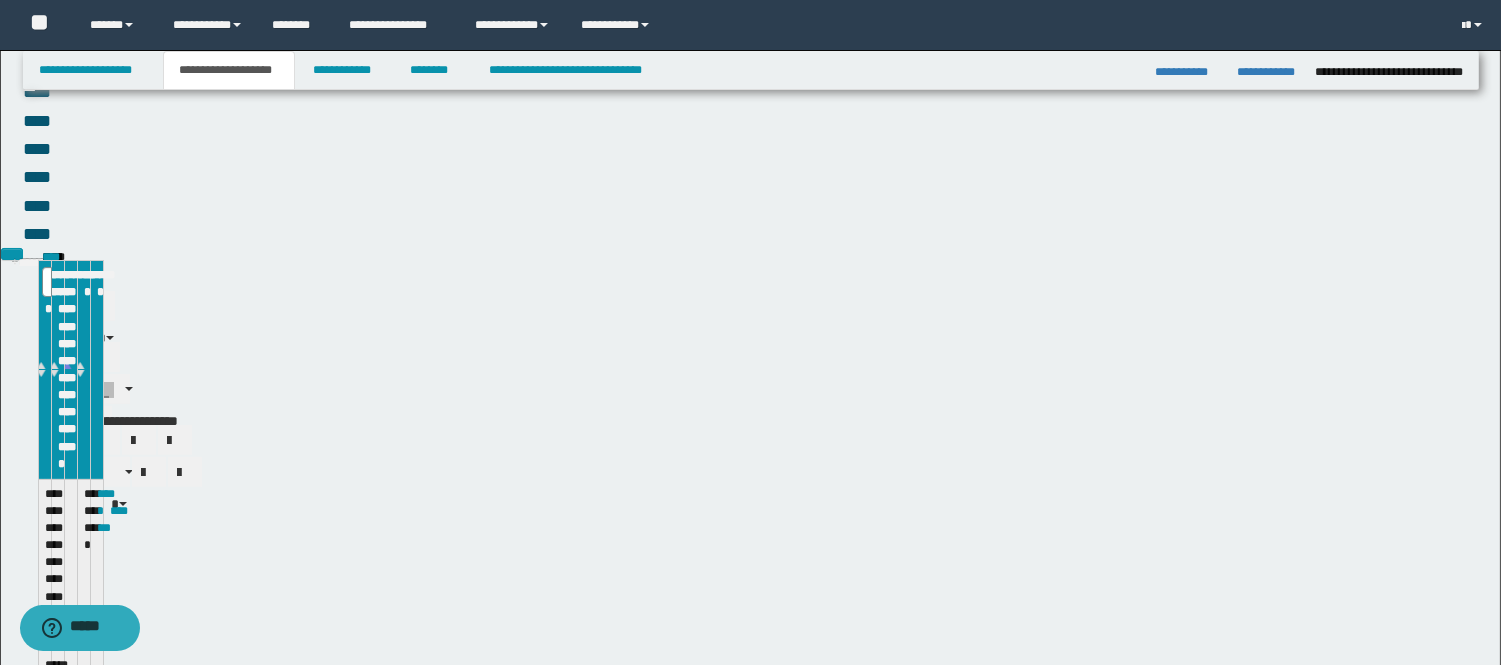 scroll, scrollTop: 253, scrollLeft: 0, axis: vertical 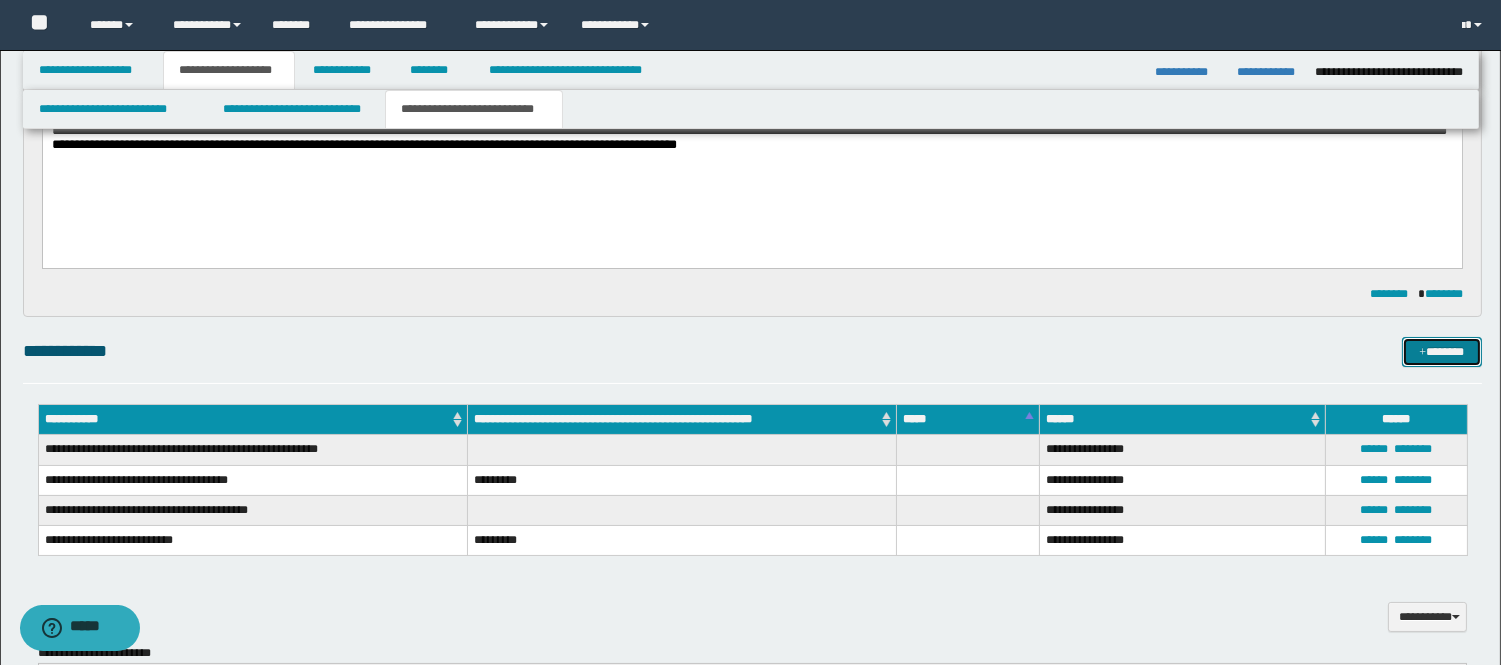 click at bounding box center (1422, 353) 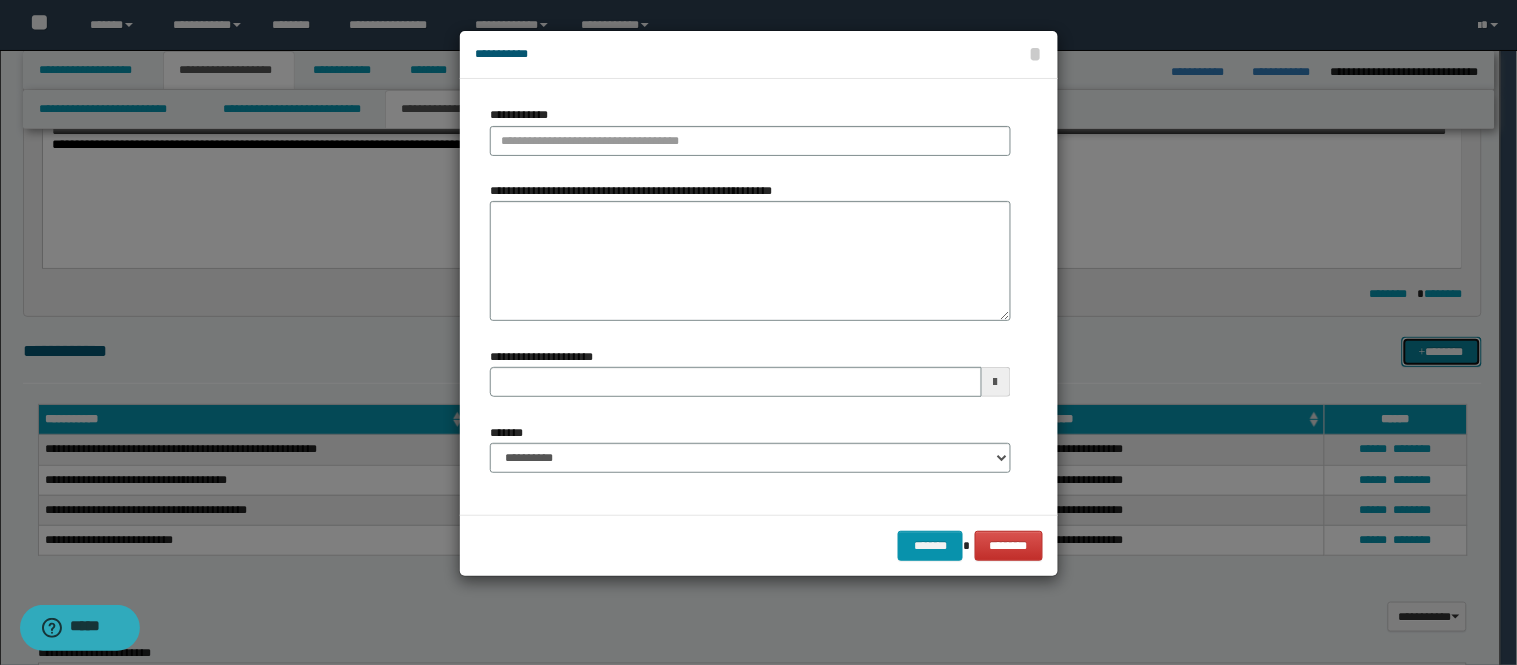 type 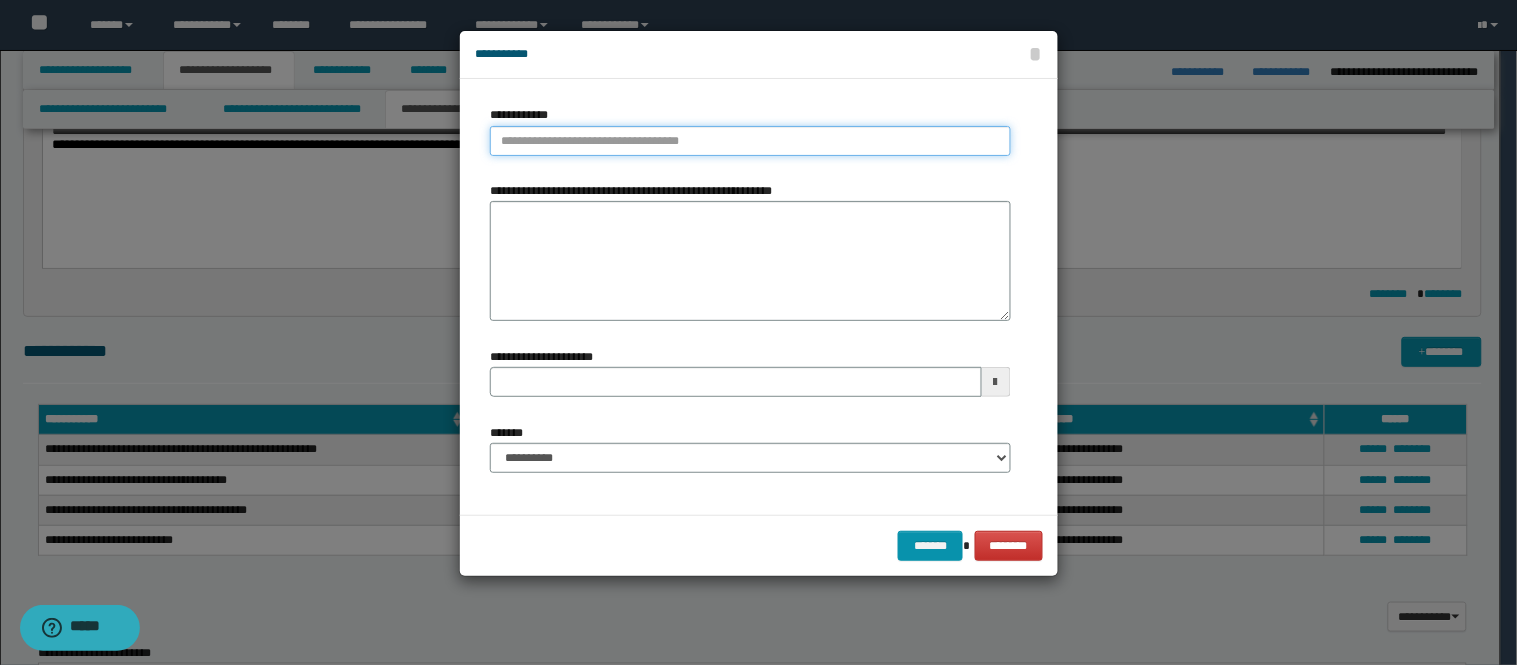 type on "**********" 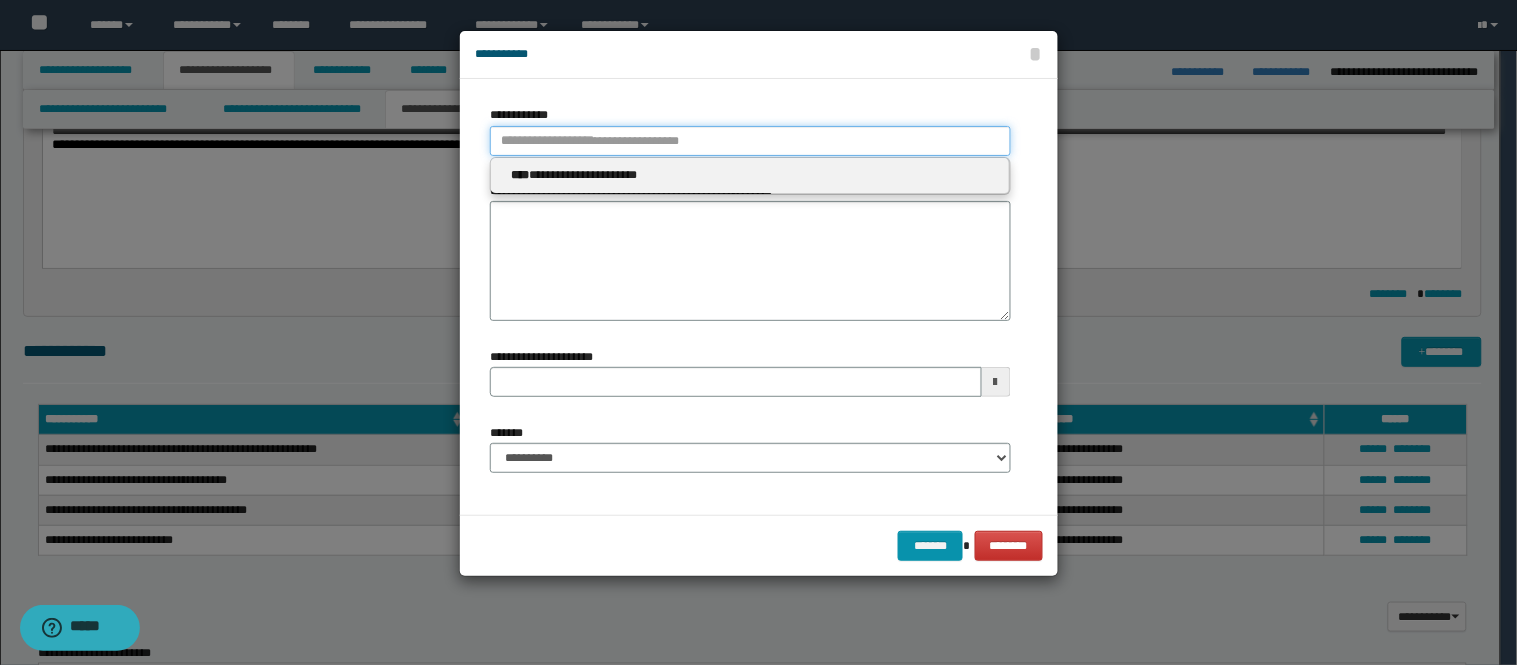 click on "**********" at bounding box center (750, 141) 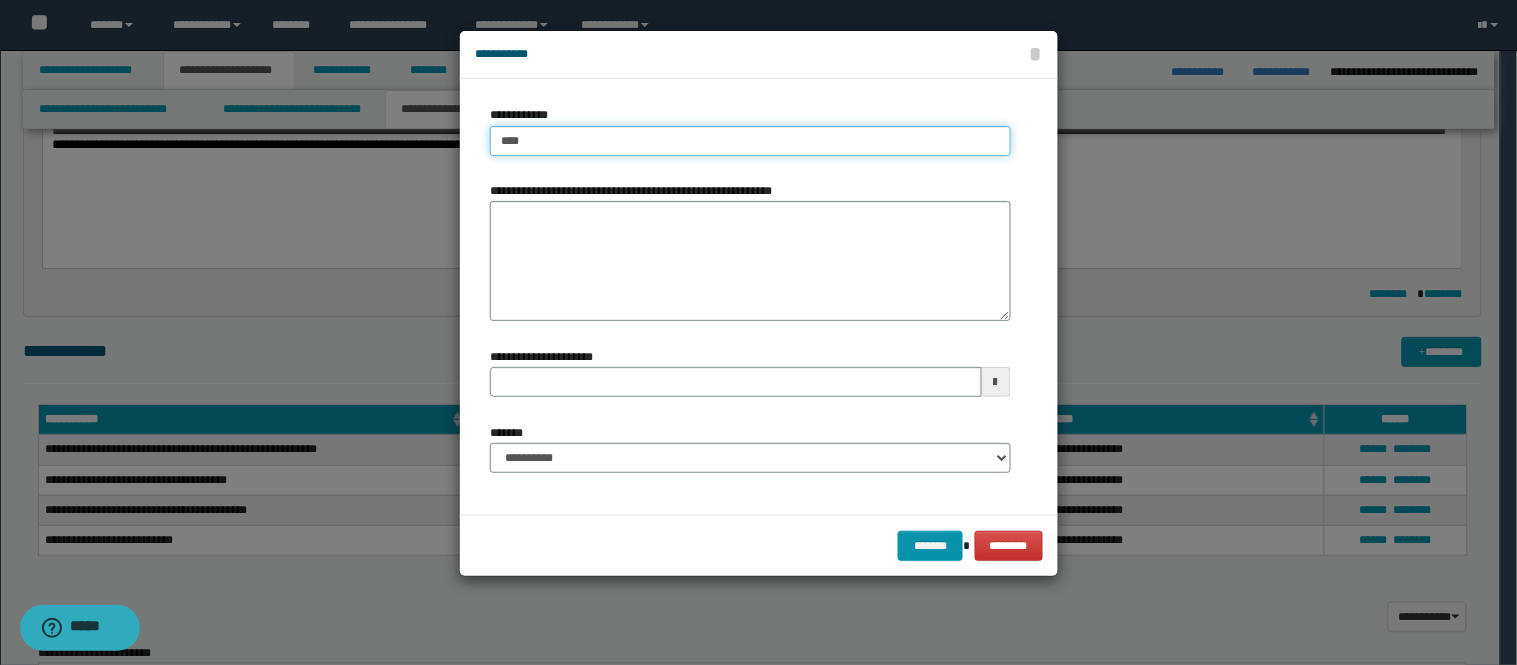 type on "*****" 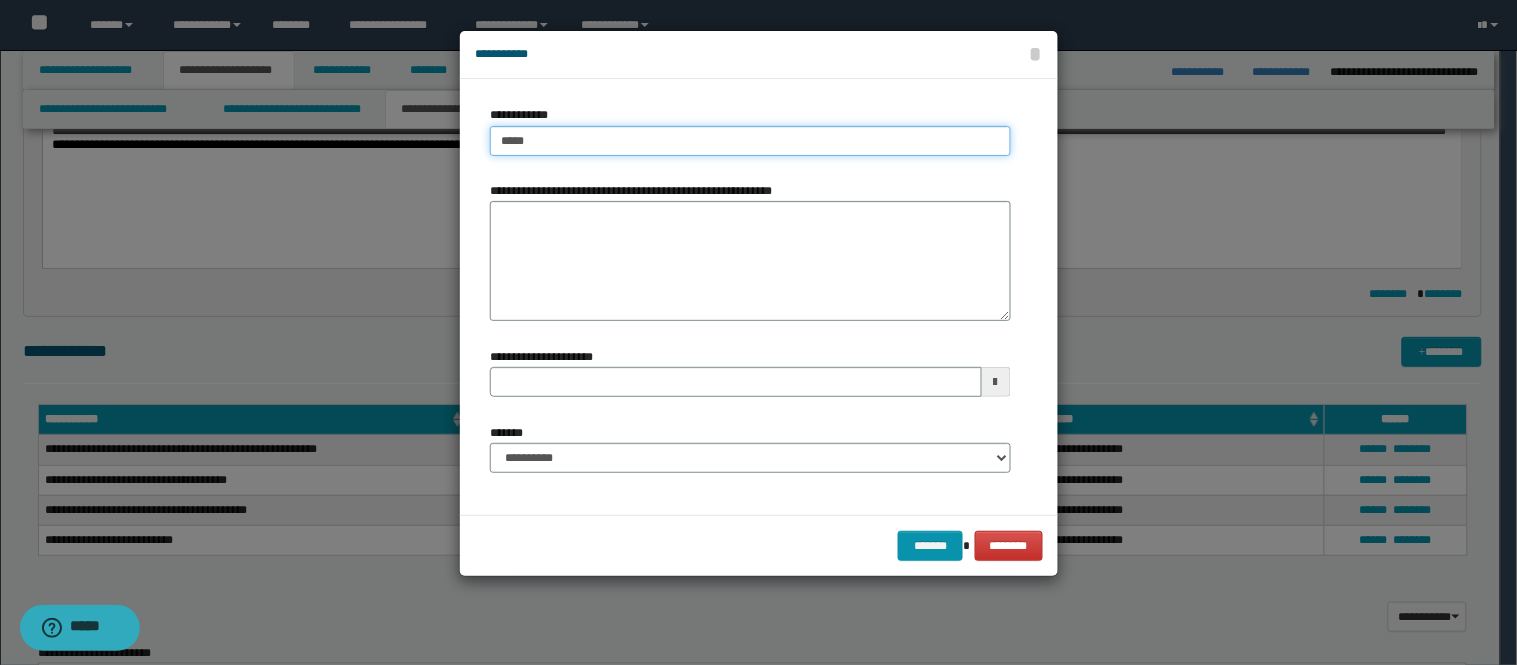 type on "*****" 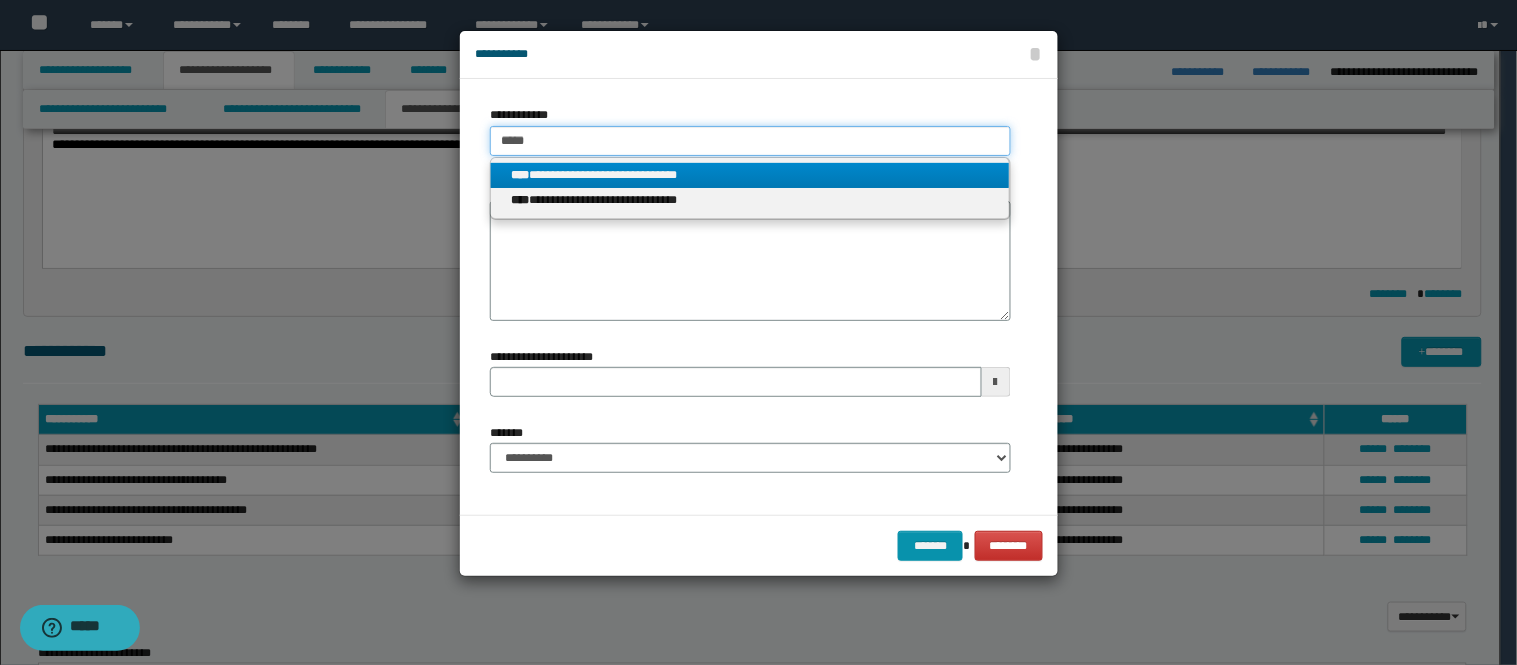 type on "*****" 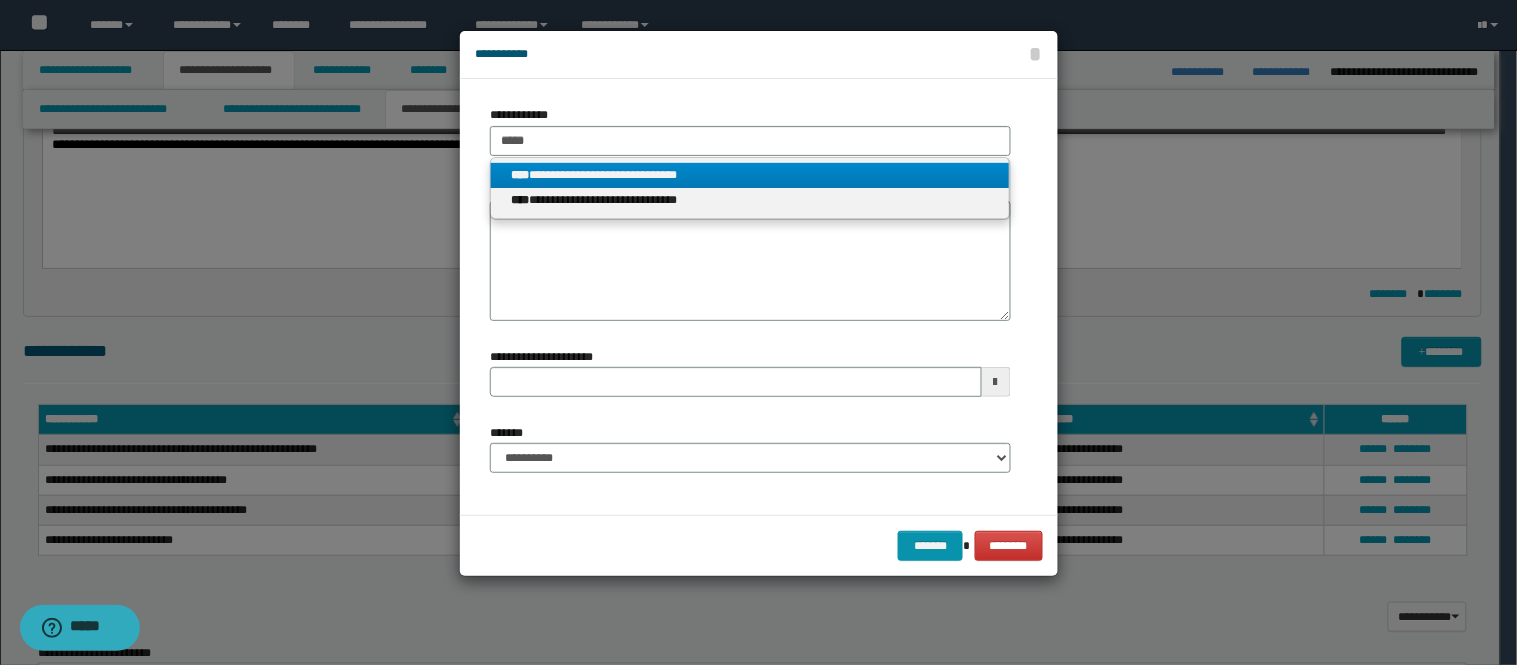 click on "**********" at bounding box center (750, 175) 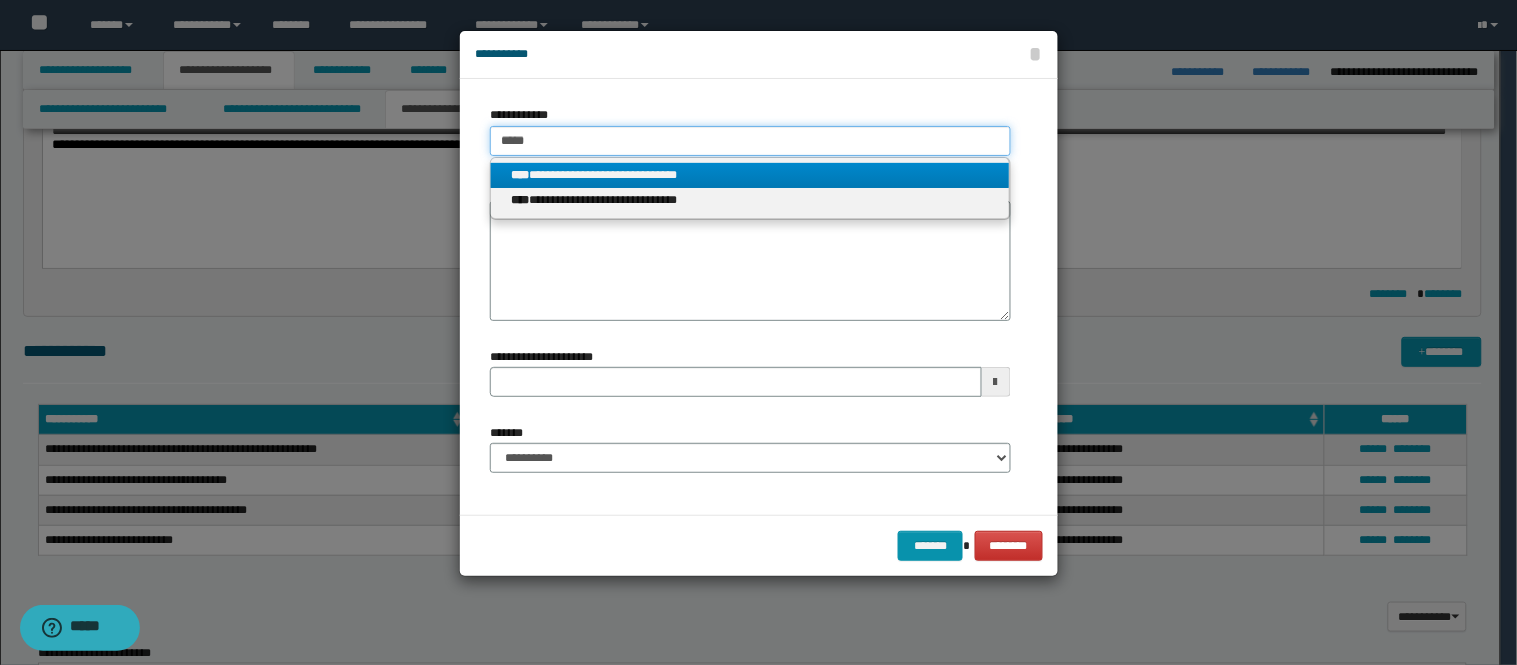 type 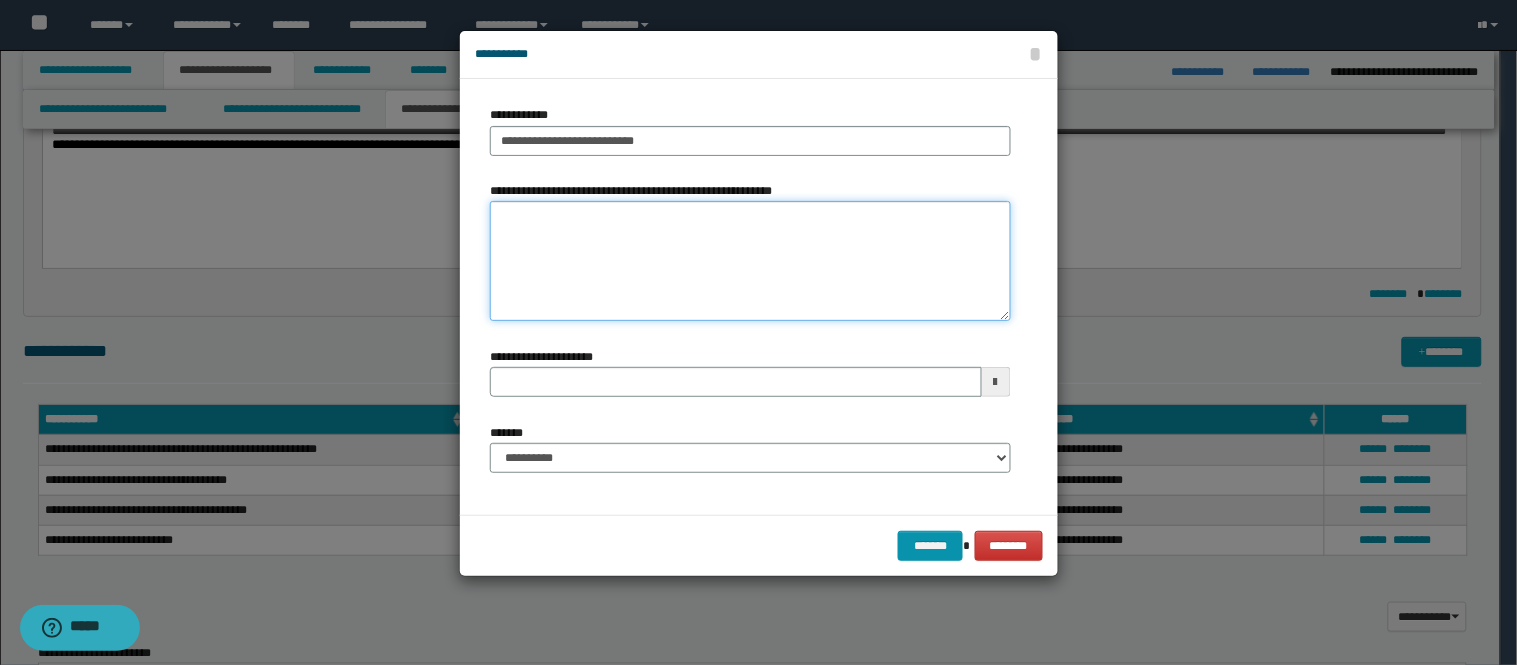 click on "**********" at bounding box center (750, 261) 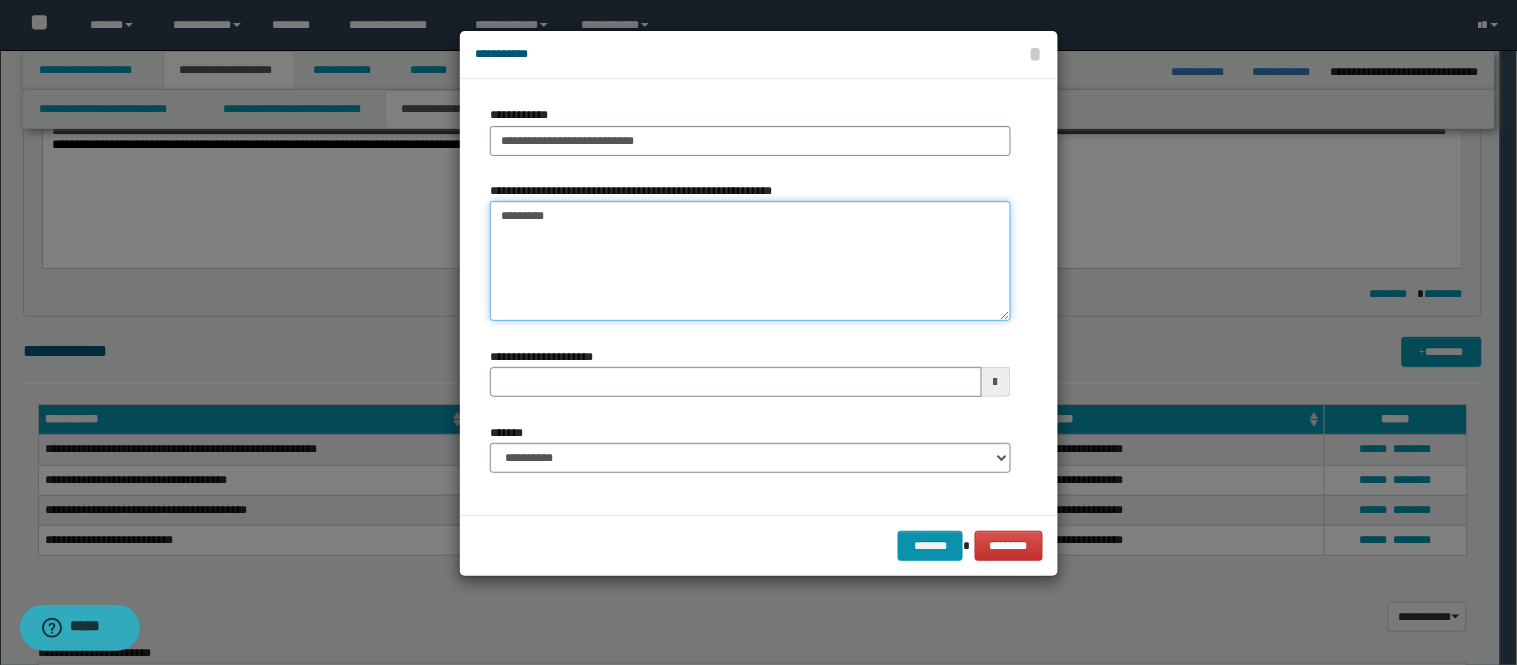 type on "*********" 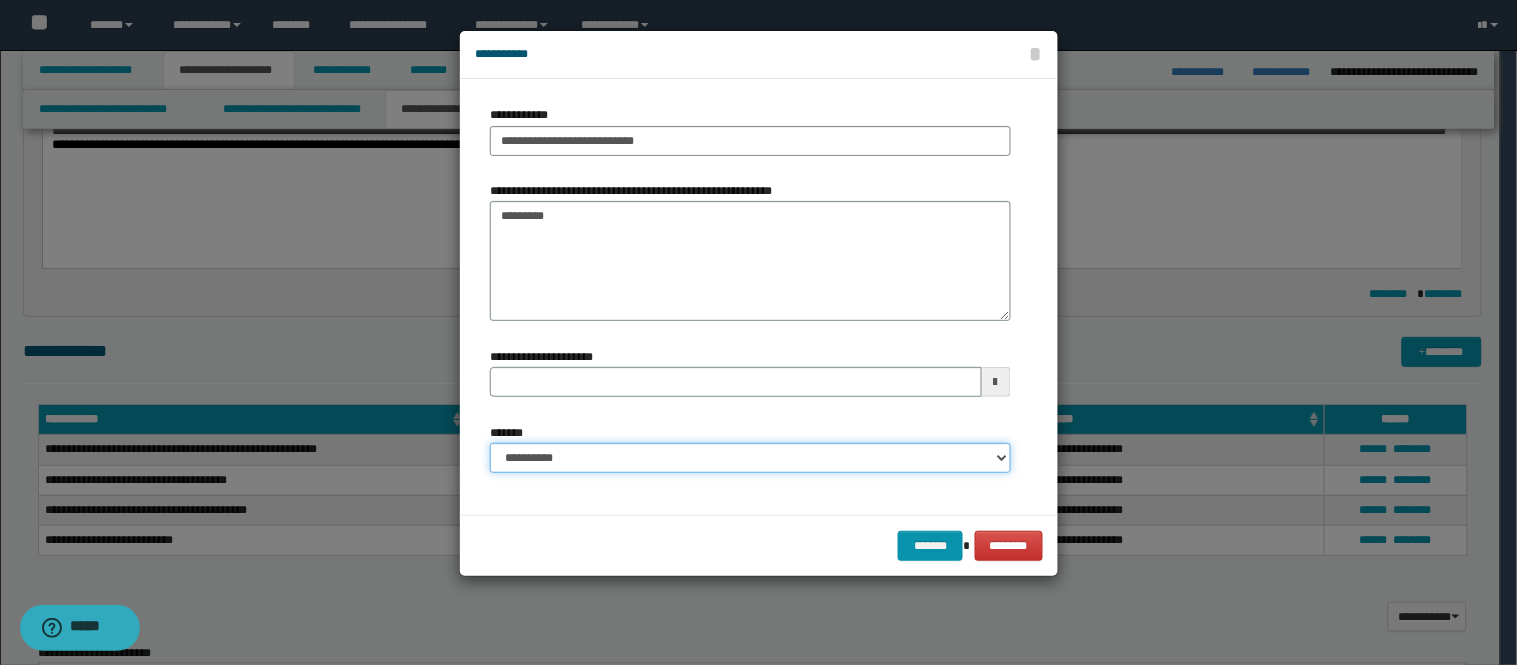 drag, startPoint x: 733, startPoint y: 462, endPoint x: 715, endPoint y: 458, distance: 18.439089 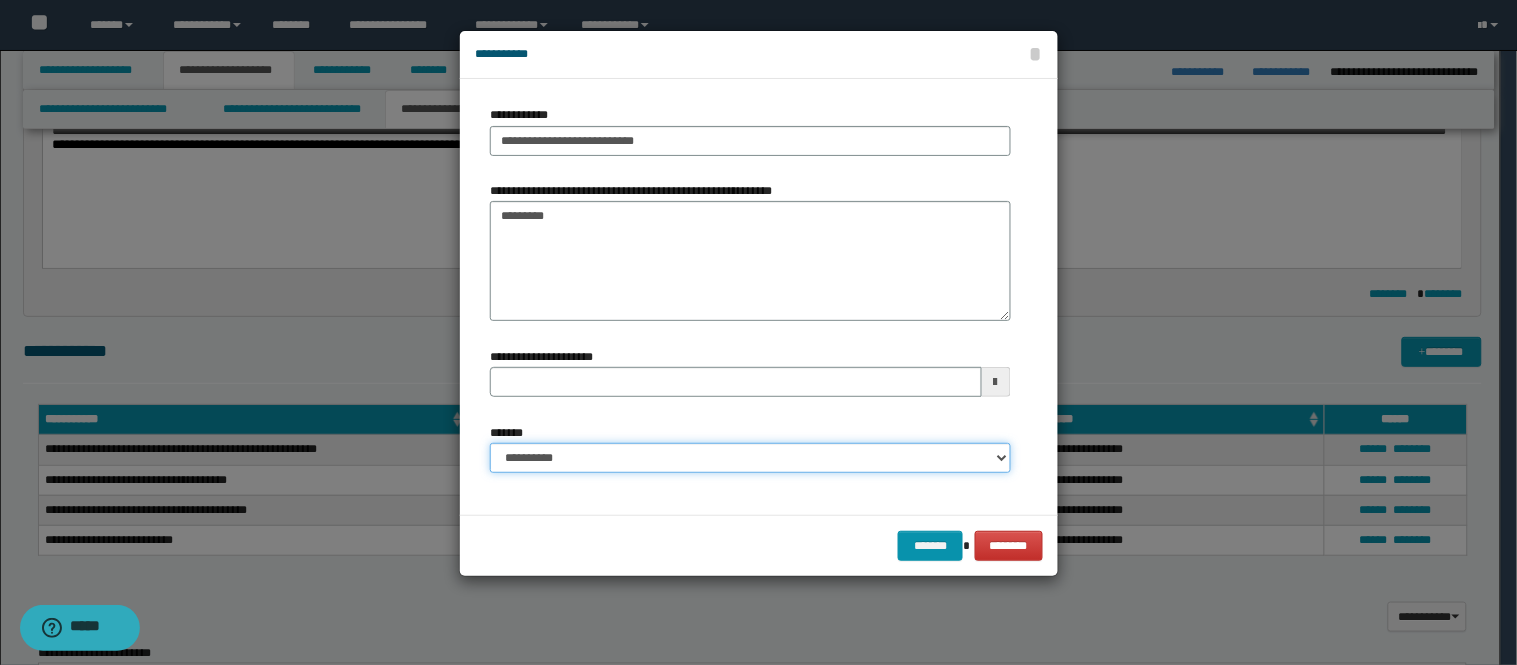 select on "*" 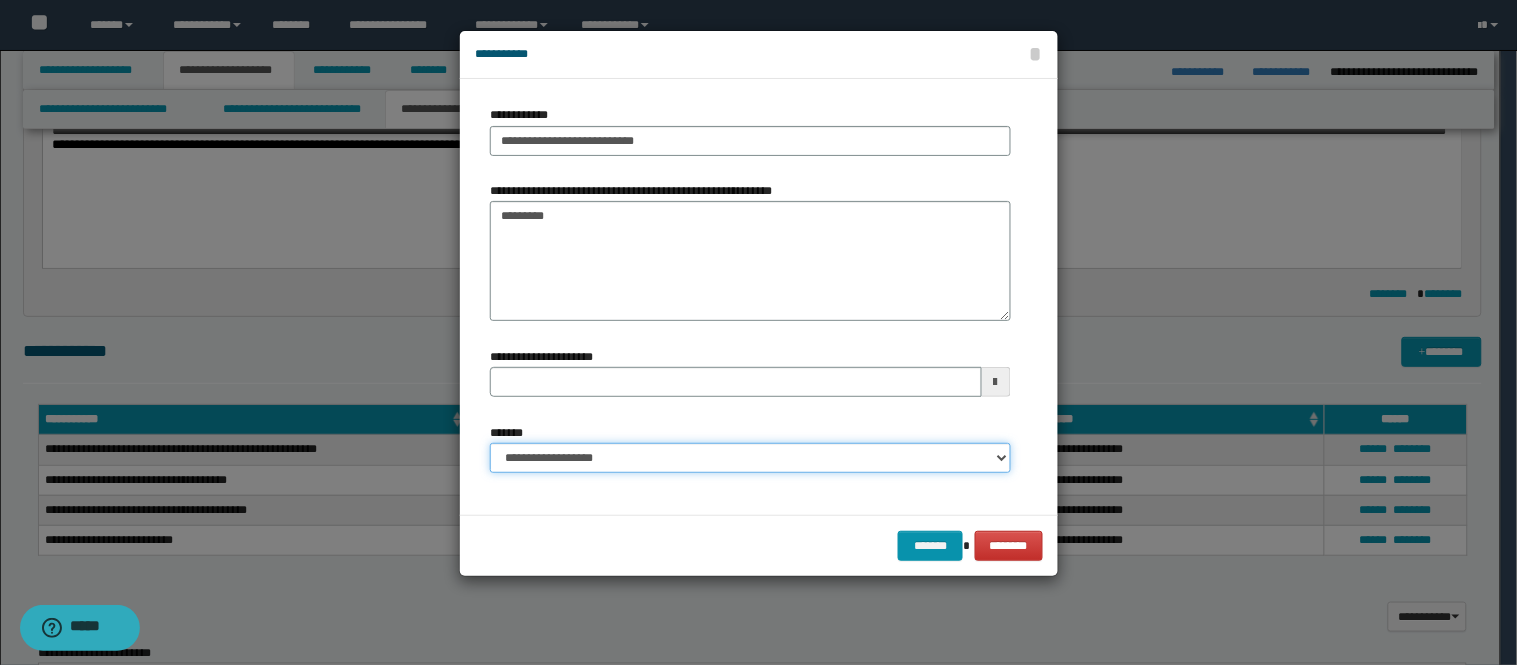 type 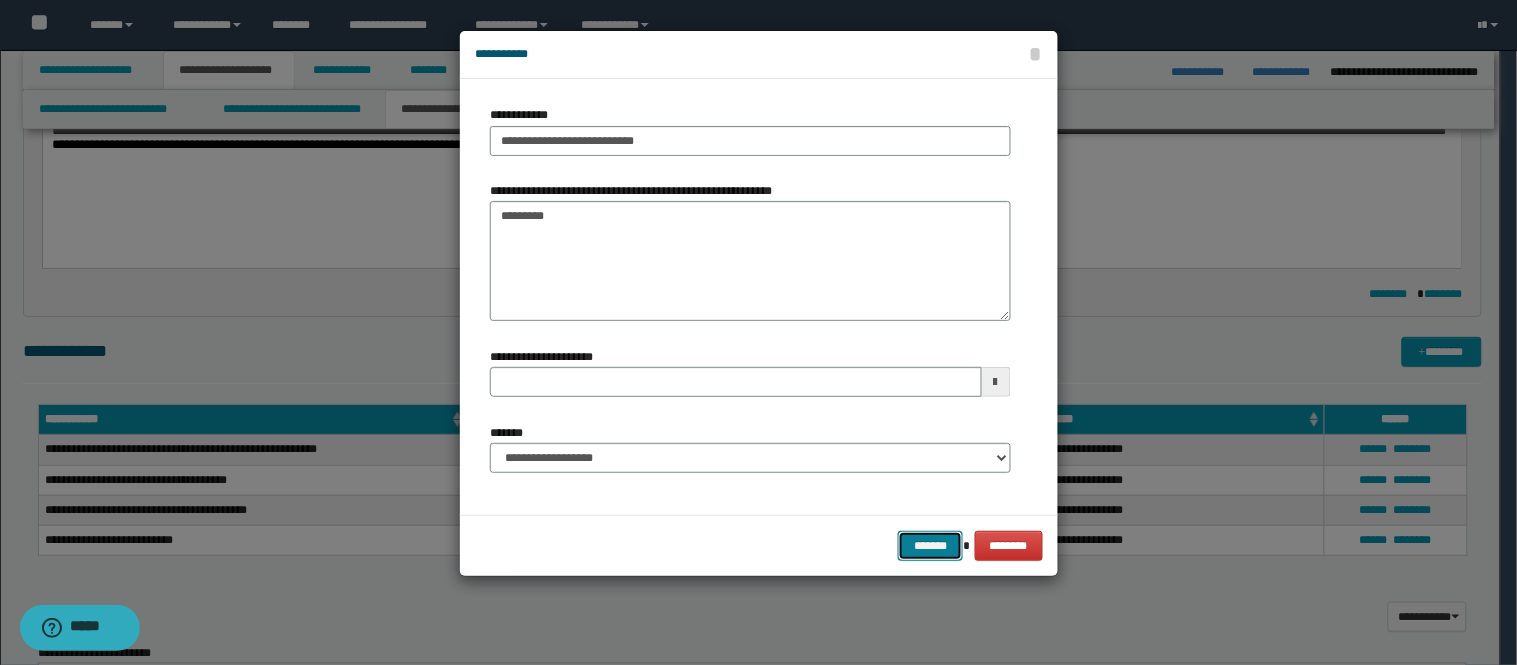 click on "*******" at bounding box center (930, 546) 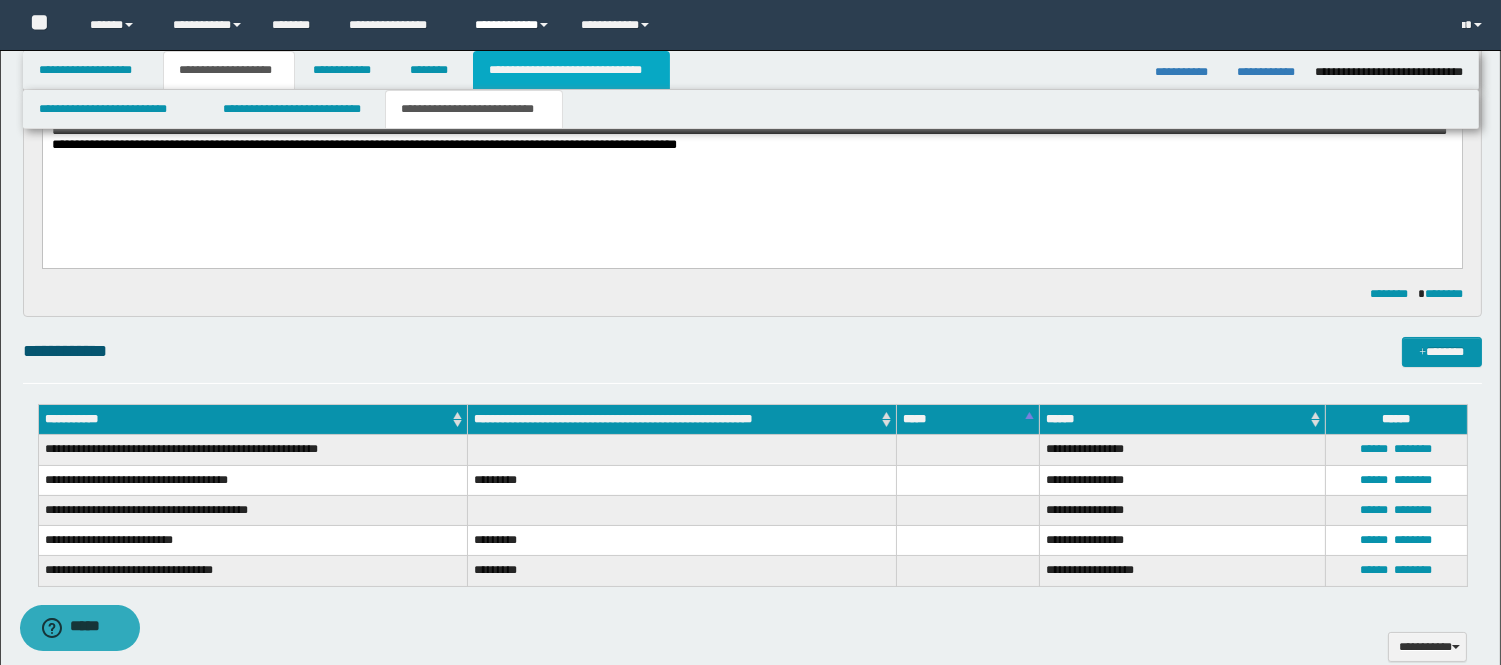 drag, startPoint x: 502, startPoint y: 60, endPoint x: 503, endPoint y: 45, distance: 15.033297 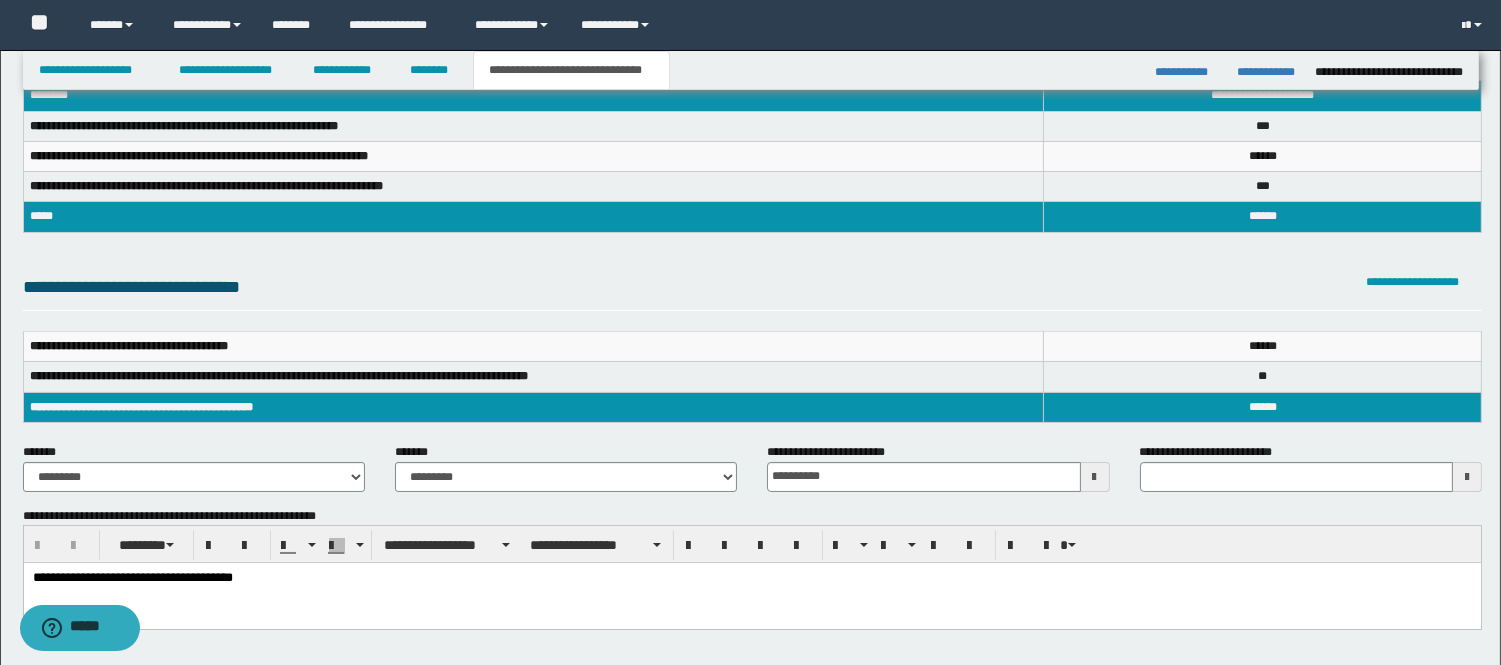 scroll, scrollTop: 0, scrollLeft: 0, axis: both 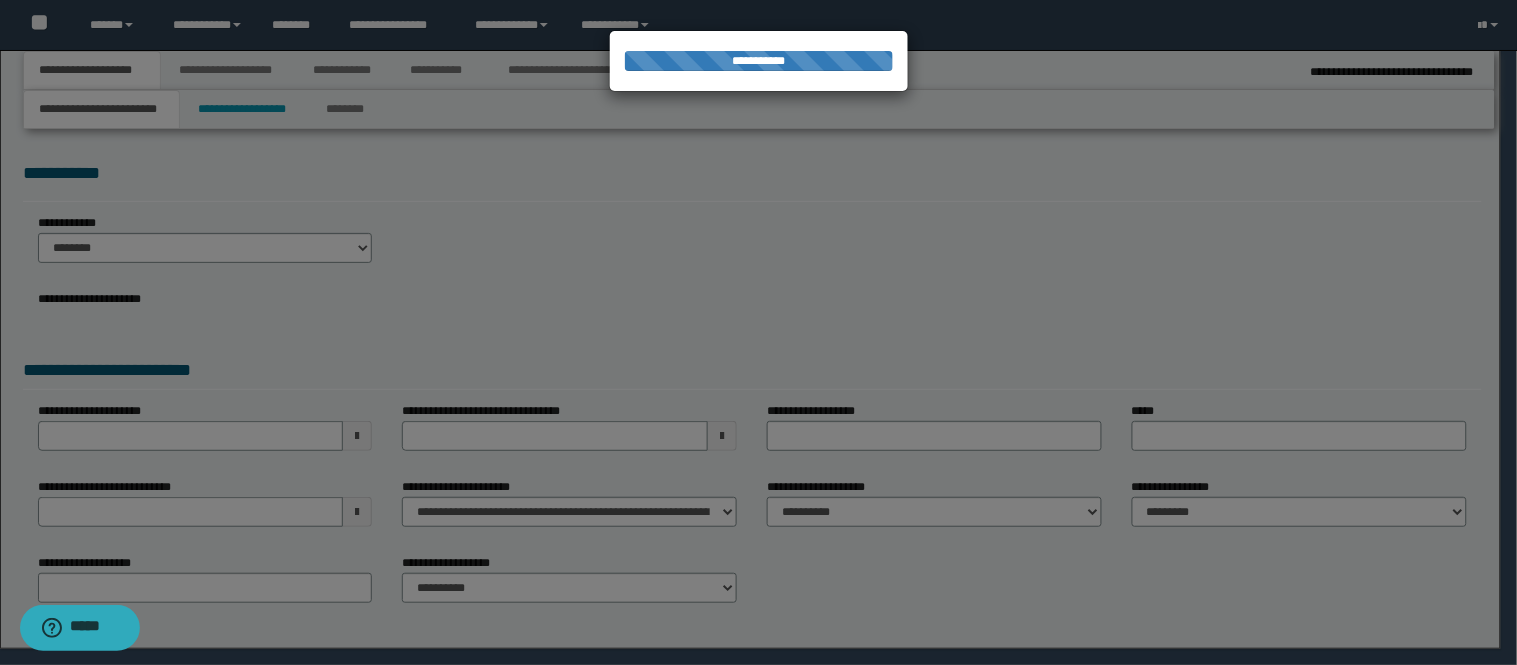 select on "*" 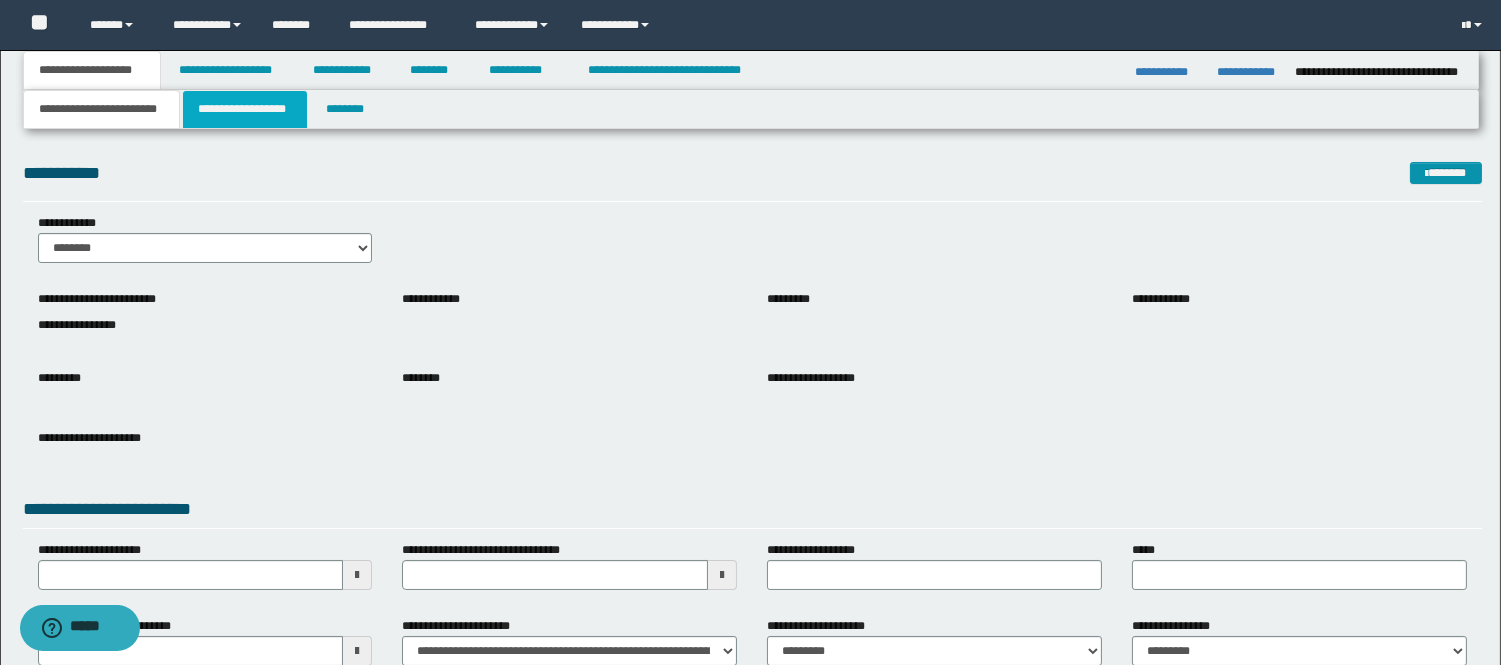 click on "**********" at bounding box center [245, 109] 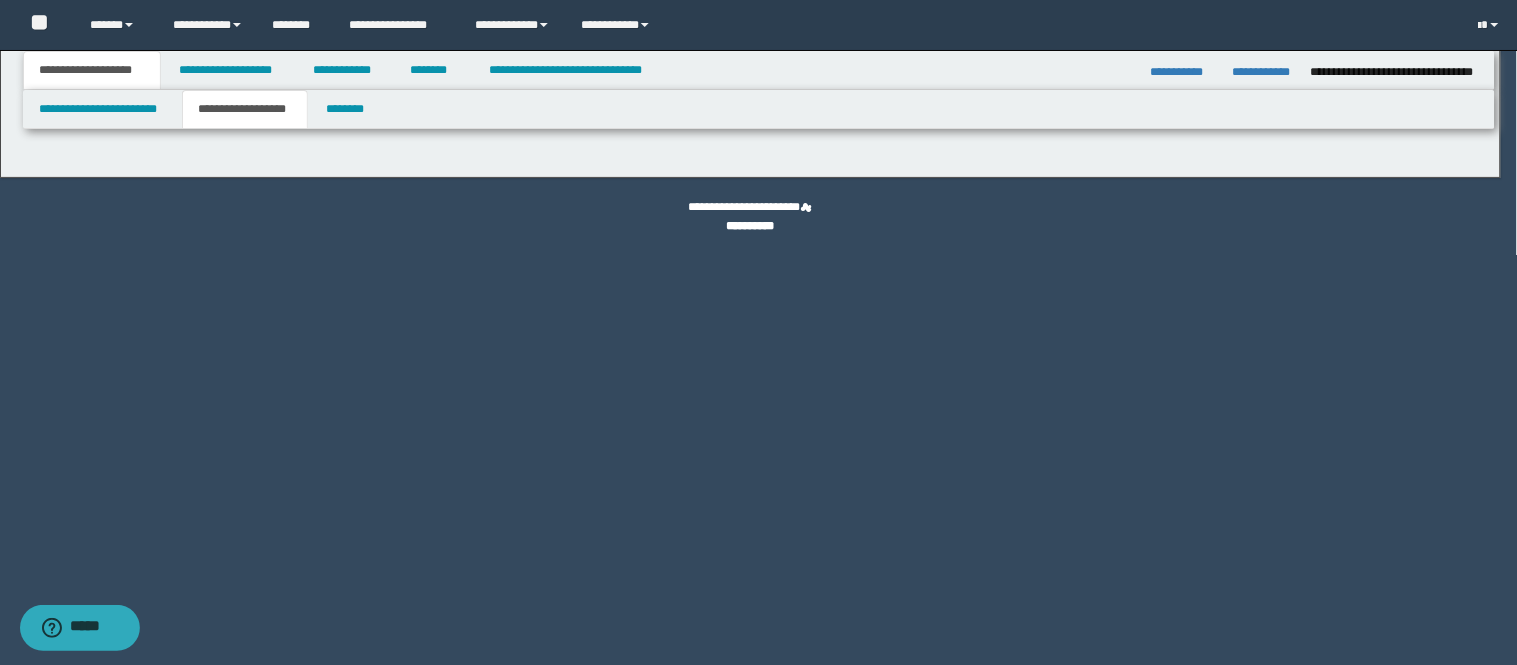 type on "********" 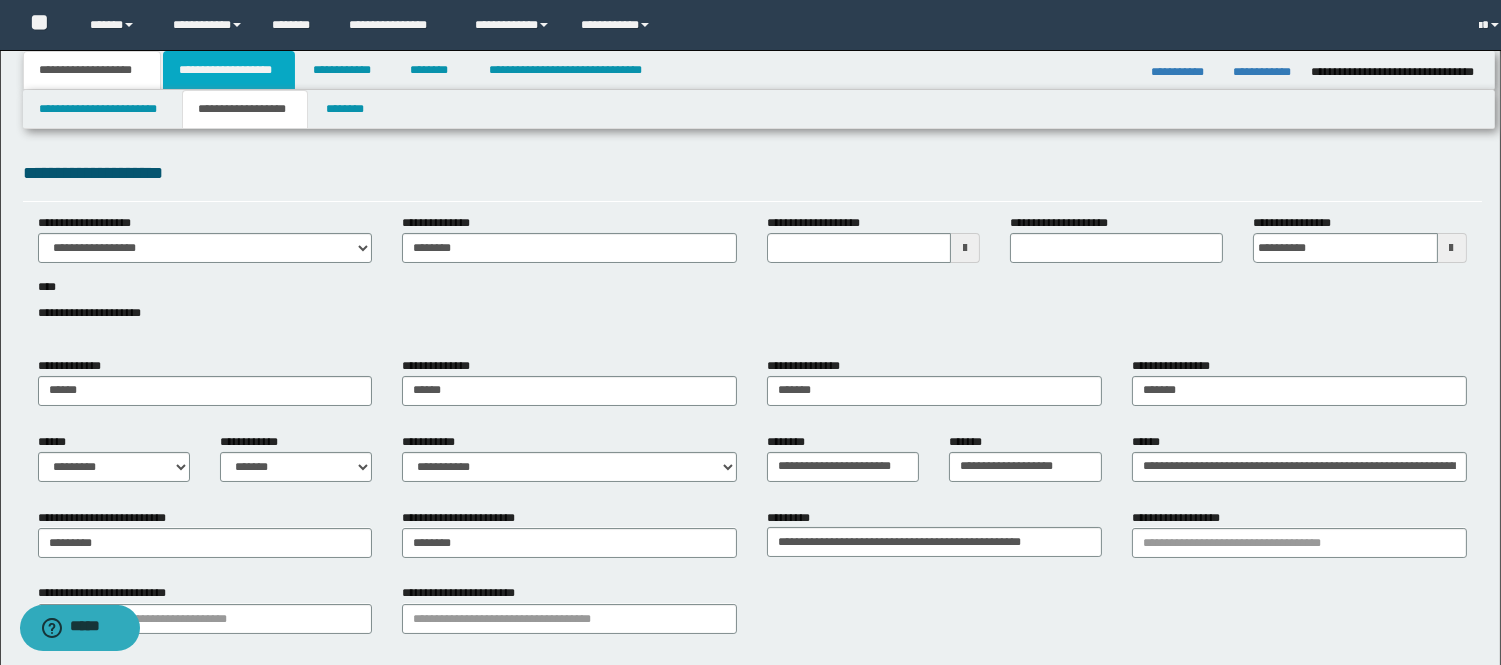 click on "**********" at bounding box center [229, 70] 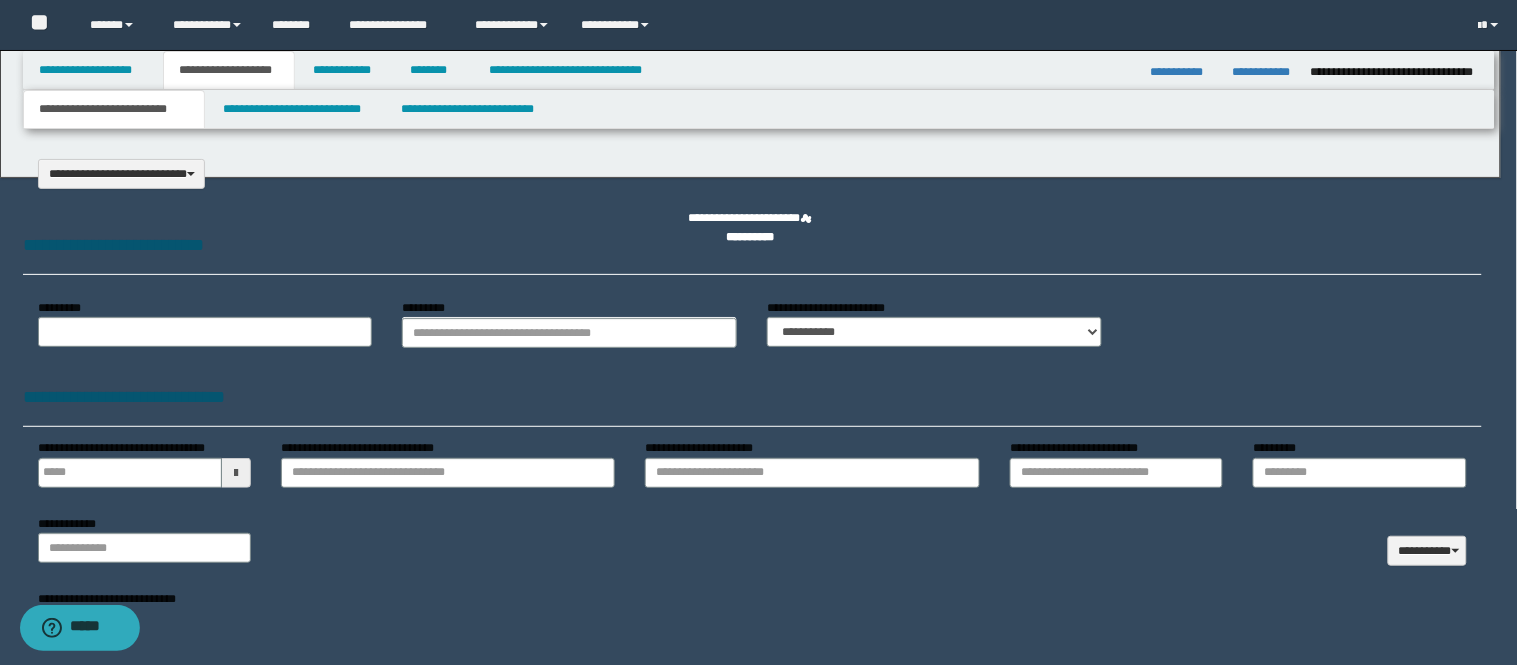 select on "*" 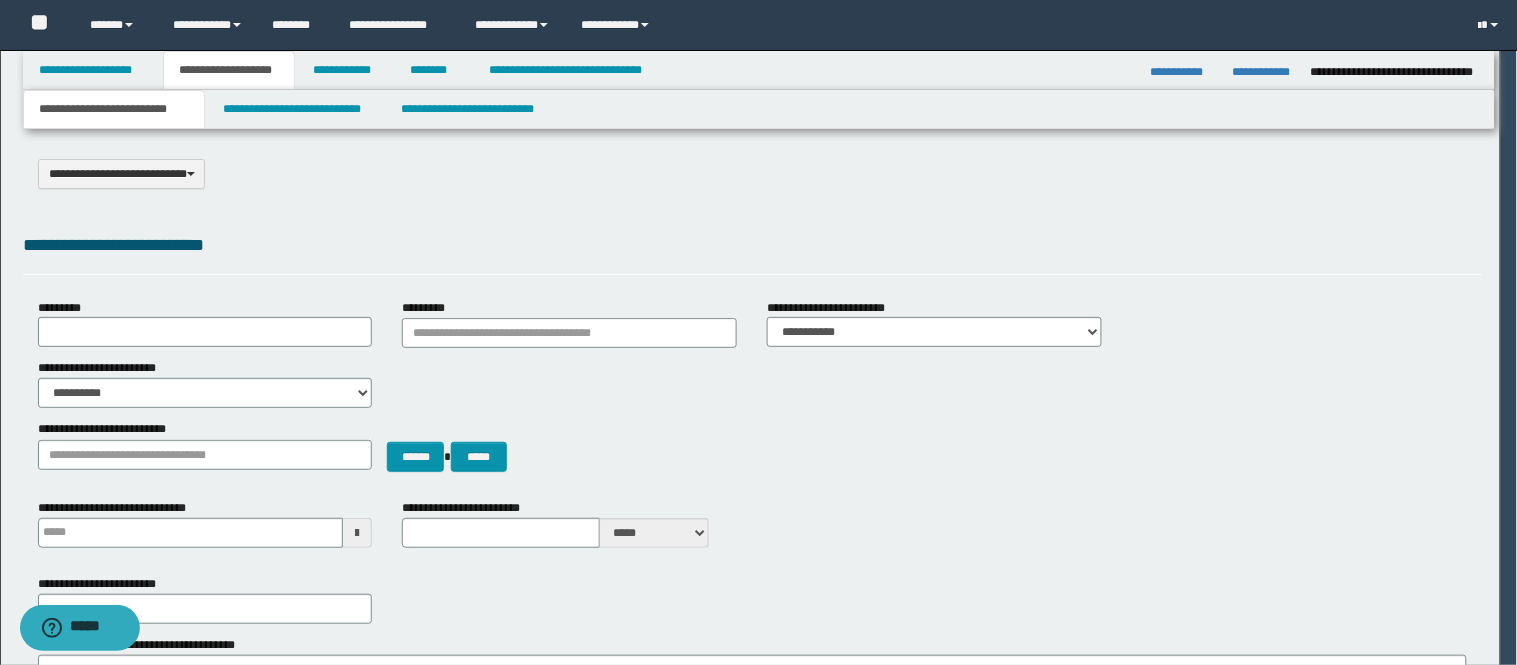 scroll, scrollTop: 0, scrollLeft: 0, axis: both 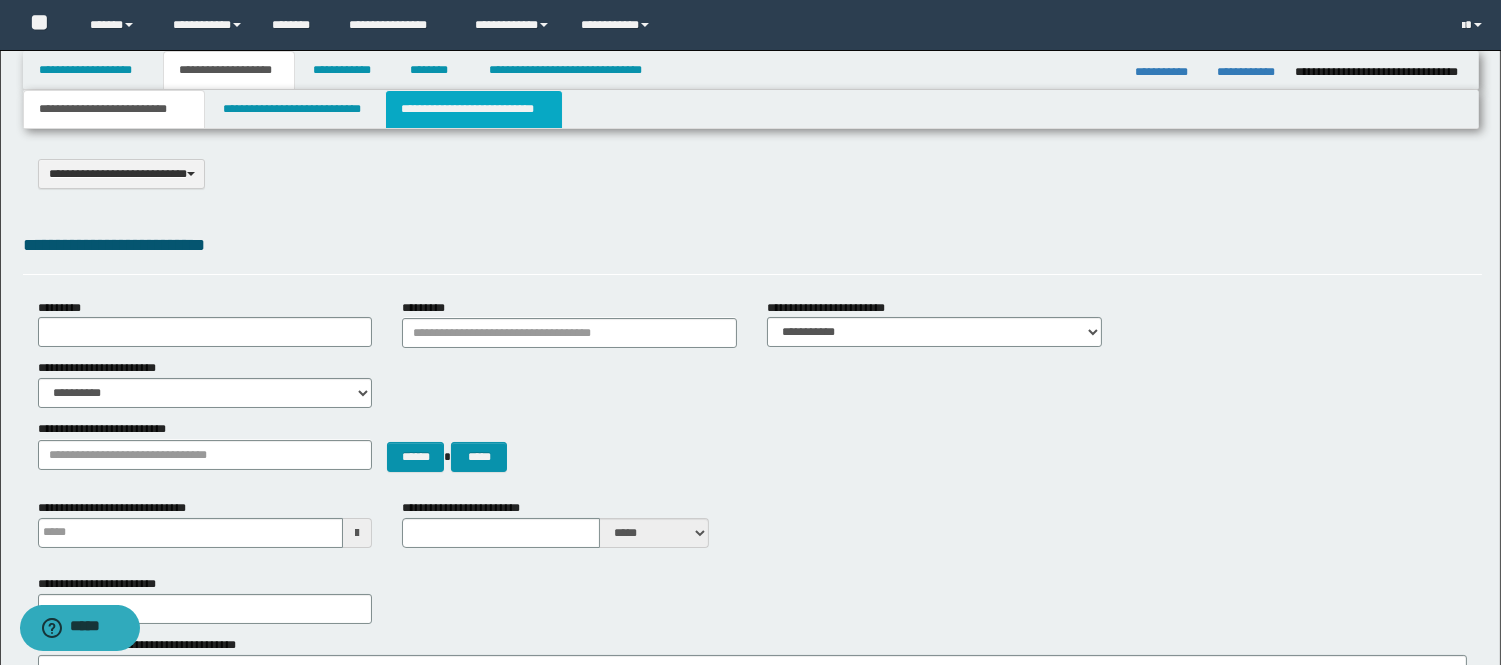 click on "**********" at bounding box center [474, 109] 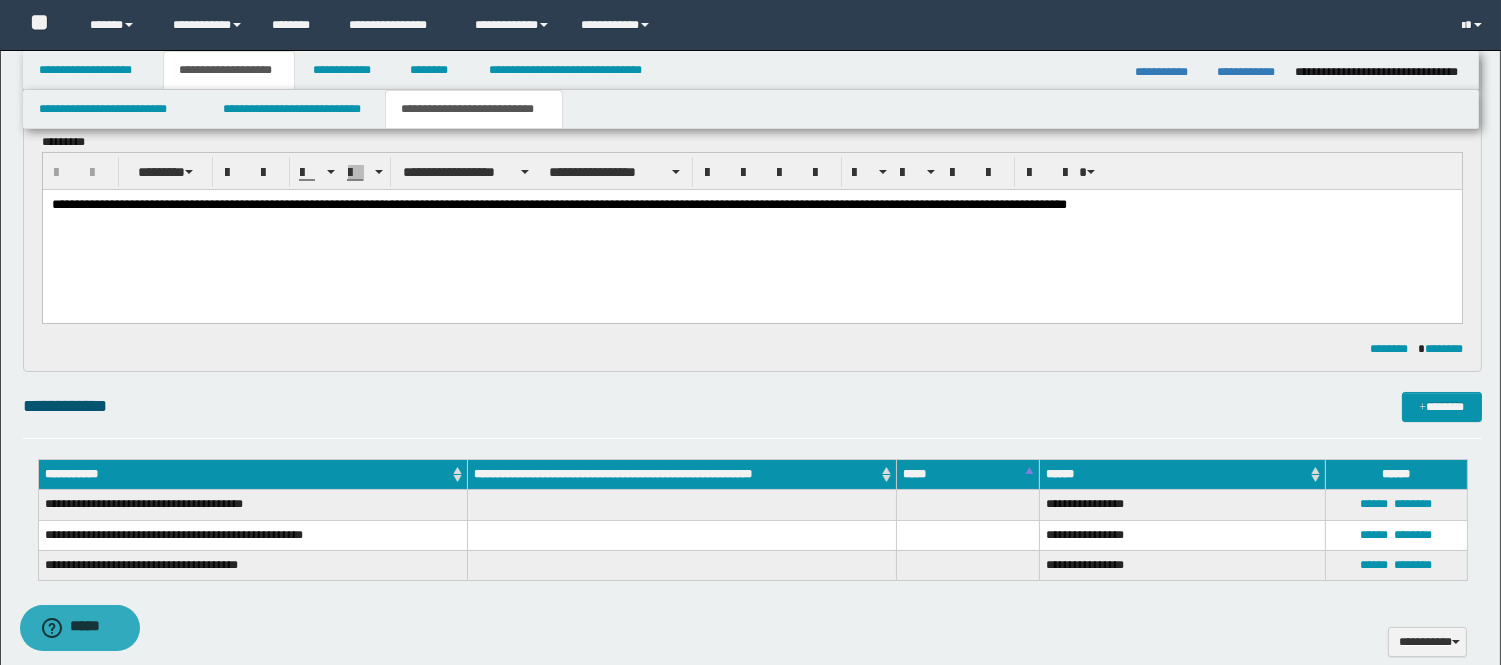 scroll, scrollTop: 111, scrollLeft: 0, axis: vertical 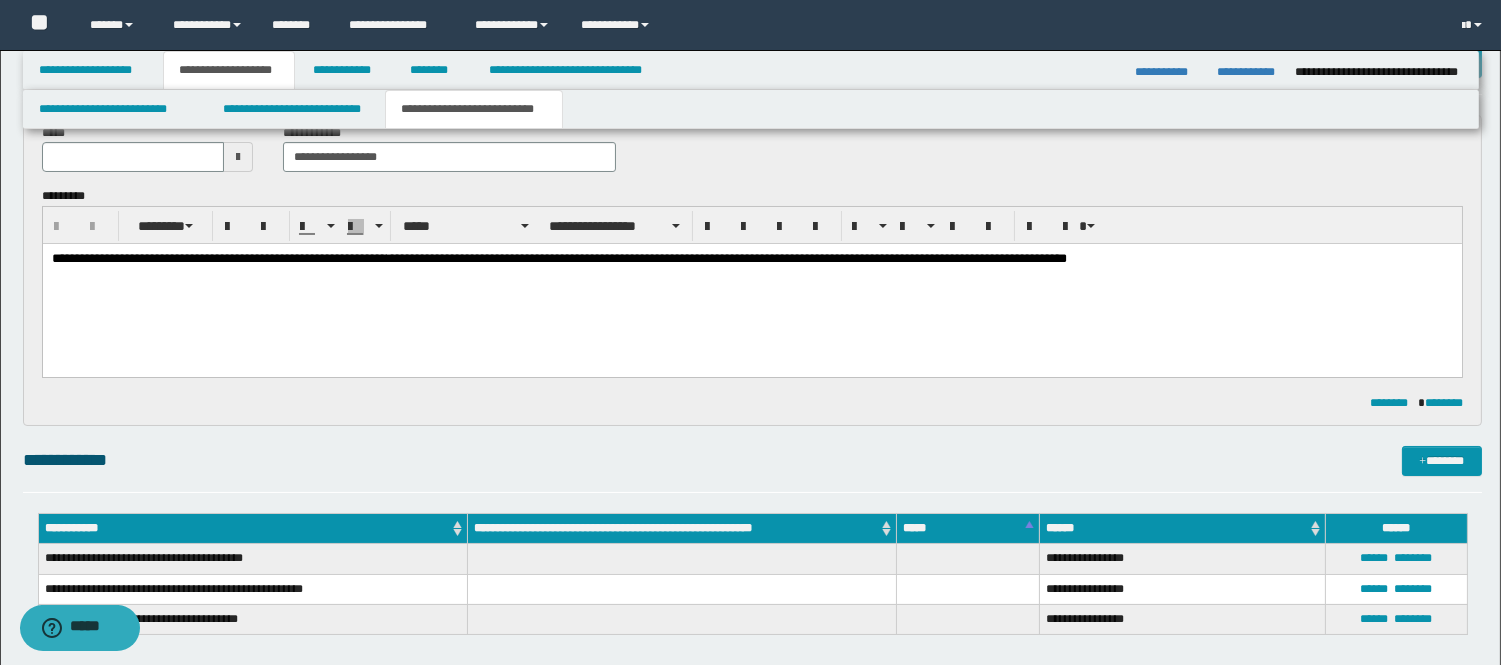 click on "**********" at bounding box center (751, 259) 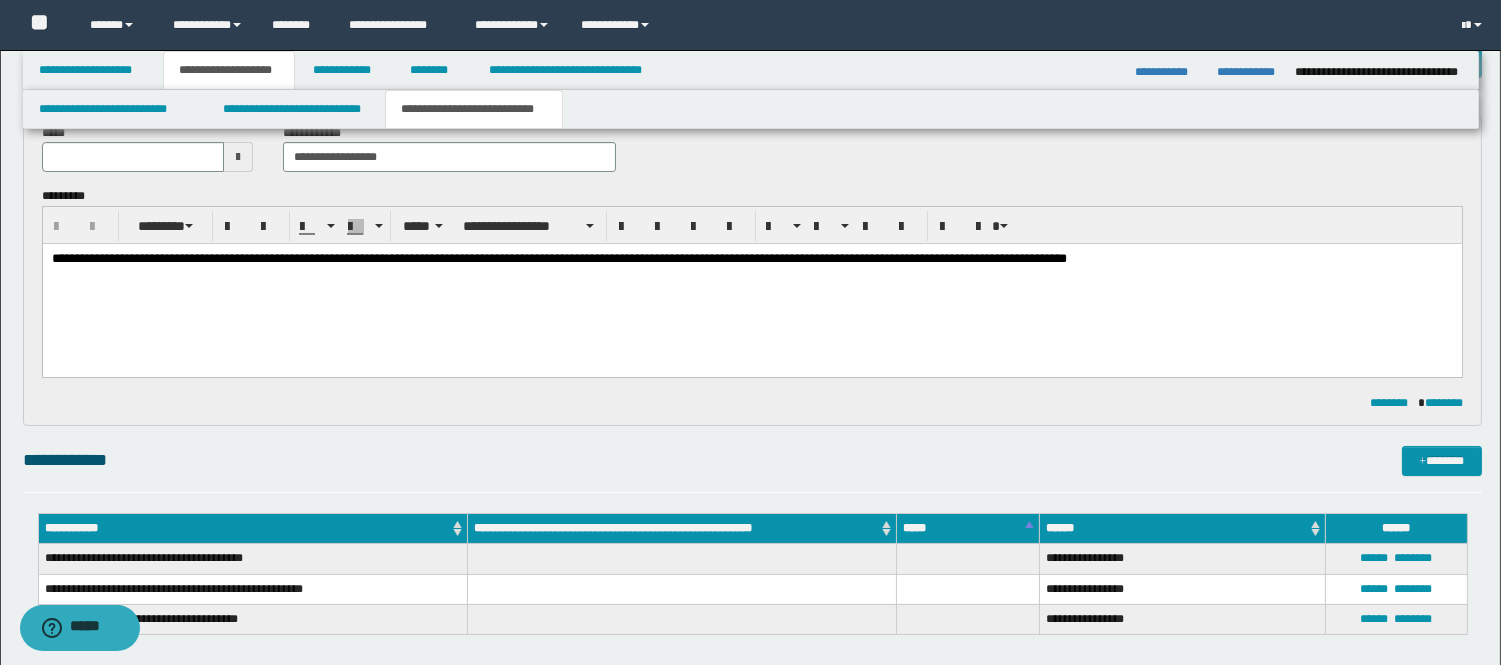 type 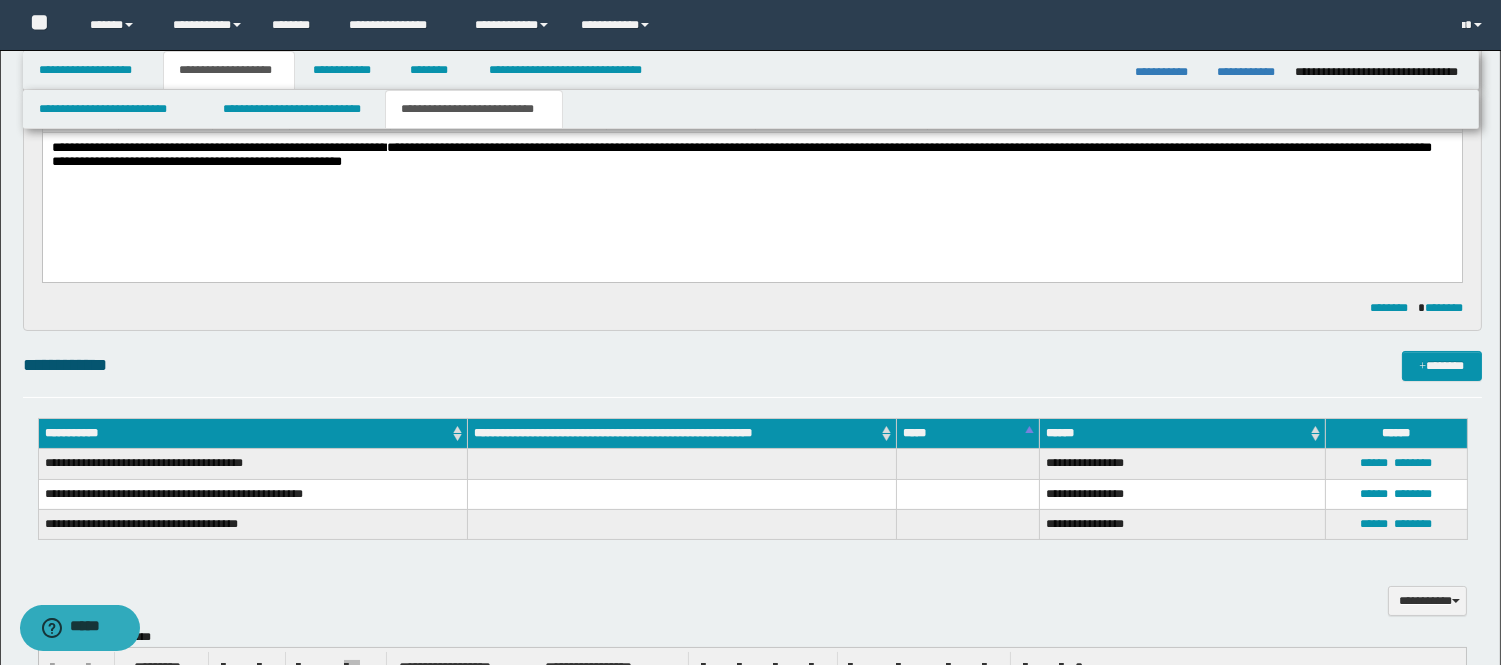 scroll, scrollTop: 333, scrollLeft: 0, axis: vertical 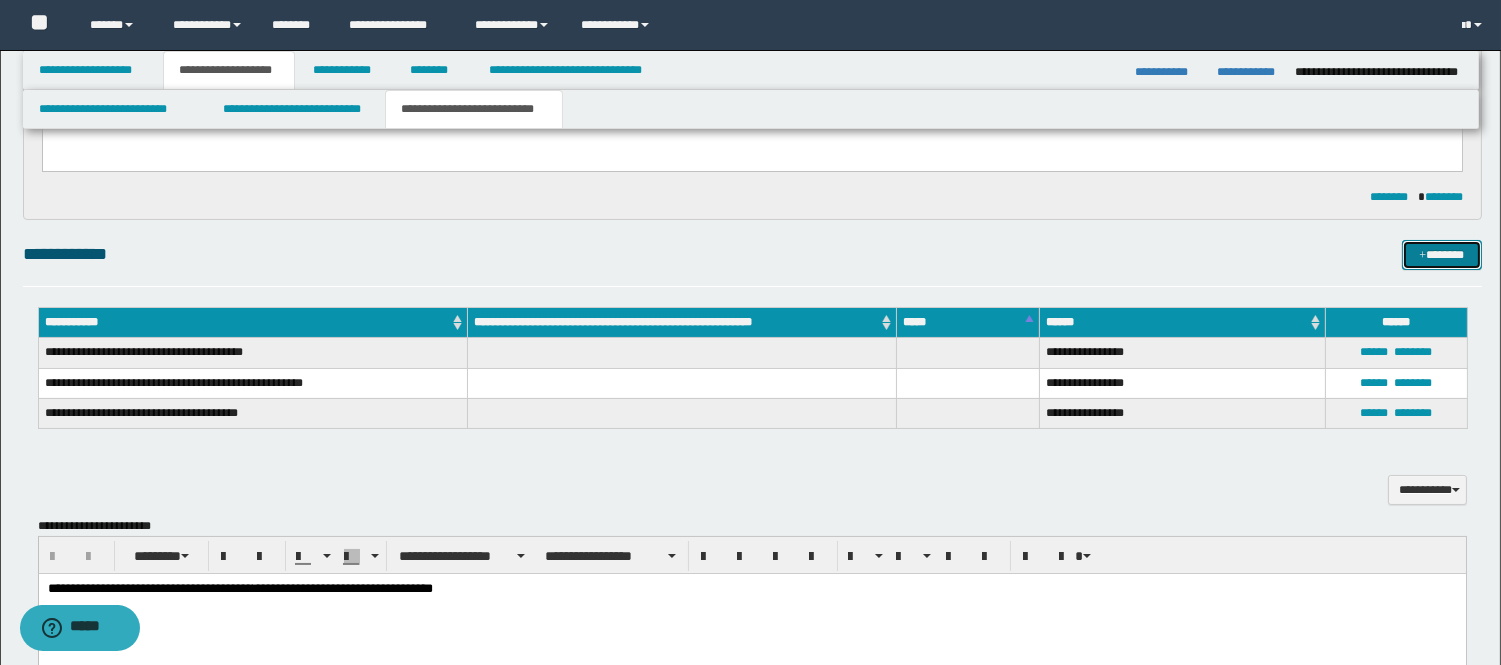 click on "*******" at bounding box center [1442, 255] 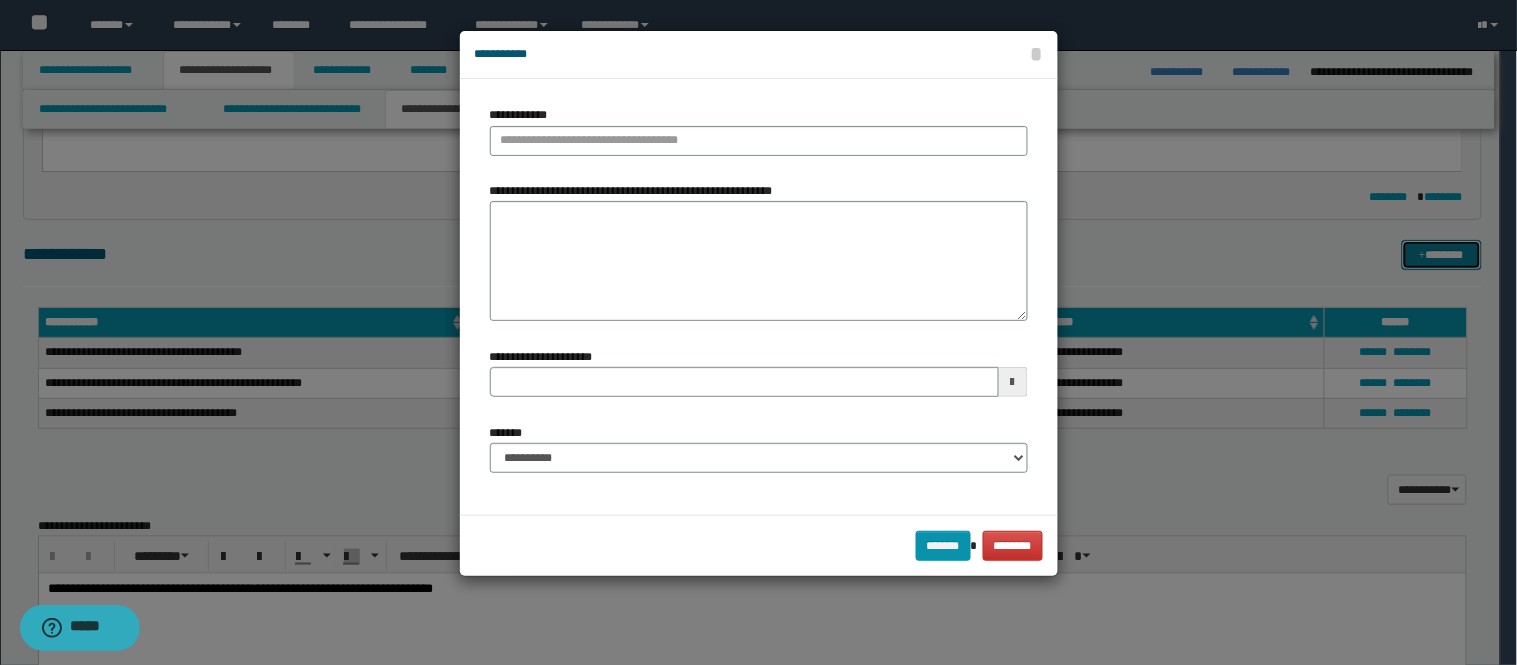 type 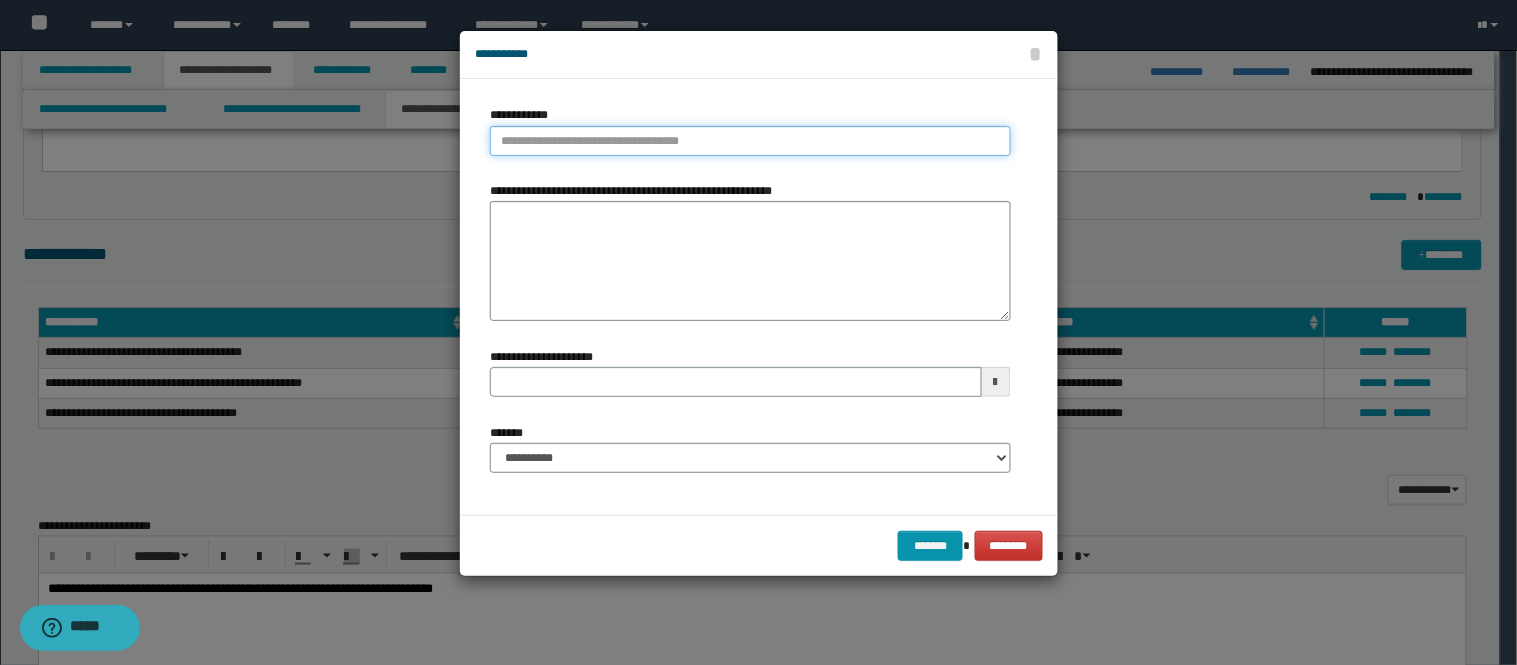 click on "**********" at bounding box center (750, 141) 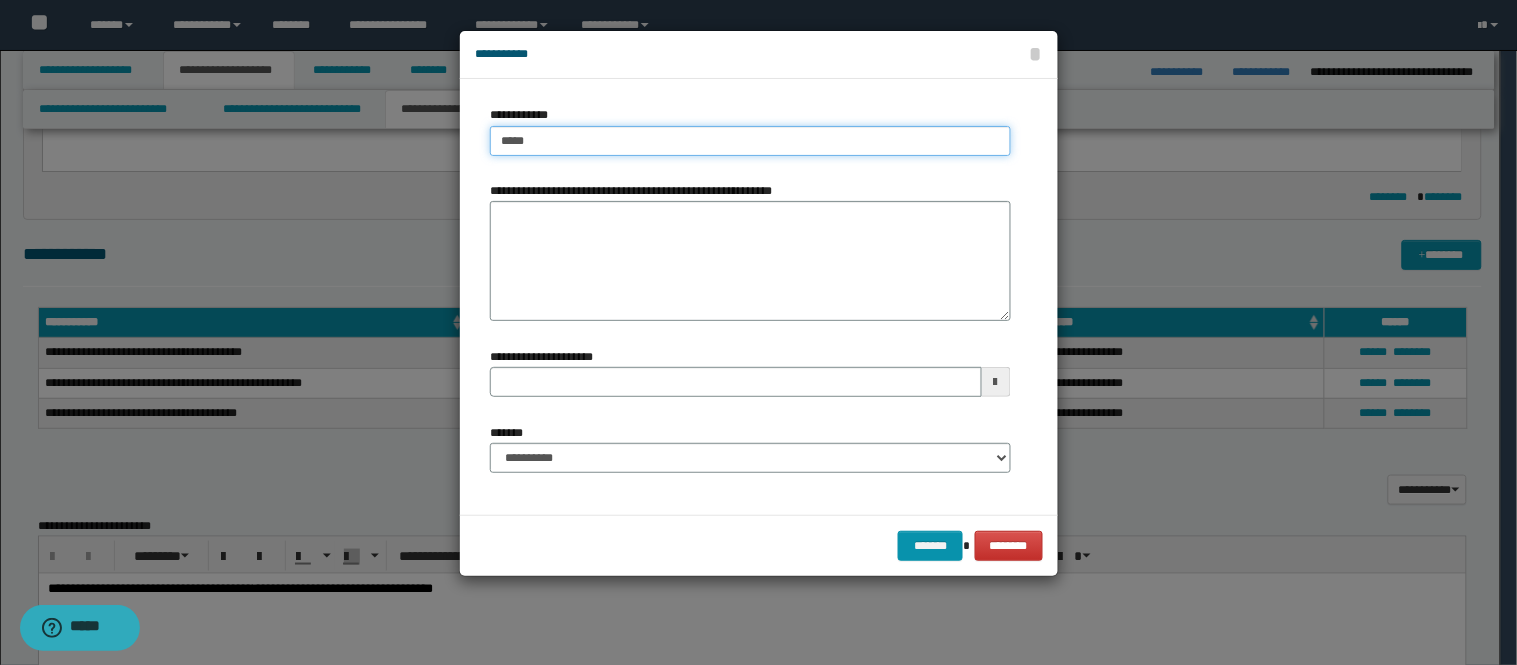 type on "*****" 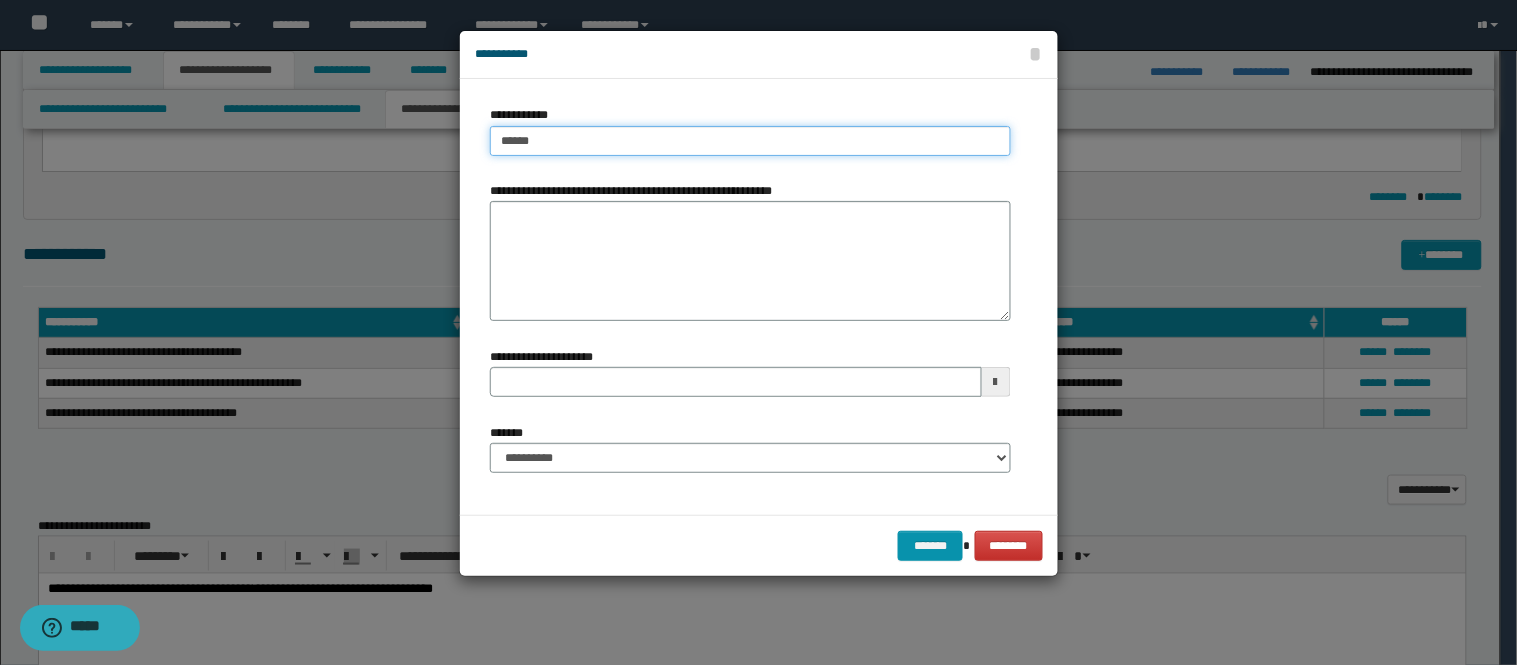 type on "*****" 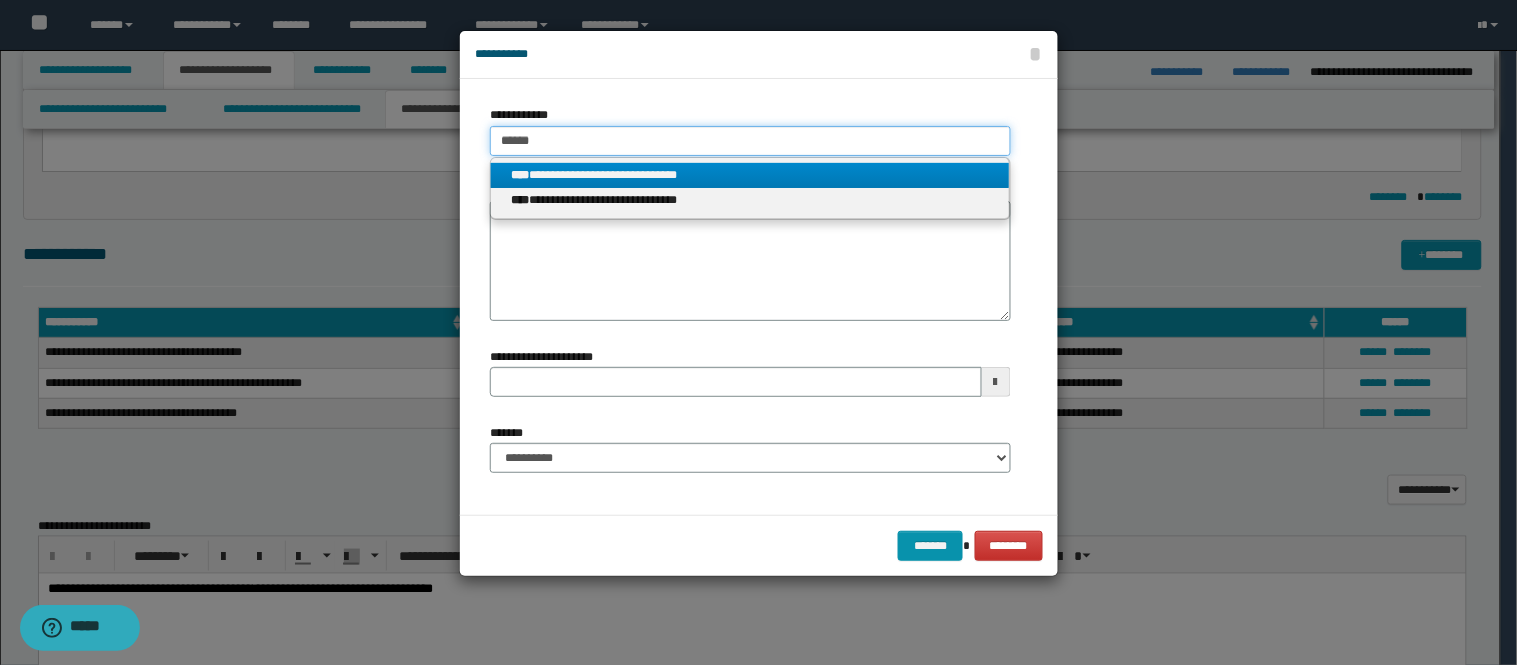 type on "*****" 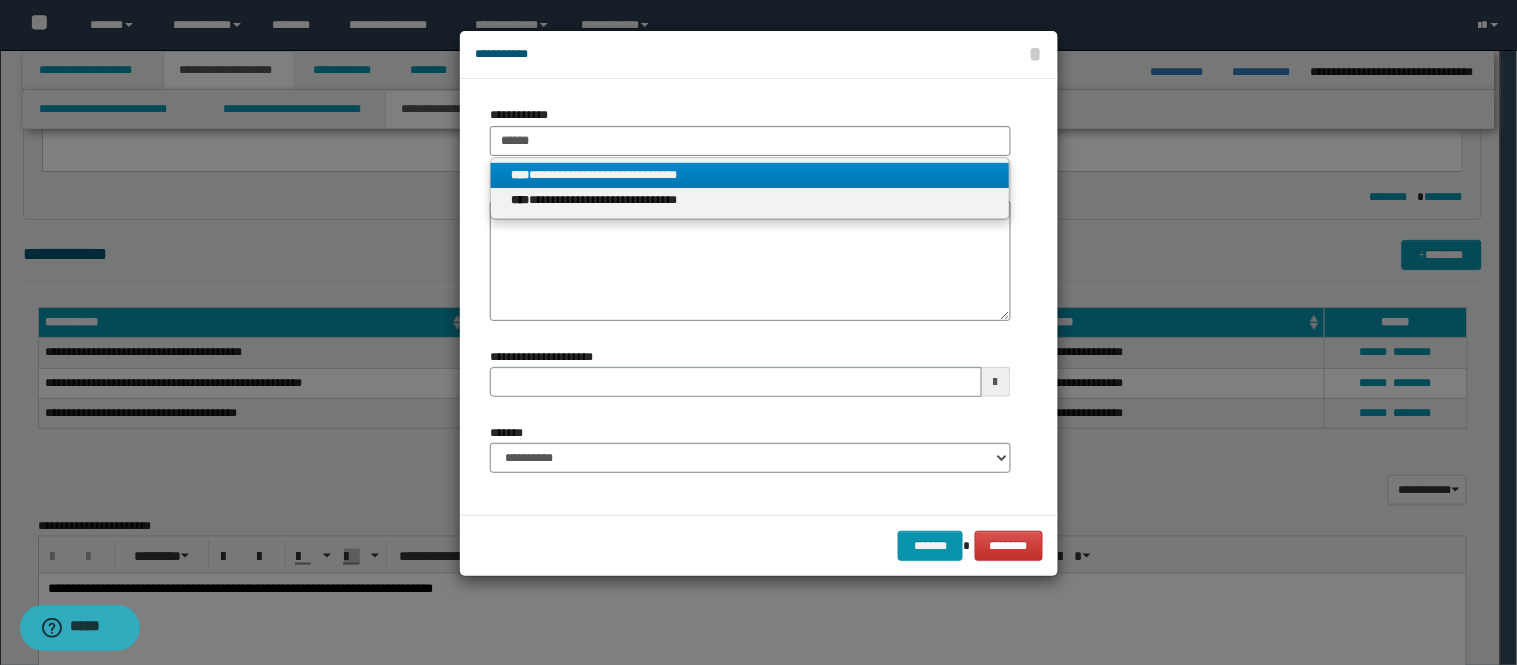 drag, startPoint x: 694, startPoint y: 166, endPoint x: 686, endPoint y: 174, distance: 11.313708 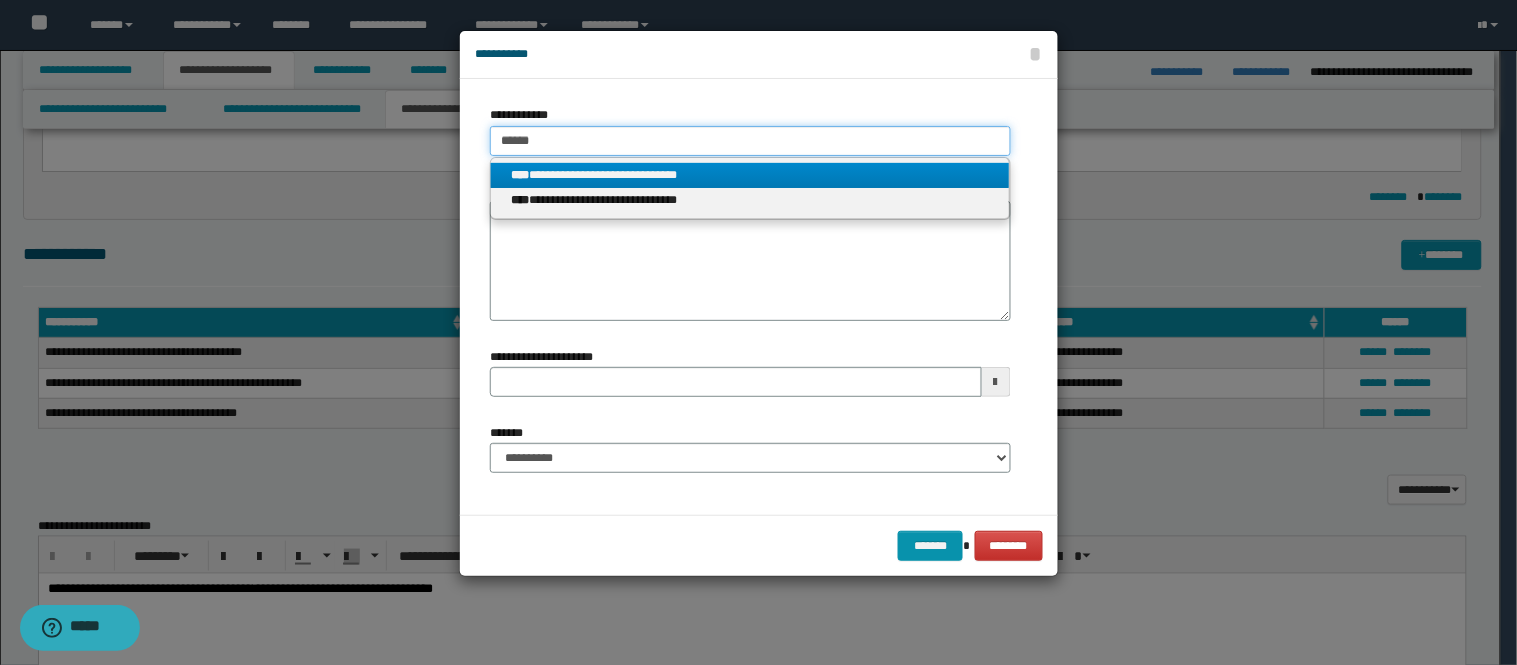type 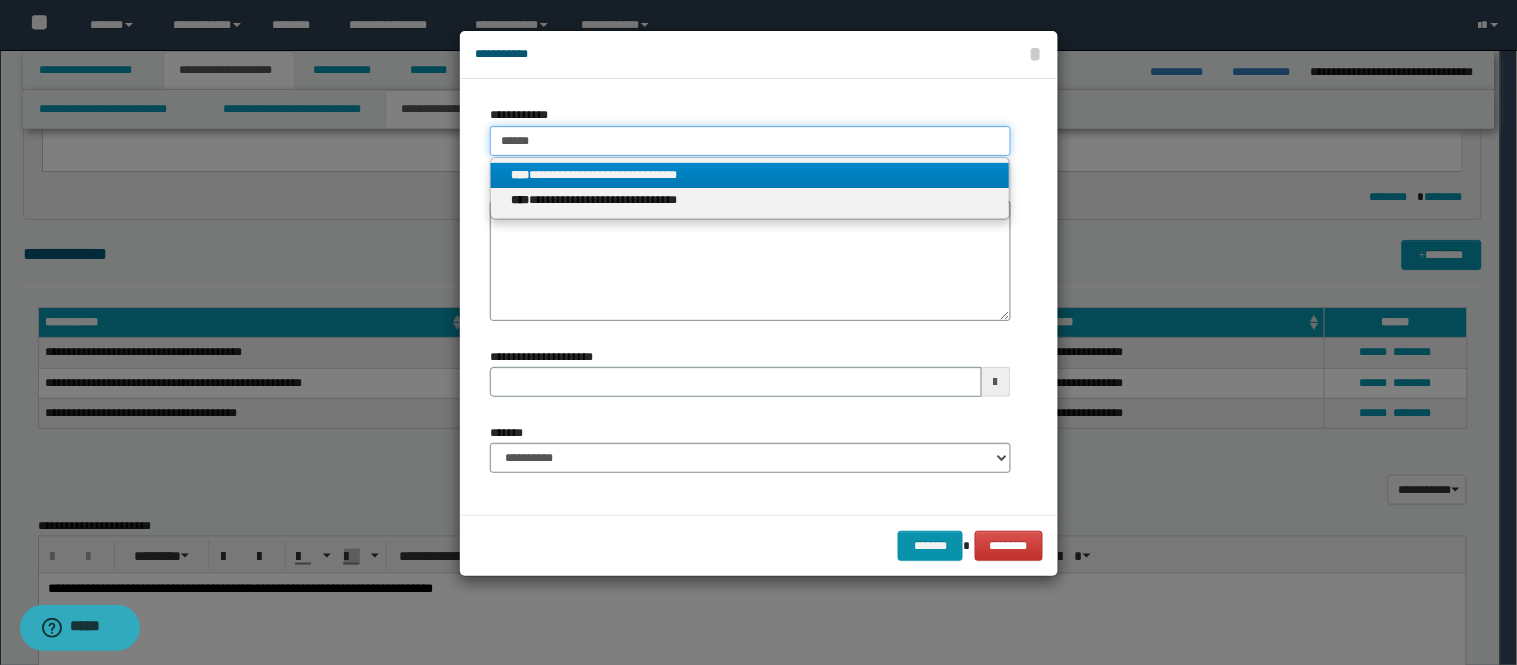 type on "**********" 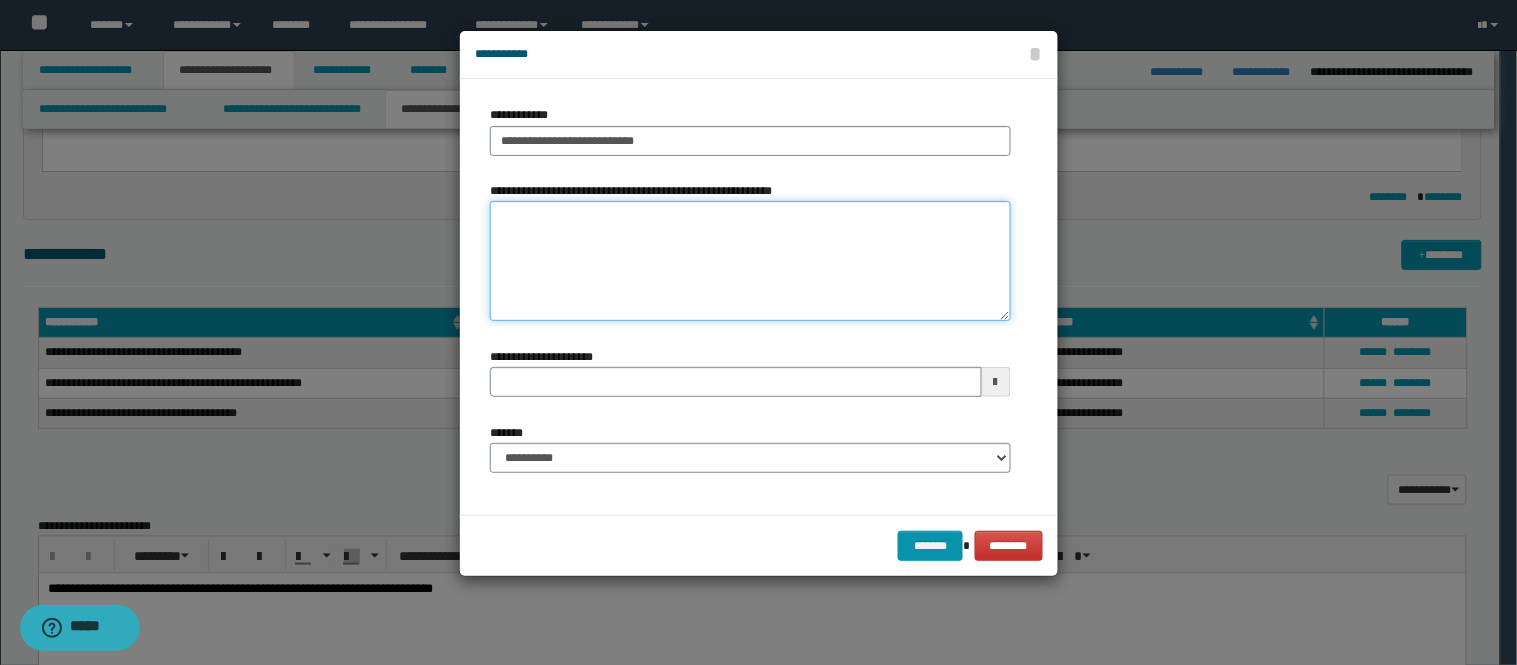 click on "**********" at bounding box center [750, 261] 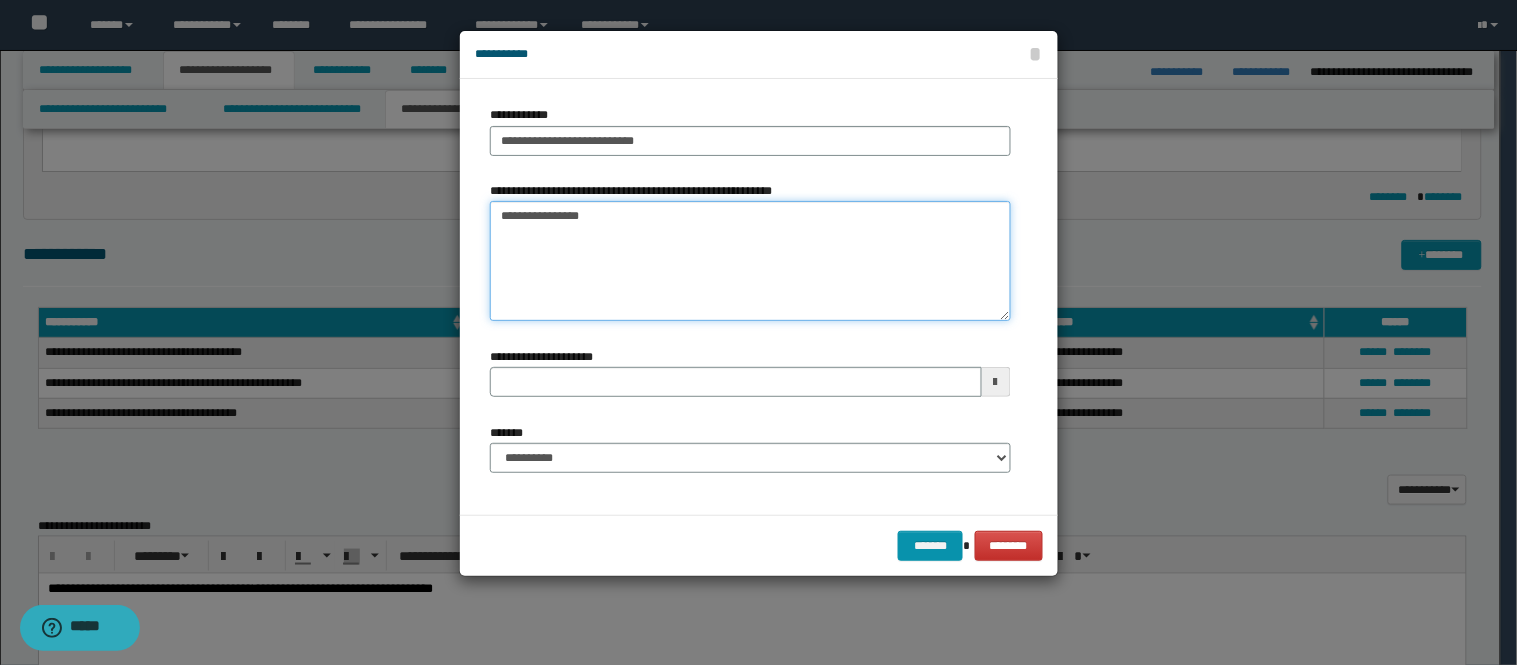 type on "**********" 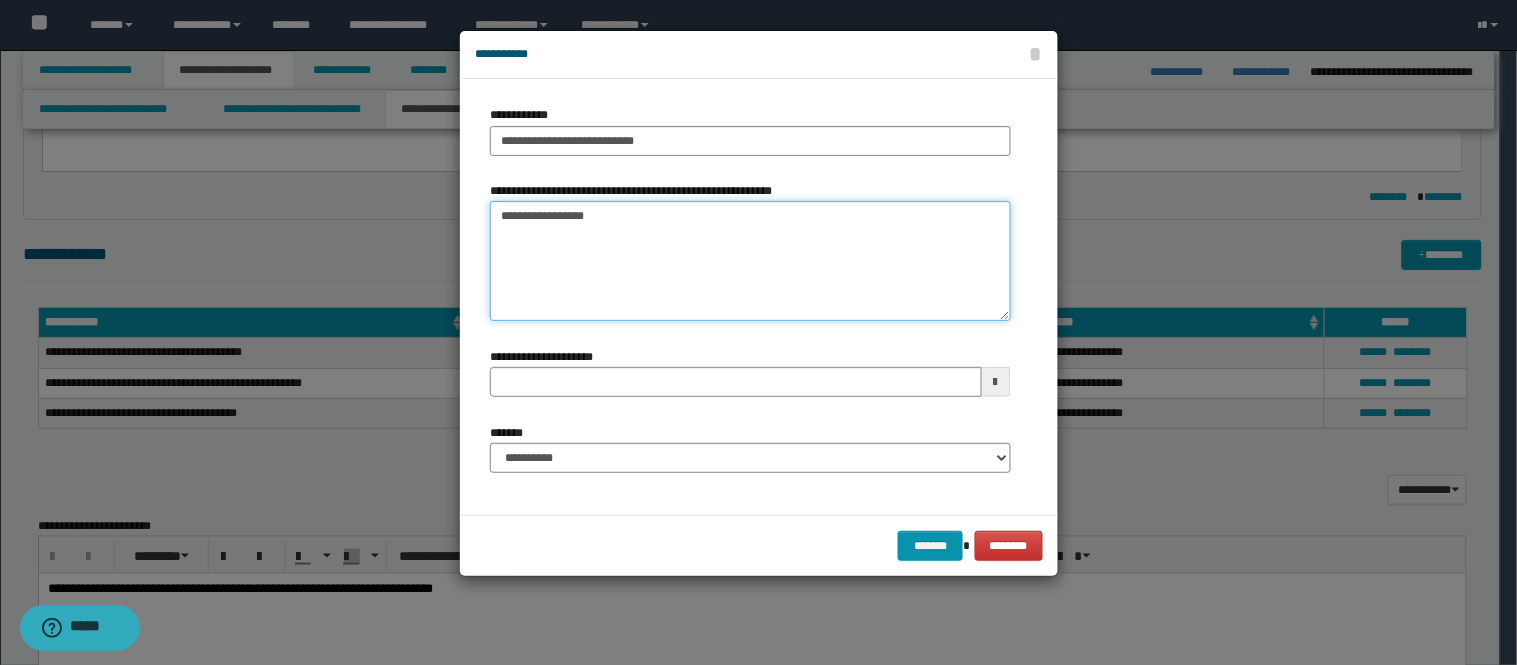 type 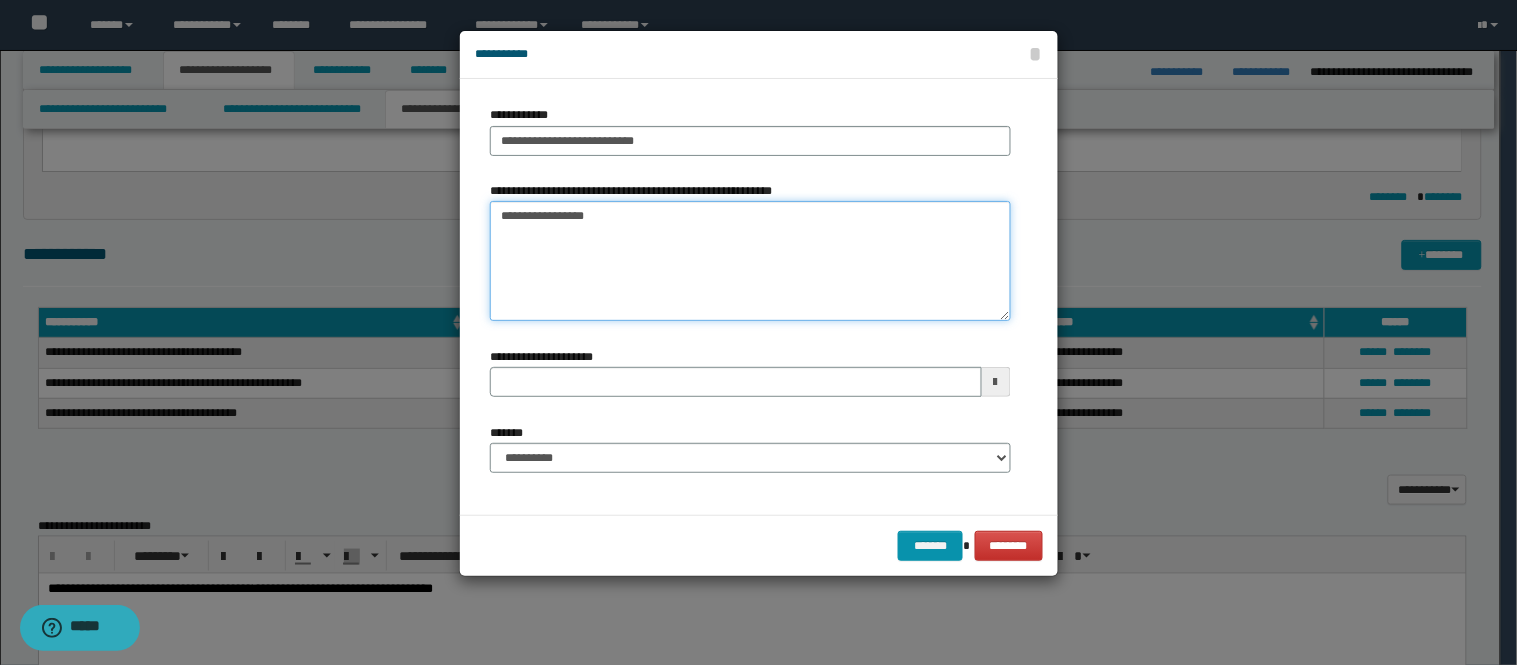 type on "**********" 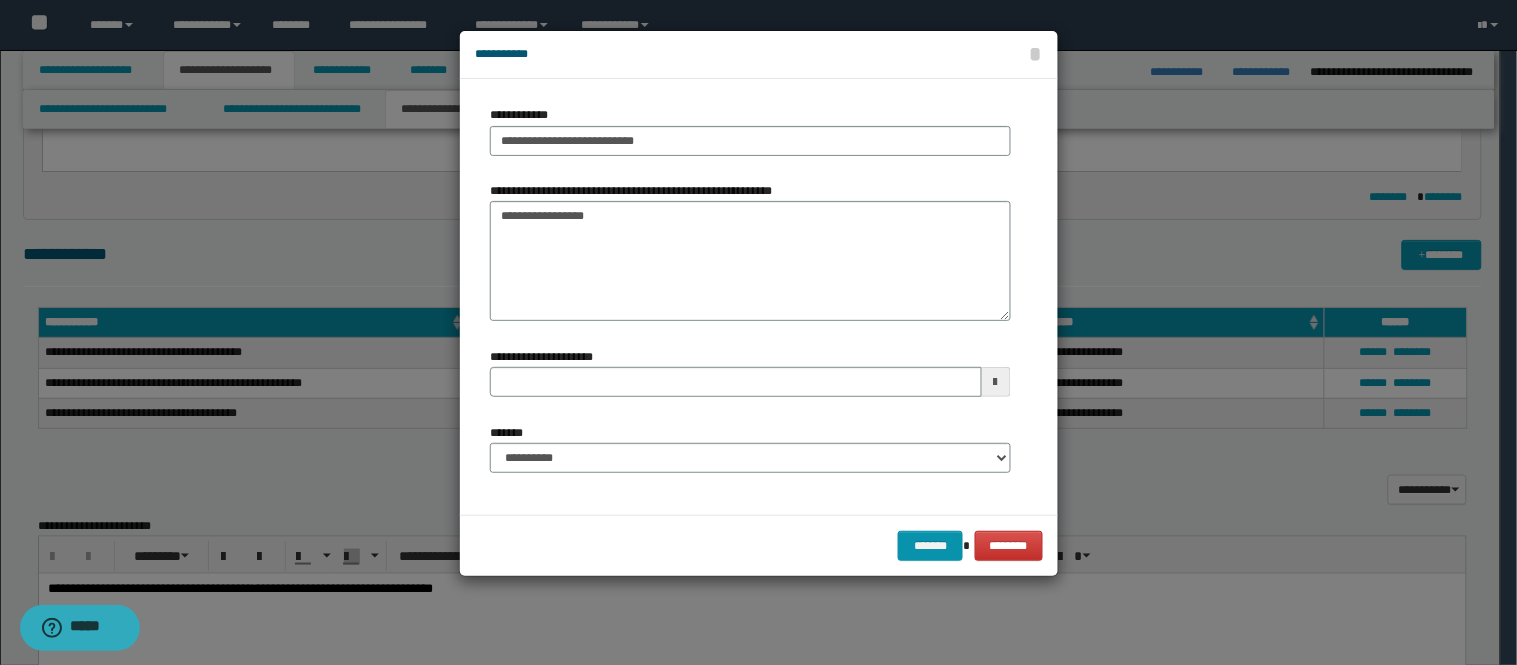 click on "**********" at bounding box center (750, 456) 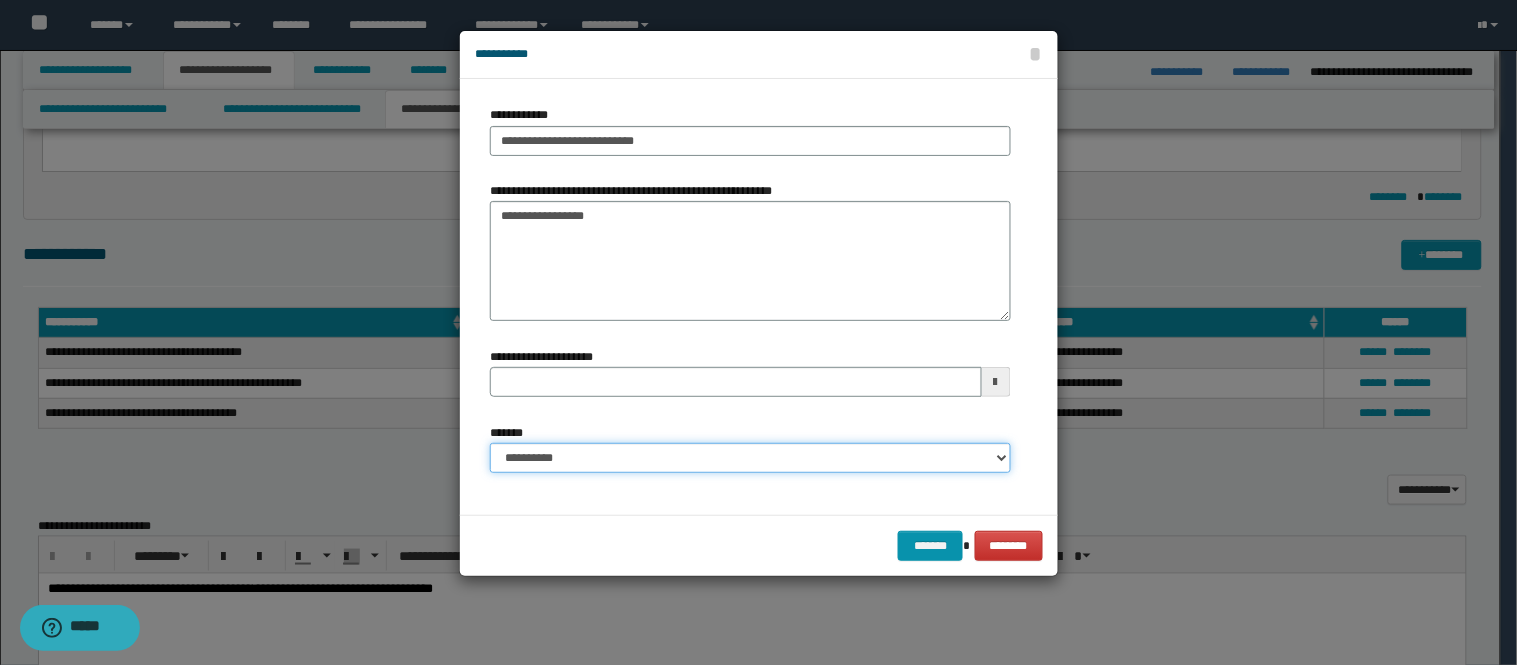 drag, startPoint x: 778, startPoint y: 471, endPoint x: 743, endPoint y: 465, distance: 35.510563 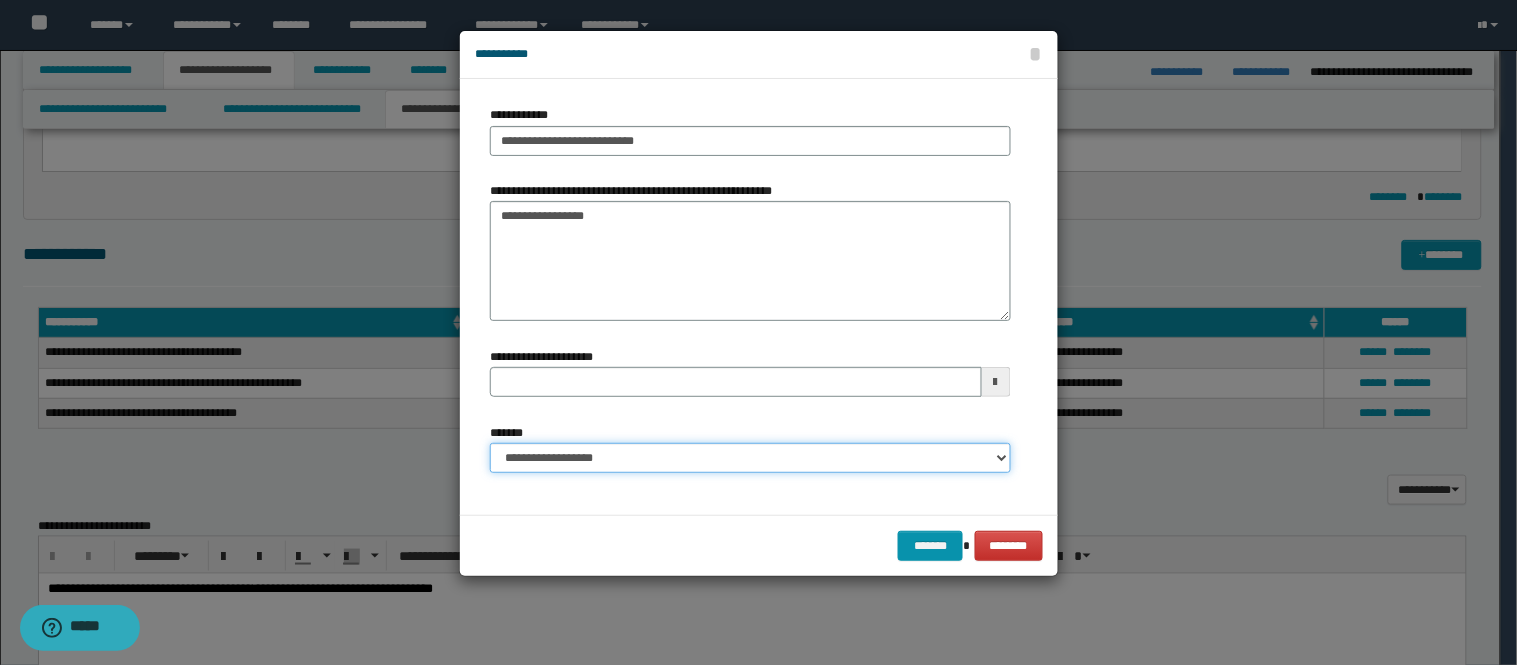 click on "**********" at bounding box center (750, 458) 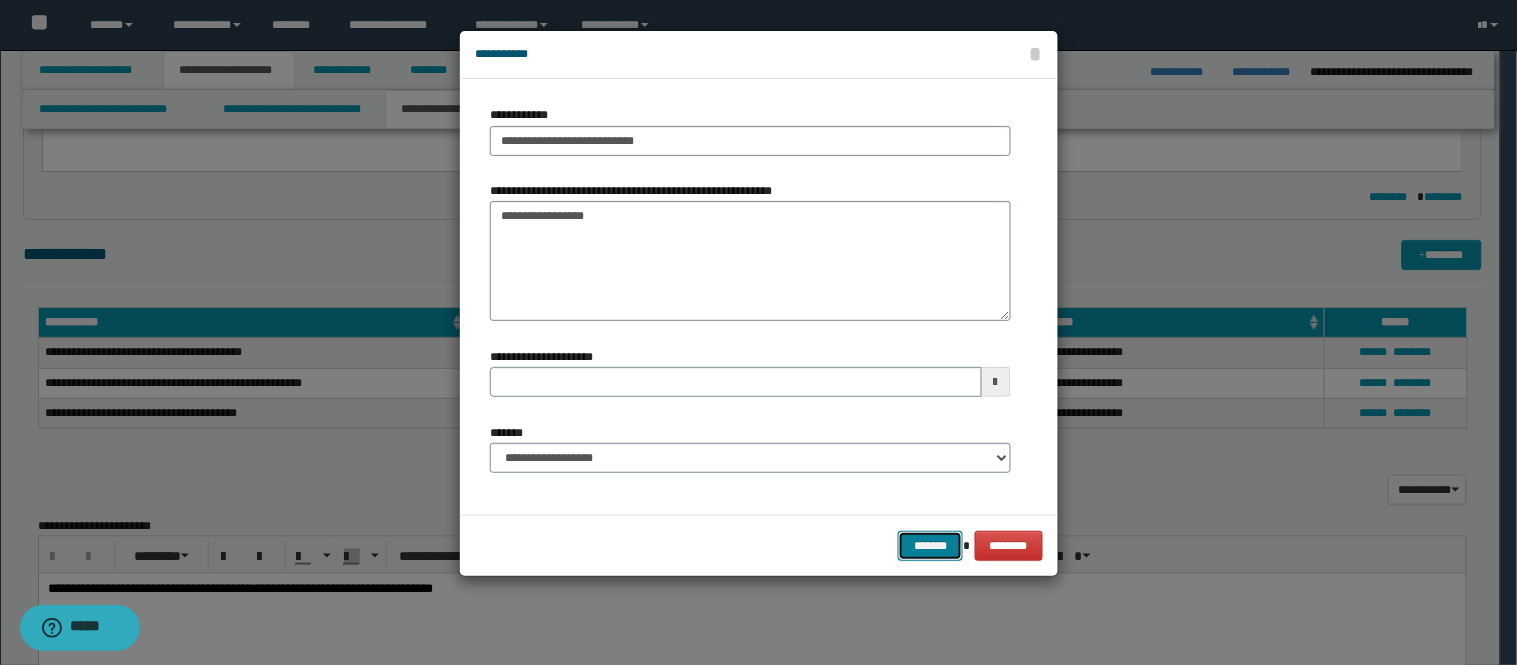 drag, startPoint x: 914, startPoint y: 540, endPoint x: 684, endPoint y: 378, distance: 281.32544 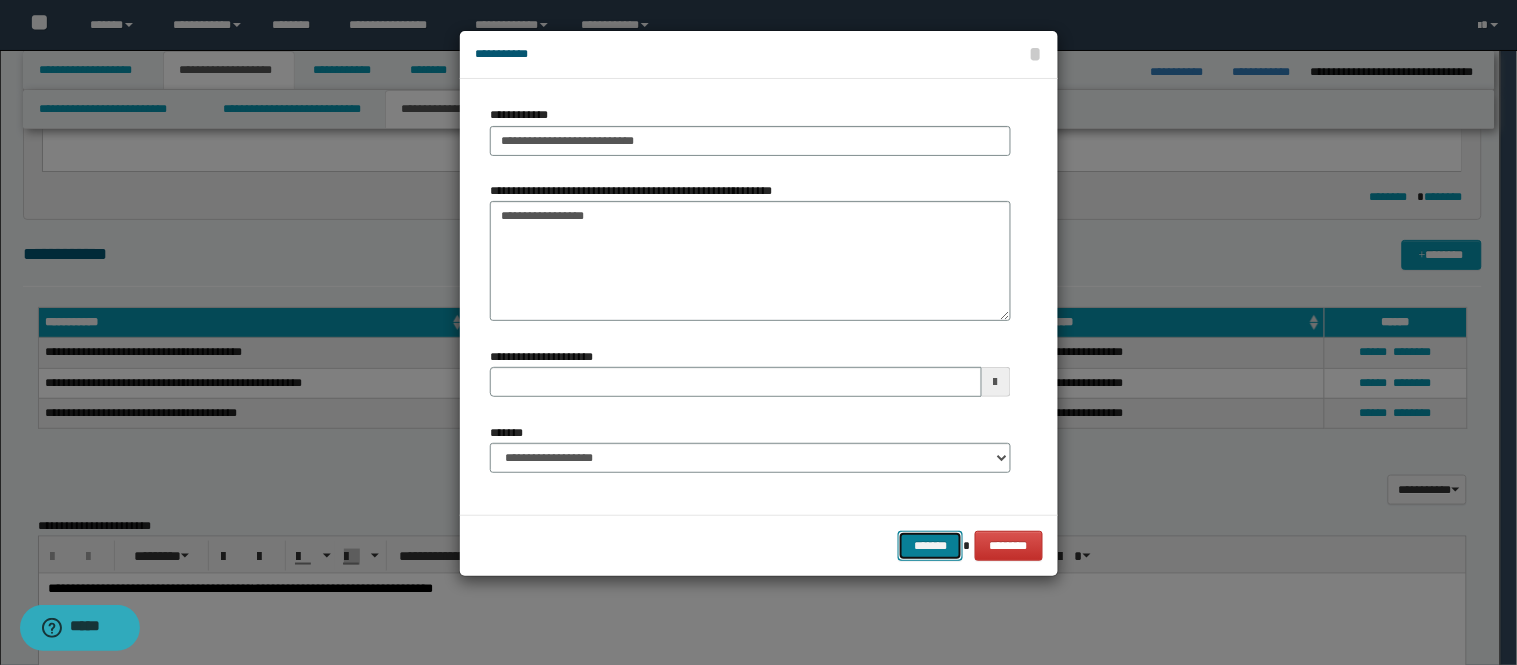 type 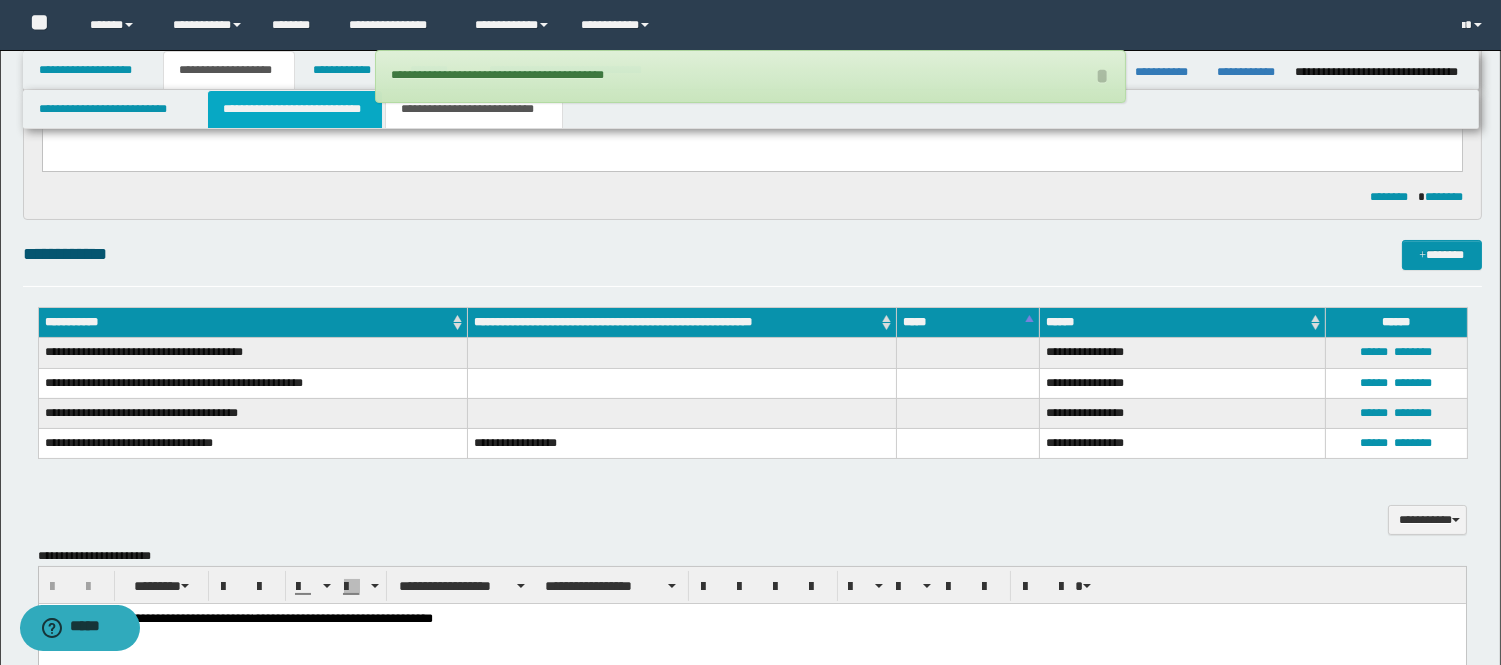 drag, startPoint x: 347, startPoint y: 117, endPoint x: 374, endPoint y: 134, distance: 31.906113 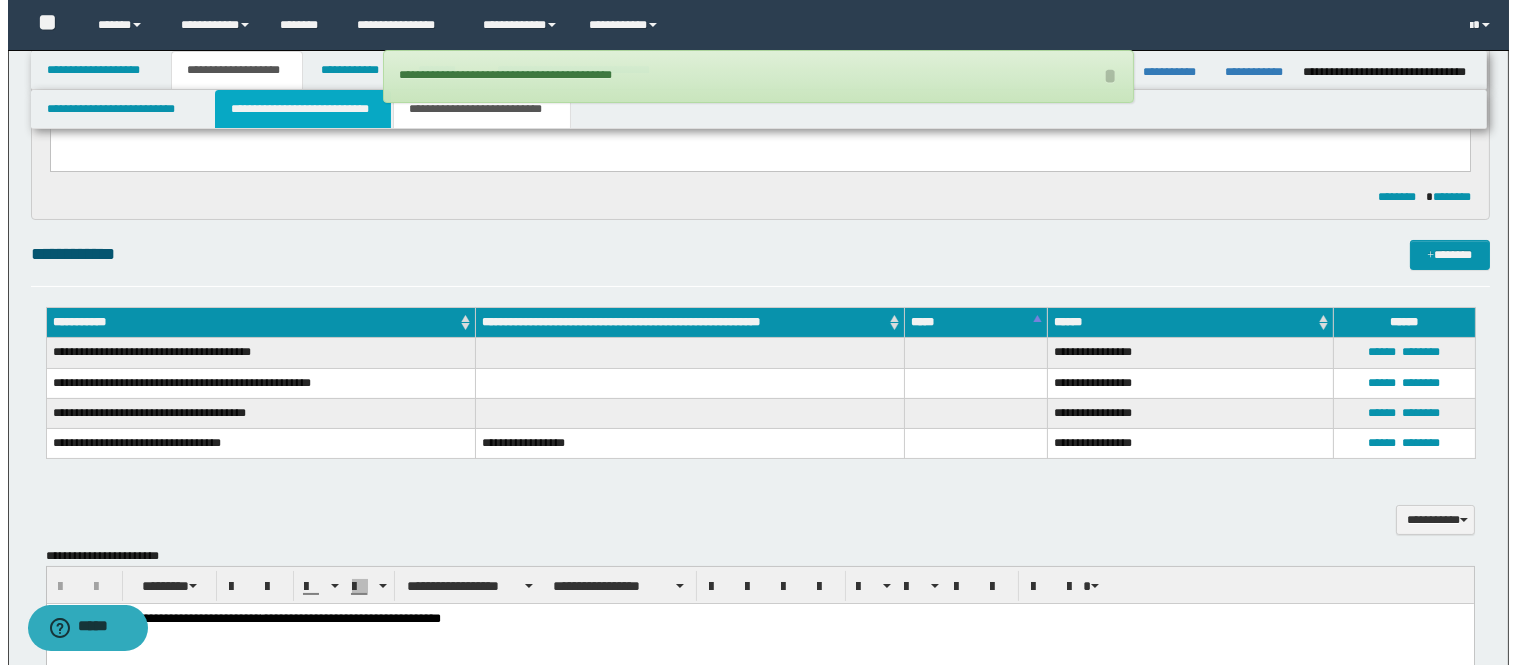 scroll, scrollTop: 0, scrollLeft: 0, axis: both 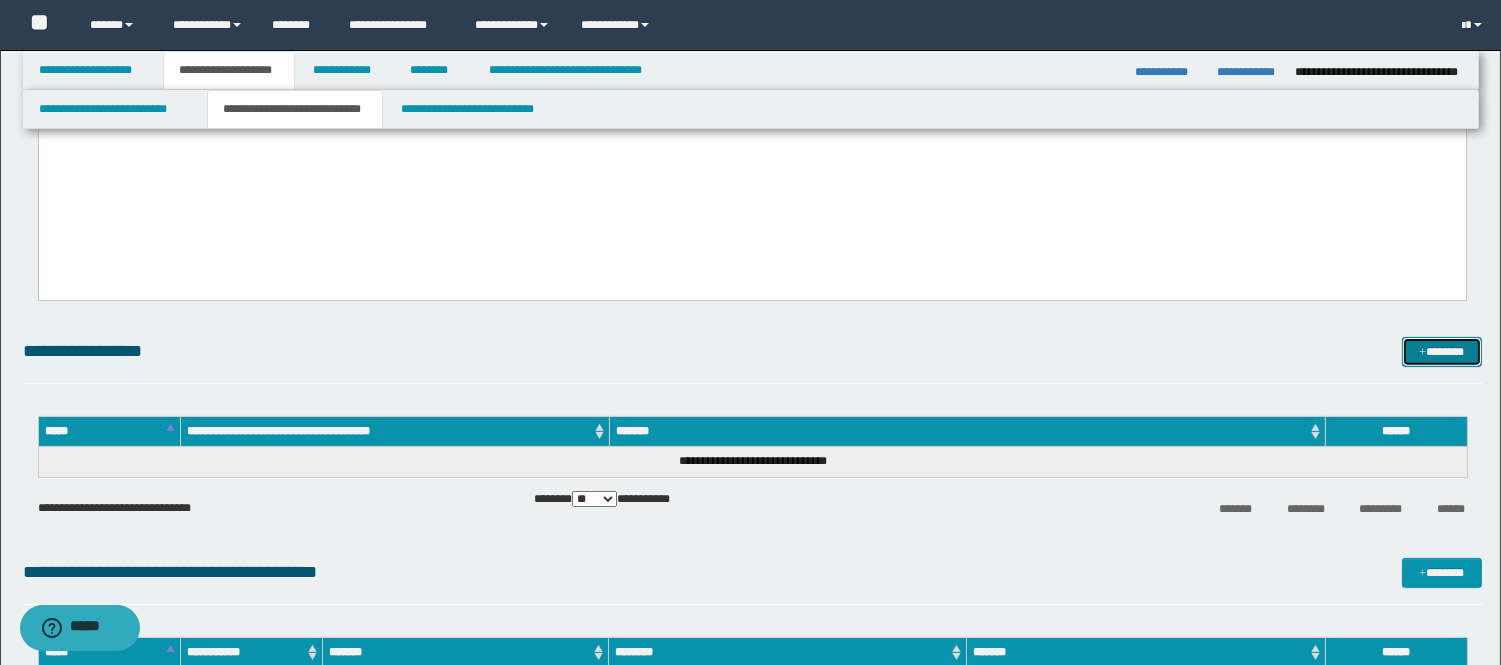 click on "*******" at bounding box center (1442, 352) 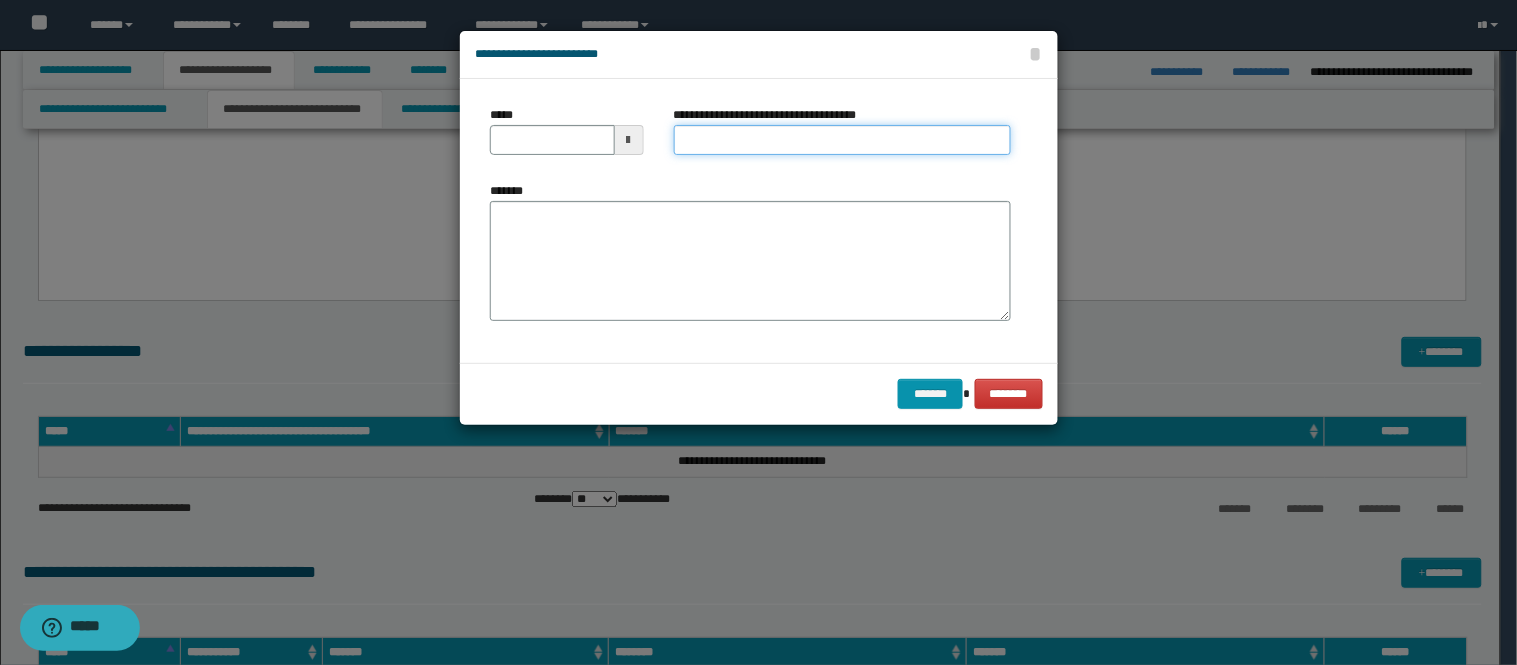 click on "**********" at bounding box center (842, 138) 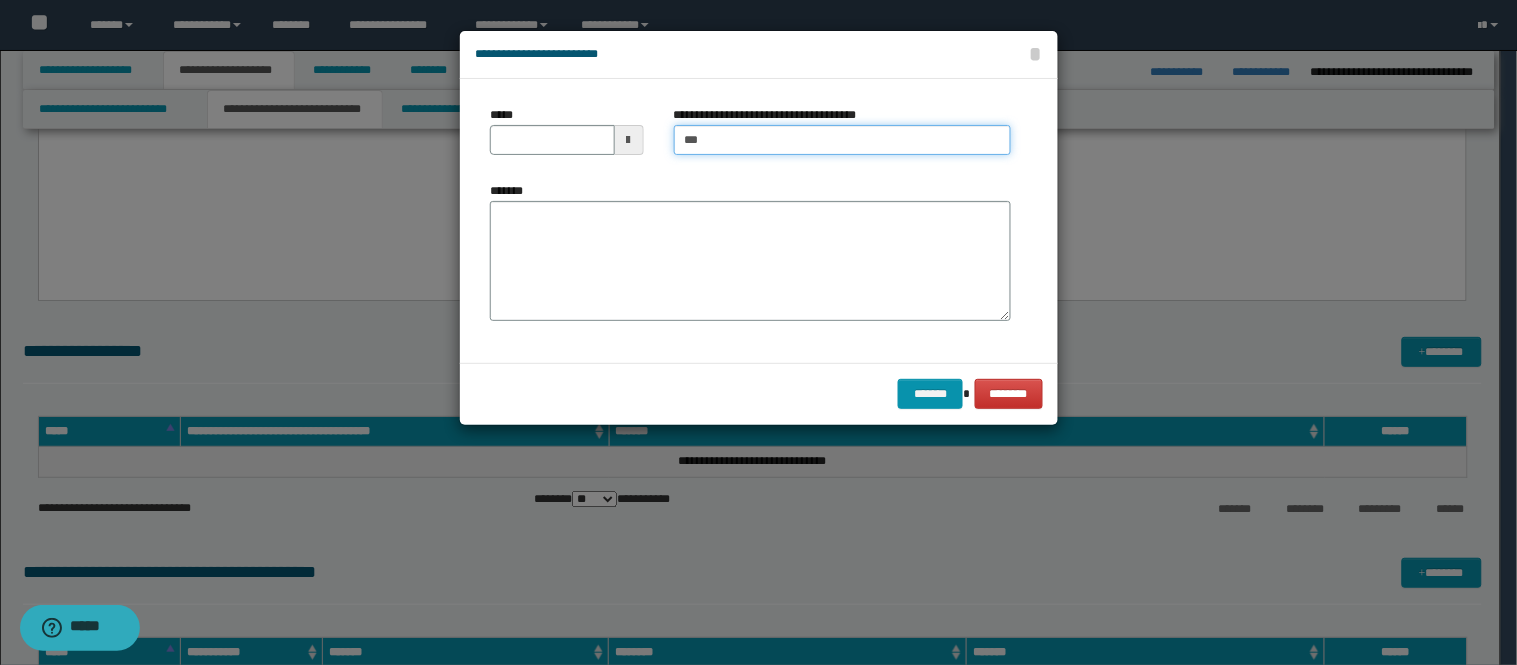 type on "***" 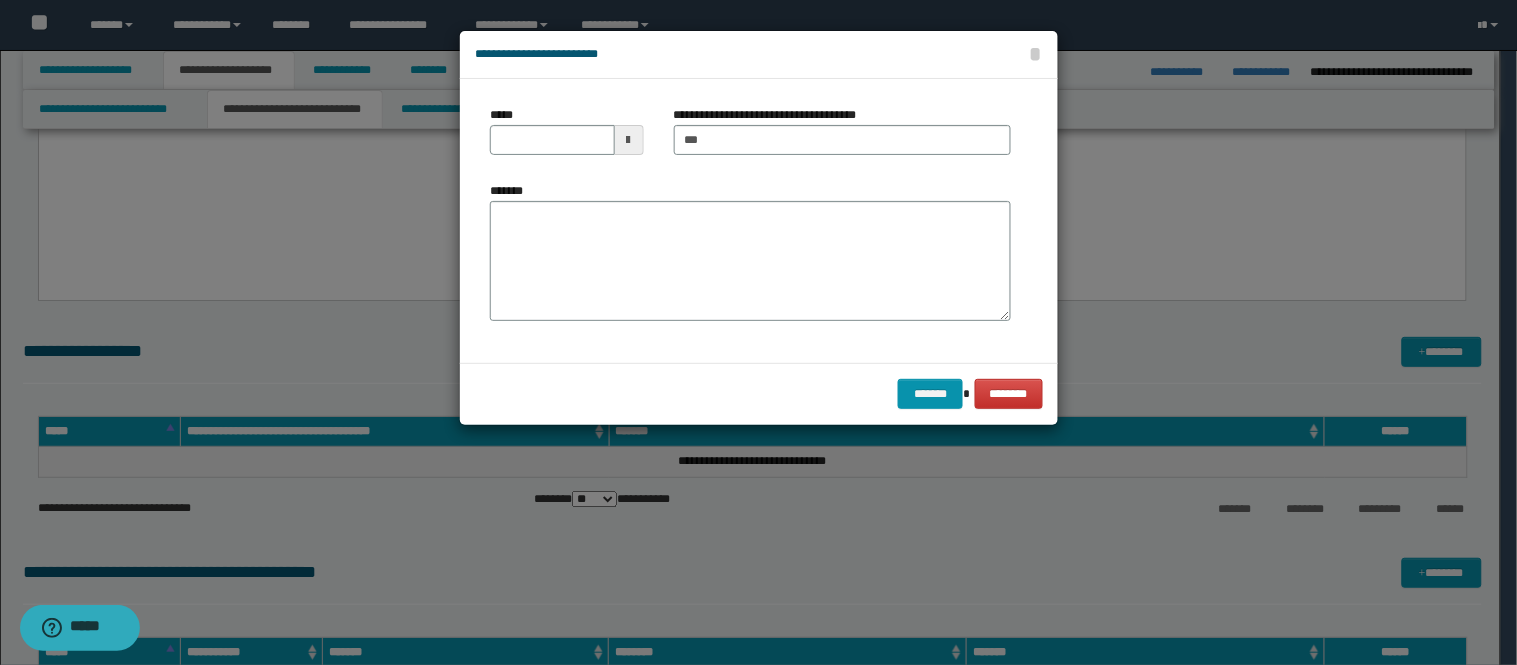 click at bounding box center [629, 140] 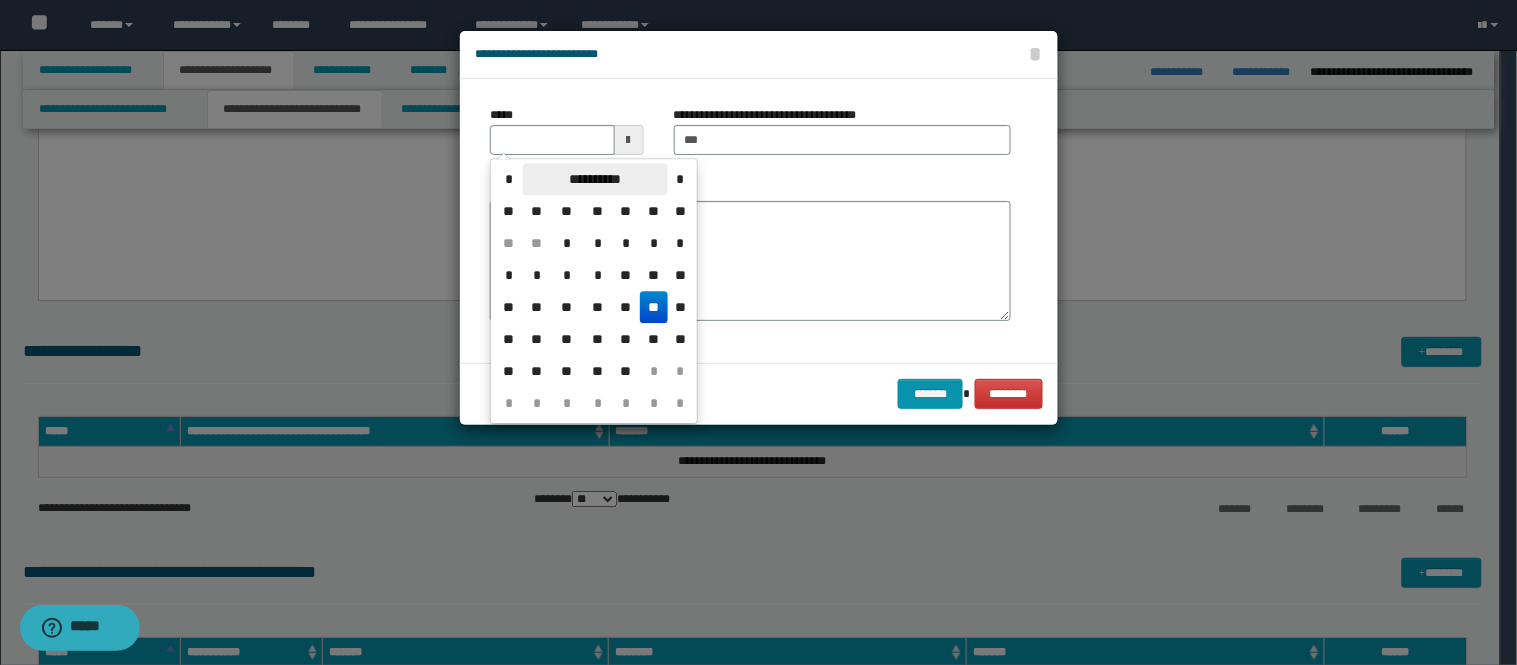 click on "**********" at bounding box center (595, 179) 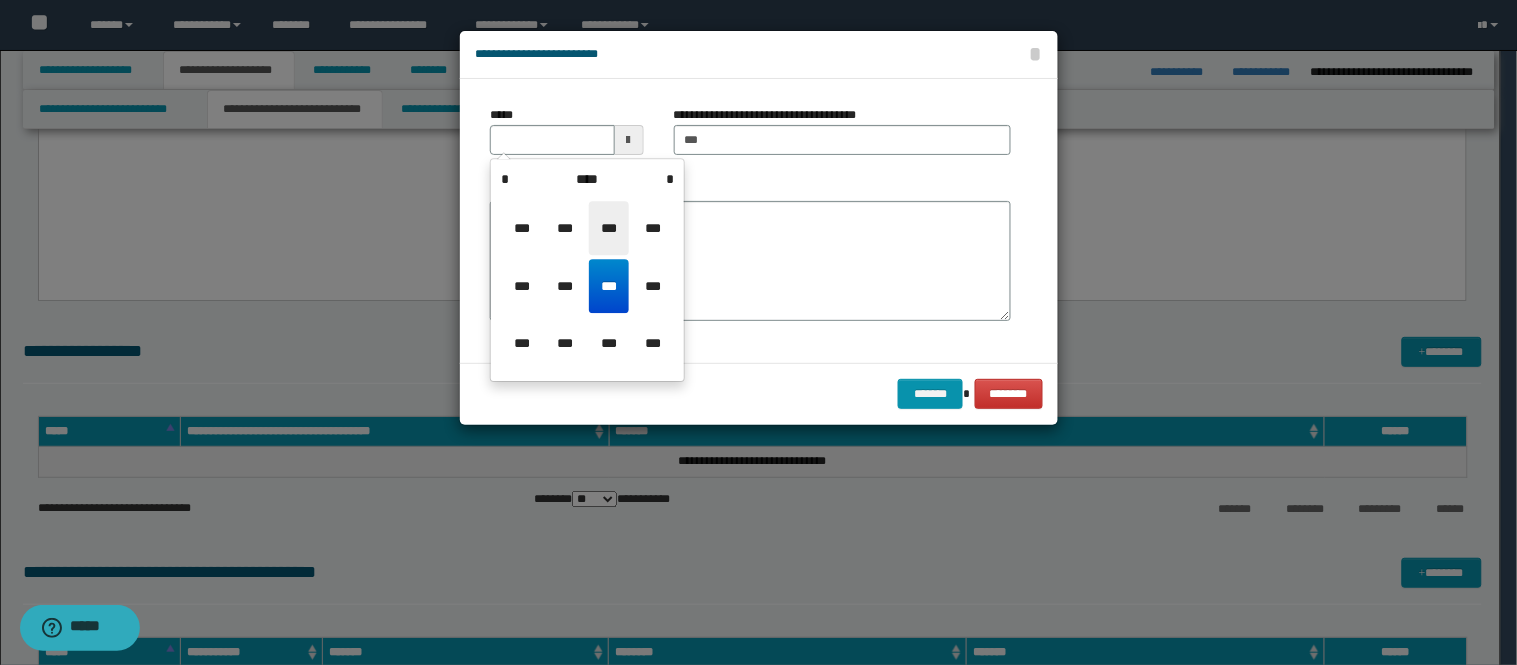 click on "***" at bounding box center (609, 228) 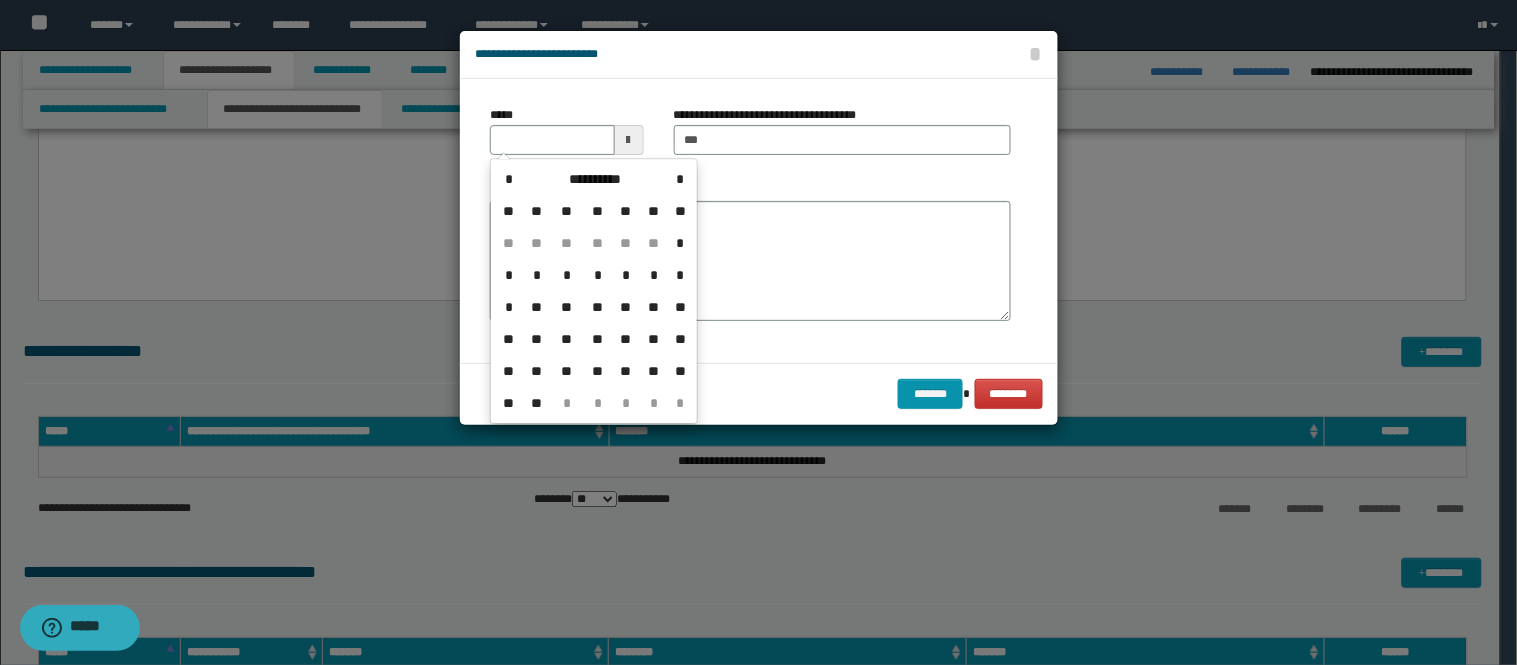 click on "*" at bounding box center [567, 275] 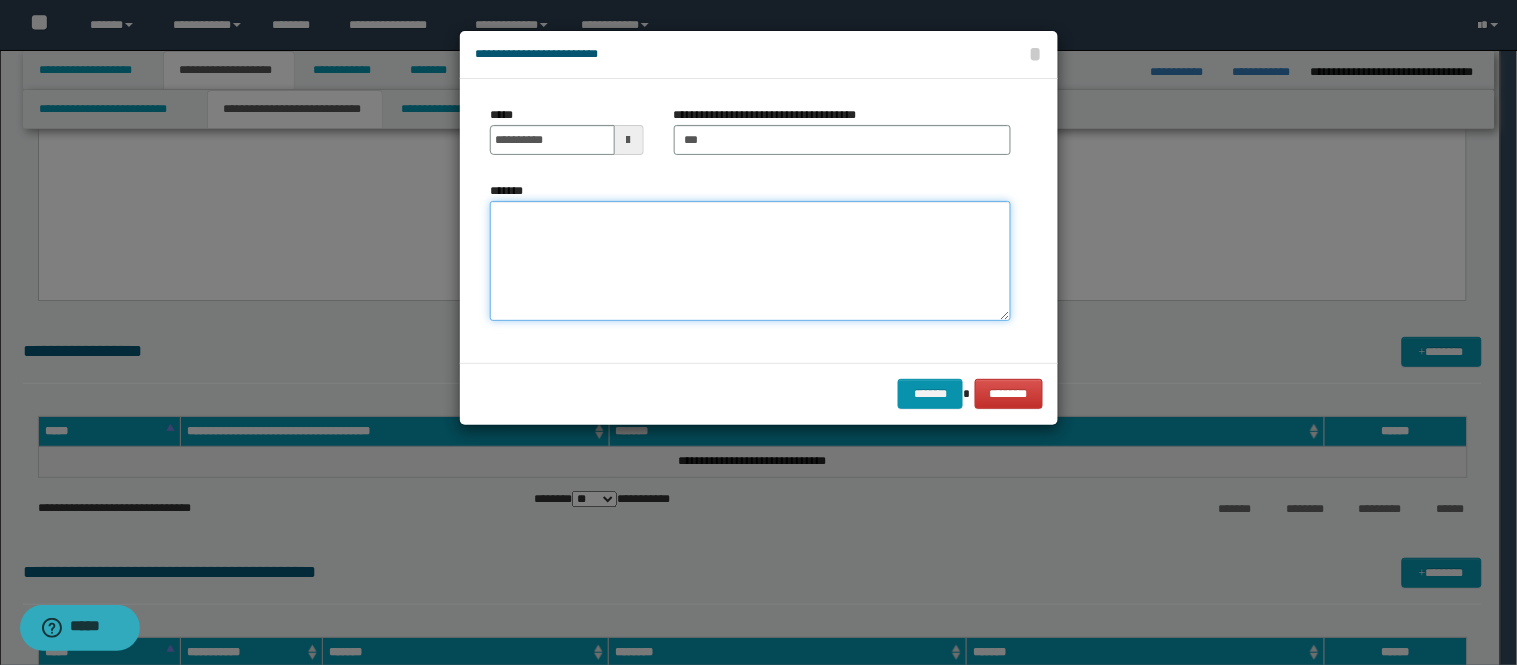 click on "*******" at bounding box center [750, 261] 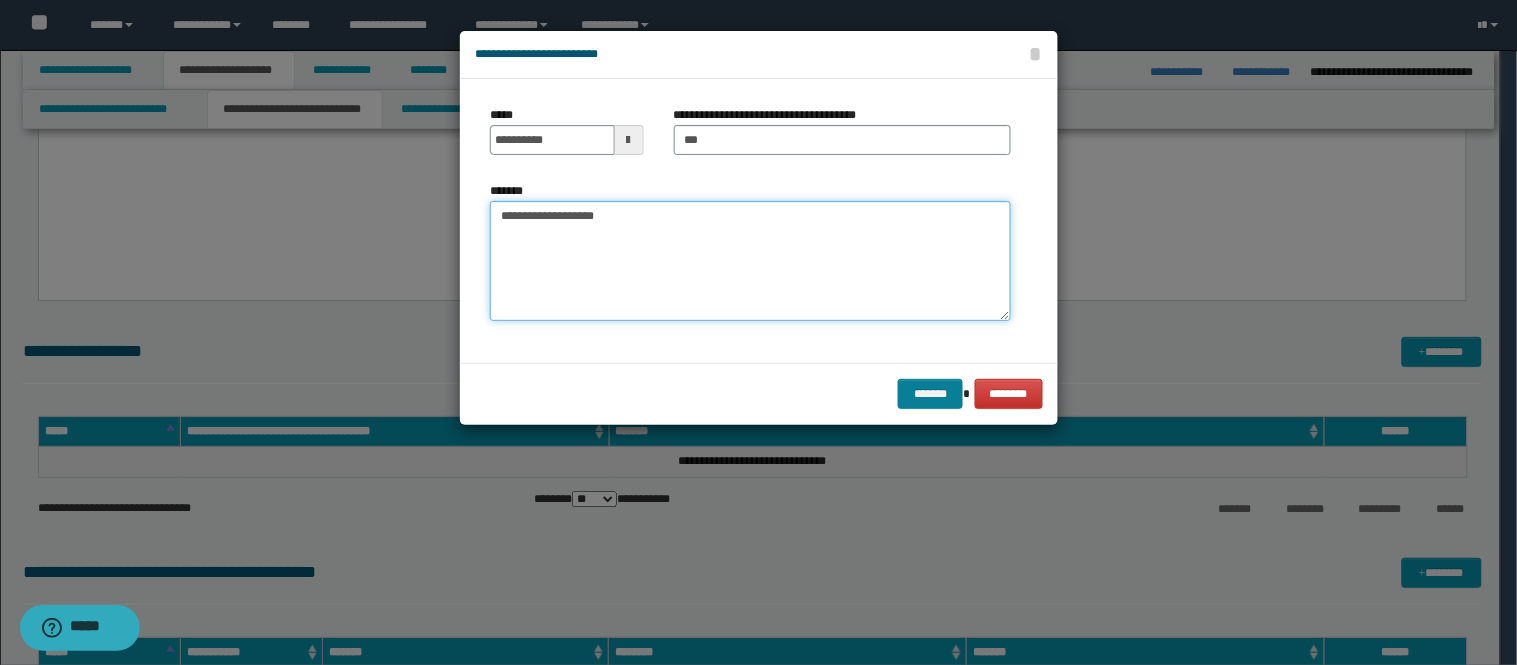 type on "**********" 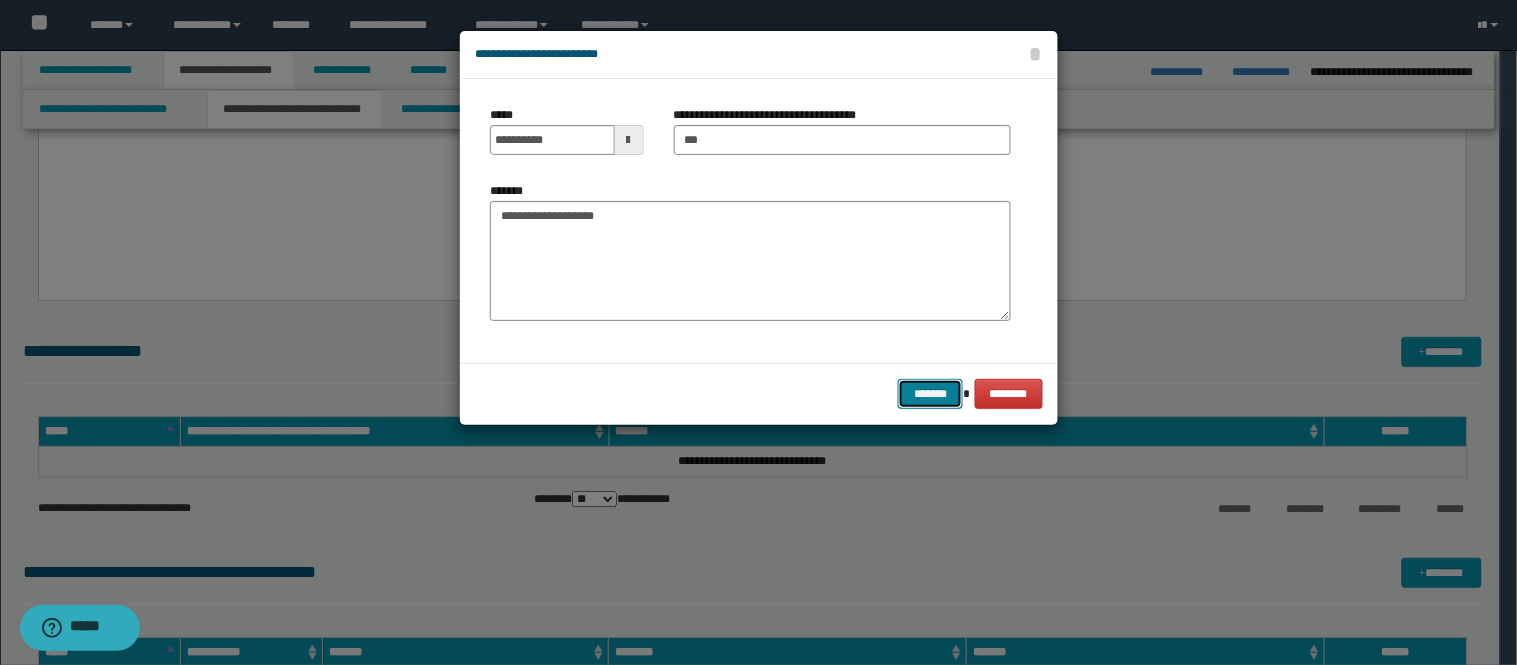 click on "*******" at bounding box center (930, 394) 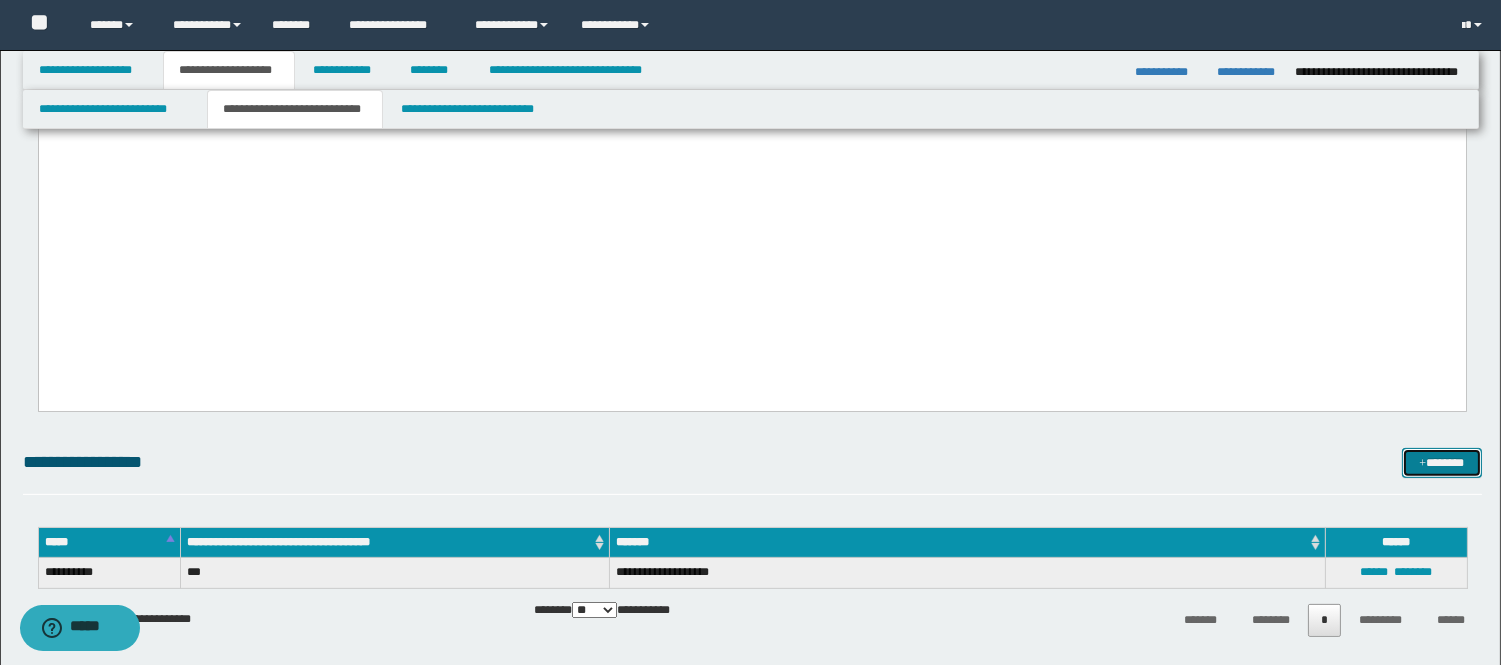scroll, scrollTop: 1000, scrollLeft: 0, axis: vertical 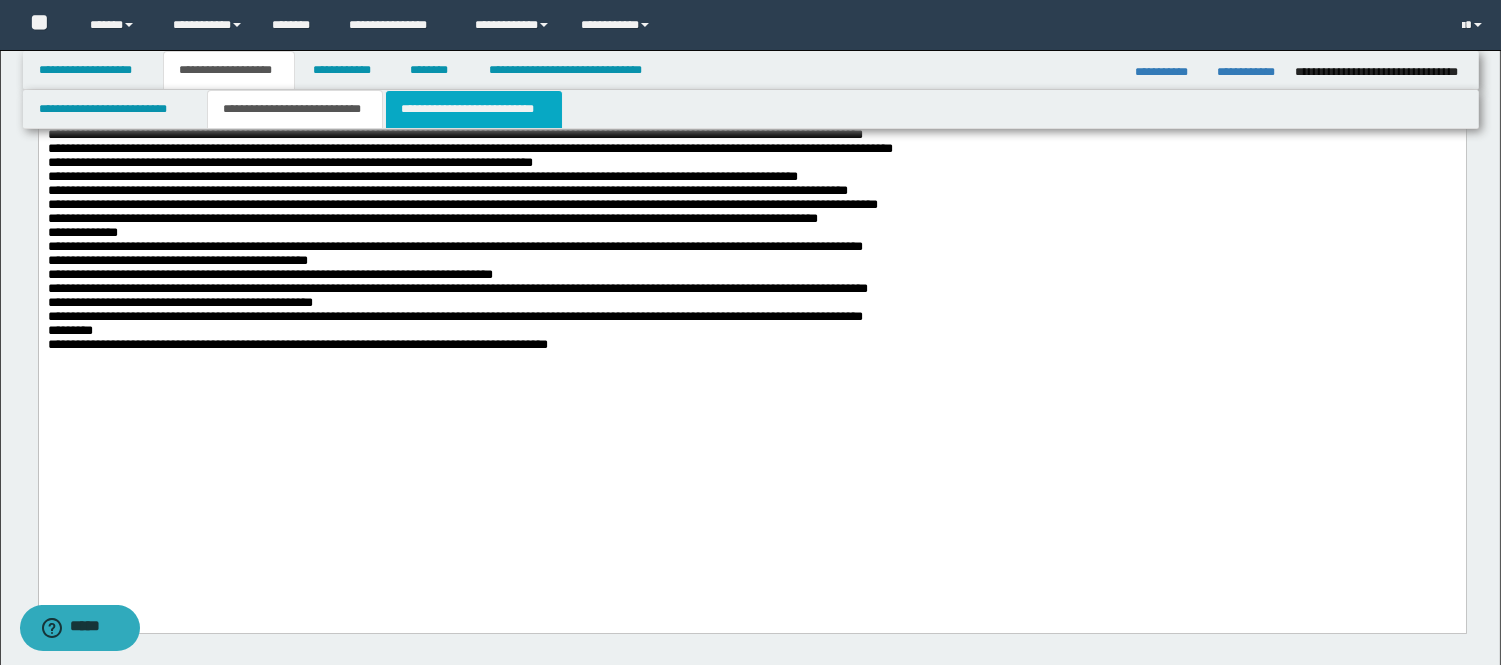 click on "**********" at bounding box center [474, 109] 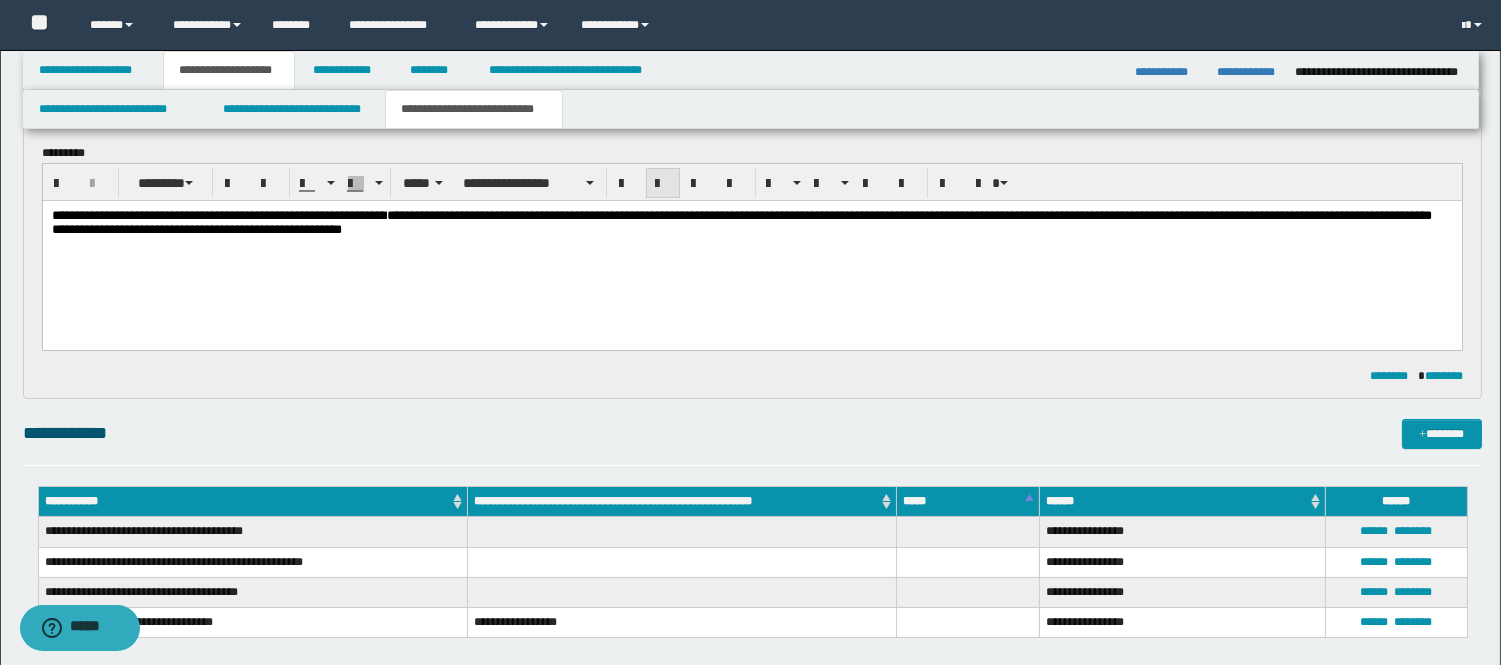 scroll, scrollTop: 0, scrollLeft: 0, axis: both 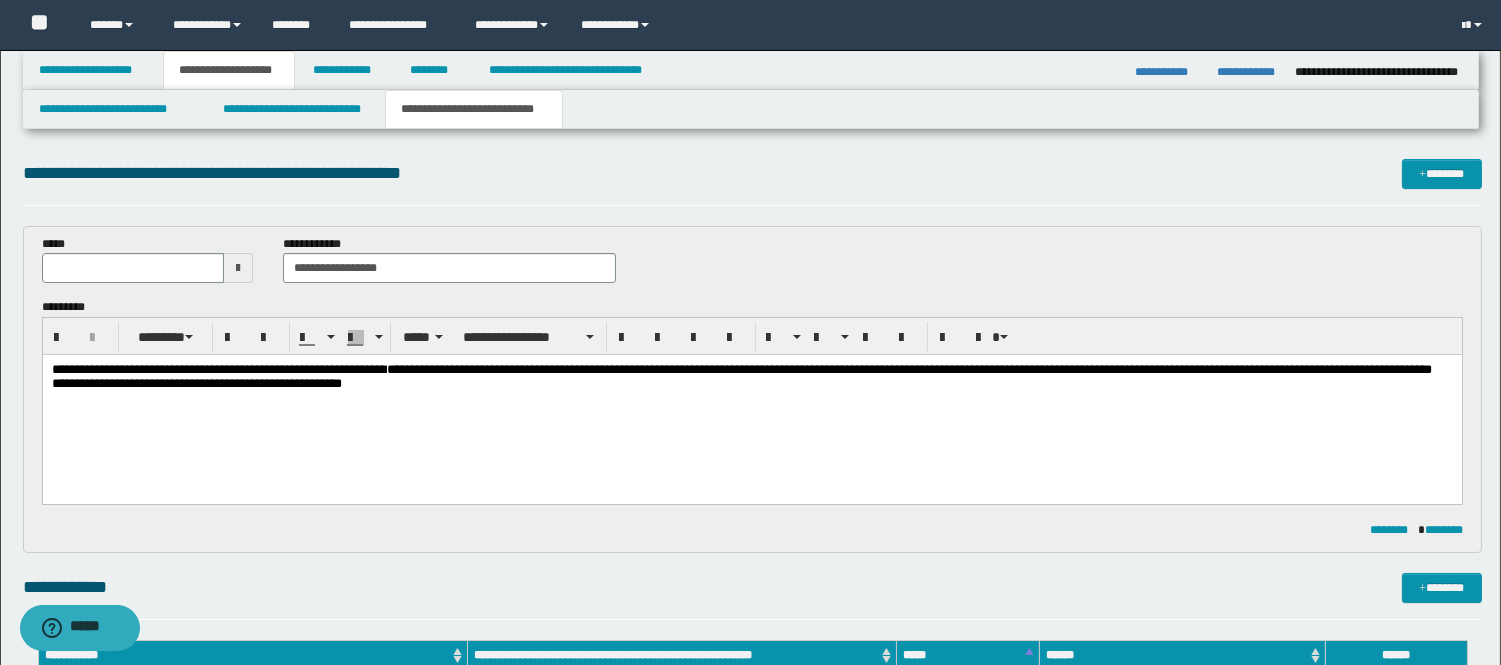 click on "**********" at bounding box center [751, 377] 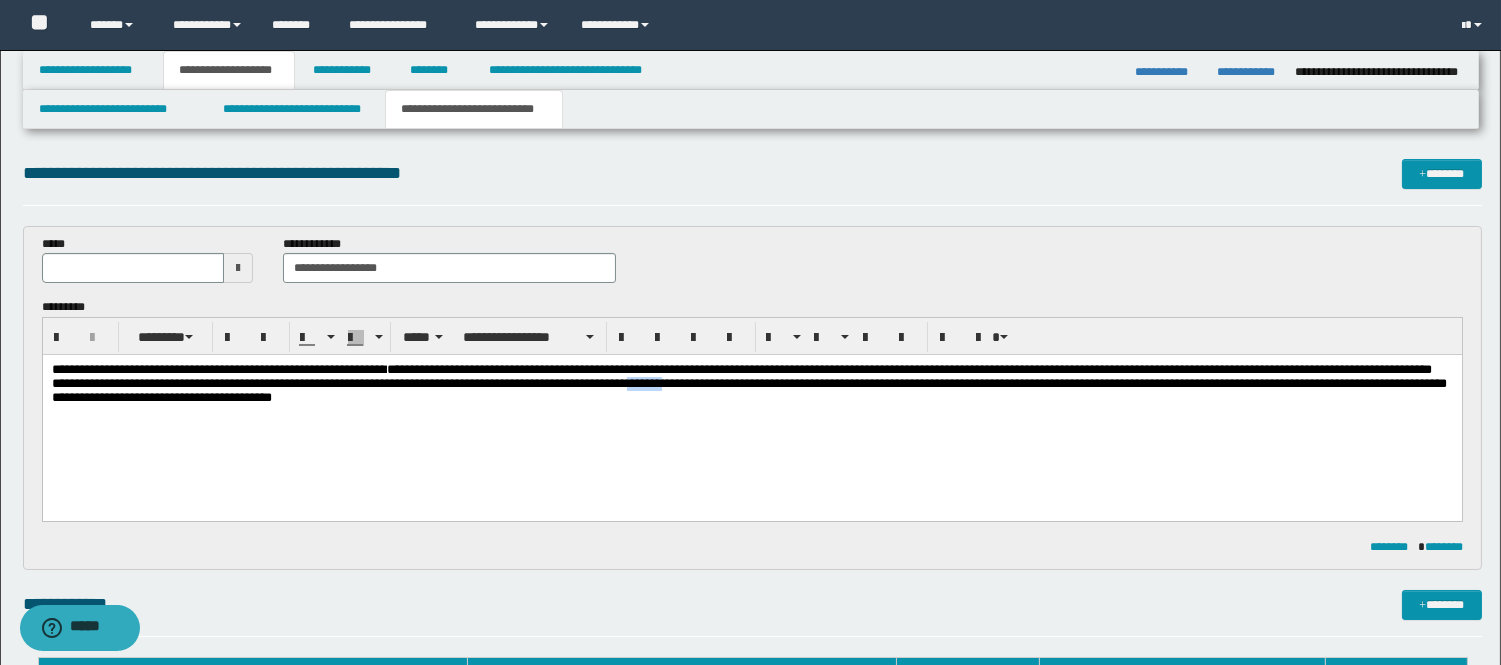 drag, startPoint x: 1071, startPoint y: 390, endPoint x: 1047, endPoint y: 389, distance: 24.020824 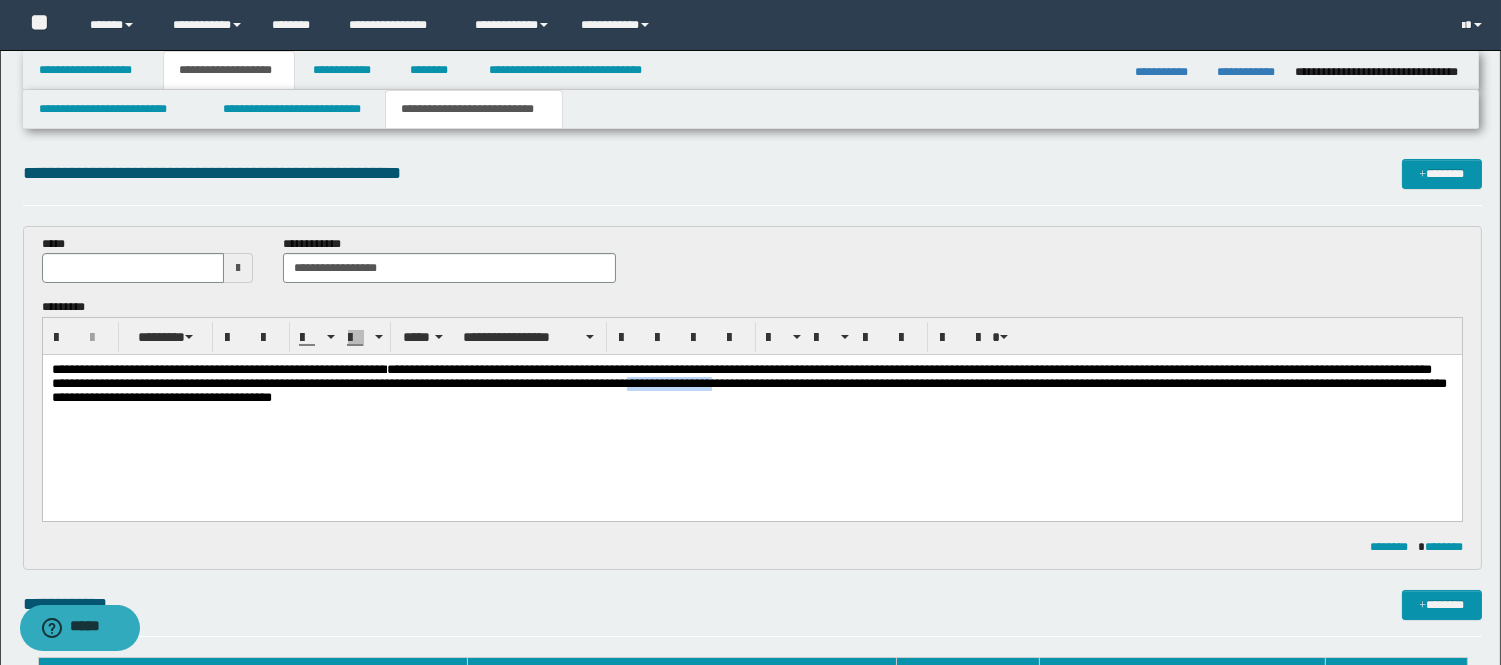 drag, startPoint x: 1129, startPoint y: 388, endPoint x: 1029, endPoint y: 386, distance: 100.02 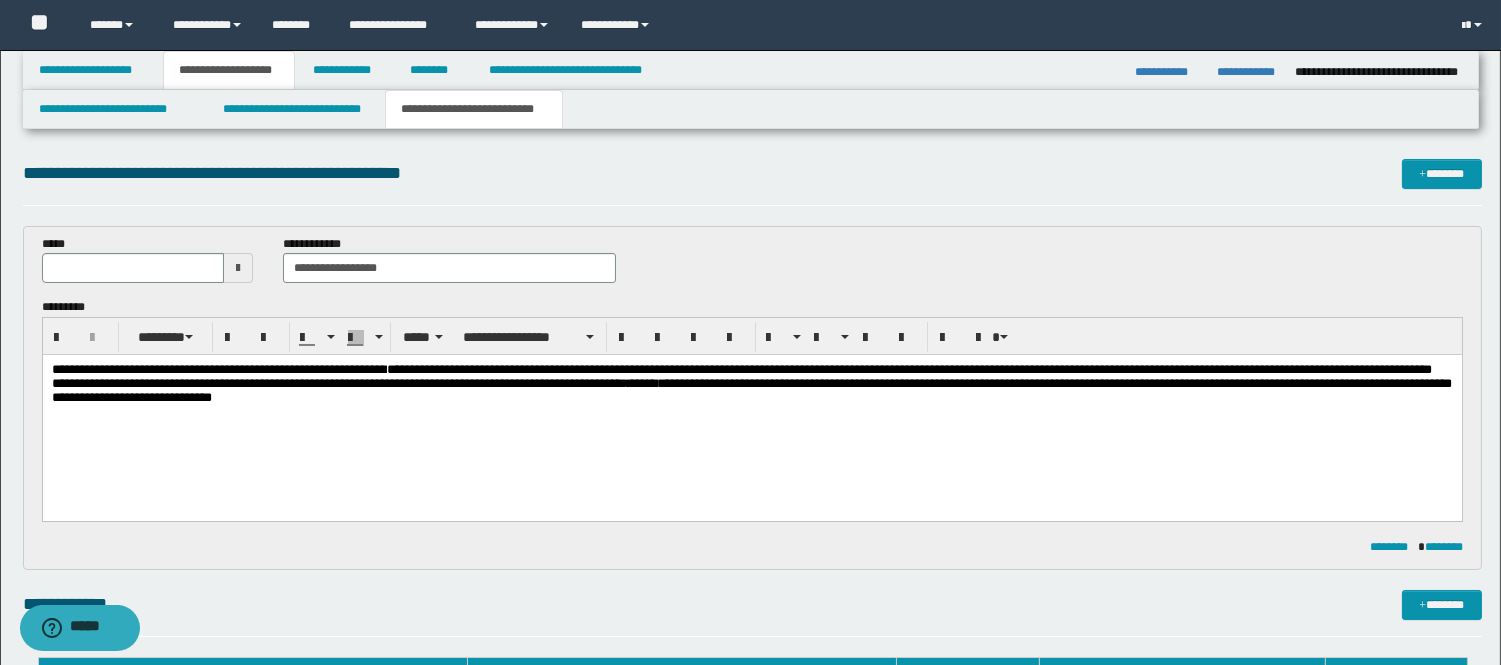 click on "**********" at bounding box center (751, 384) 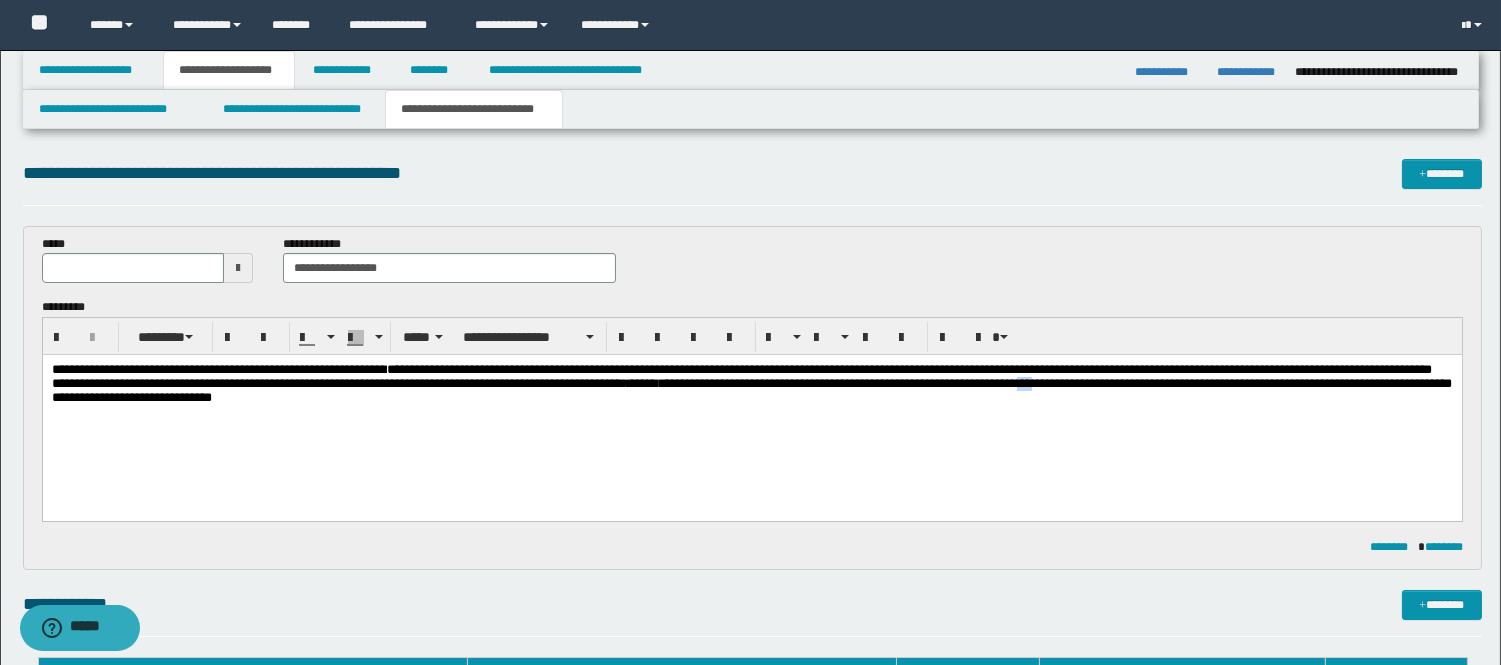 drag, startPoint x: 156, startPoint y: 401, endPoint x: 133, endPoint y: 403, distance: 23.086792 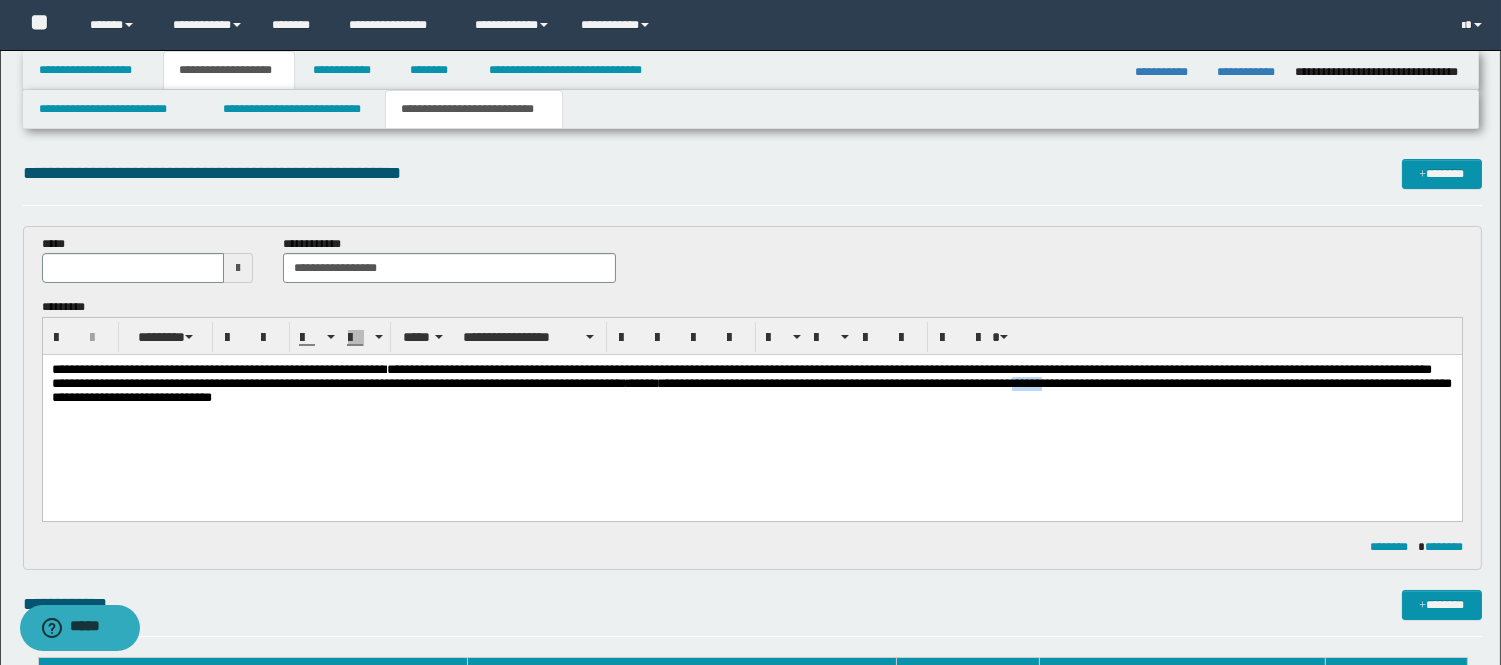 drag, startPoint x: 166, startPoint y: 408, endPoint x: 150, endPoint y: 411, distance: 16.27882 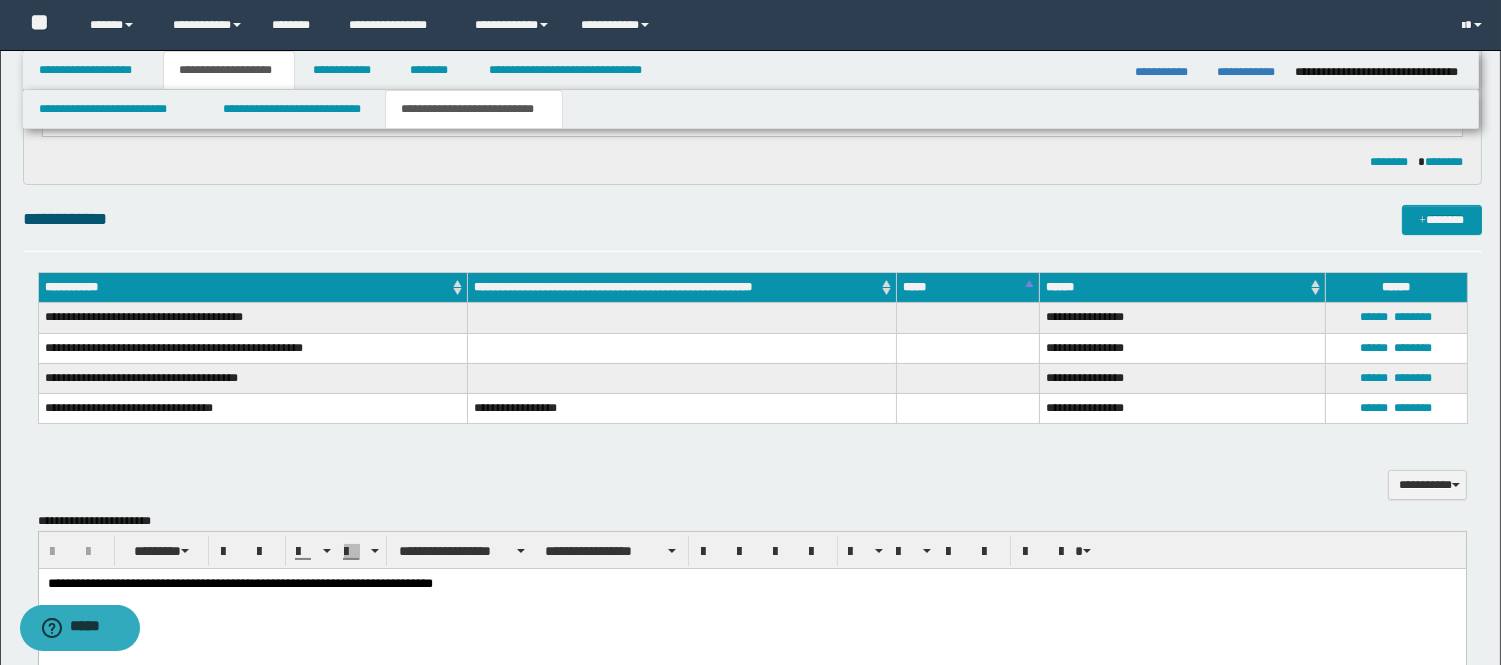 scroll, scrollTop: 333, scrollLeft: 0, axis: vertical 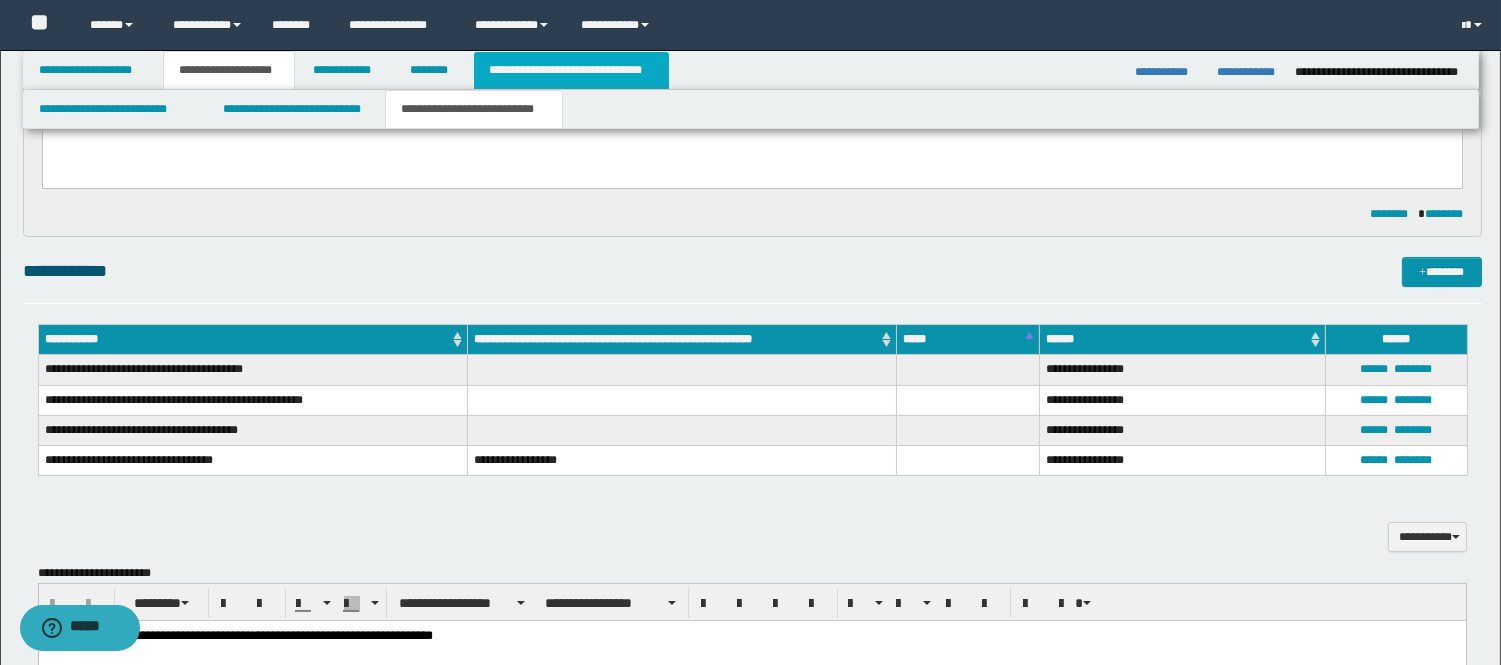 click on "**********" at bounding box center [571, 70] 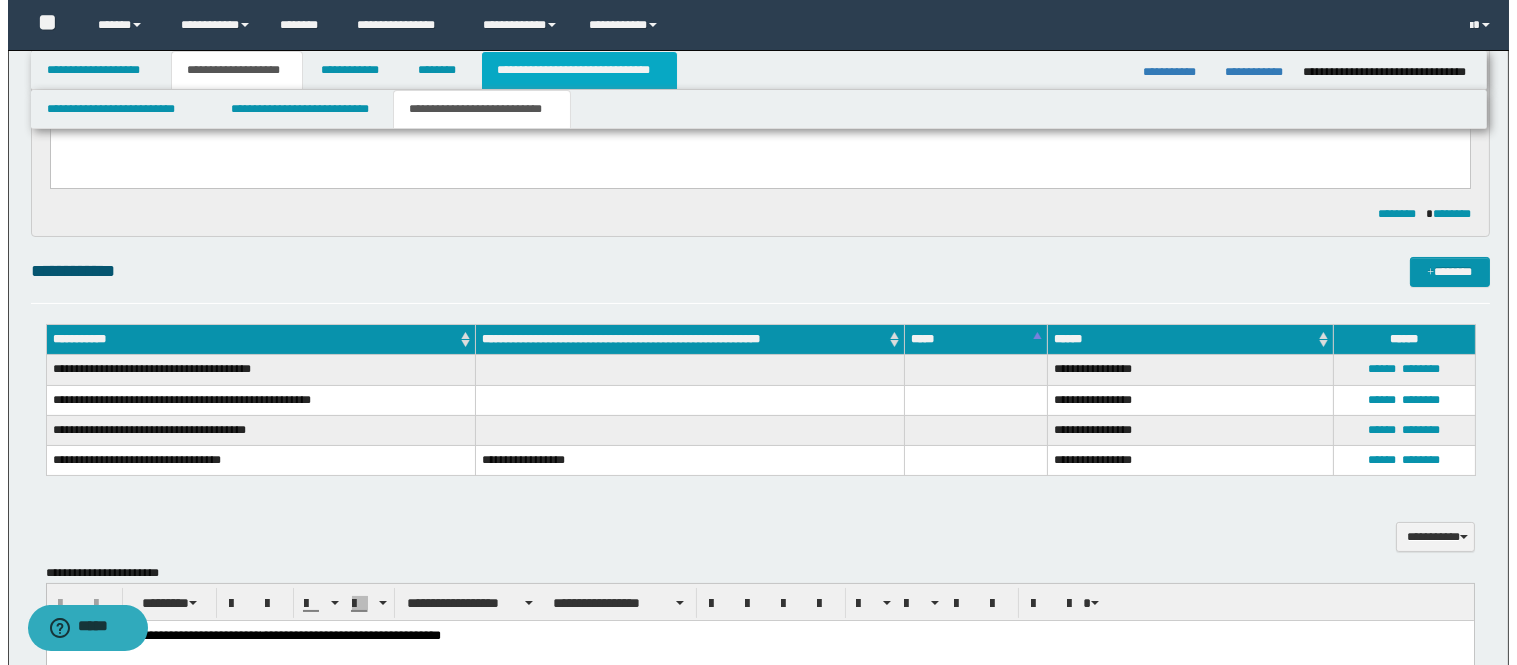 scroll, scrollTop: 0, scrollLeft: 0, axis: both 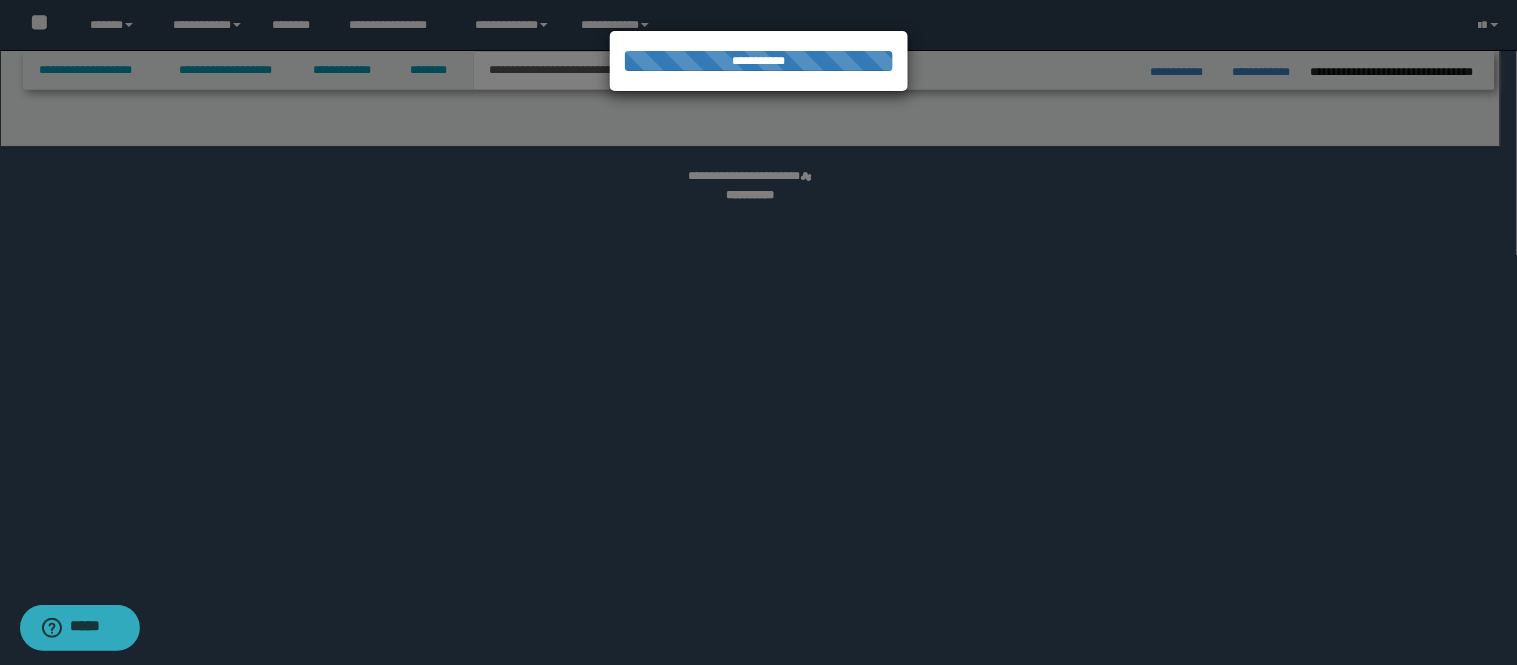 select on "*" 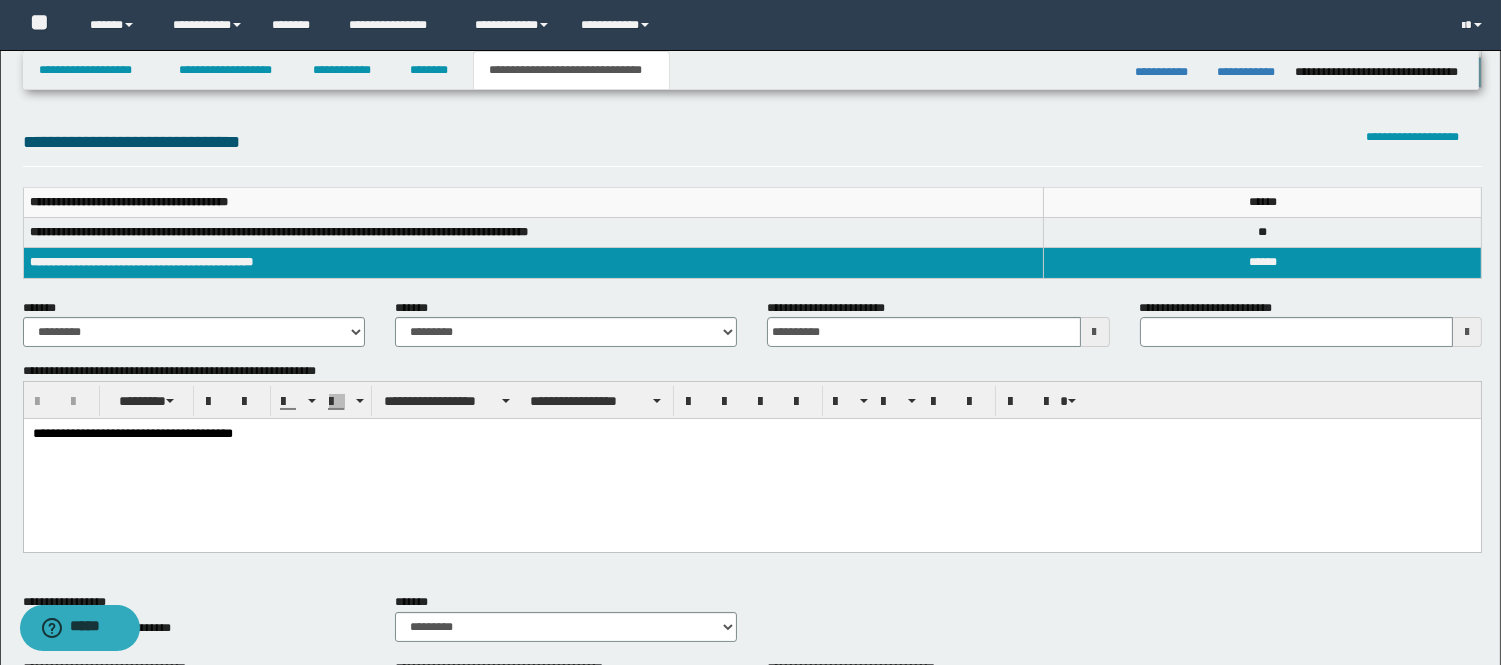 scroll, scrollTop: 222, scrollLeft: 0, axis: vertical 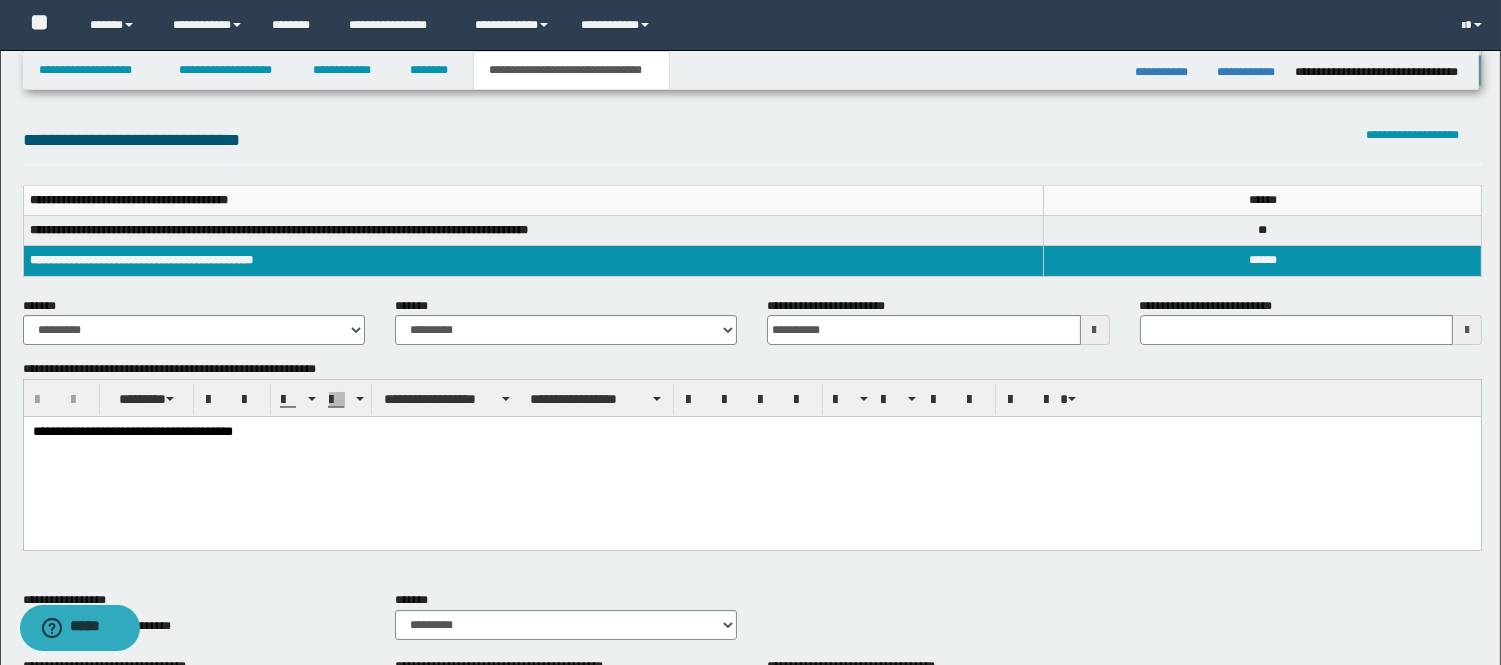 click at bounding box center [1095, 330] 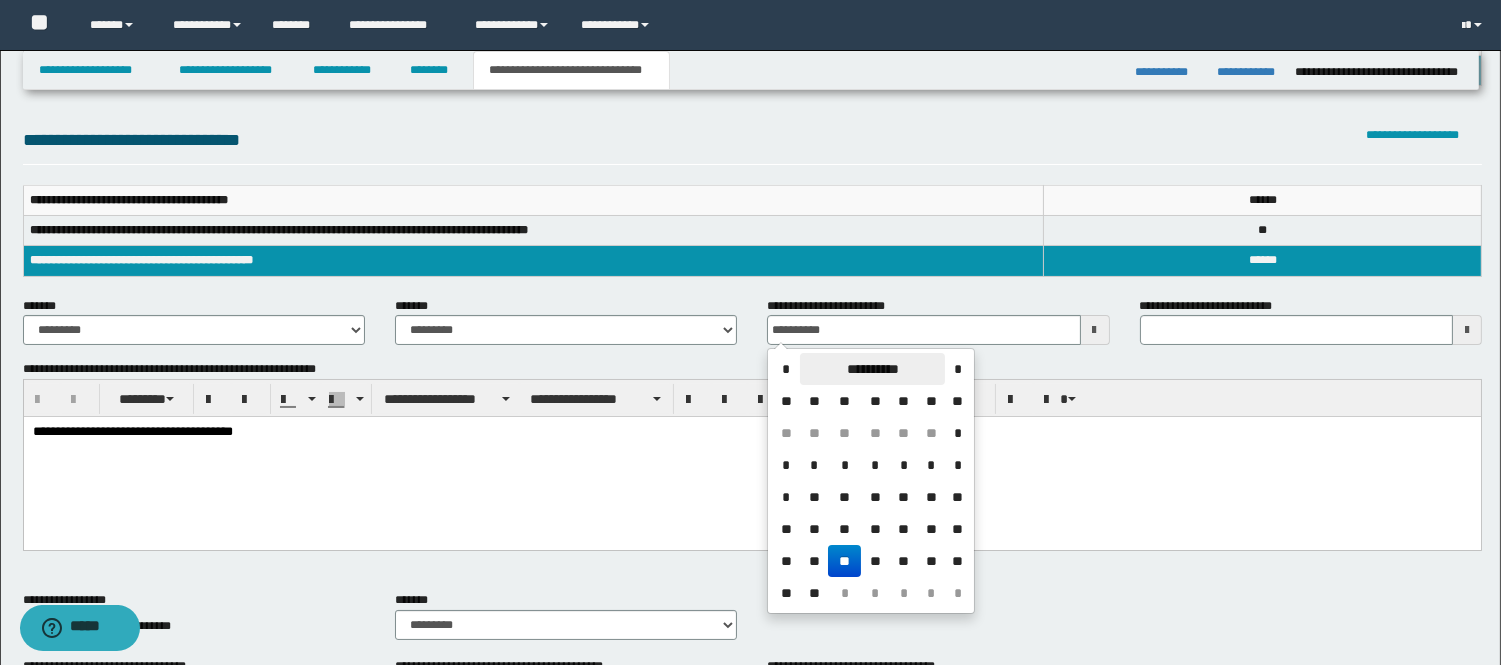 click on "**********" at bounding box center [872, 369] 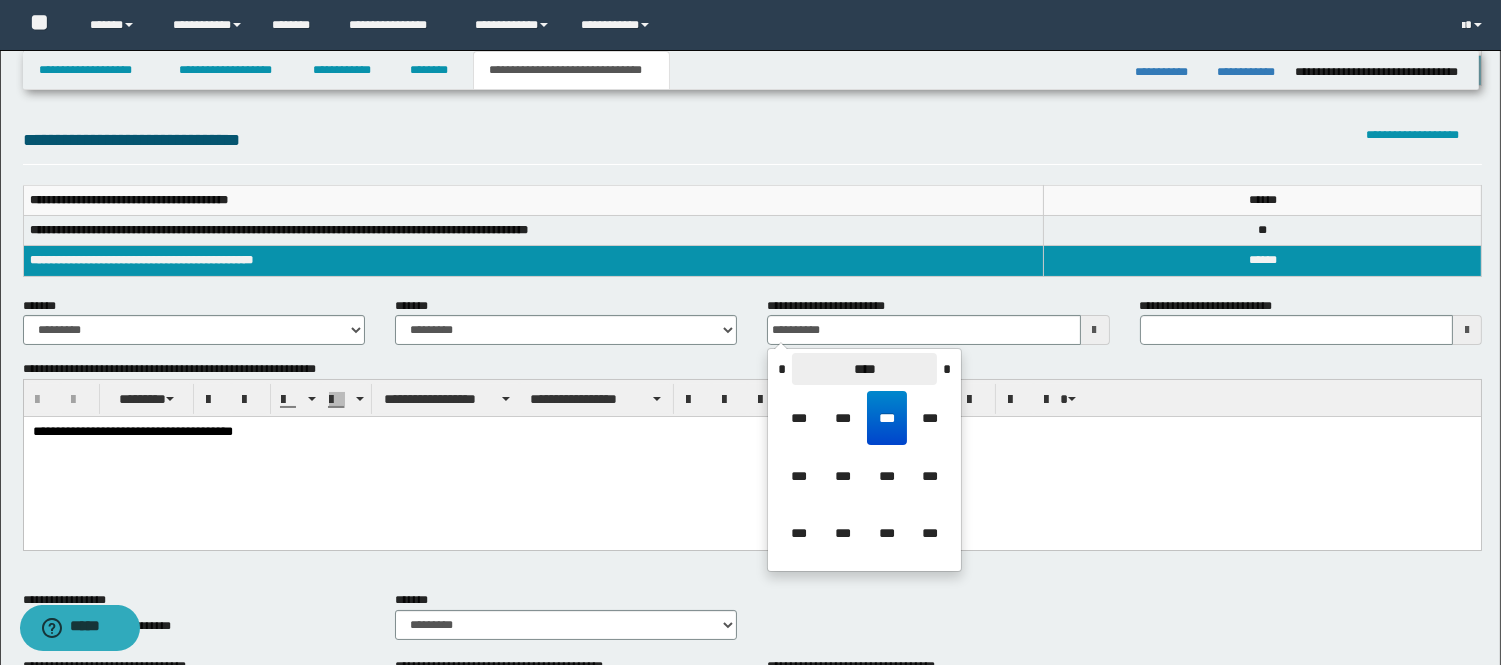 click on "****" at bounding box center [864, 369] 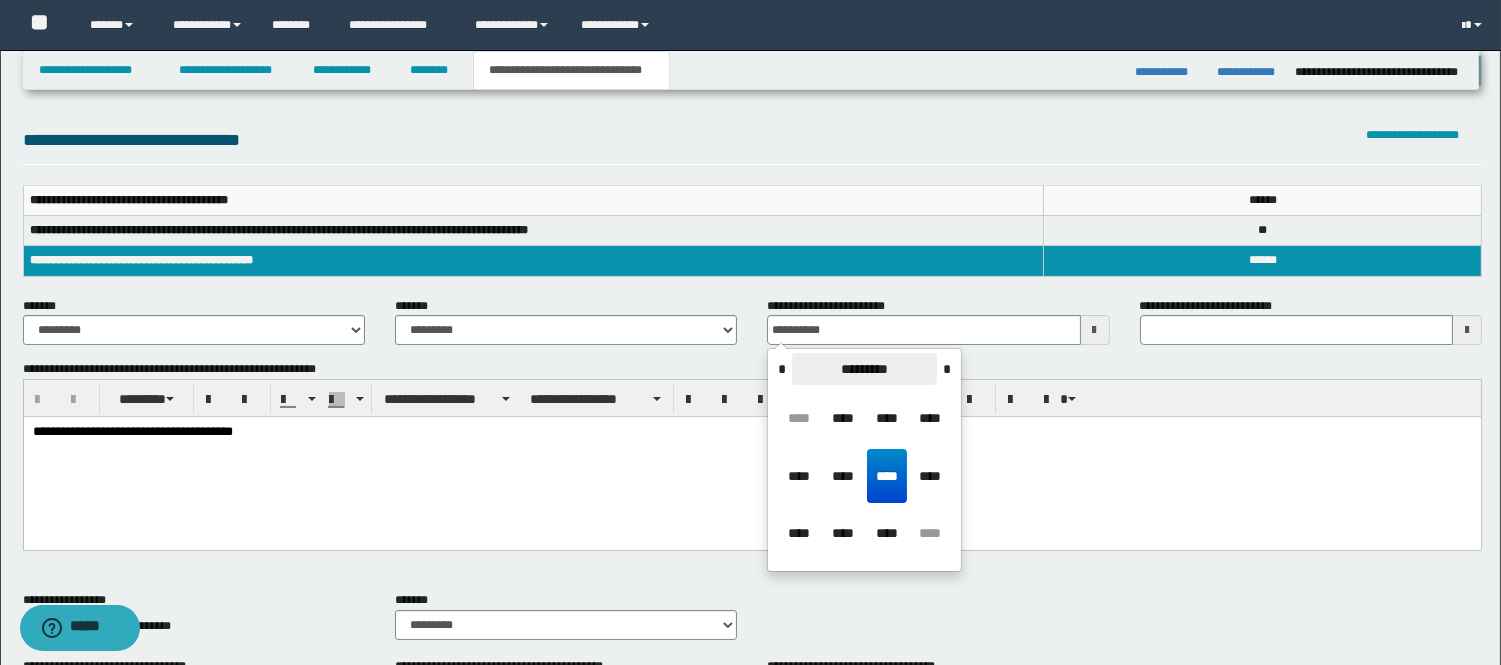 click on "*********" at bounding box center [864, 369] 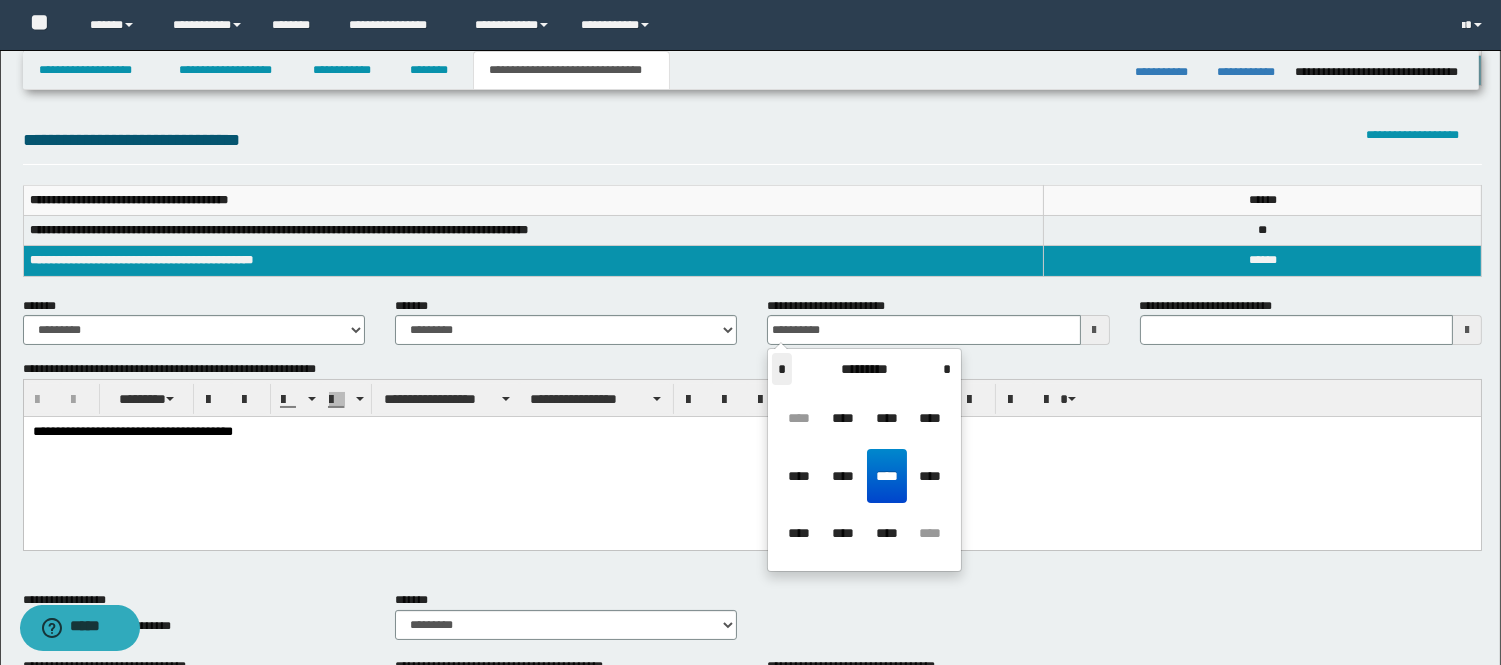 click on "*" at bounding box center (782, 369) 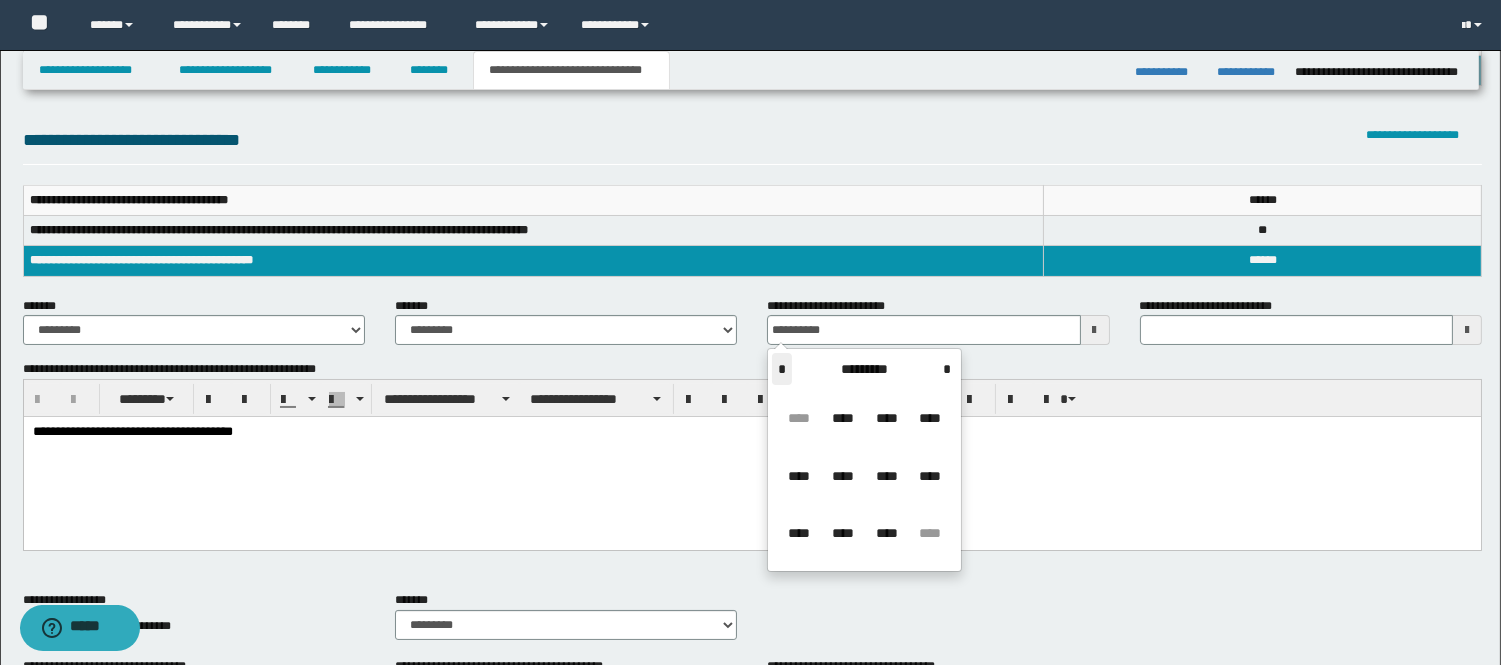 click on "*" at bounding box center (782, 369) 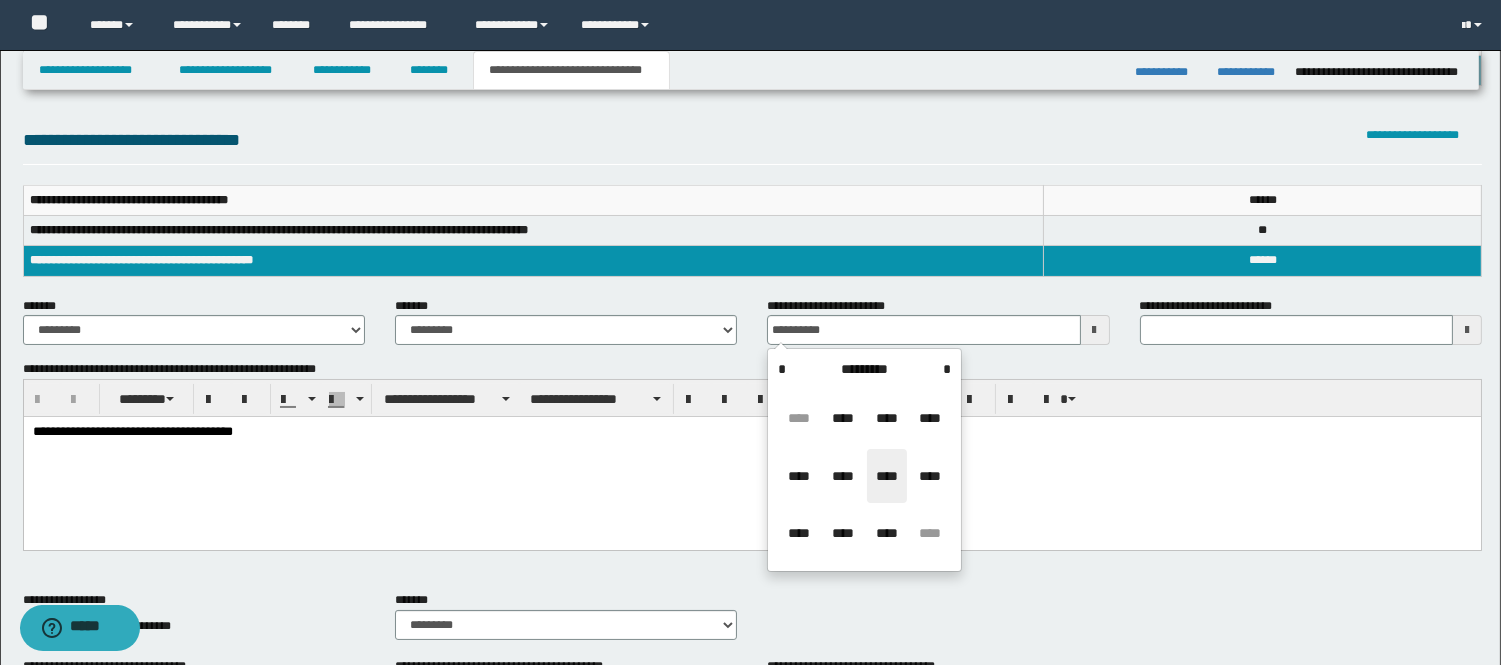 click on "****" at bounding box center (887, 476) 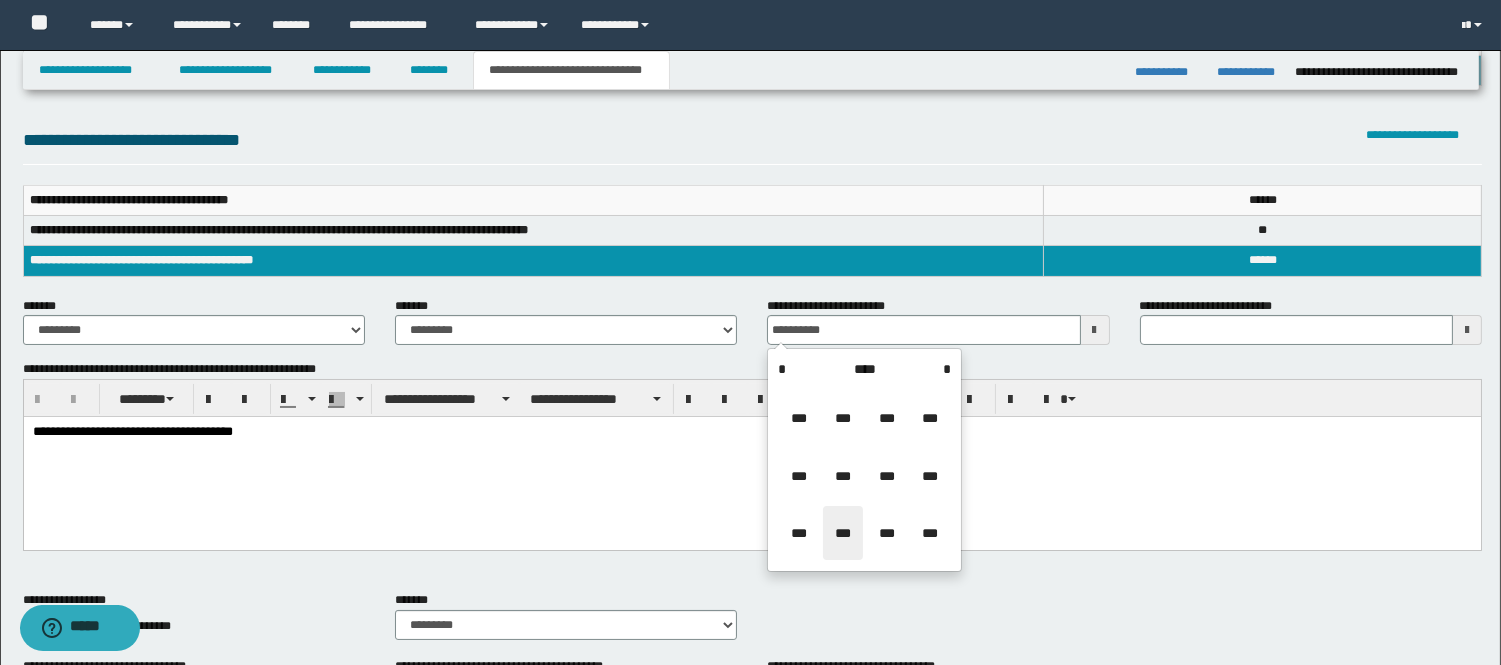click on "***" at bounding box center [843, 533] 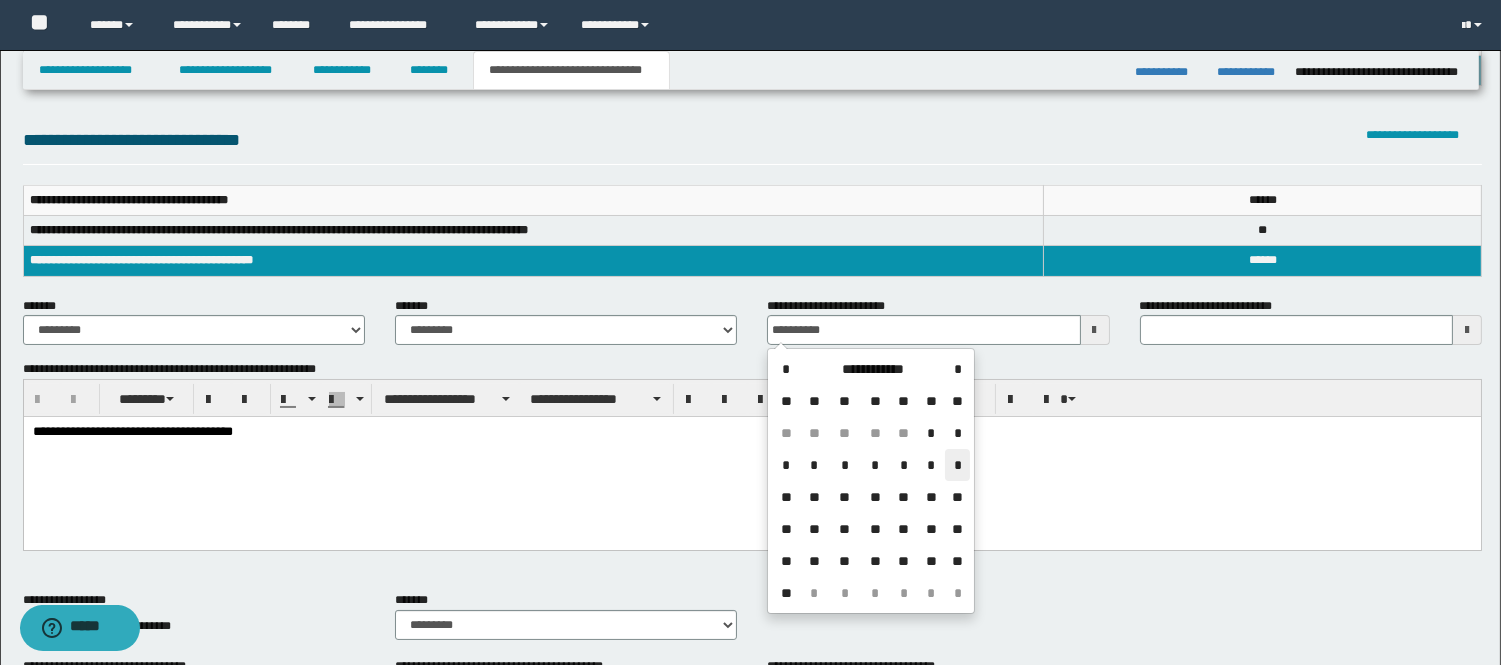 click on "*" at bounding box center (957, 465) 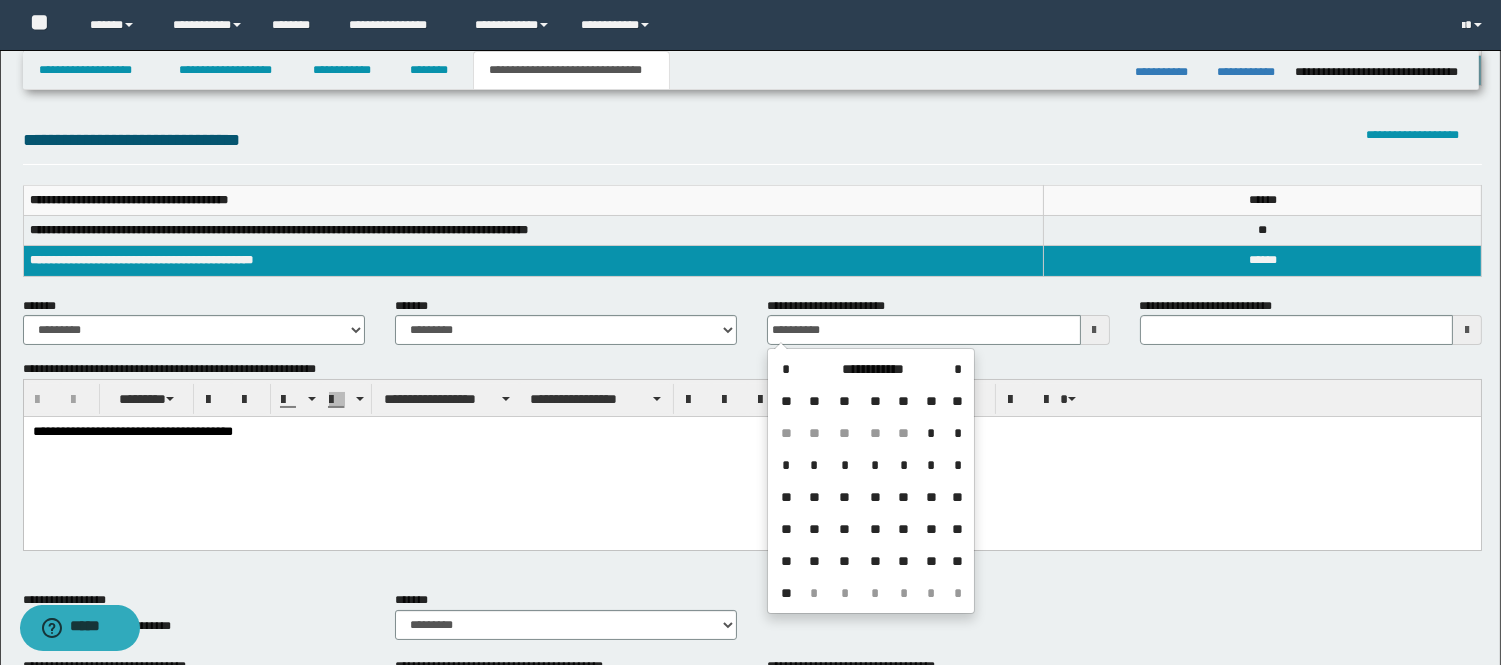 type on "**********" 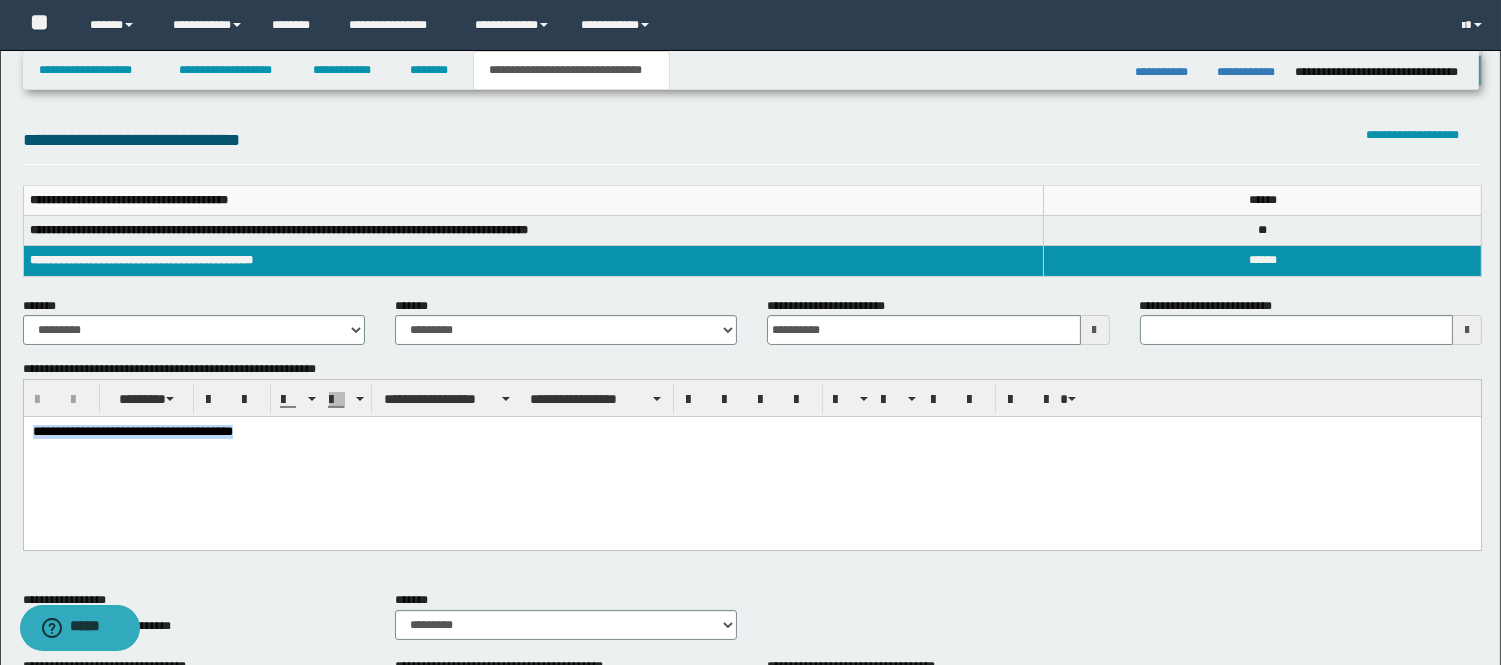 drag, startPoint x: 432, startPoint y: 469, endPoint x: 2, endPoint y: 459, distance: 430.11627 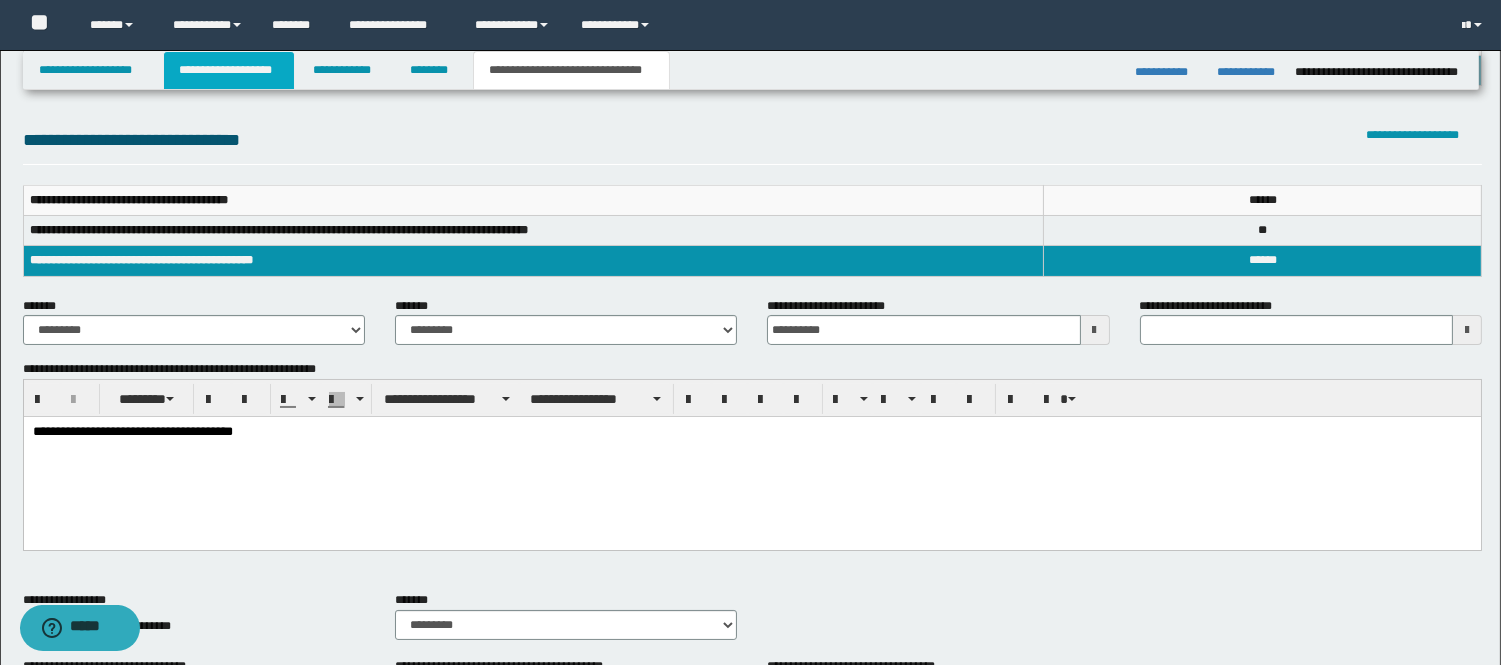 click on "**********" at bounding box center (229, 70) 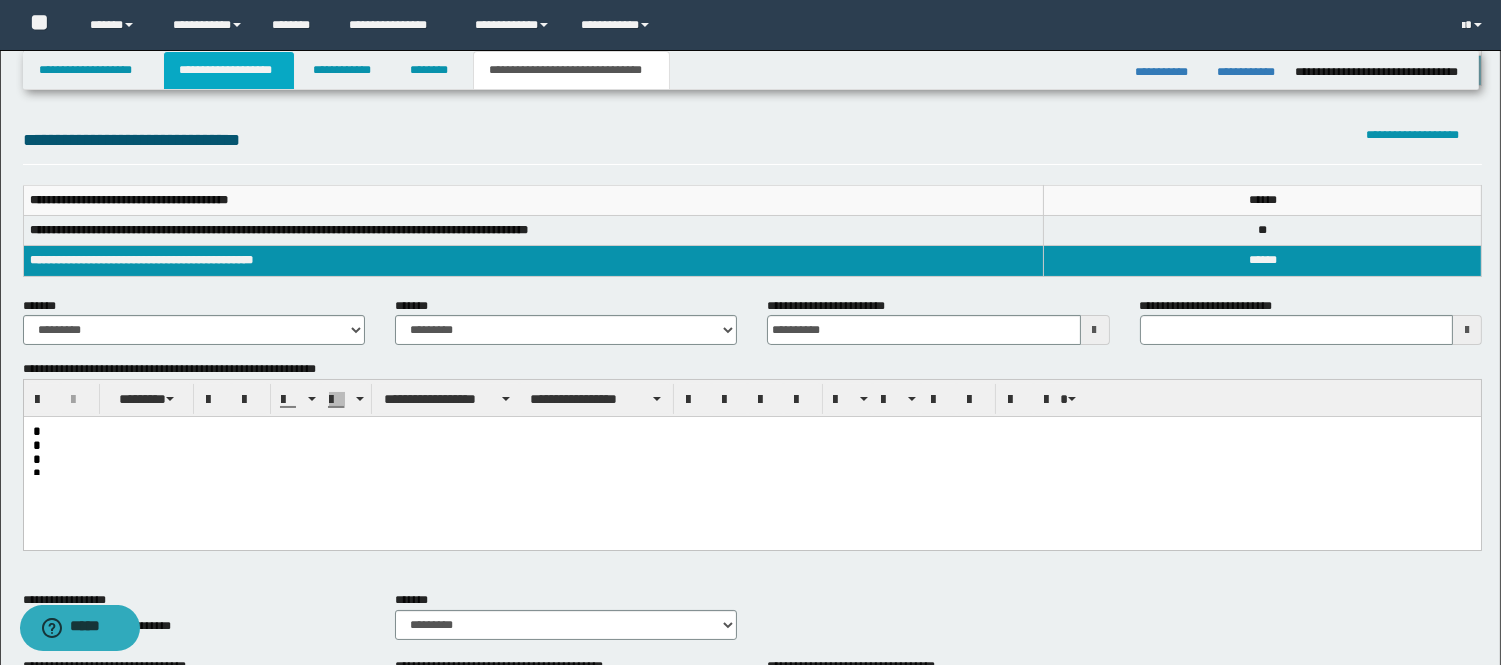 scroll, scrollTop: 253, scrollLeft: 0, axis: vertical 